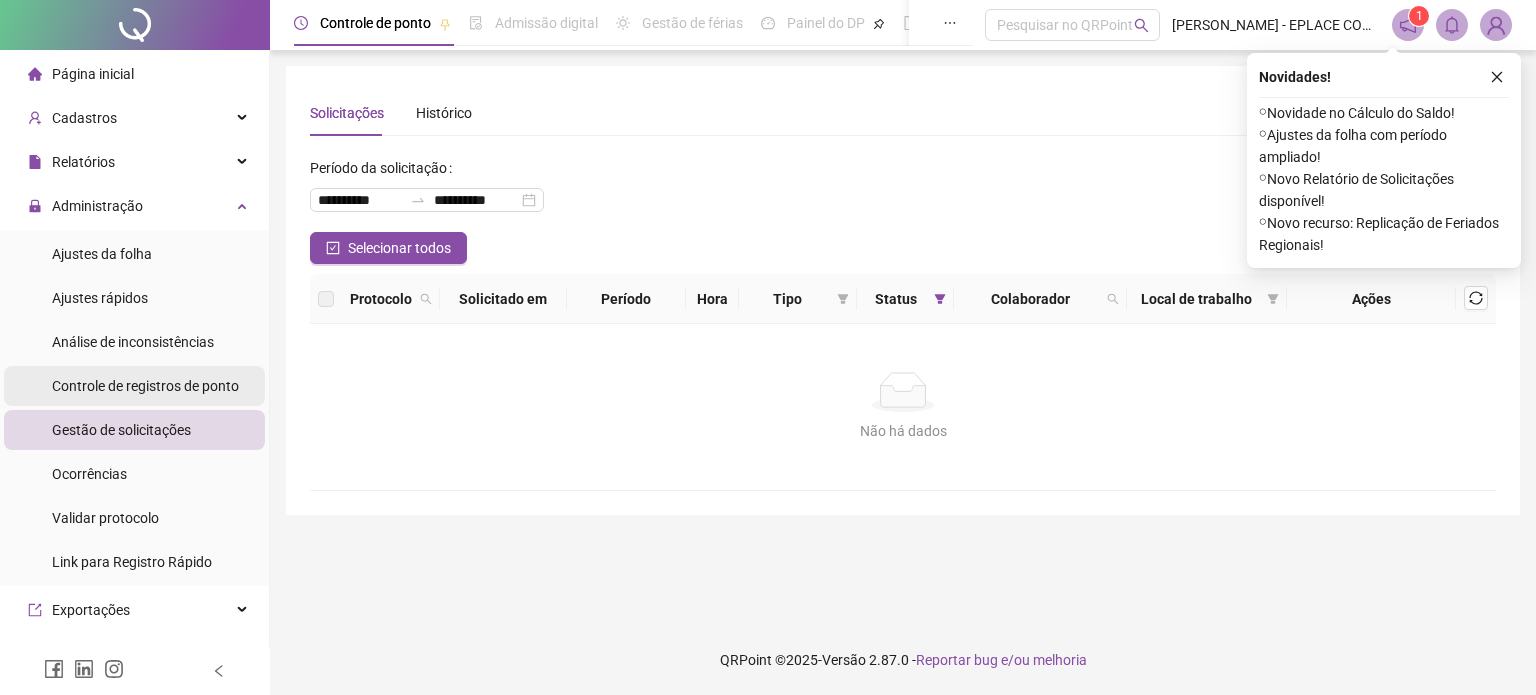 scroll, scrollTop: 0, scrollLeft: 0, axis: both 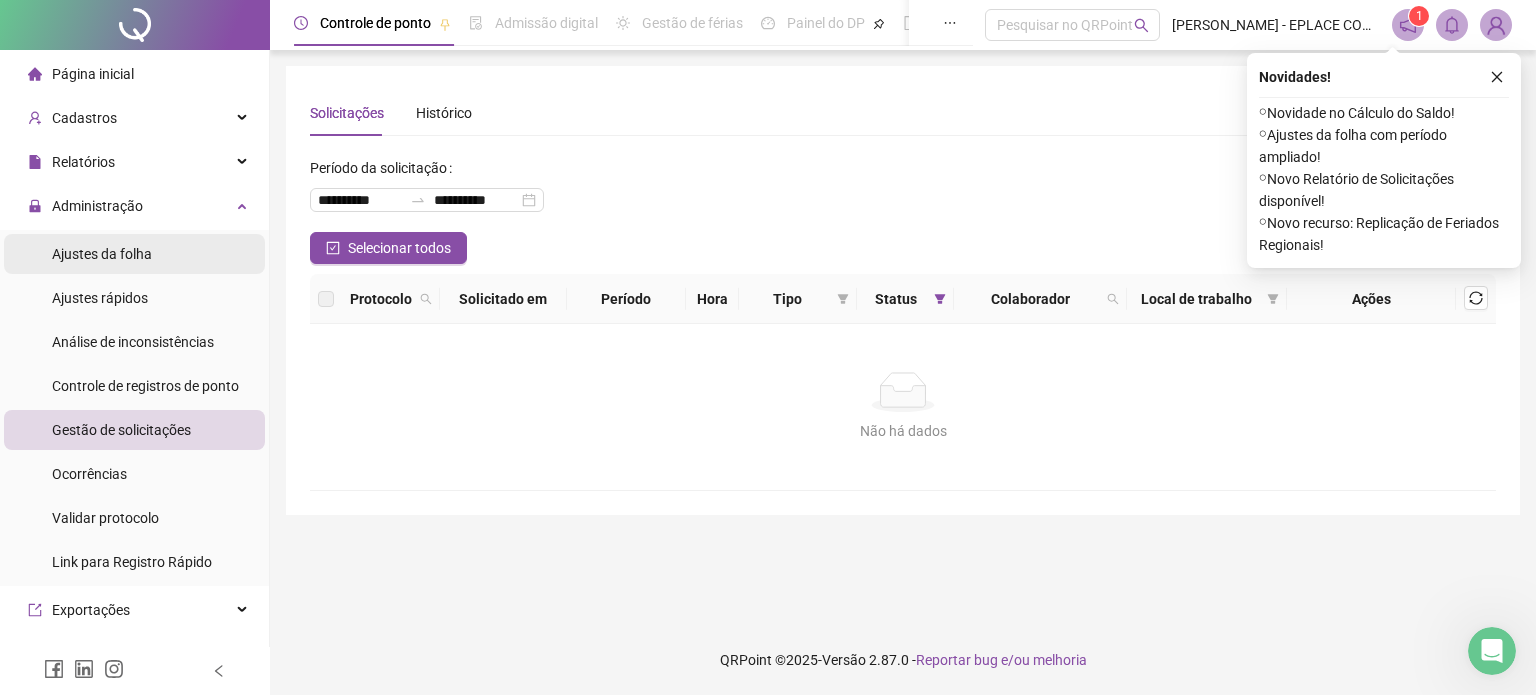 click on "Ajustes da folha" at bounding box center [102, 254] 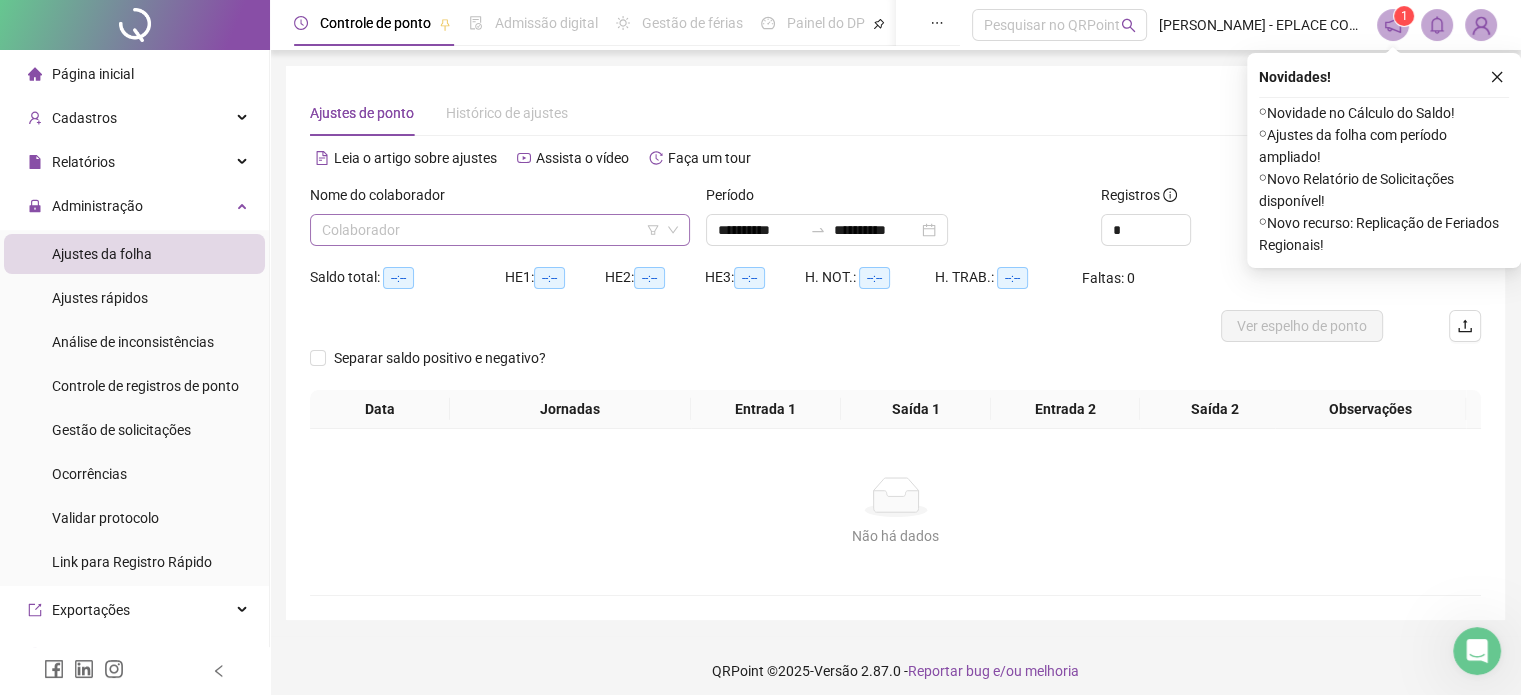 click at bounding box center (494, 230) 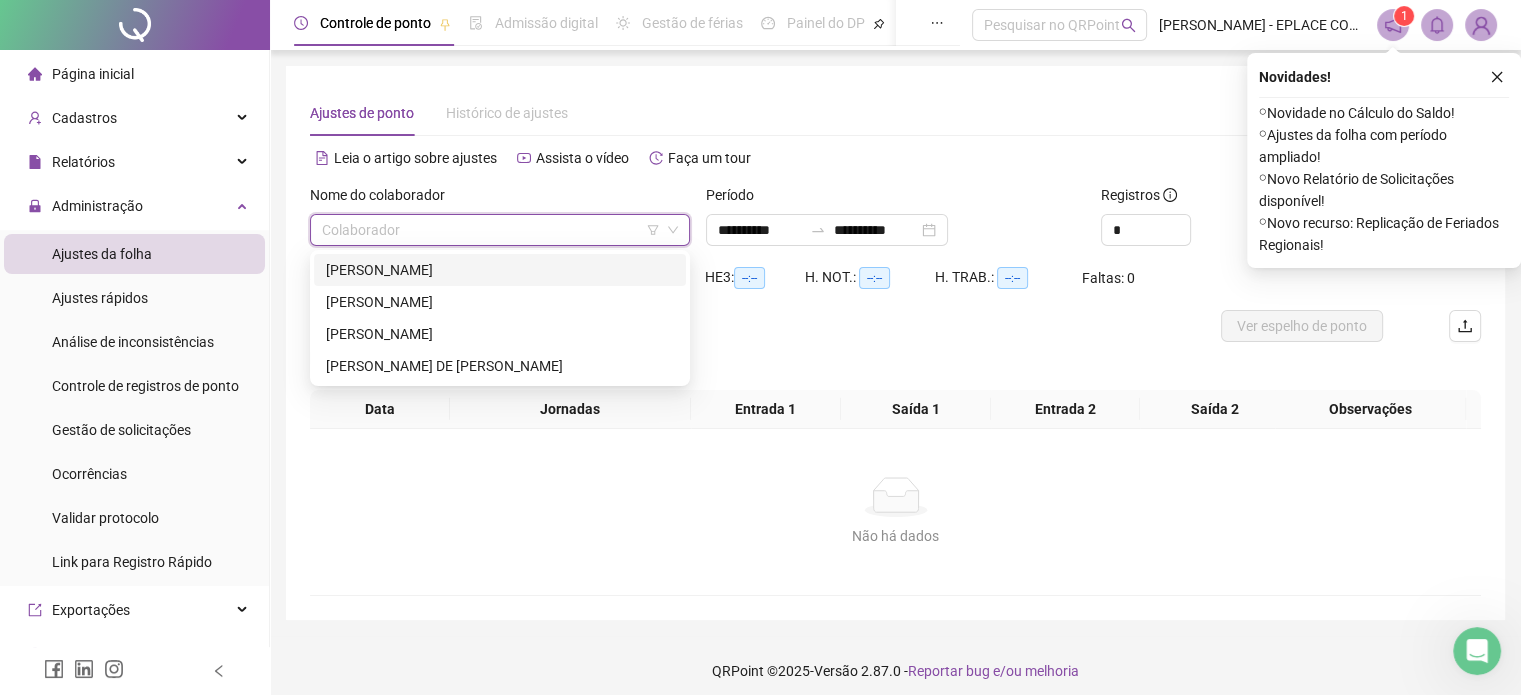 click on "[PERSON_NAME]" at bounding box center (500, 270) 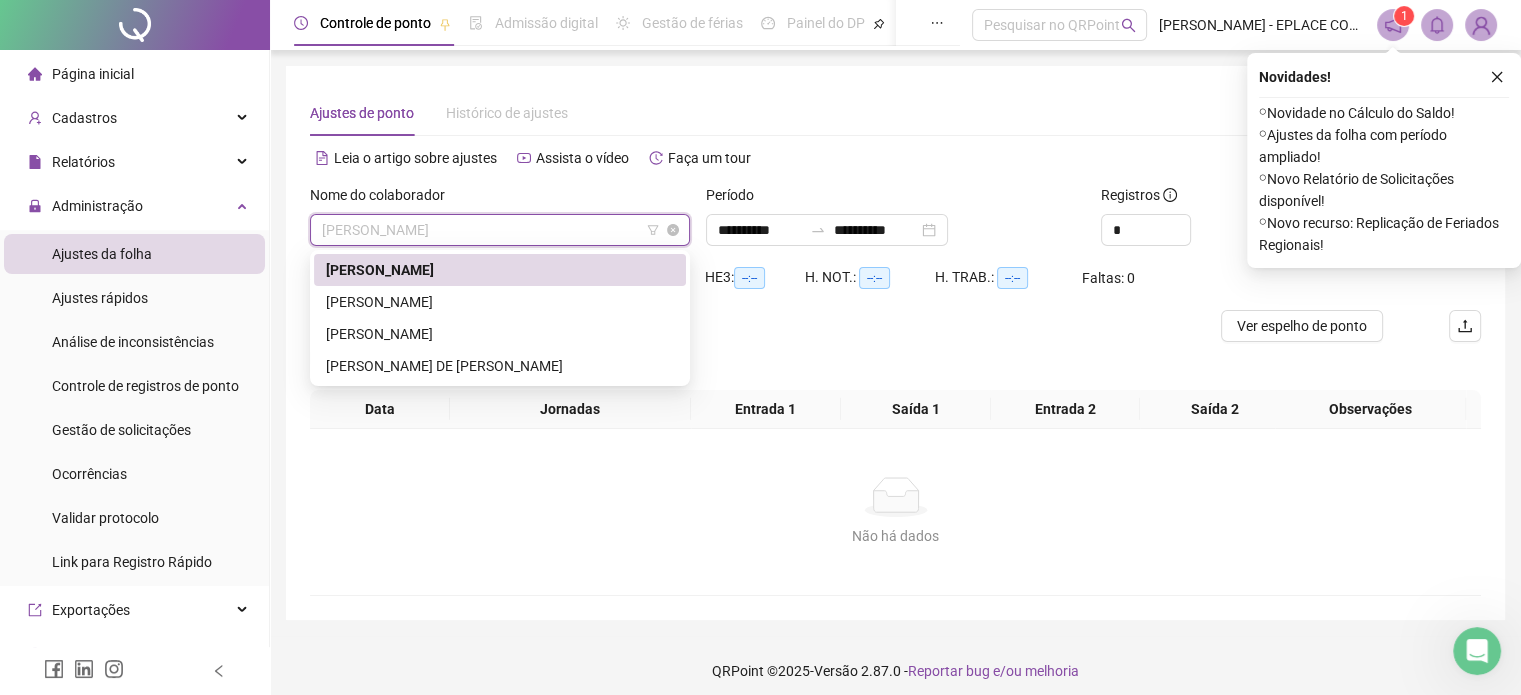 click on "[PERSON_NAME]" at bounding box center (500, 230) 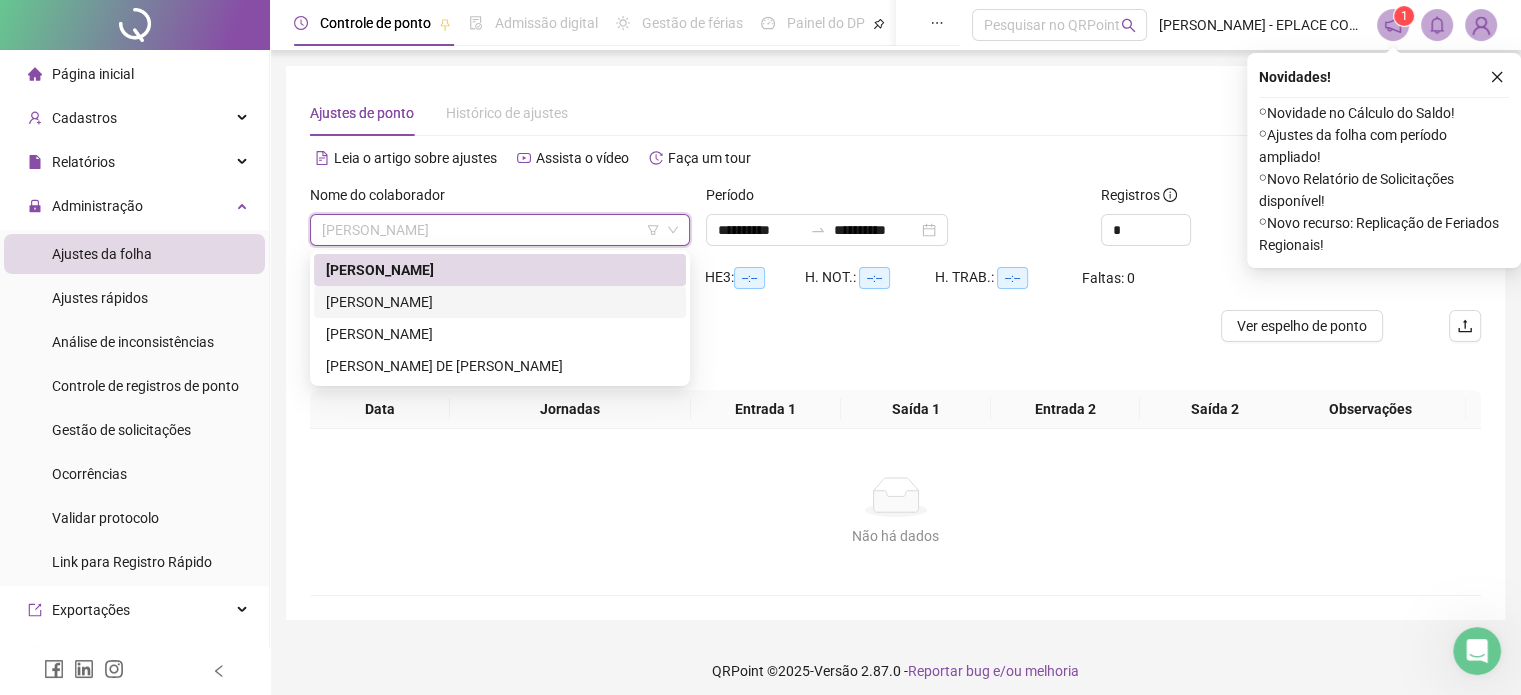 click on "[PERSON_NAME]" at bounding box center [500, 302] 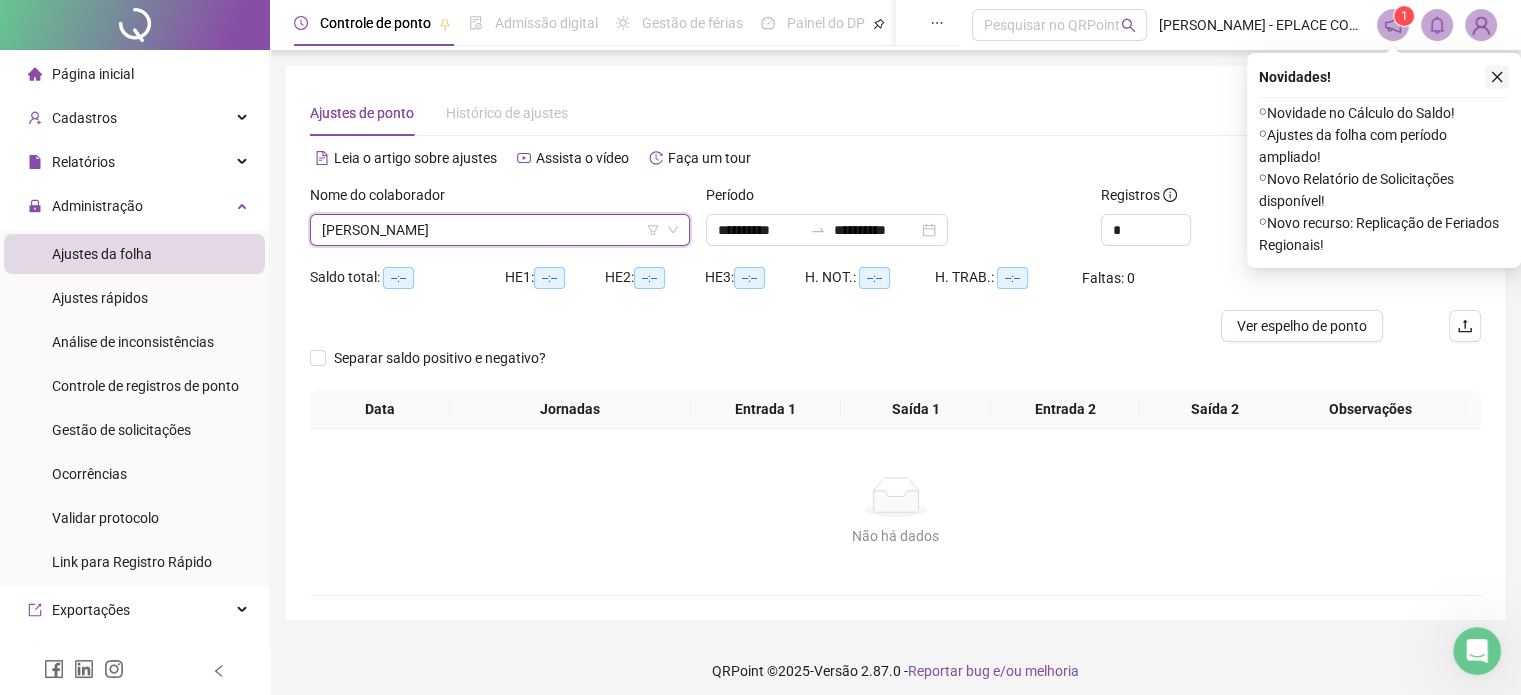 click 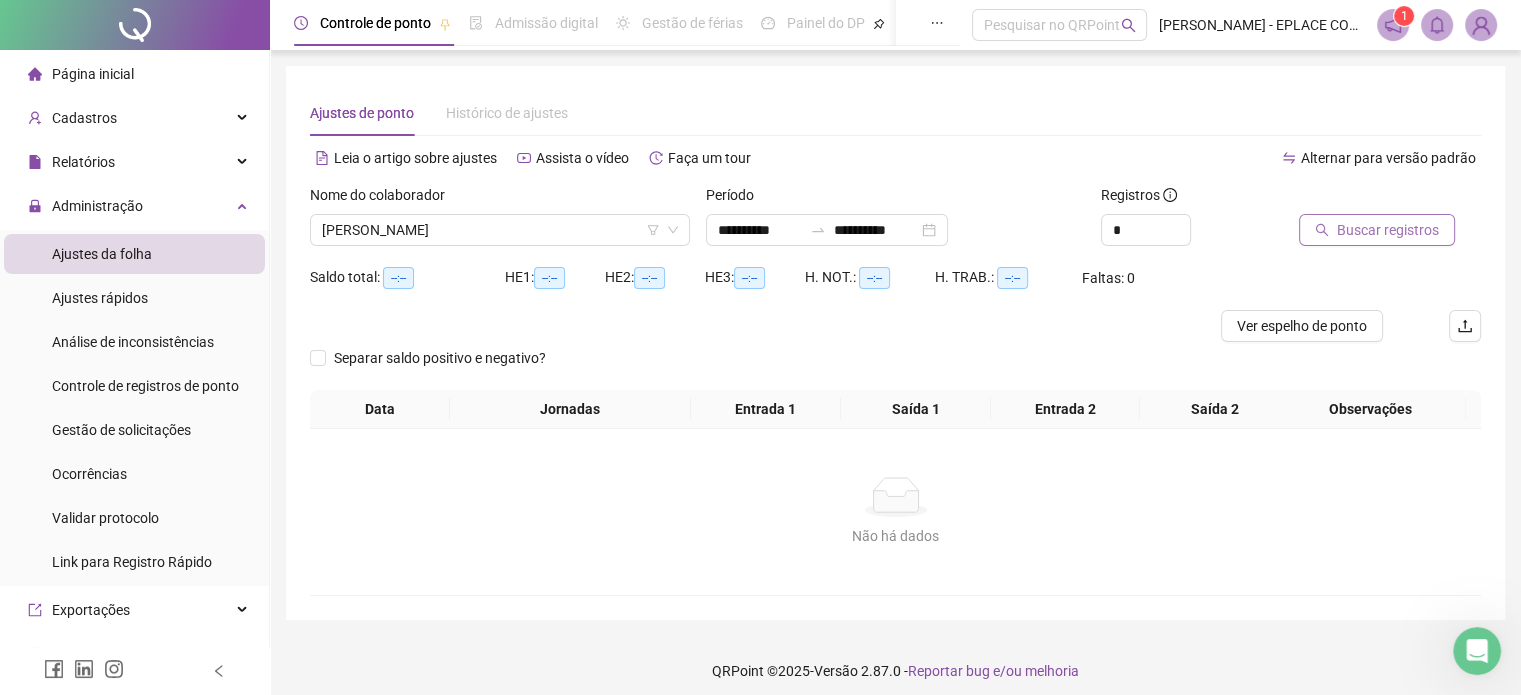 click on "Buscar registros" at bounding box center [1388, 230] 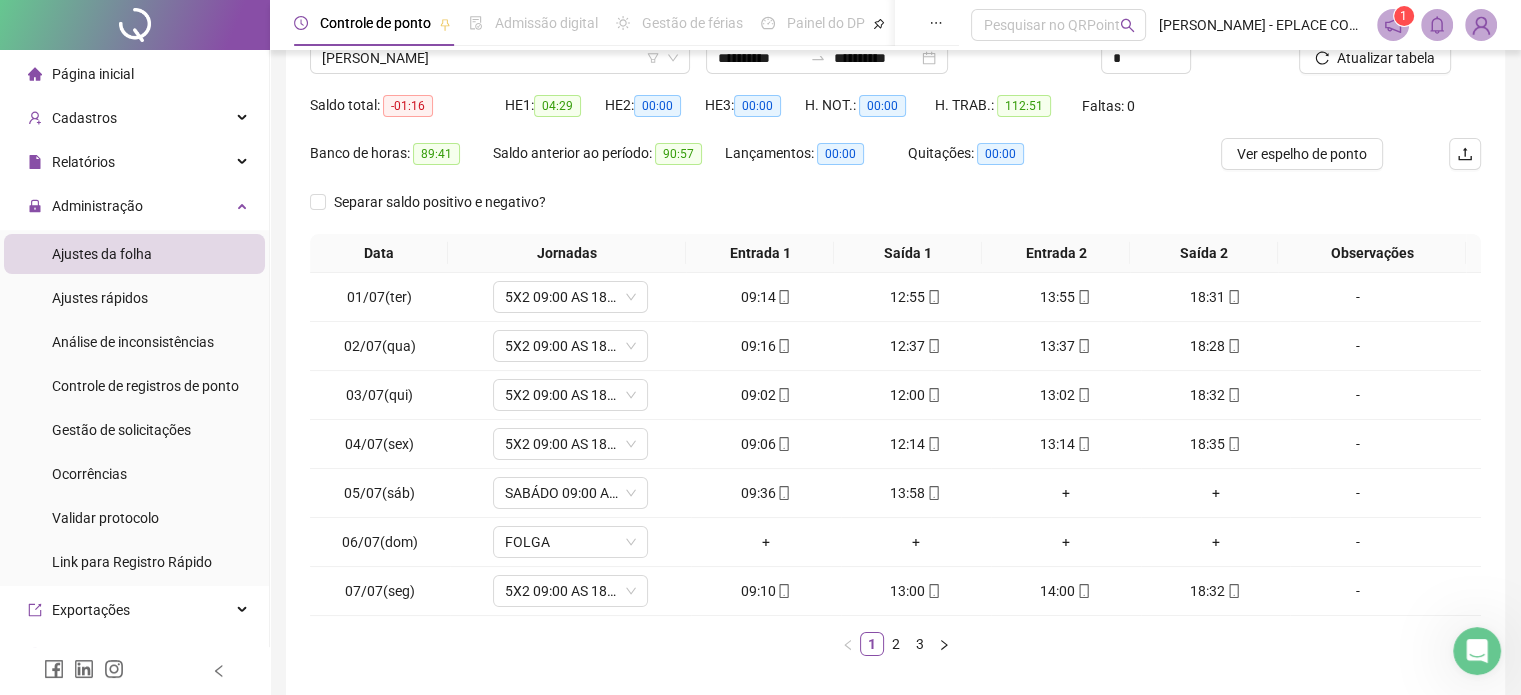 scroll, scrollTop: 200, scrollLeft: 0, axis: vertical 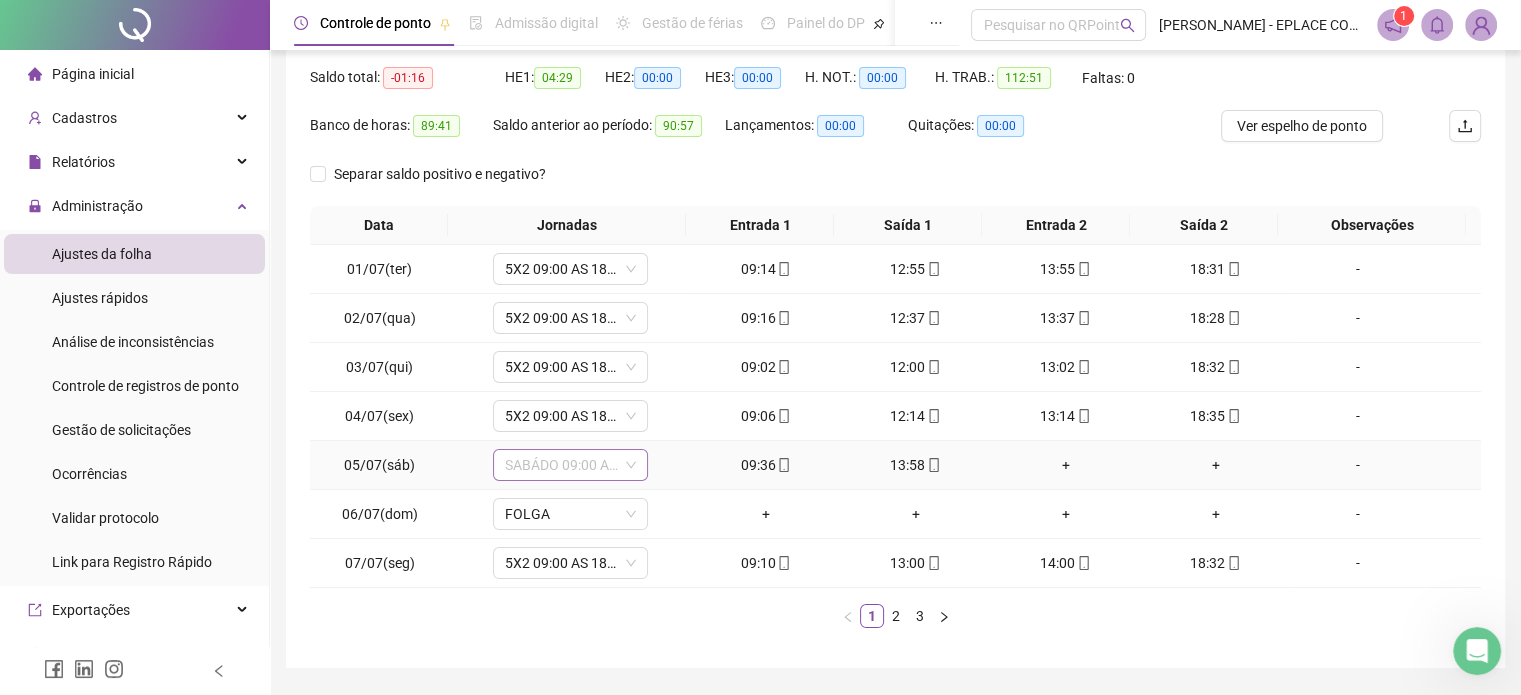 click on "SABÁDO 09:00 AS 14:00" at bounding box center (570, 465) 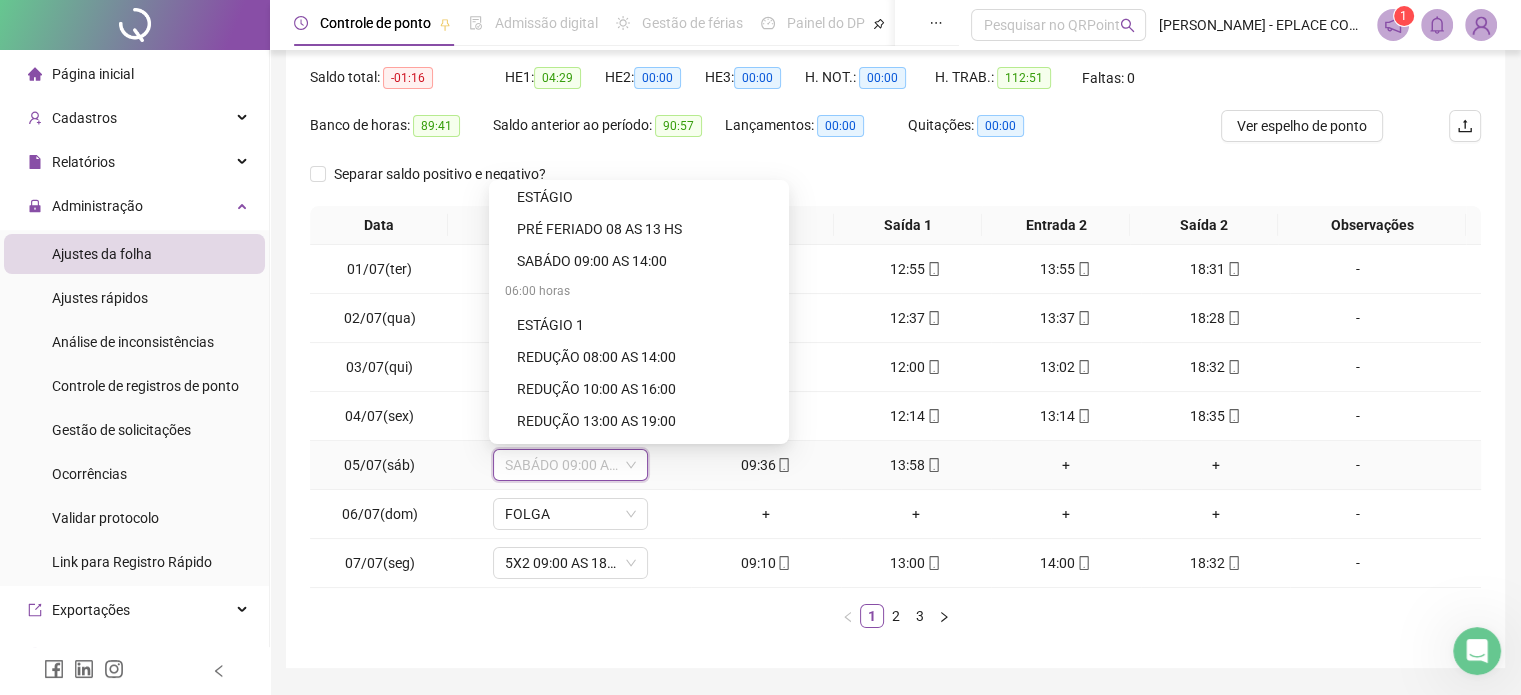 scroll, scrollTop: 700, scrollLeft: 0, axis: vertical 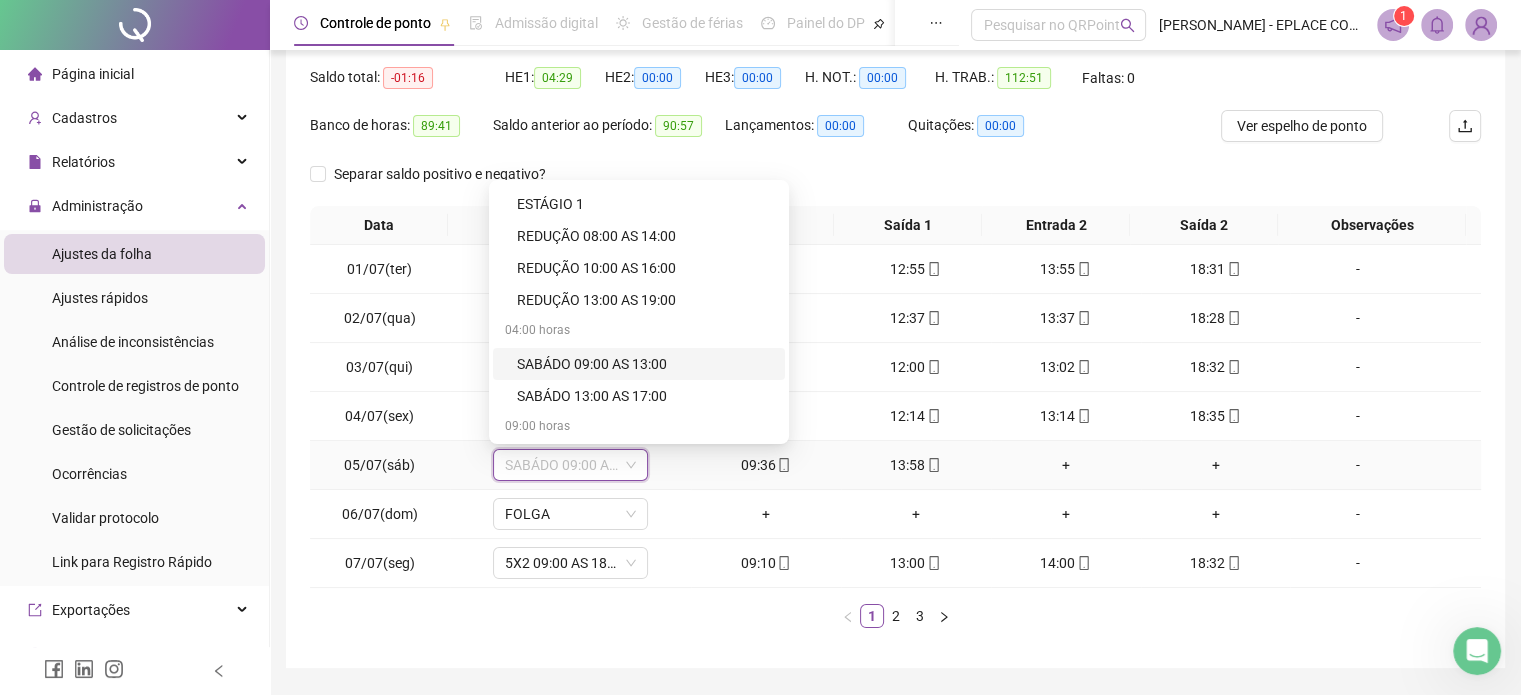 click on "SABÁDO 09:00 AS 13:00" at bounding box center [645, 364] 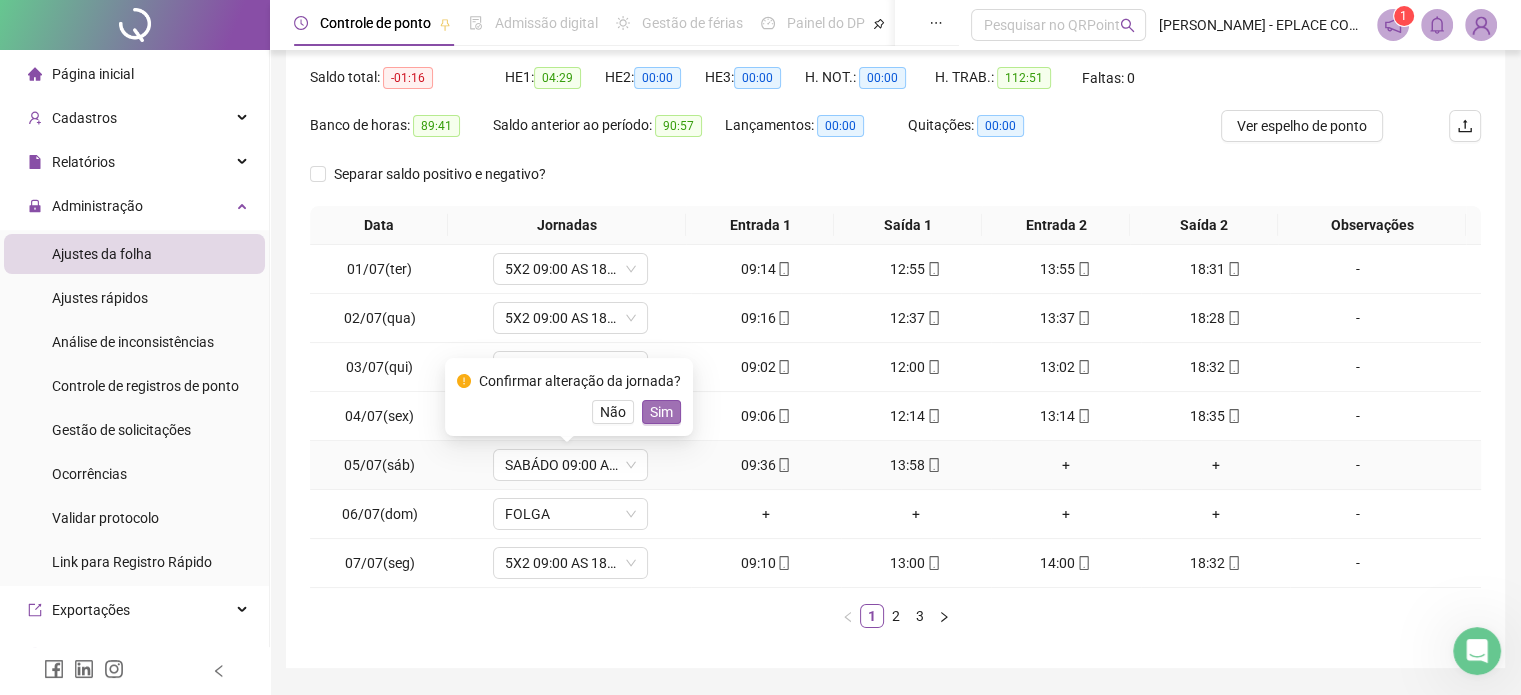 click on "Sim" at bounding box center (661, 412) 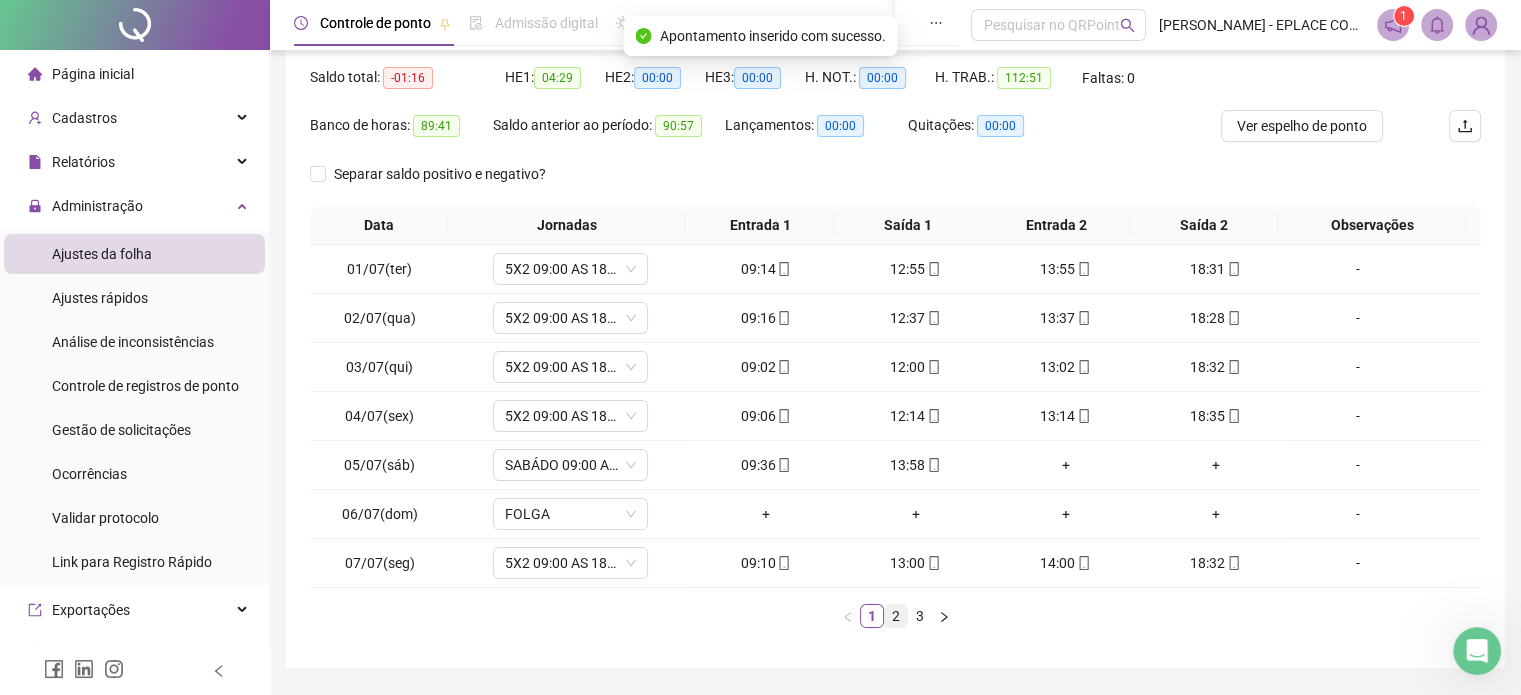 click on "2" at bounding box center [896, 616] 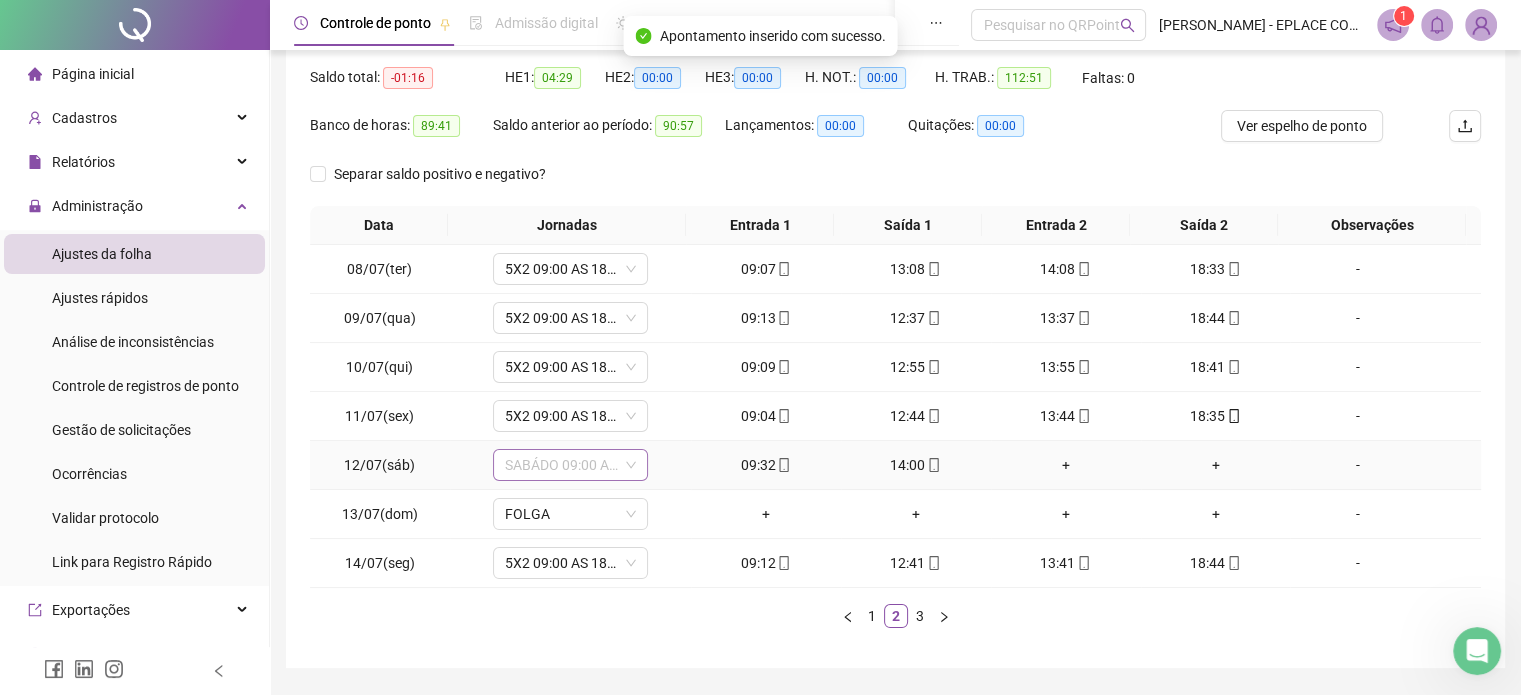 click on "SABÁDO 09:00 AS 14:00" at bounding box center [570, 465] 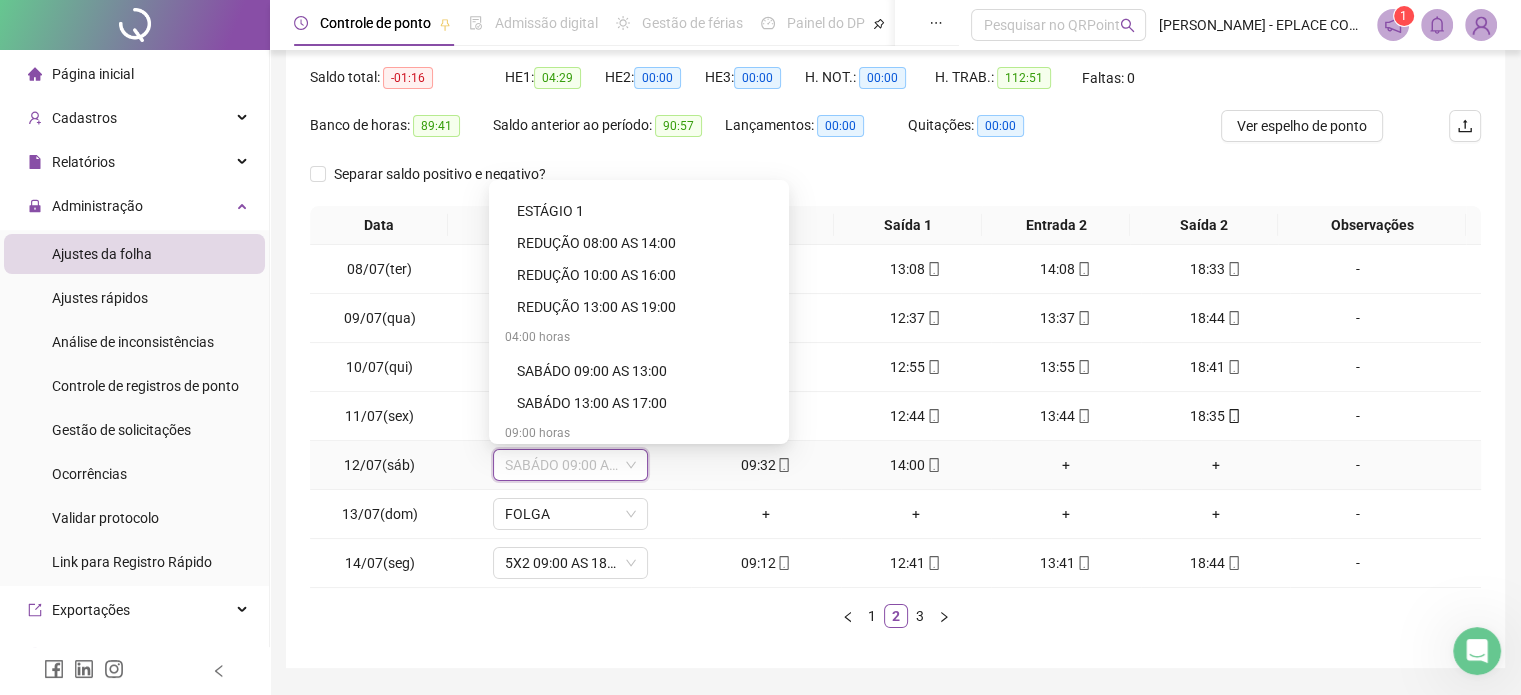 scroll, scrollTop: 700, scrollLeft: 0, axis: vertical 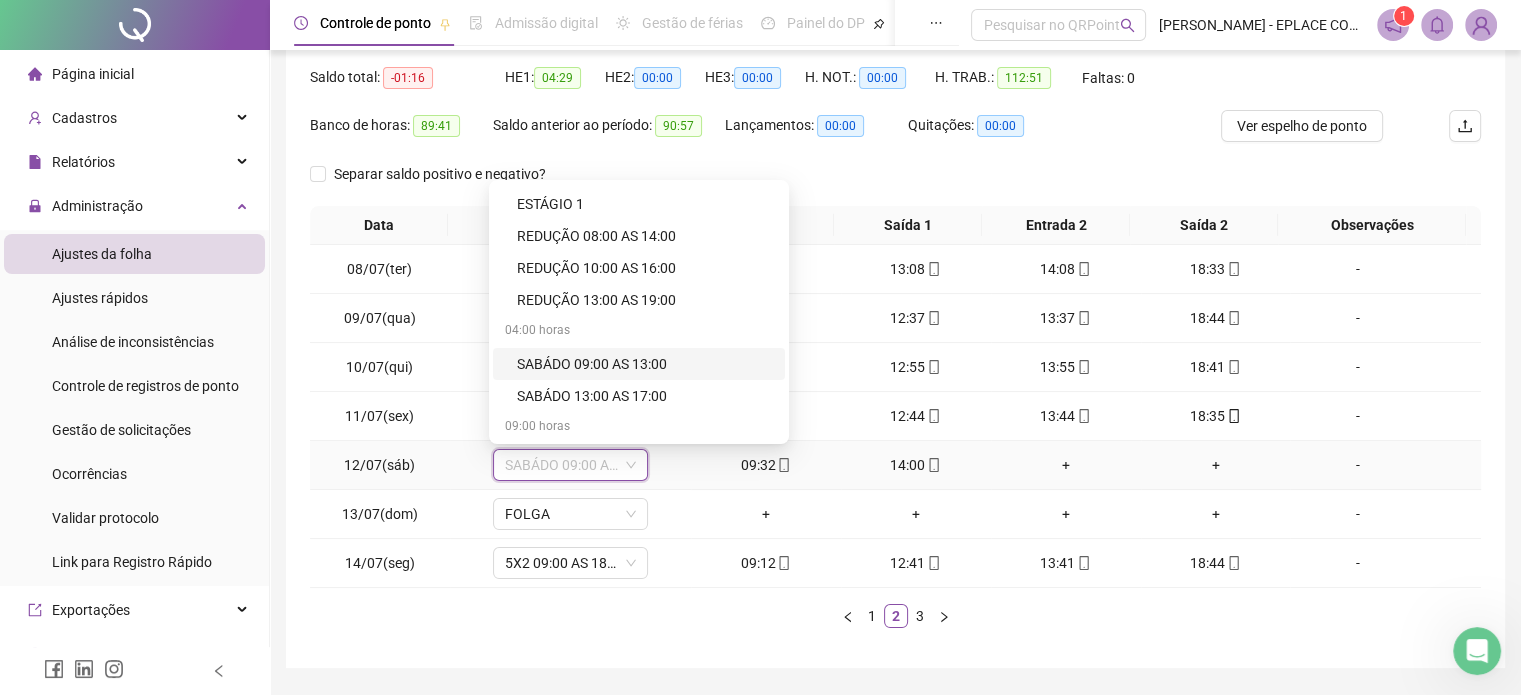 click on "SABÁDO 09:00 AS 13:00" at bounding box center (645, 364) 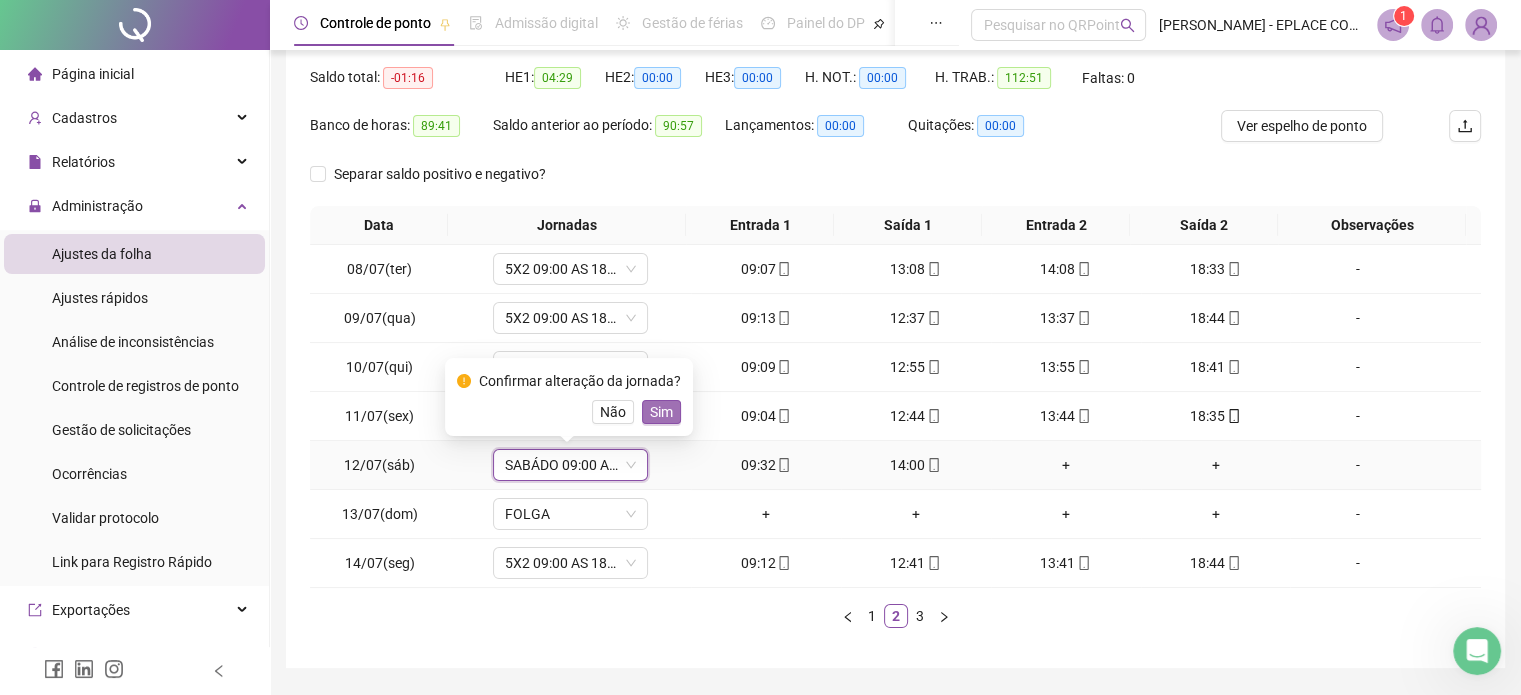 click on "Sim" at bounding box center [661, 412] 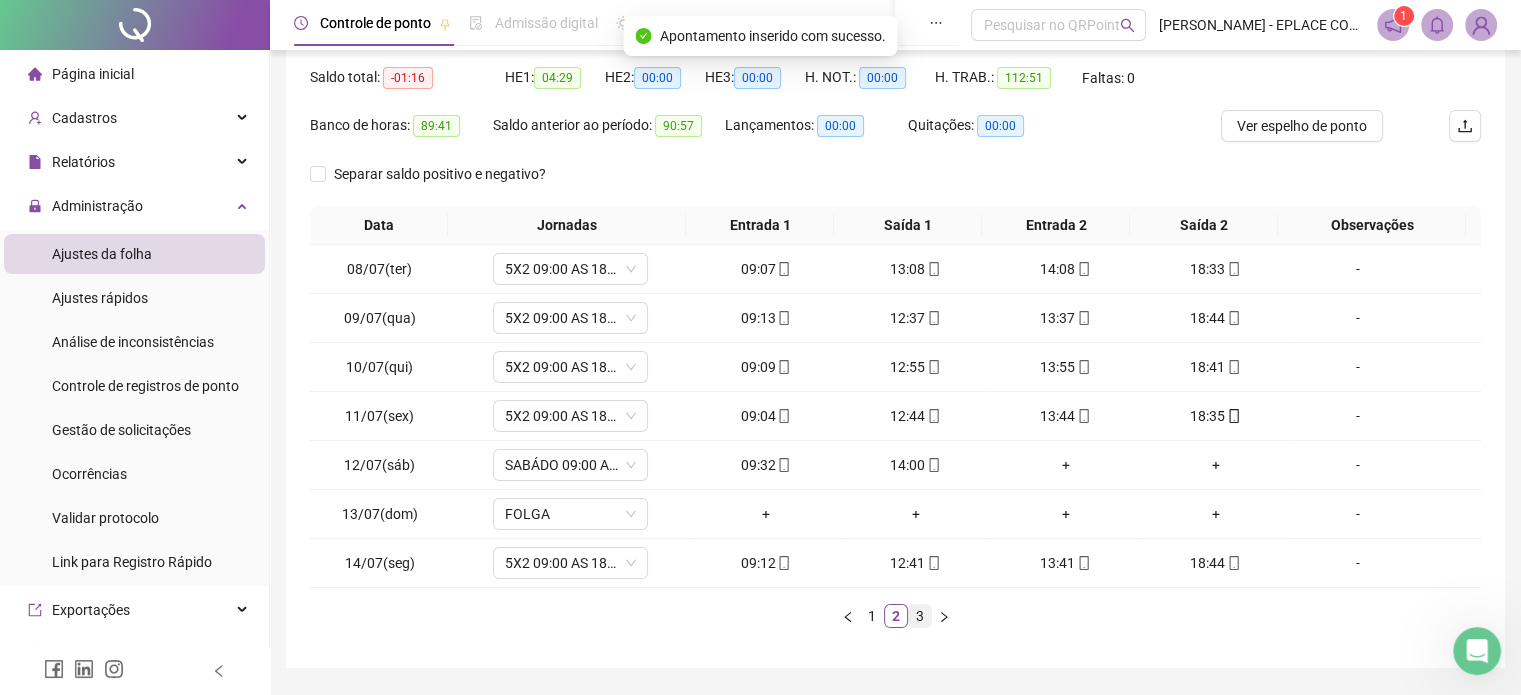 click on "3" at bounding box center [920, 616] 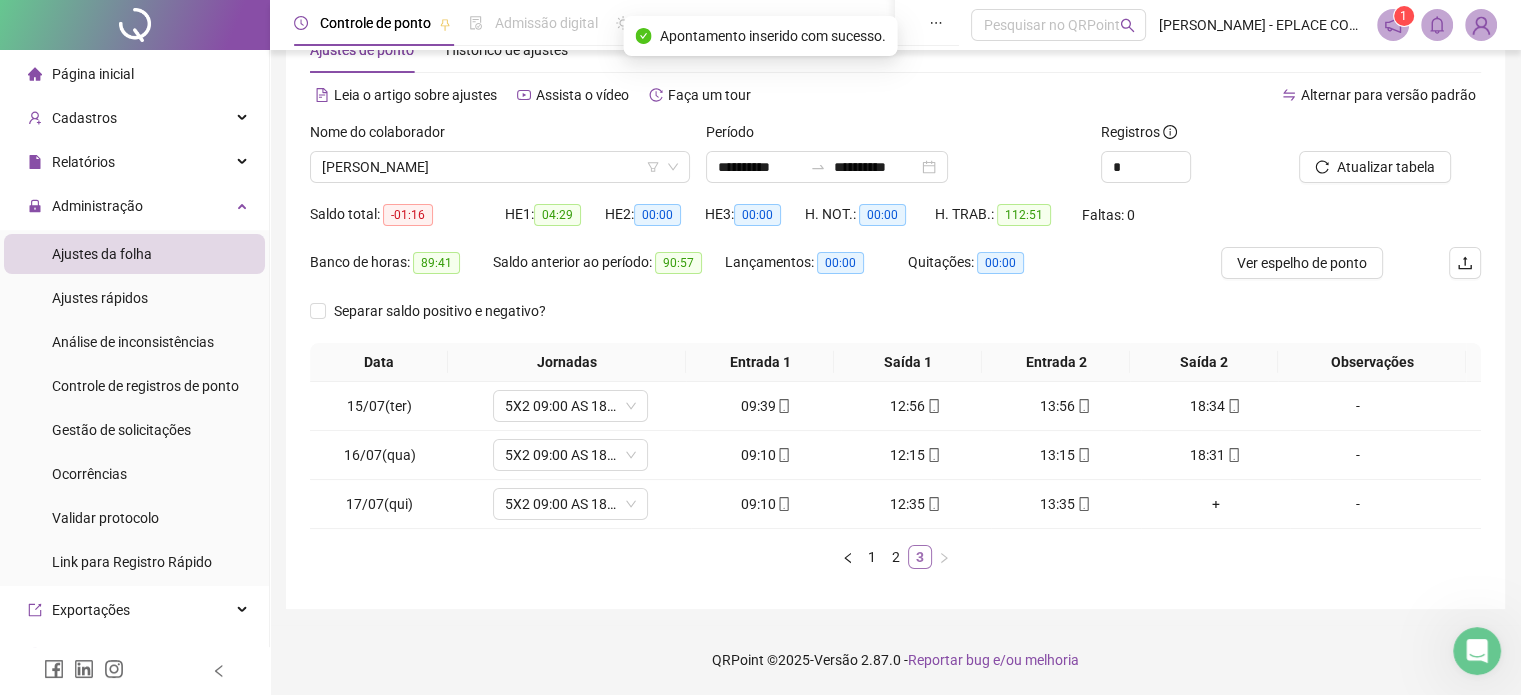 scroll, scrollTop: 62, scrollLeft: 0, axis: vertical 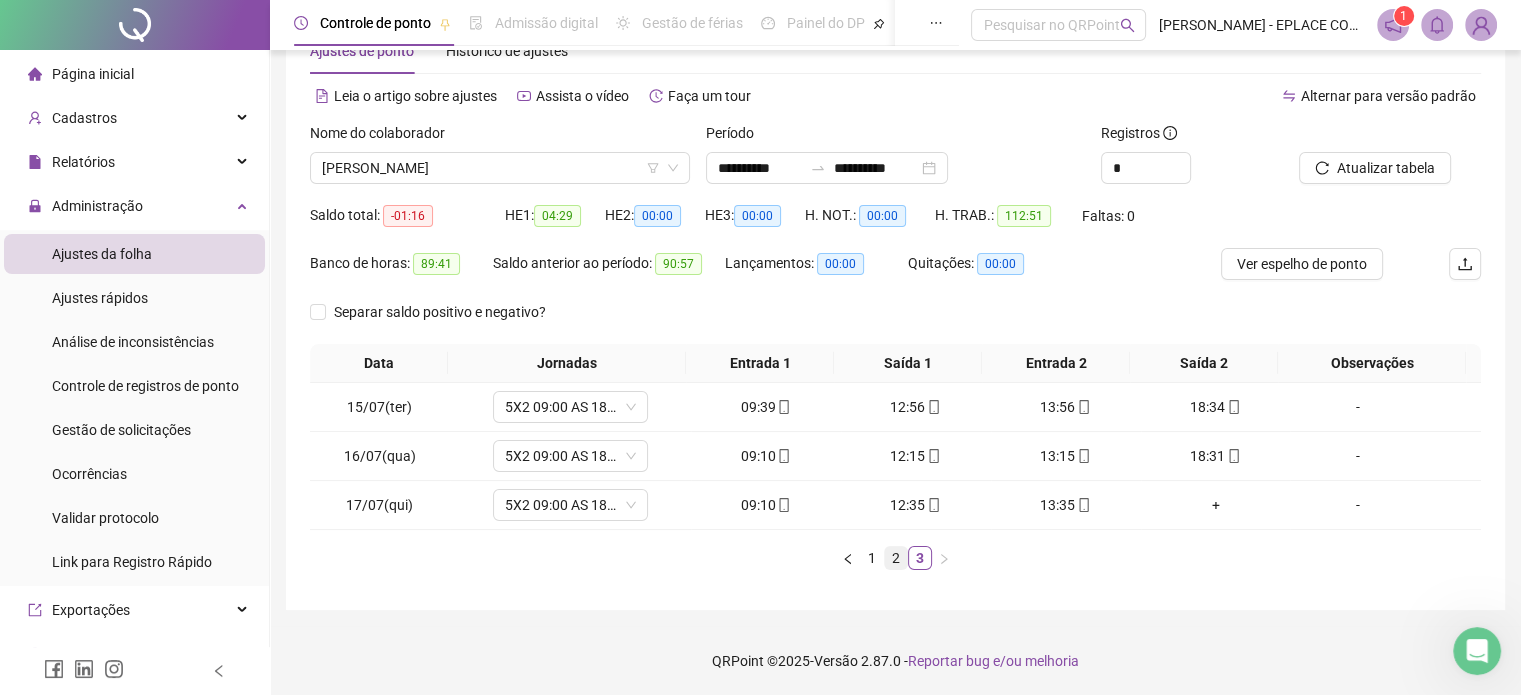 click on "2" at bounding box center [896, 558] 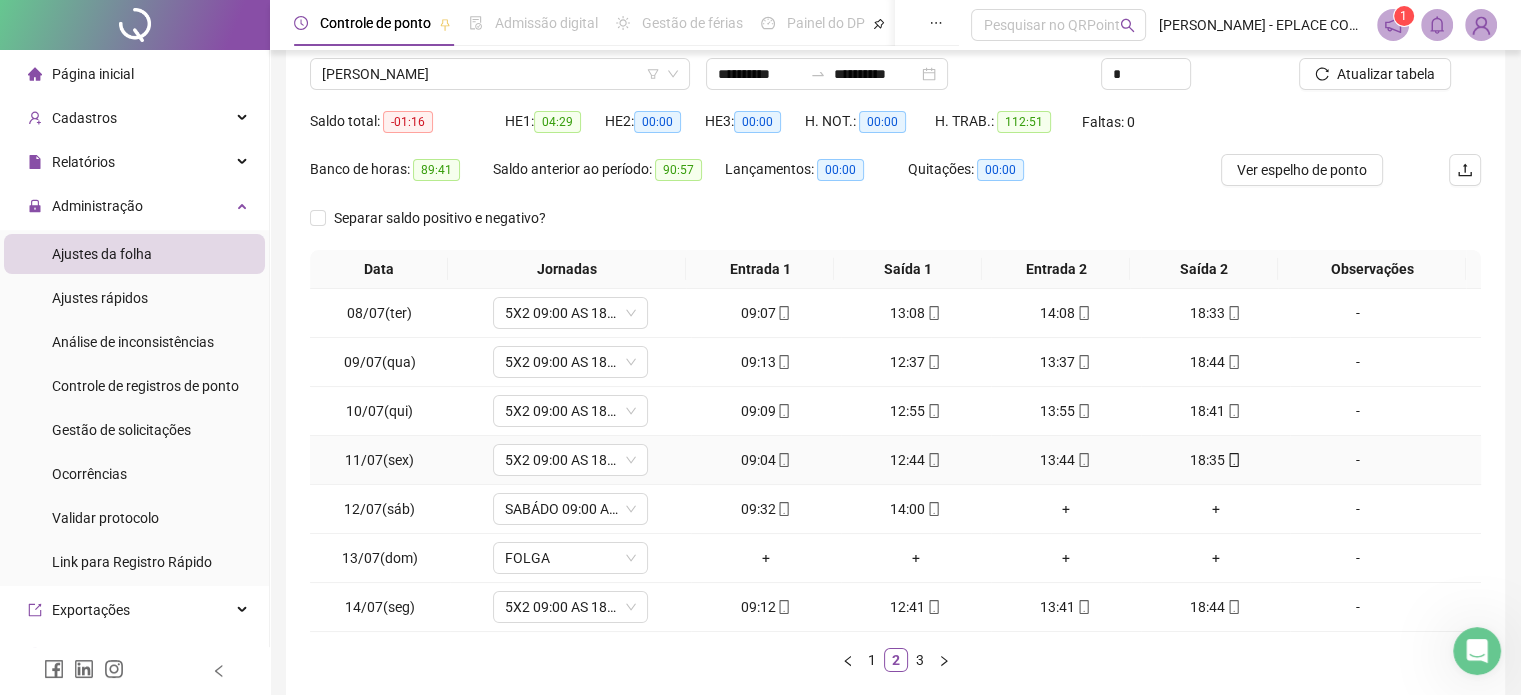 scroll, scrollTop: 257, scrollLeft: 0, axis: vertical 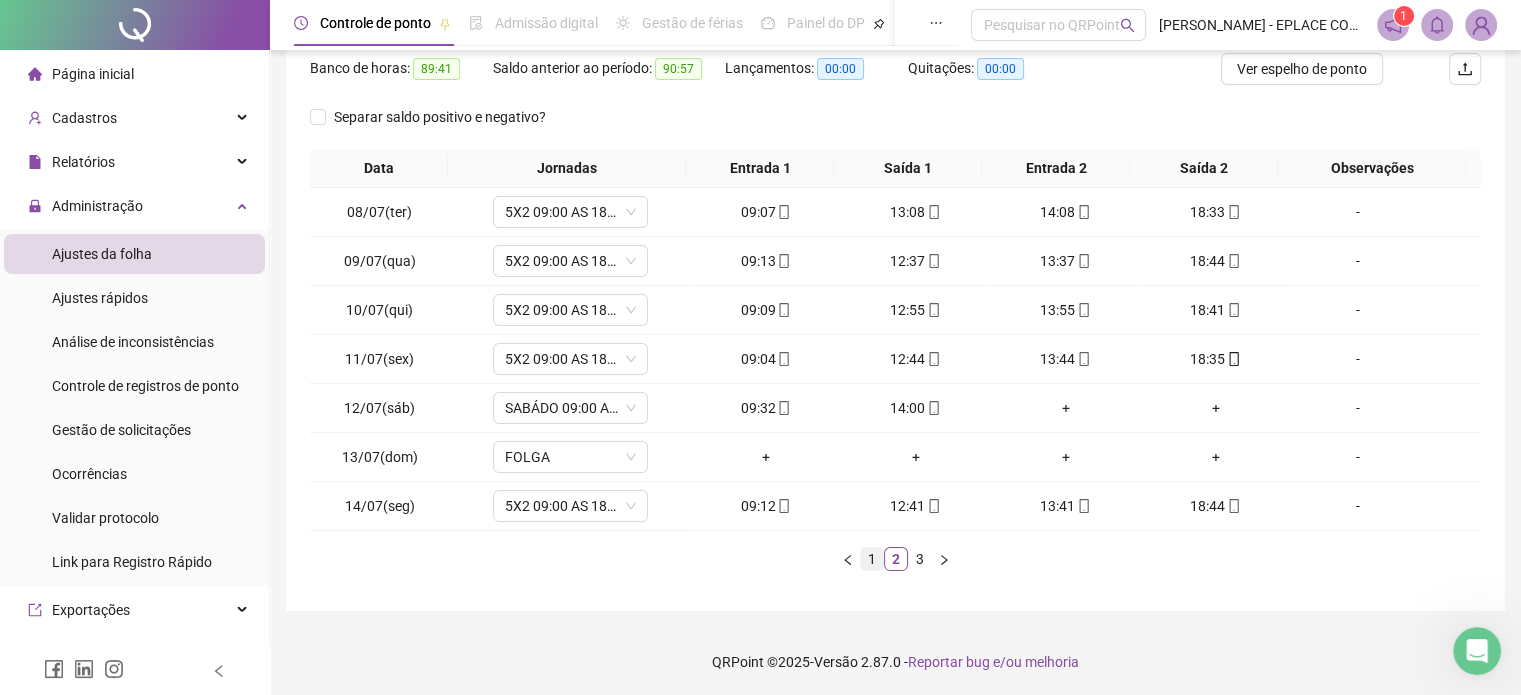 click on "1" at bounding box center [872, 559] 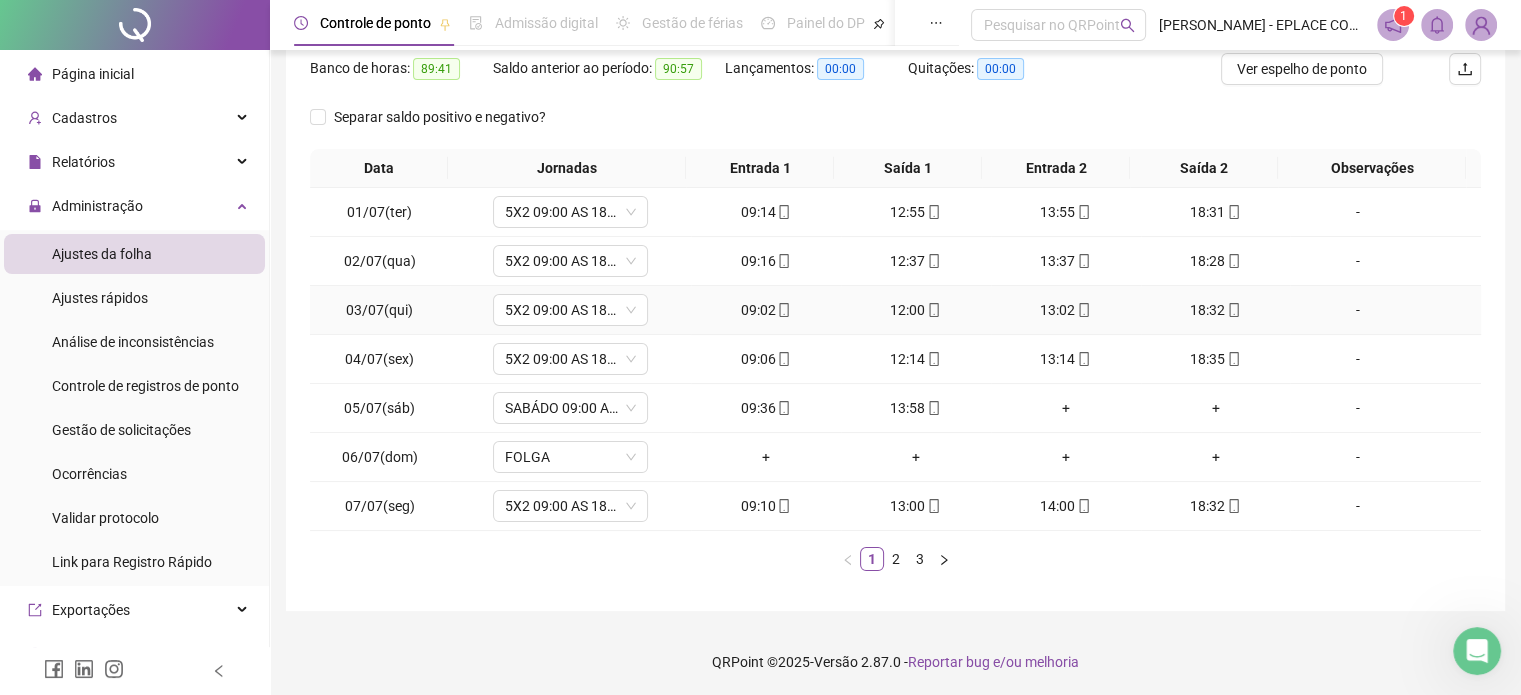 scroll, scrollTop: 0, scrollLeft: 0, axis: both 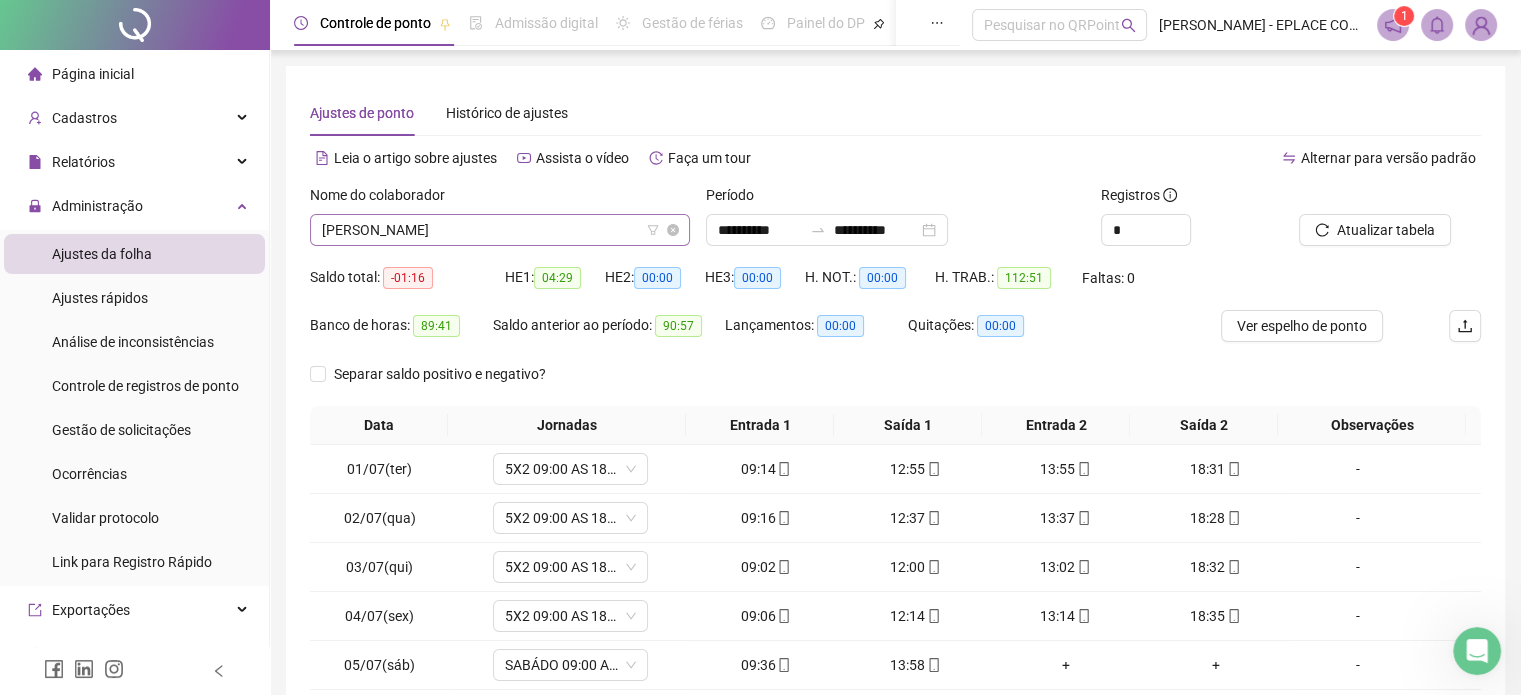 click on "[PERSON_NAME]" at bounding box center (500, 230) 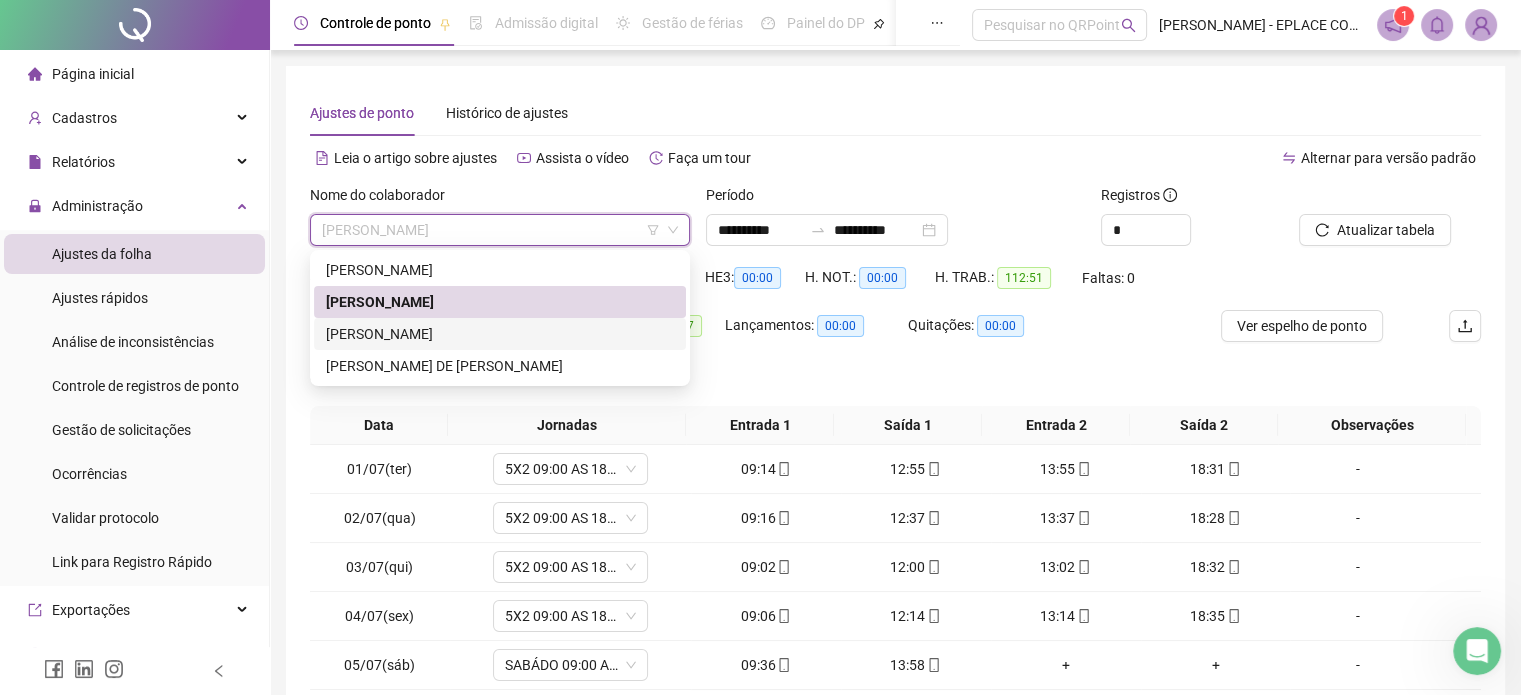 click on "[PERSON_NAME]" at bounding box center [500, 334] 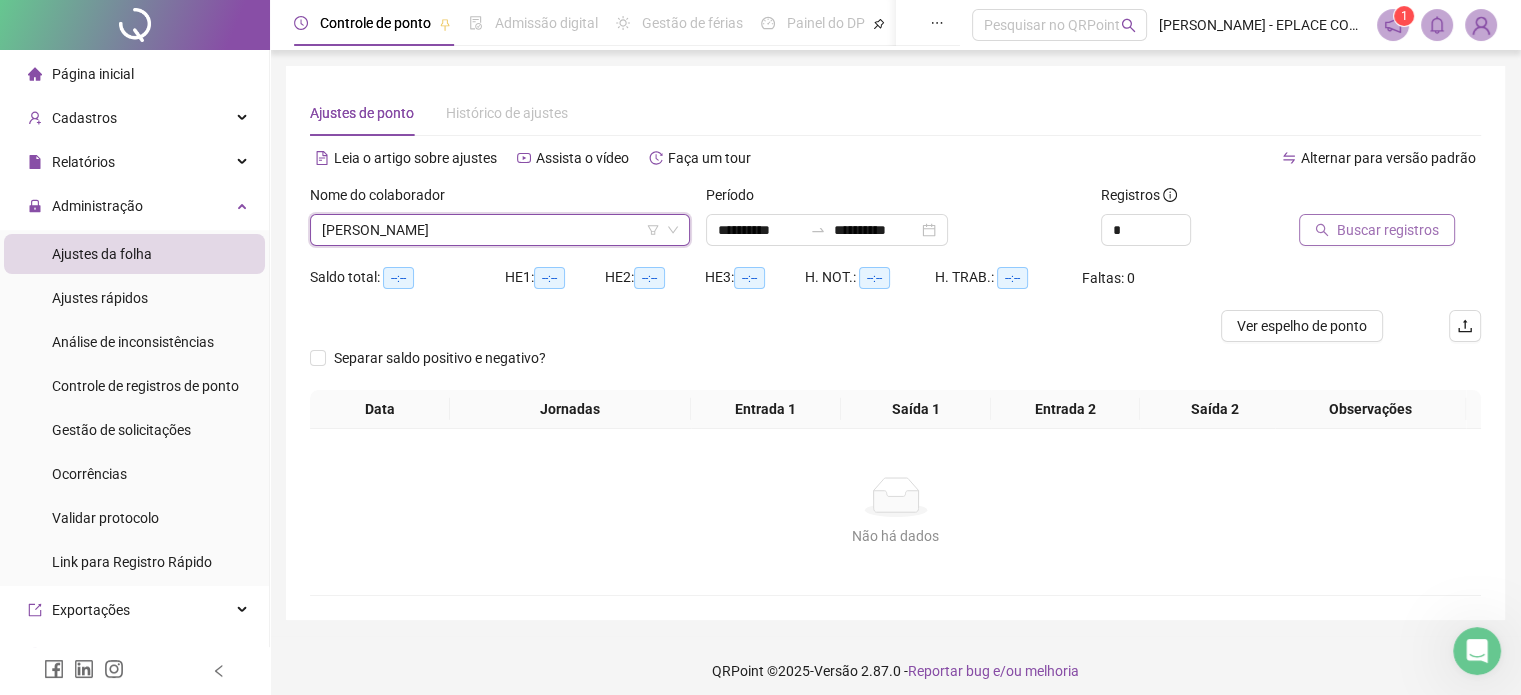 click on "Buscar registros" at bounding box center [1377, 230] 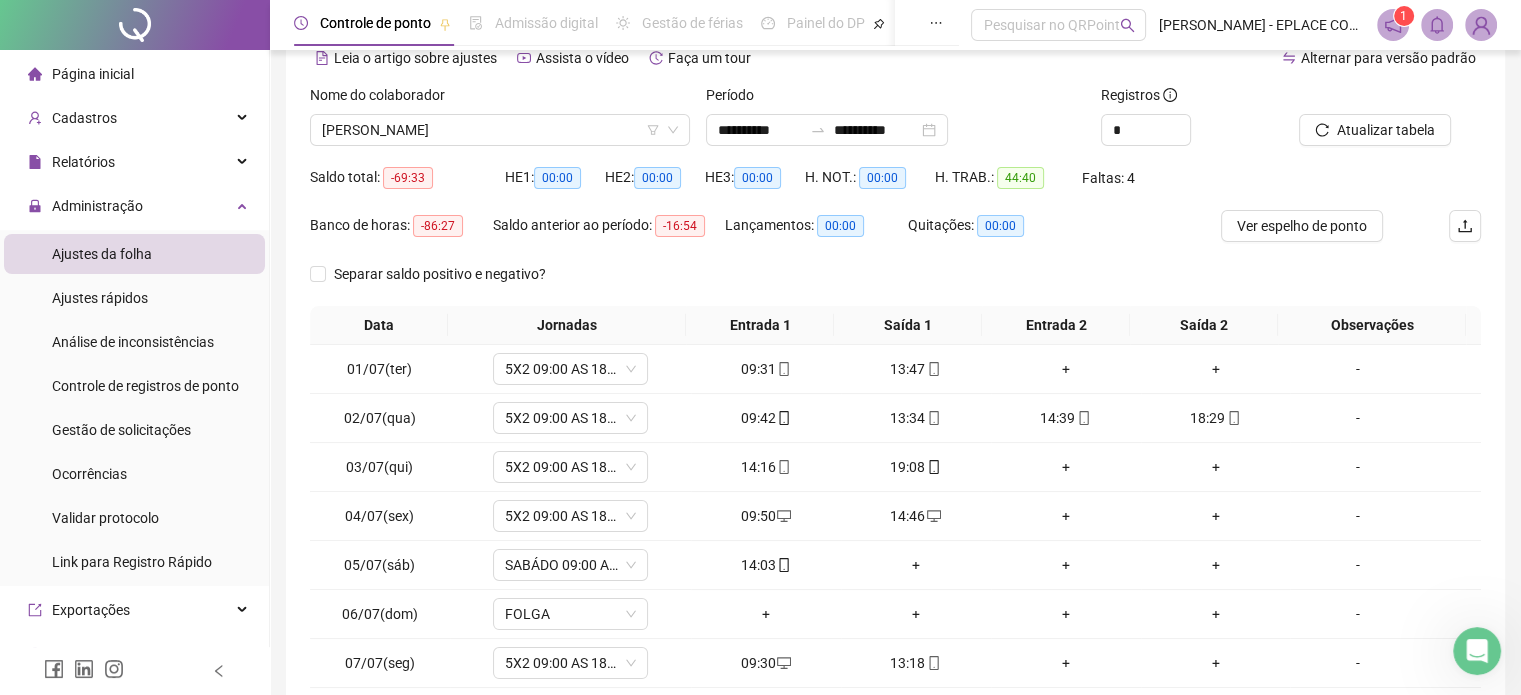 scroll, scrollTop: 257, scrollLeft: 0, axis: vertical 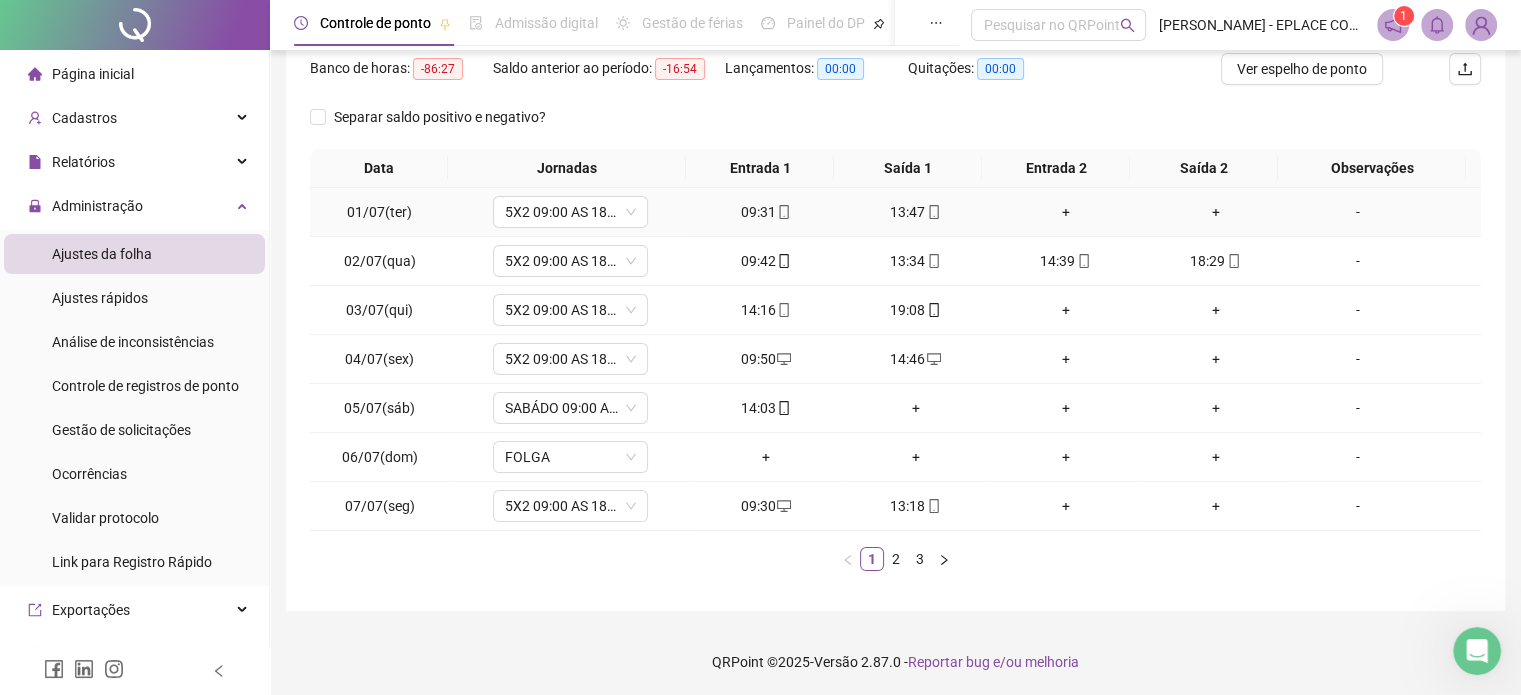 click on "+" at bounding box center (1066, 212) 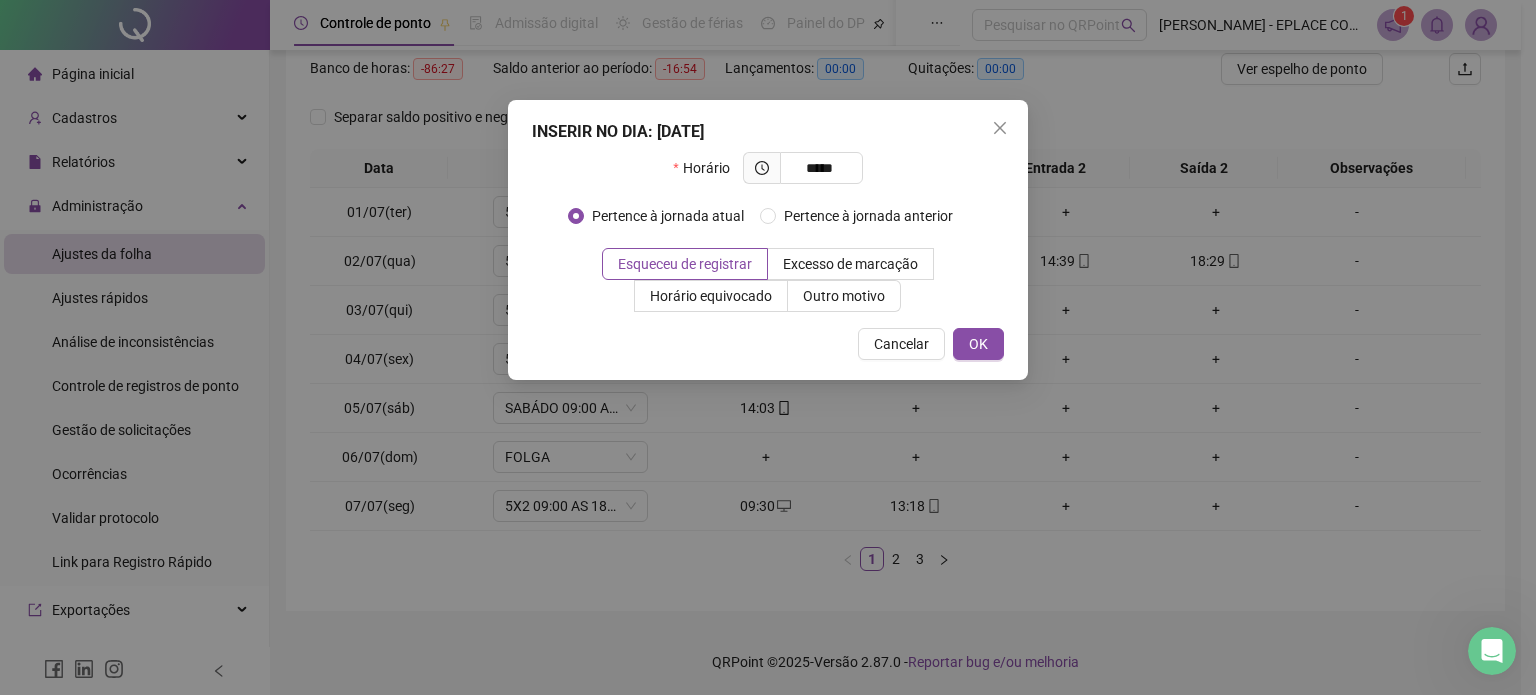 type on "*****" 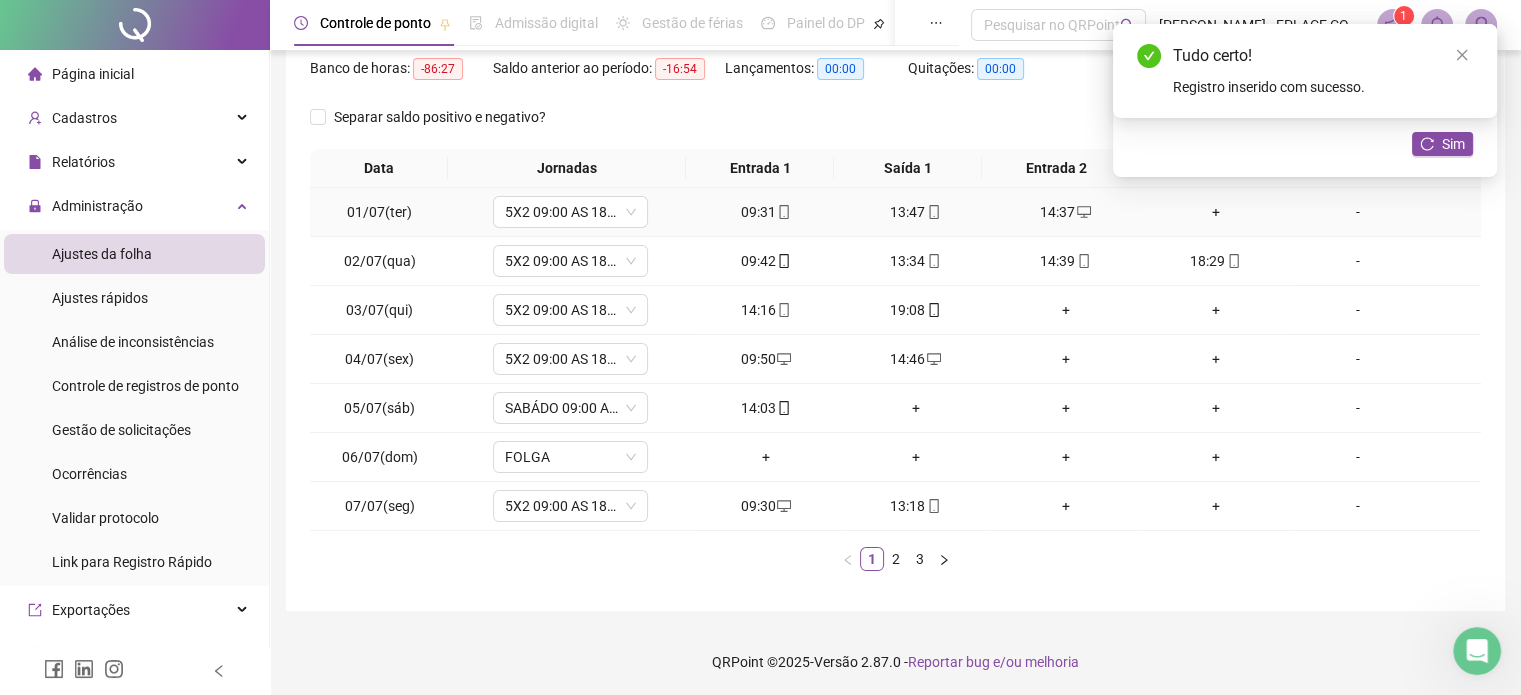click on "+" at bounding box center [1216, 212] 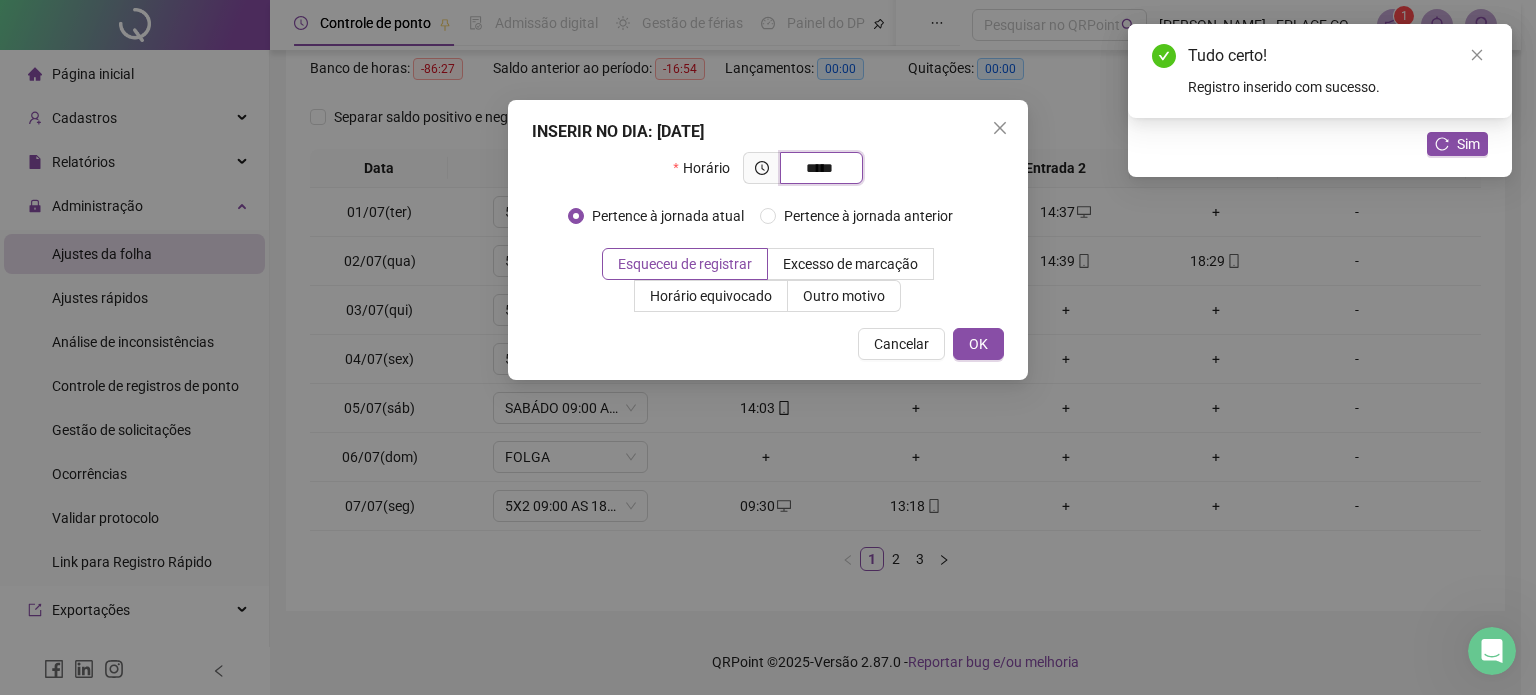 type on "*****" 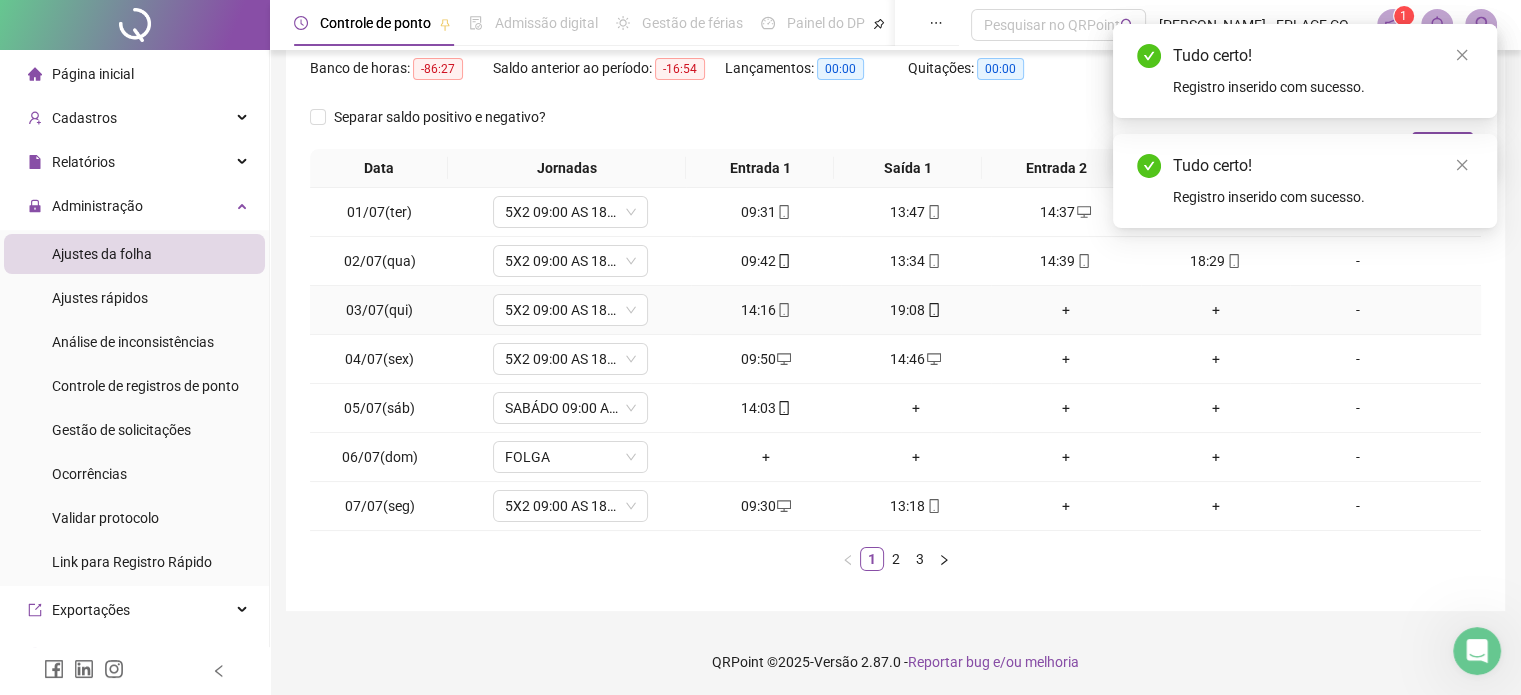 click on "+" at bounding box center [1216, 310] 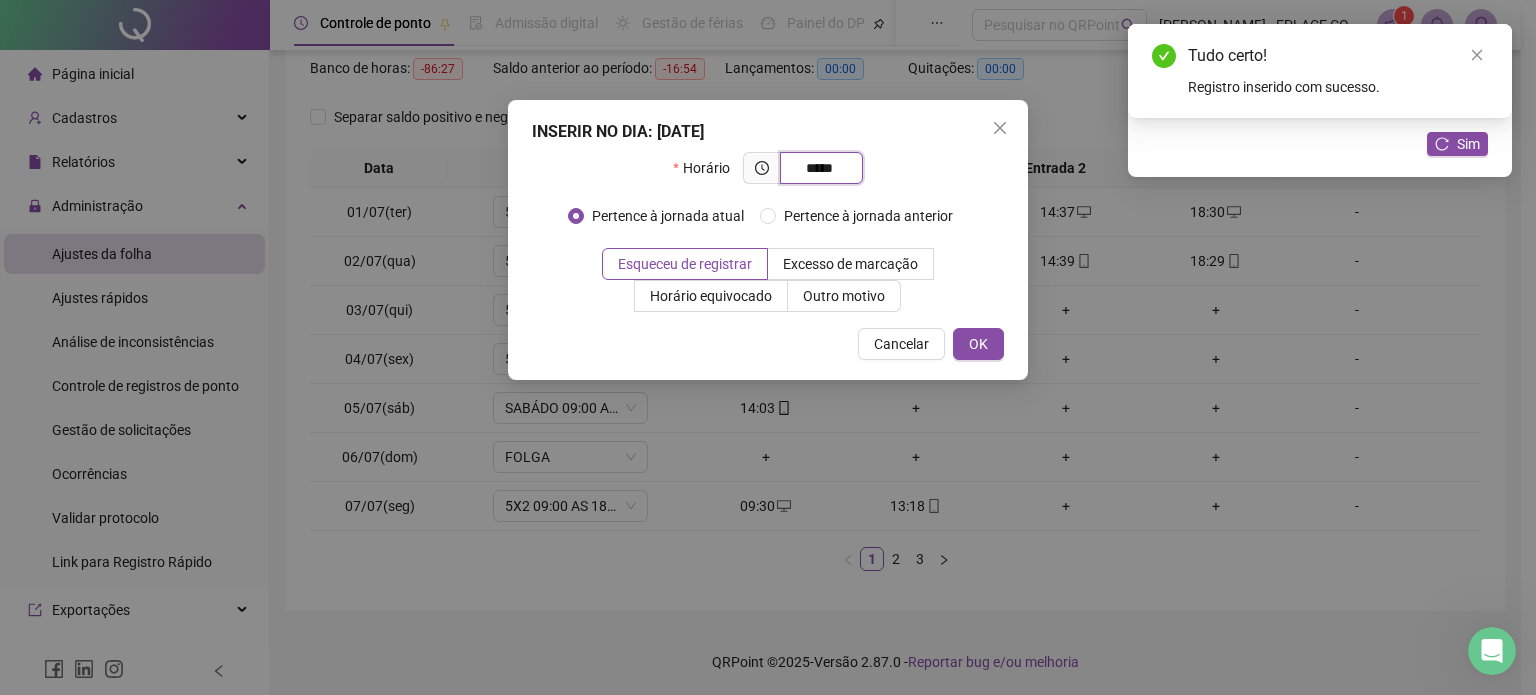 type on "*****" 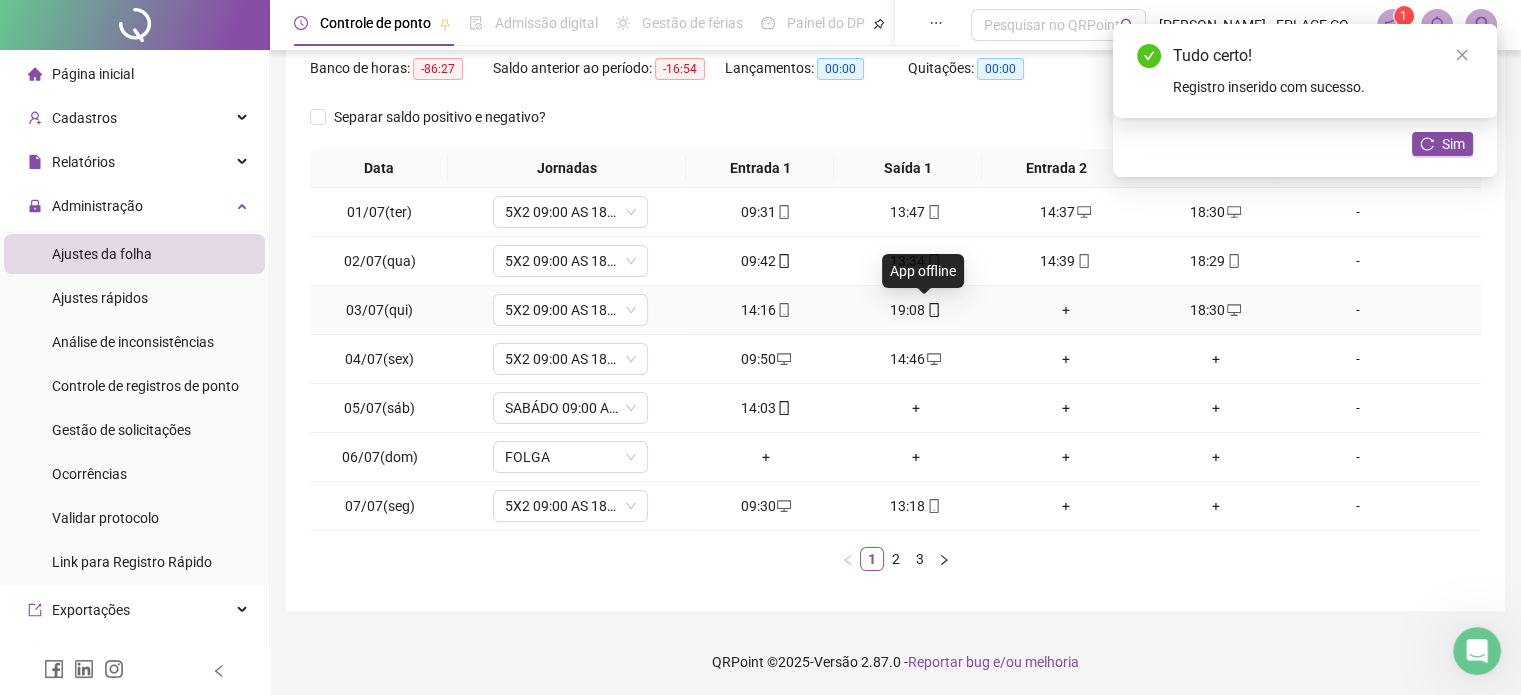 click at bounding box center (933, 310) 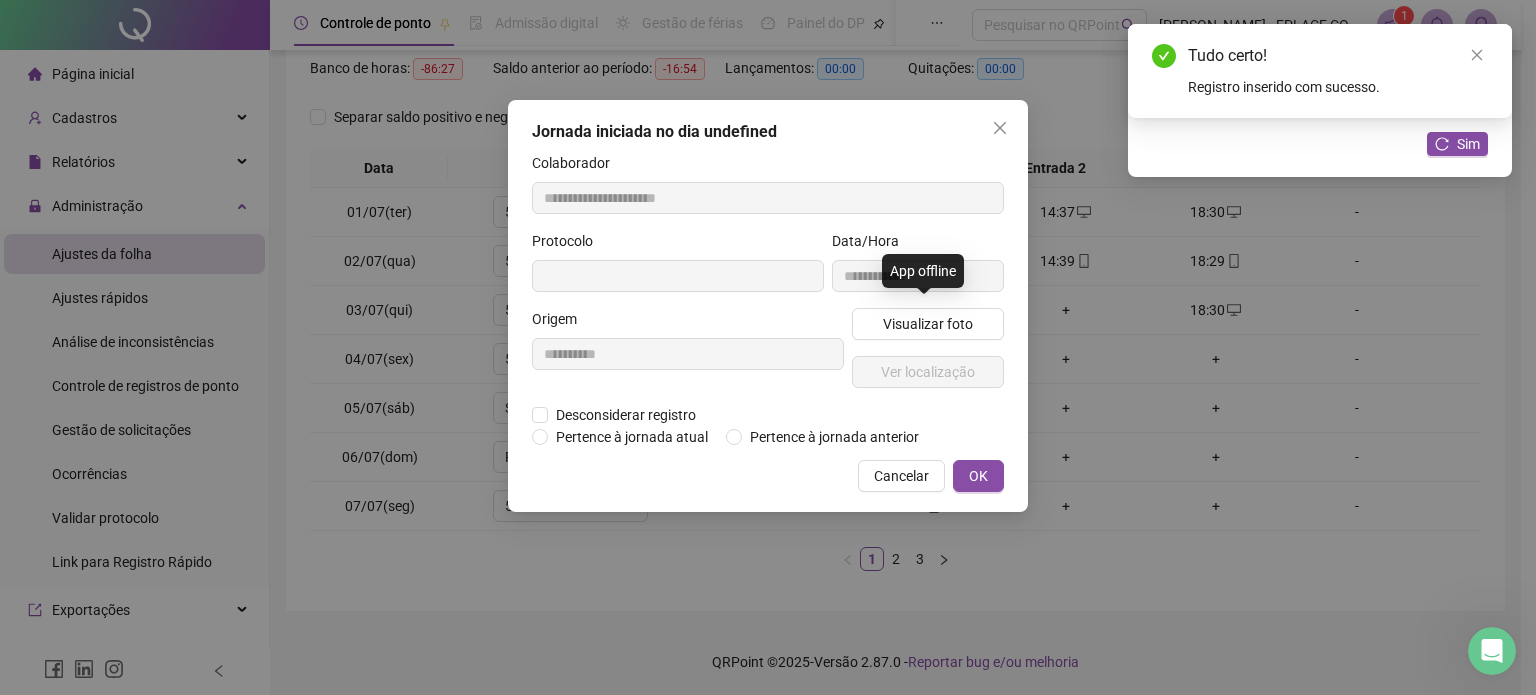 type on "**********" 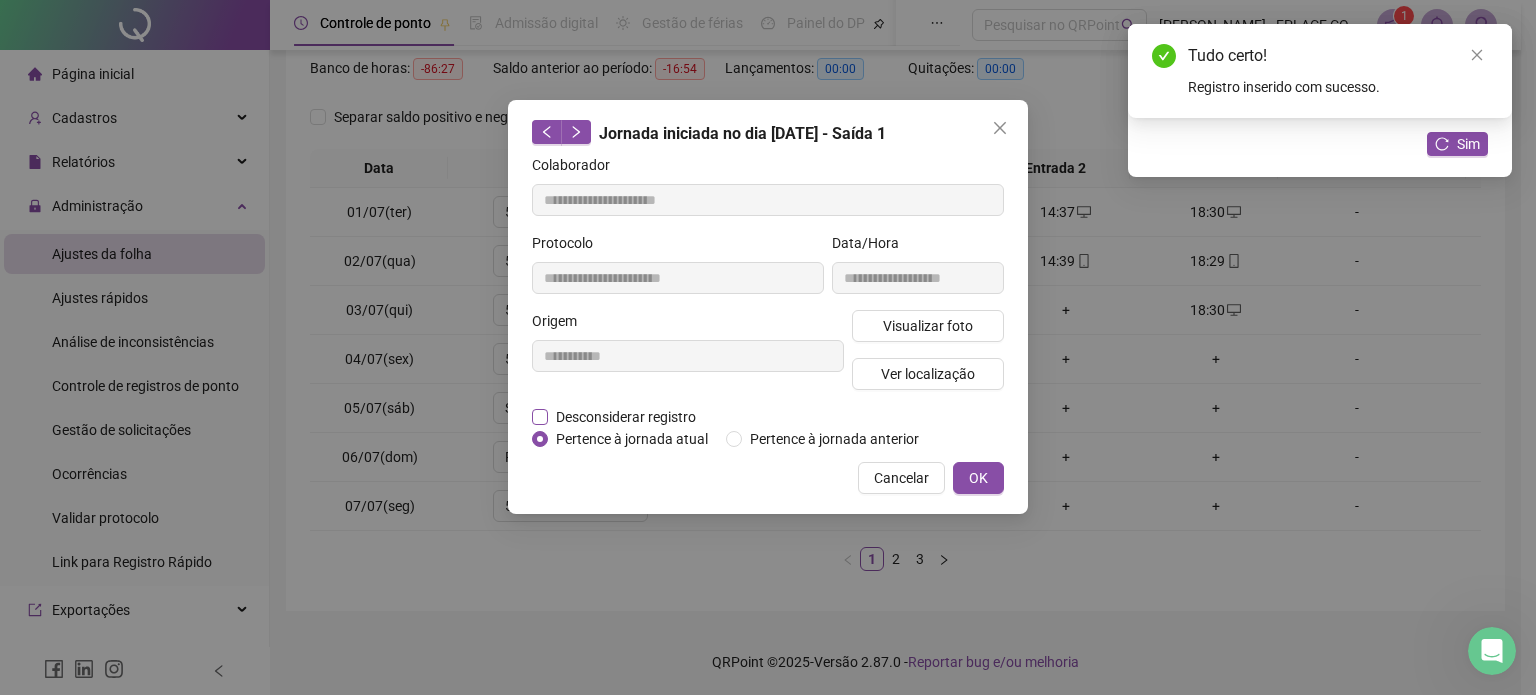 click on "Desconsiderar registro" at bounding box center [626, 417] 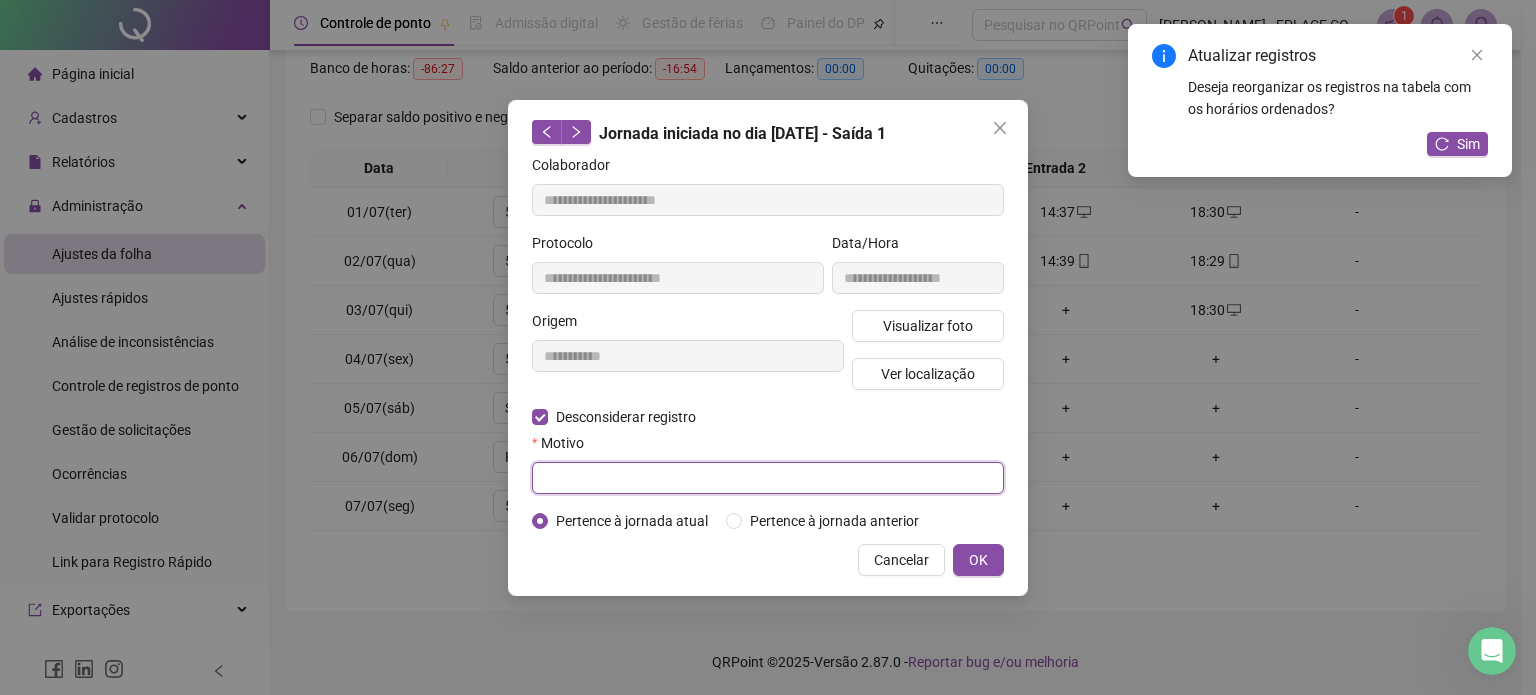 click at bounding box center [768, 478] 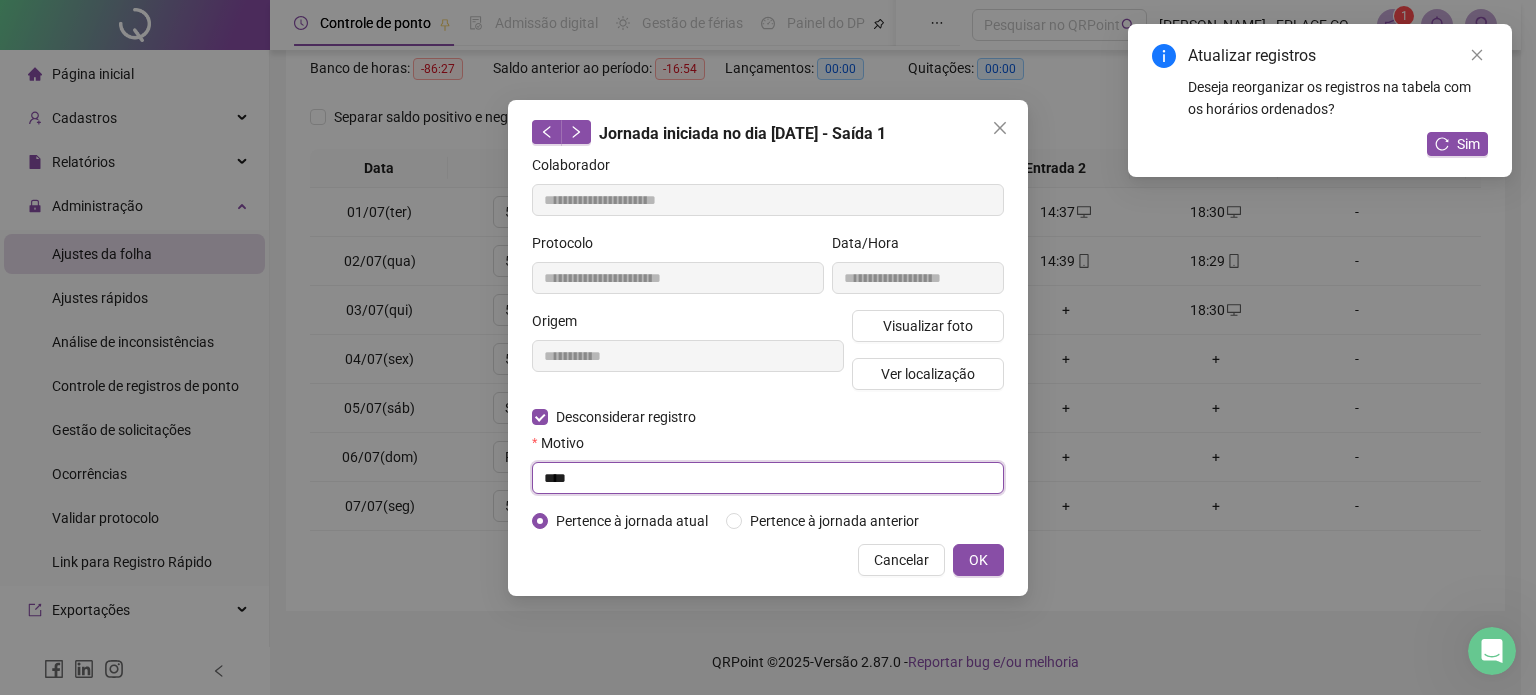 type on "****" 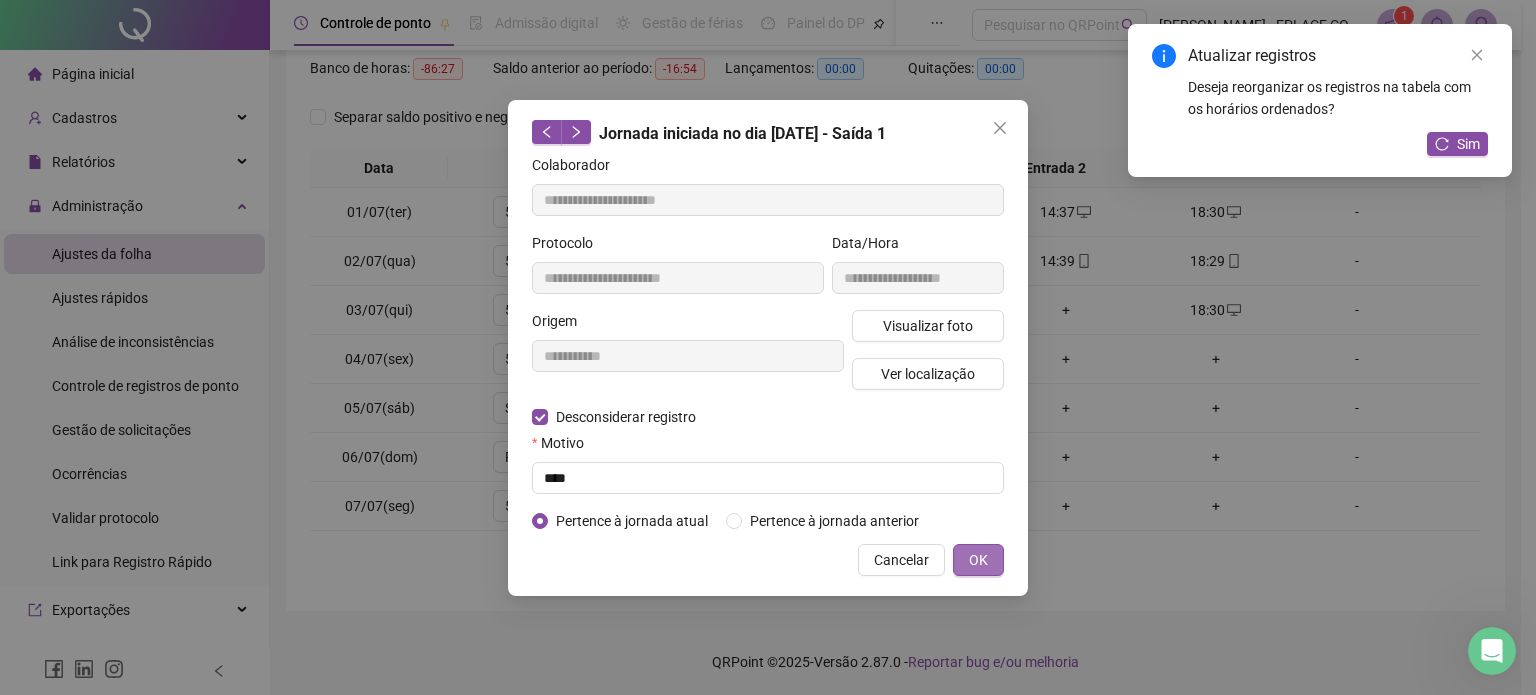 click on "**********" at bounding box center (768, 348) 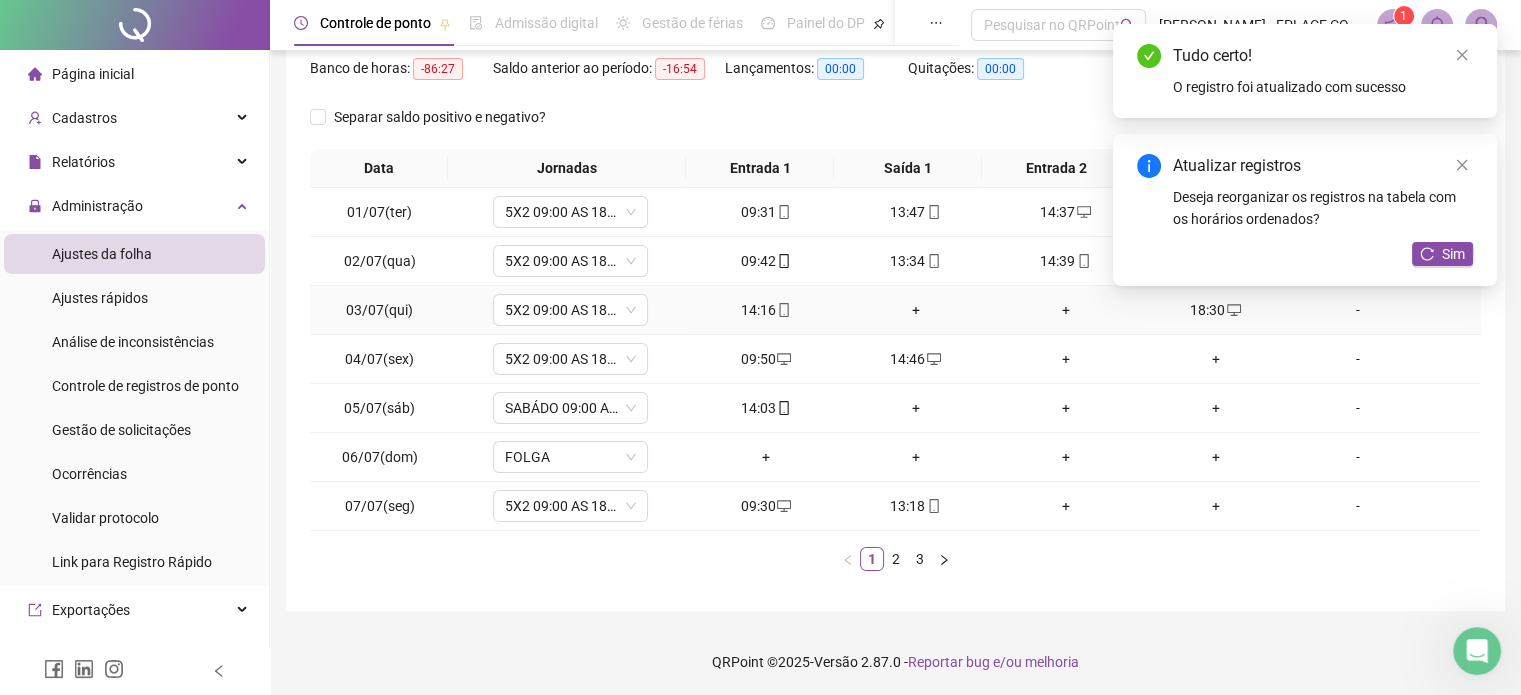 click on "+" at bounding box center [916, 310] 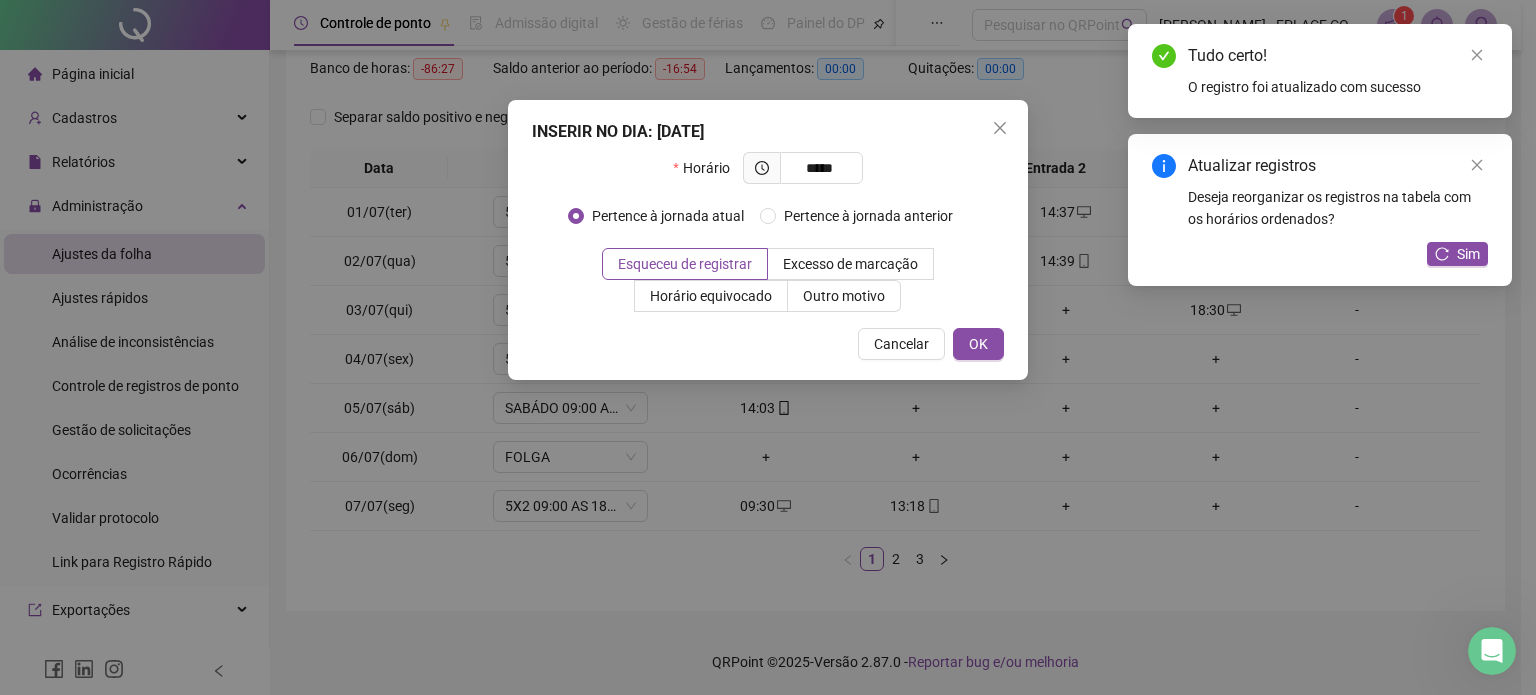 type on "*****" 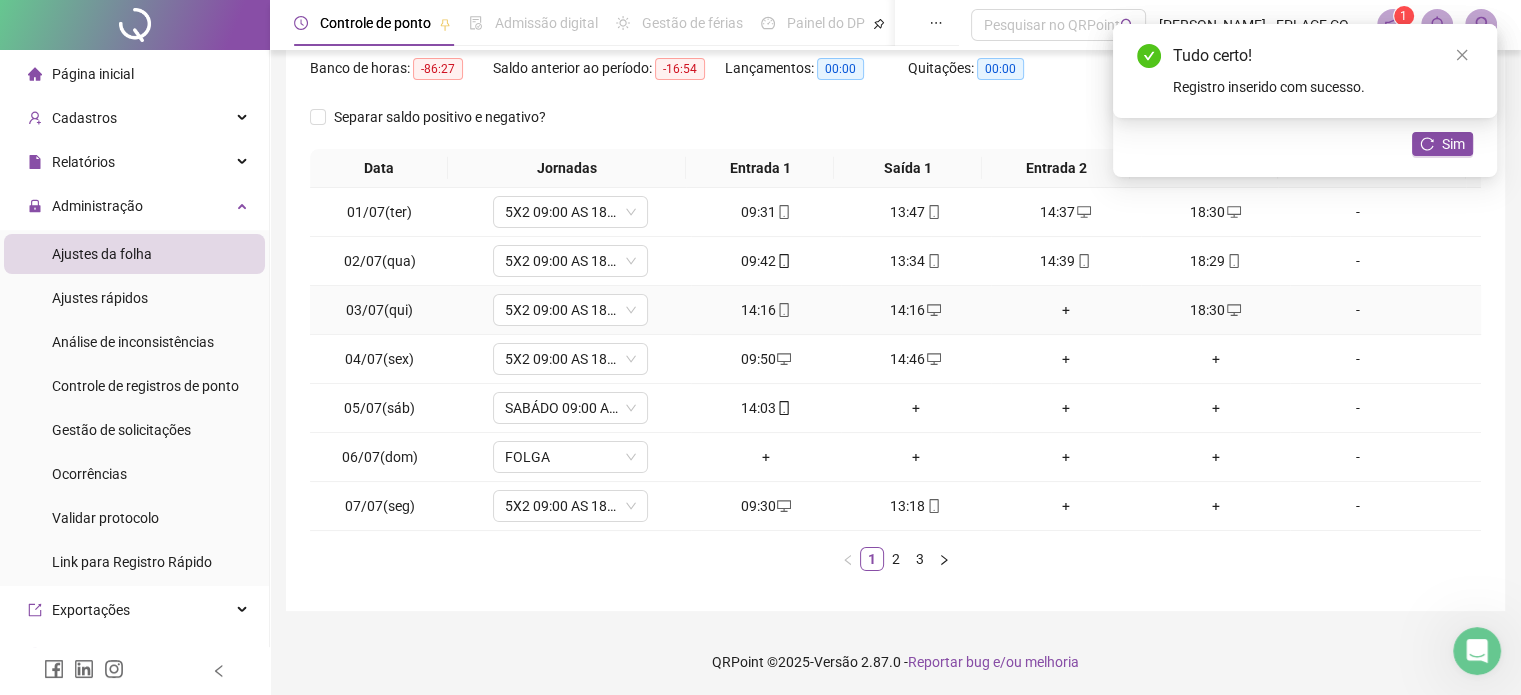 click on "+" at bounding box center [1066, 310] 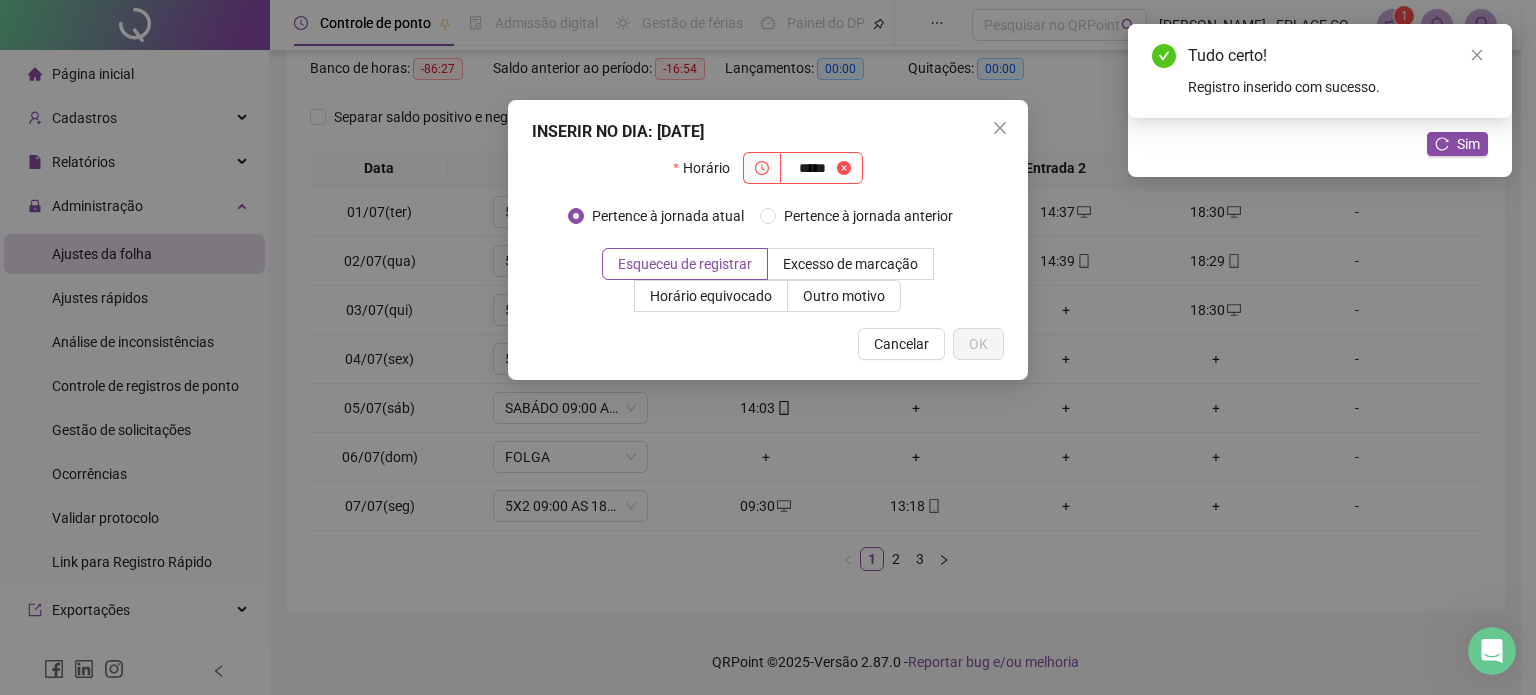 type on "*****" 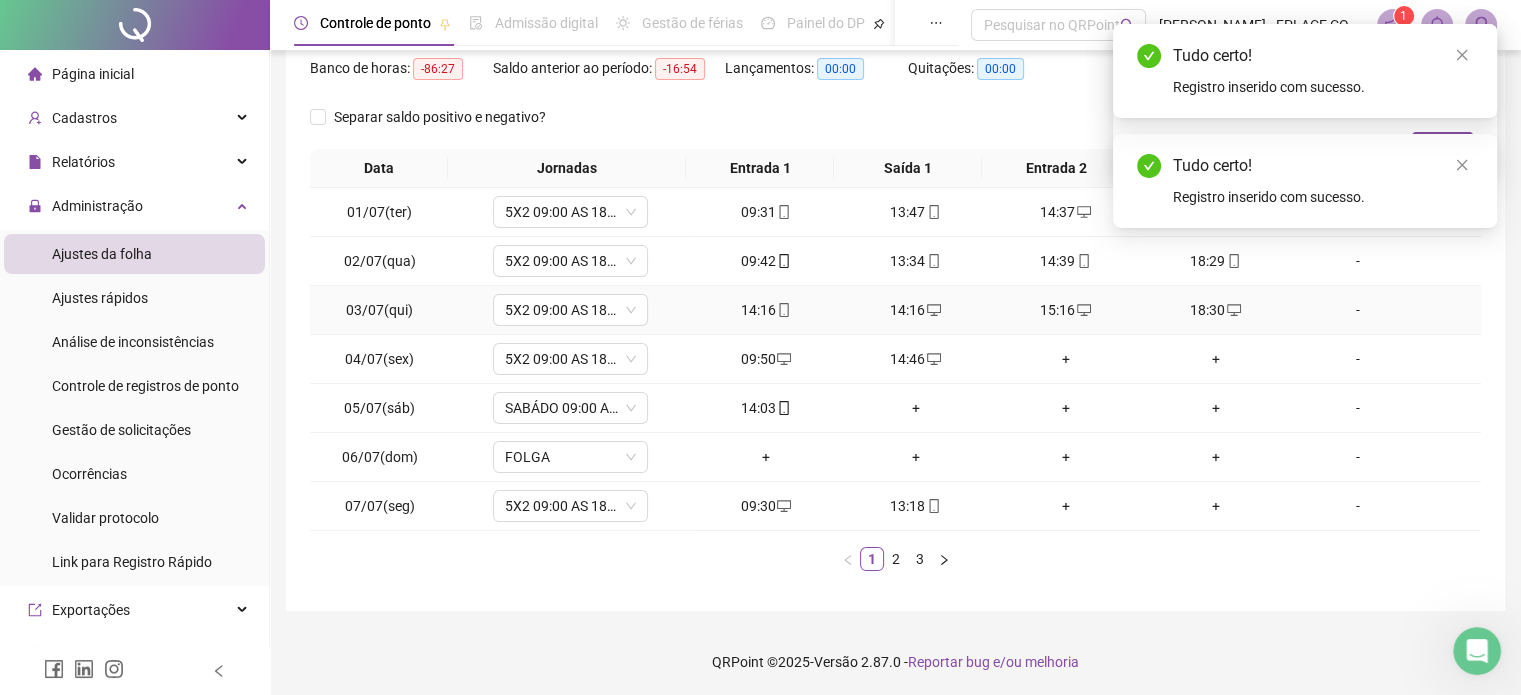 click on "14:16" at bounding box center [766, 310] 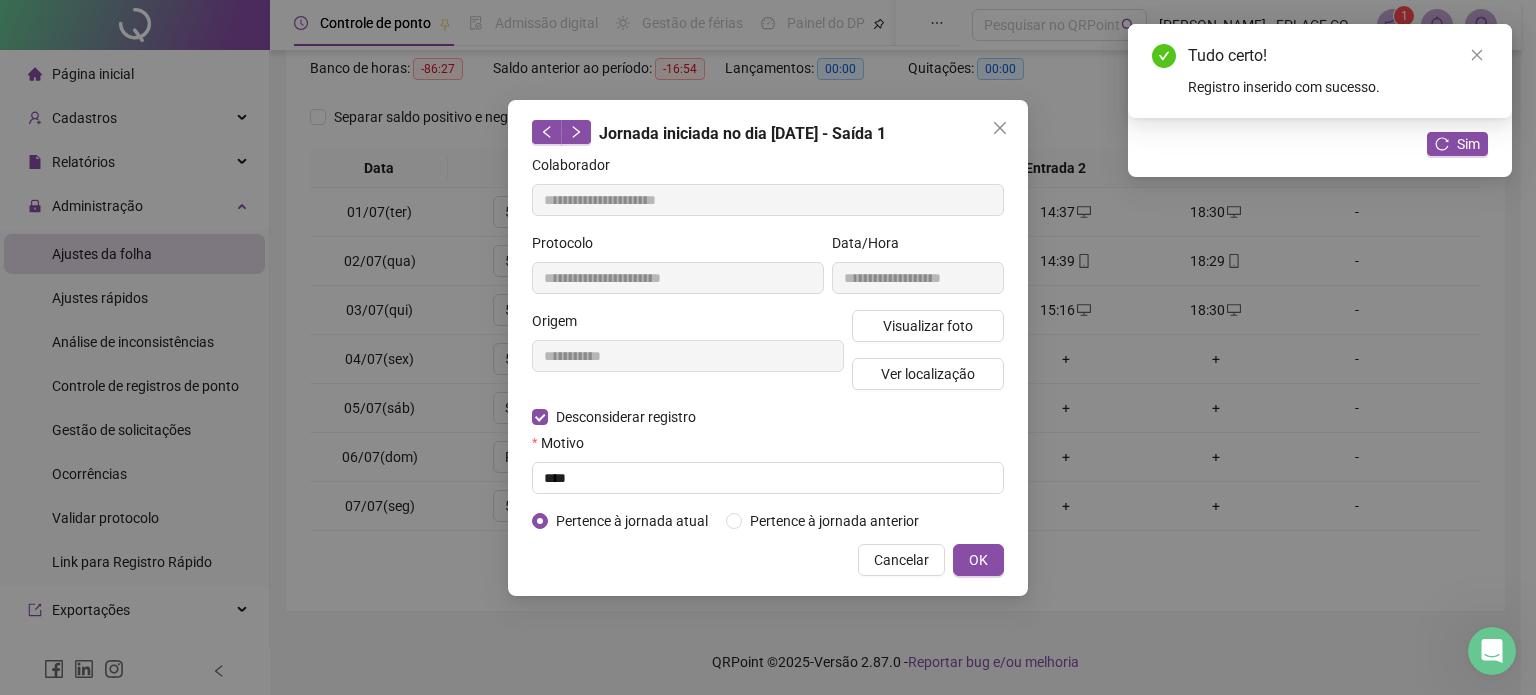 type on "**********" 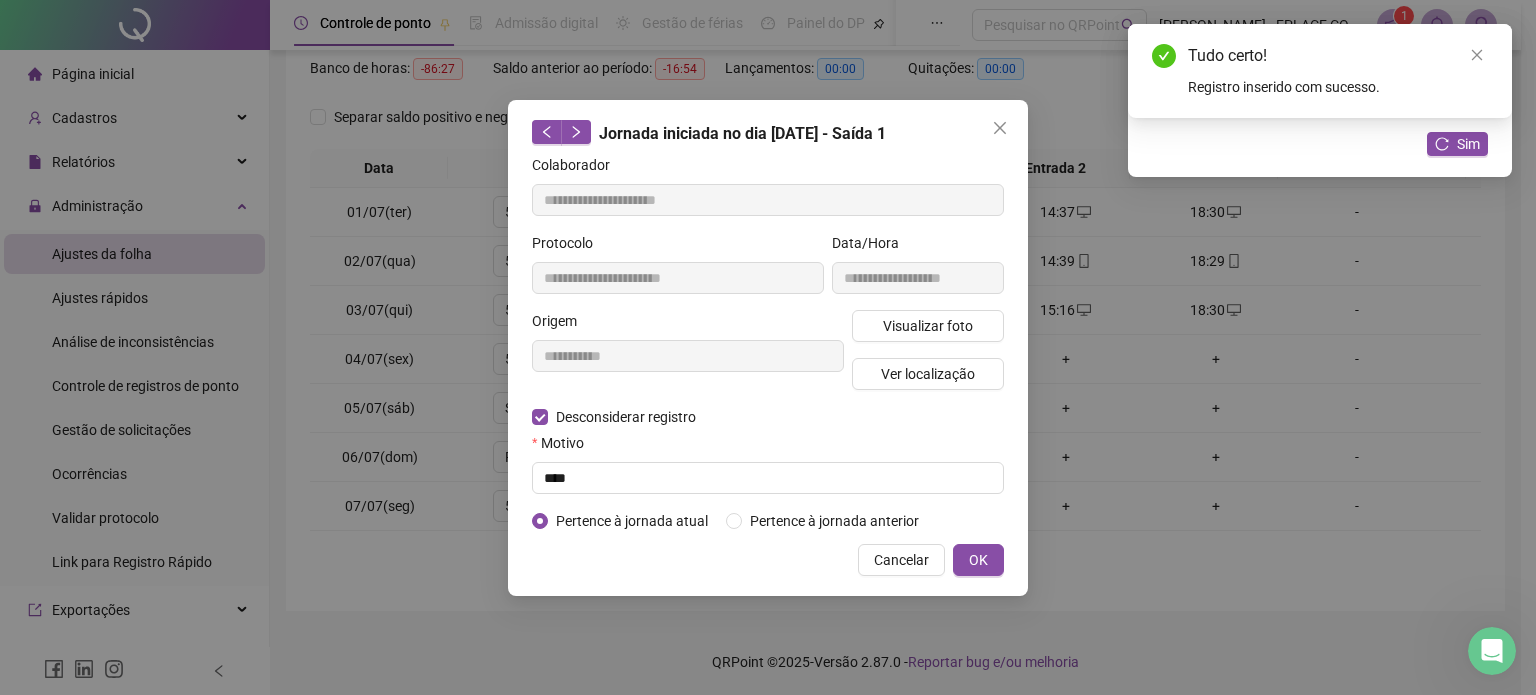 type on "**********" 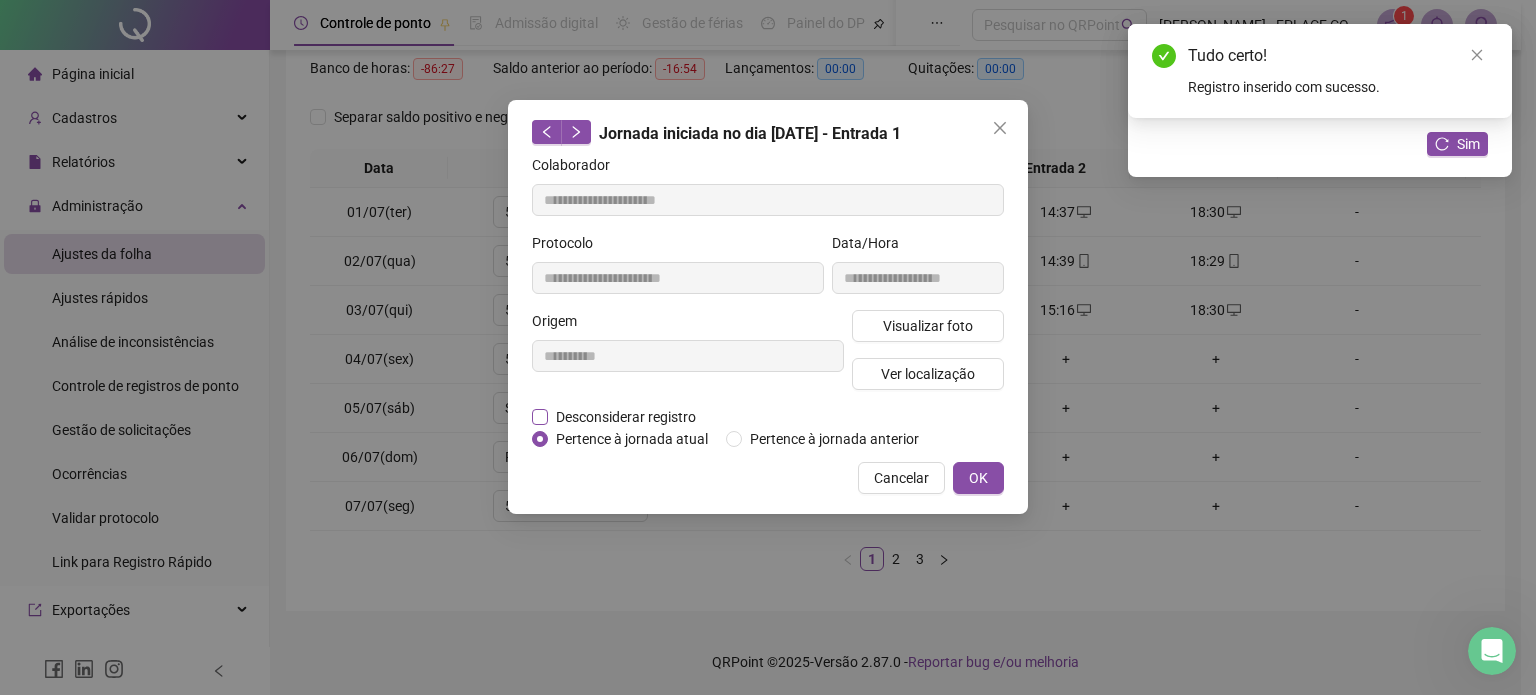 click on "Desconsiderar registro" at bounding box center (626, 417) 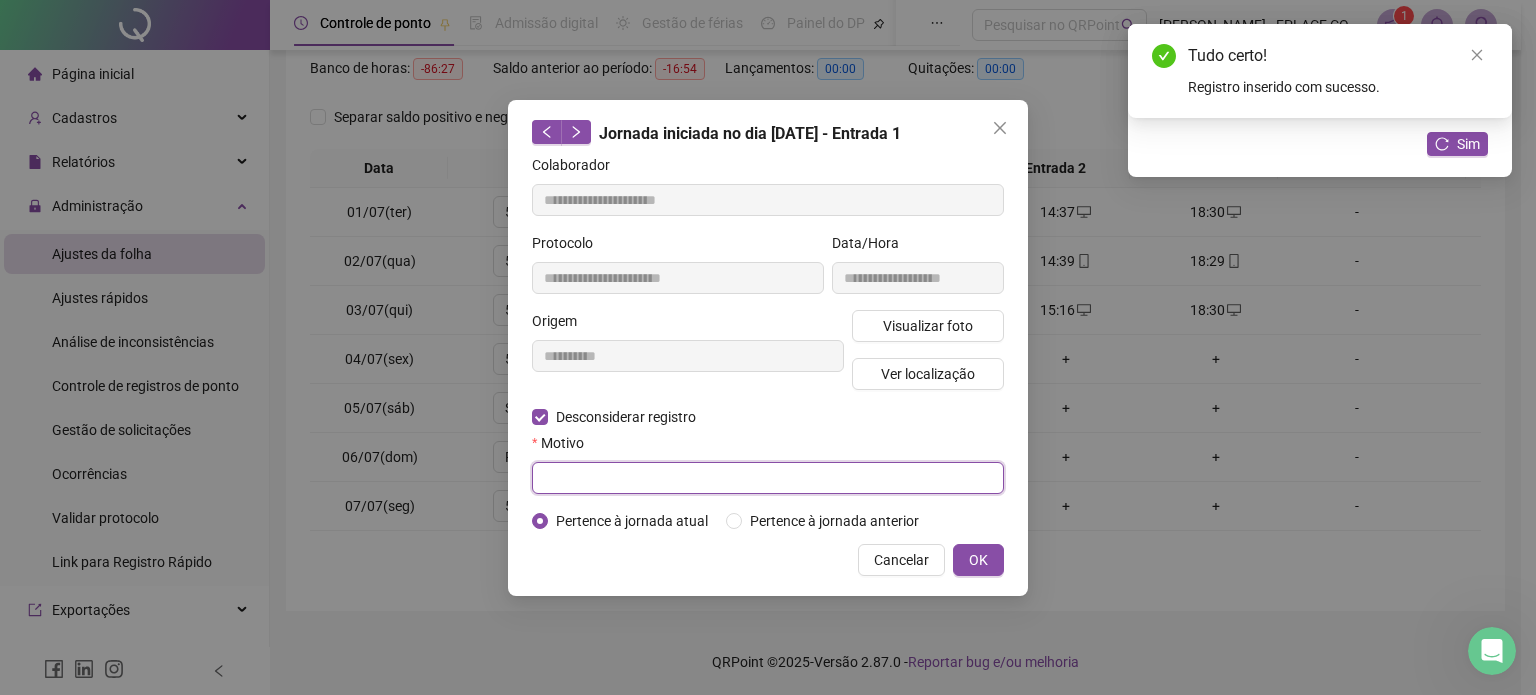 click at bounding box center [768, 478] 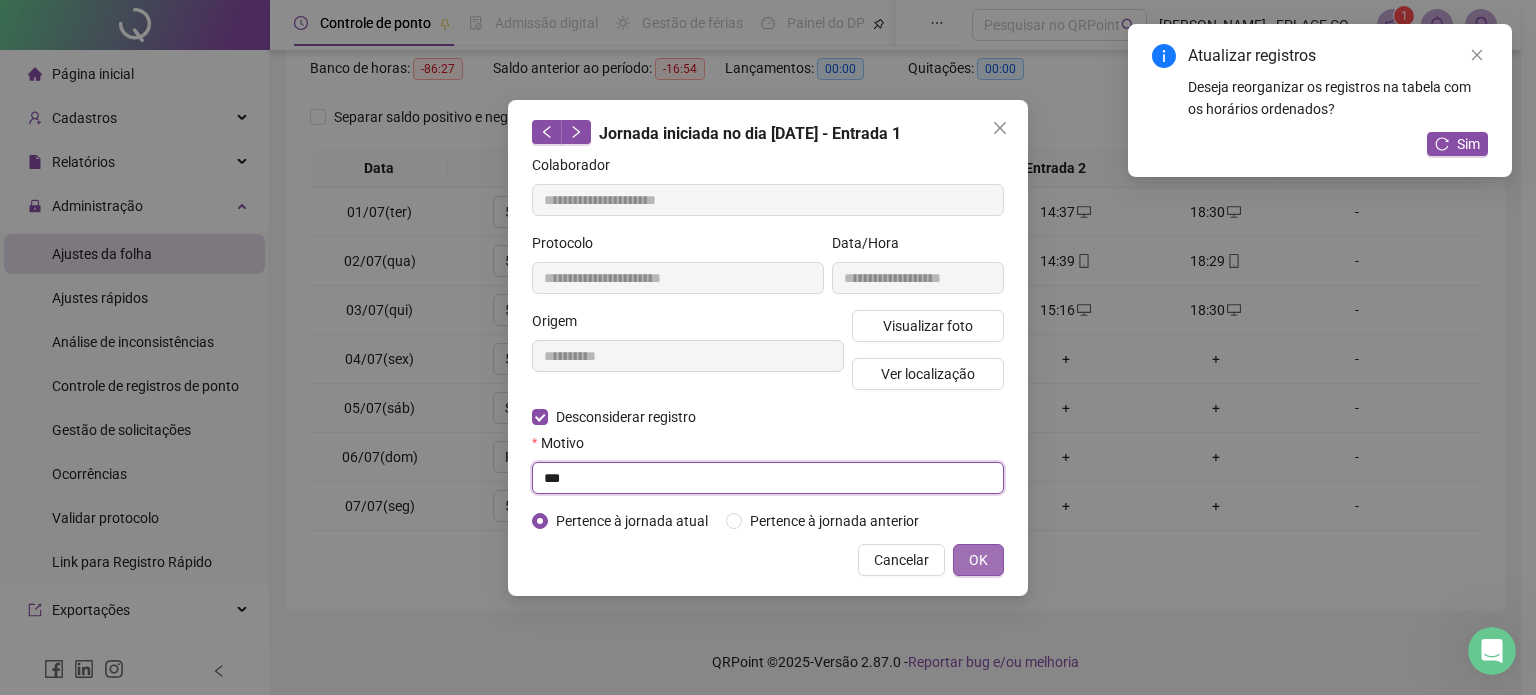 type on "***" 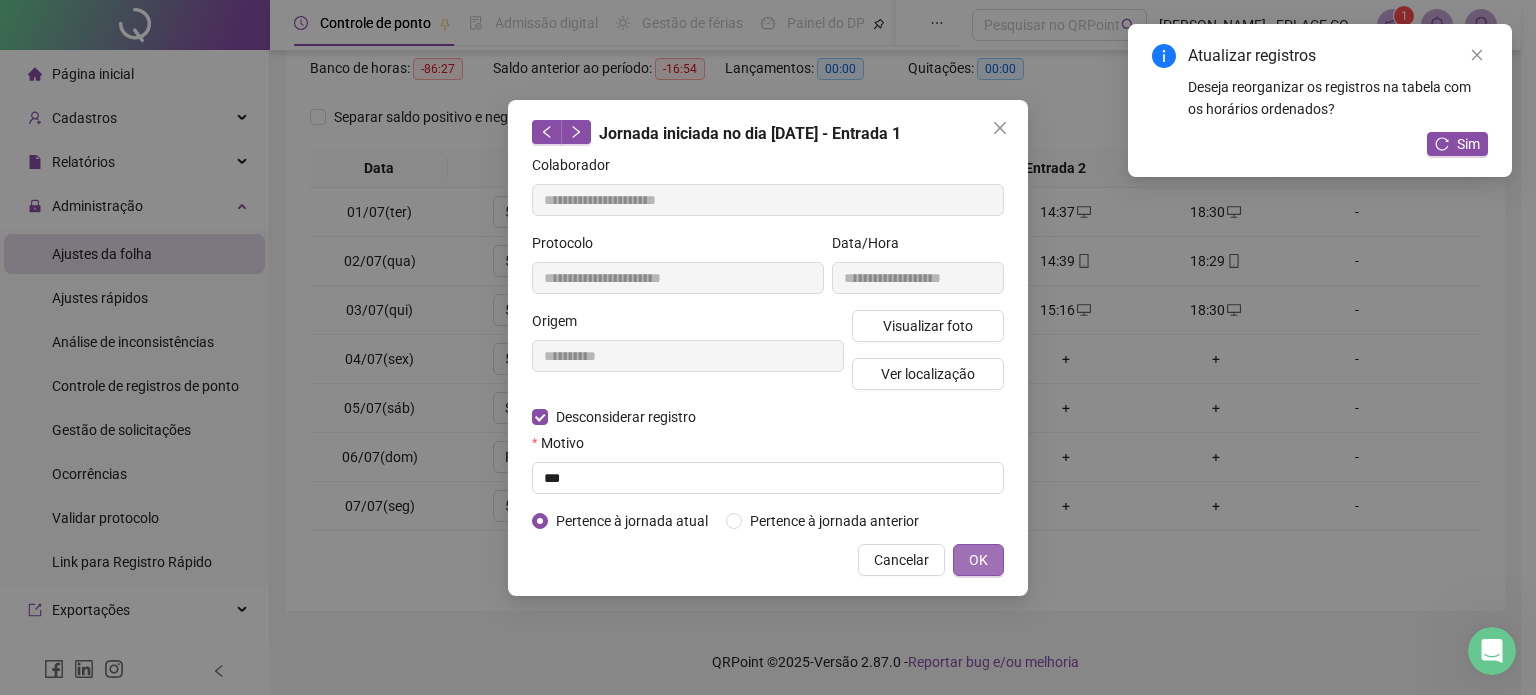 click on "OK" at bounding box center [978, 560] 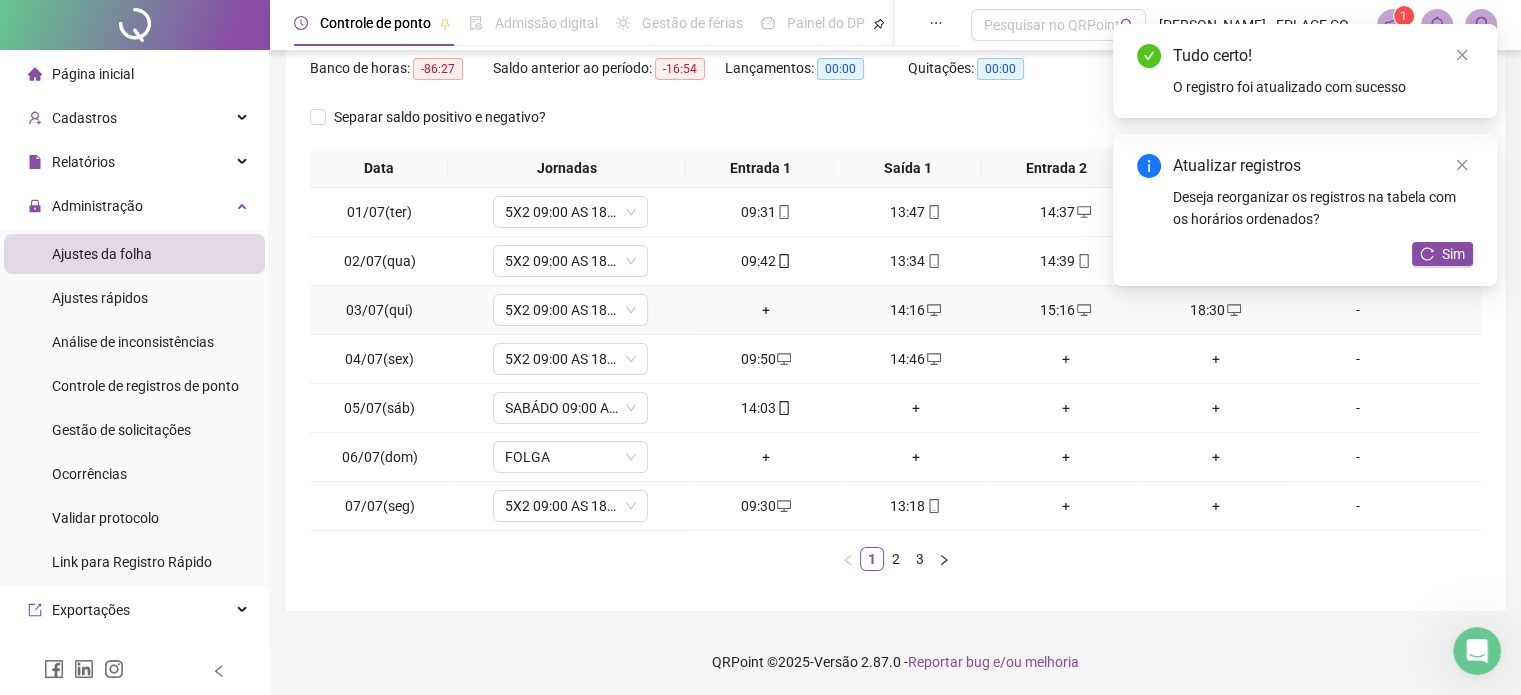 click on "+" at bounding box center (766, 310) 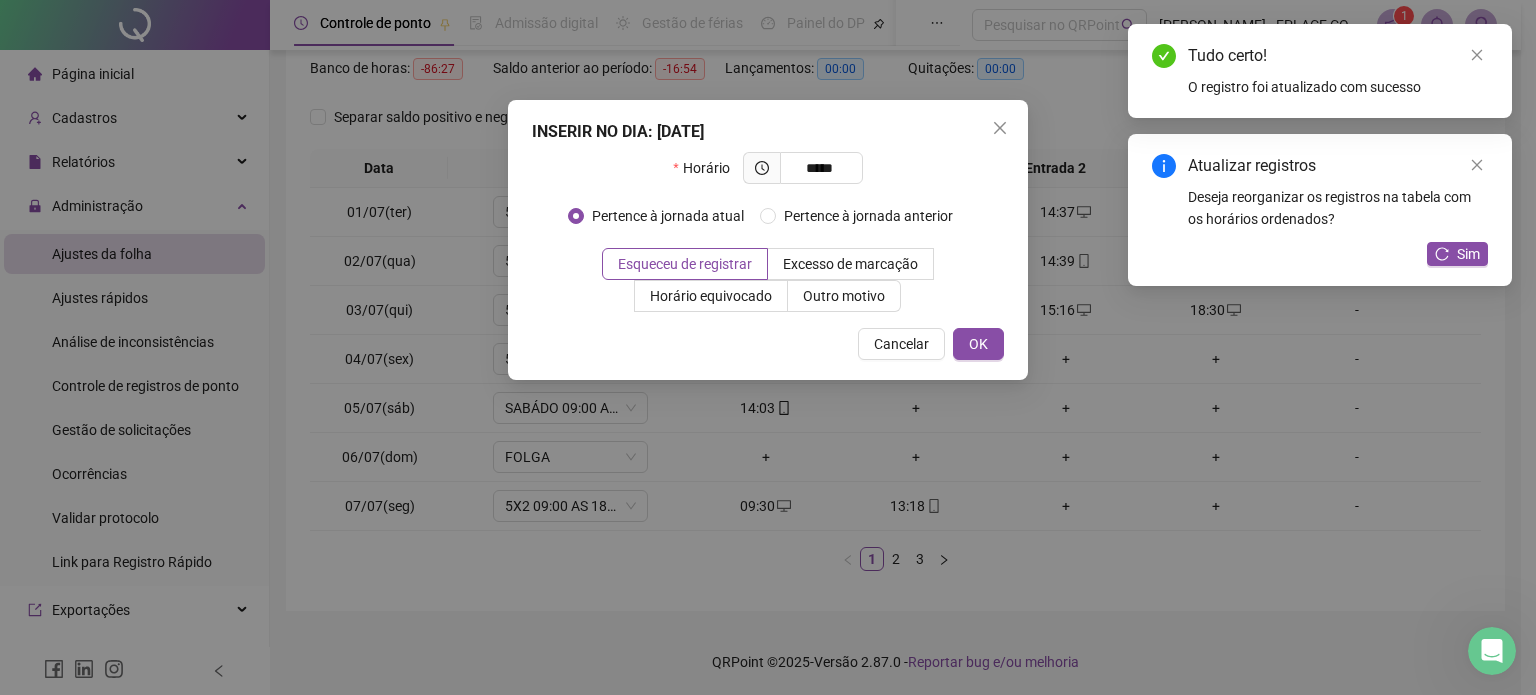type on "*****" 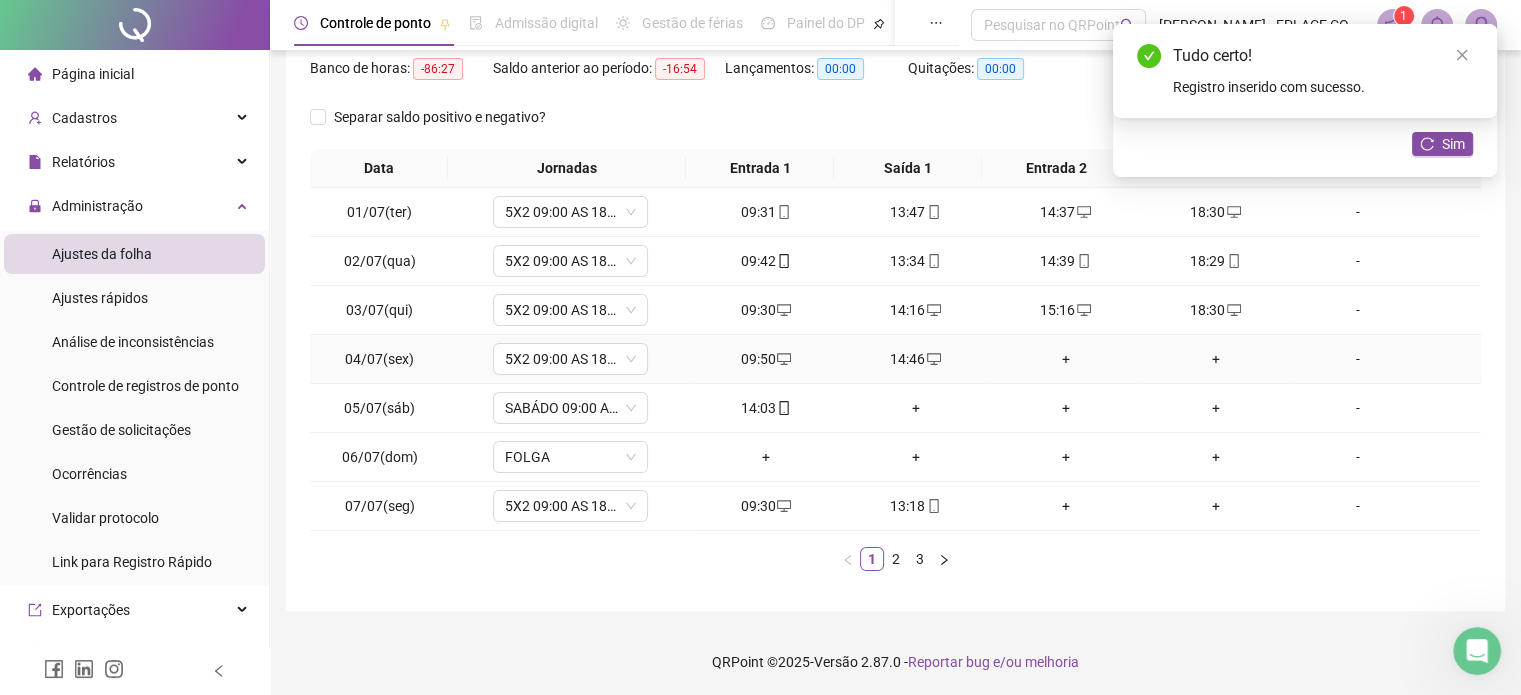 click on "+" at bounding box center (1066, 359) 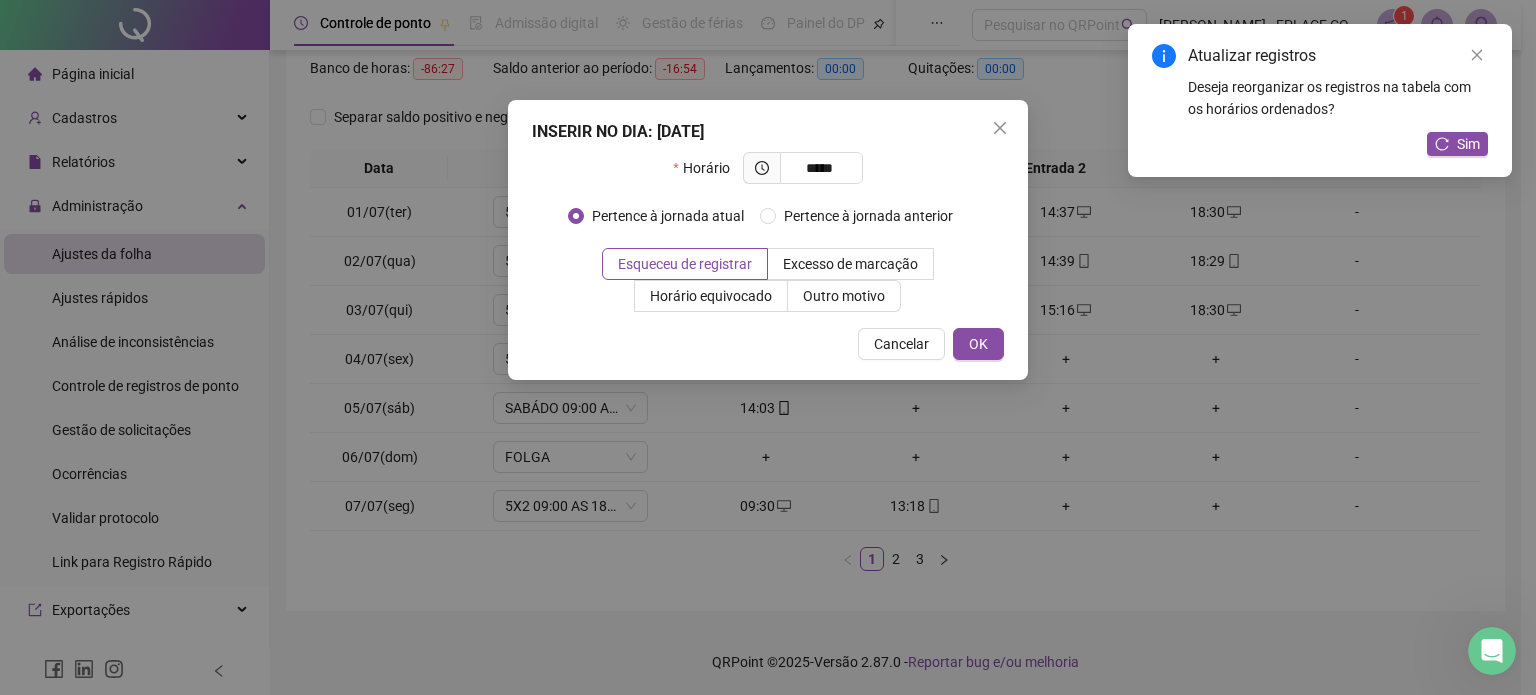 type on "*****" 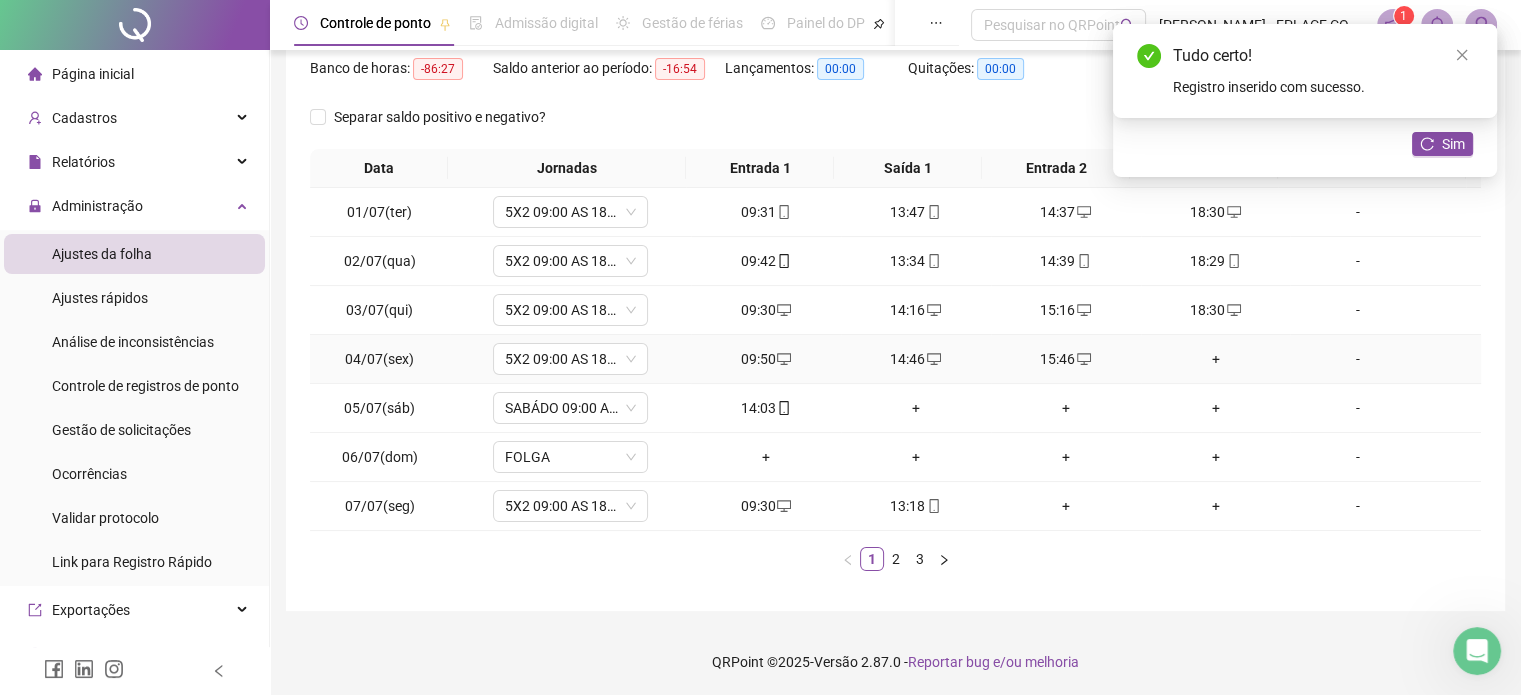 click on "+" at bounding box center (1216, 359) 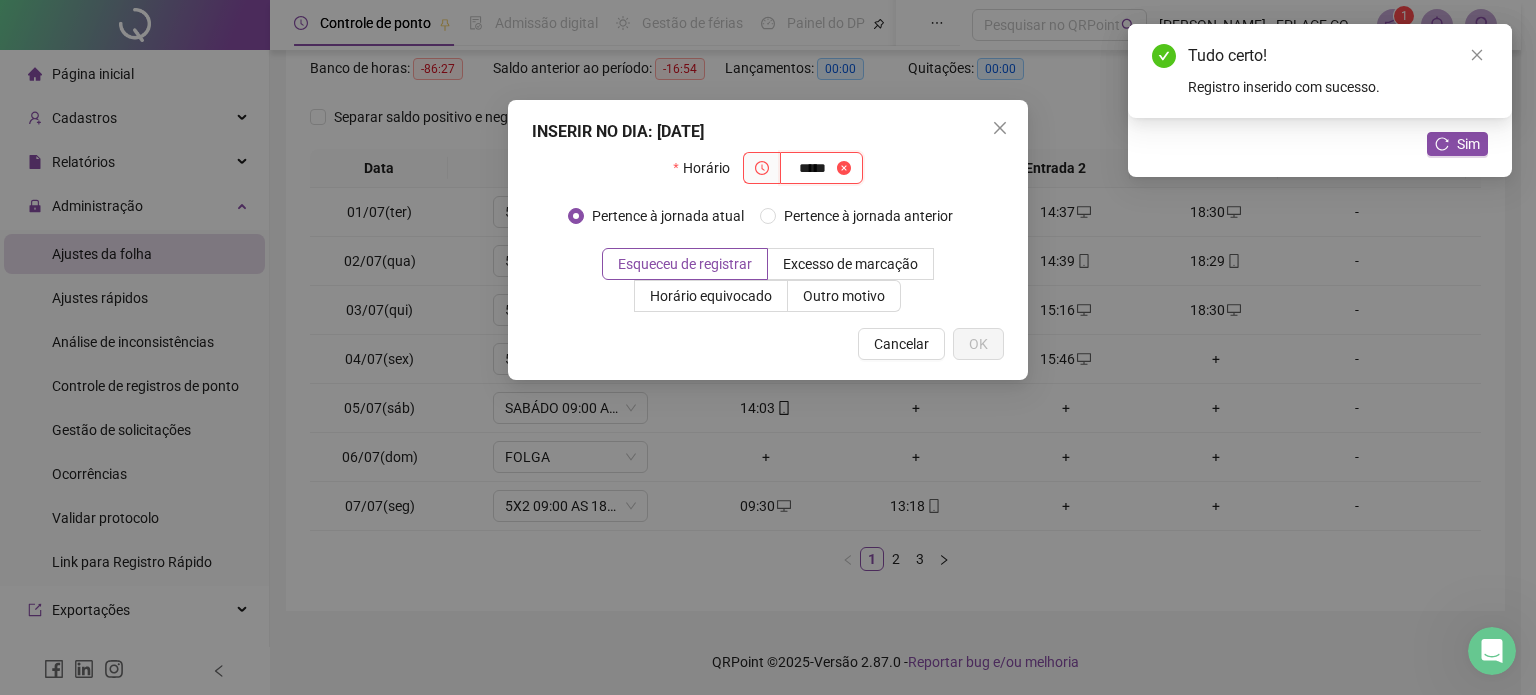 type on "*****" 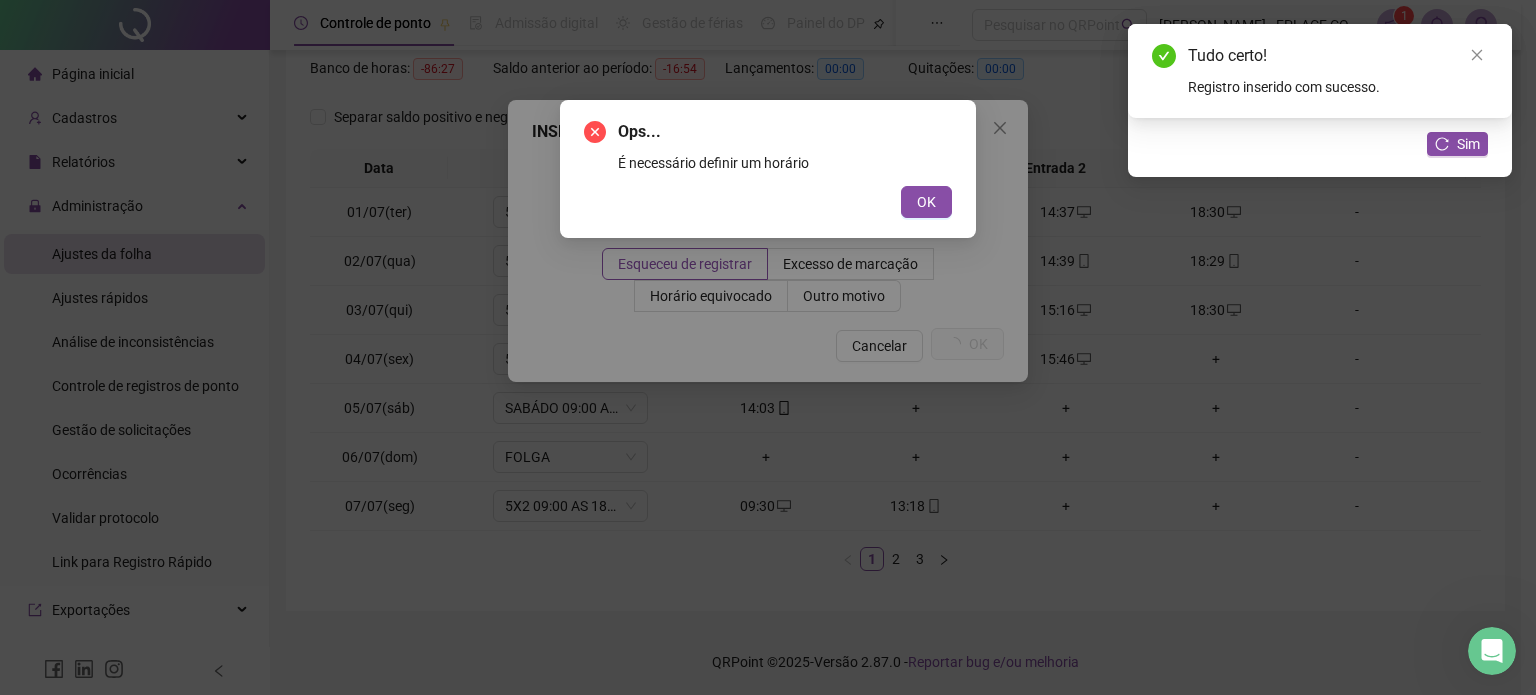 type 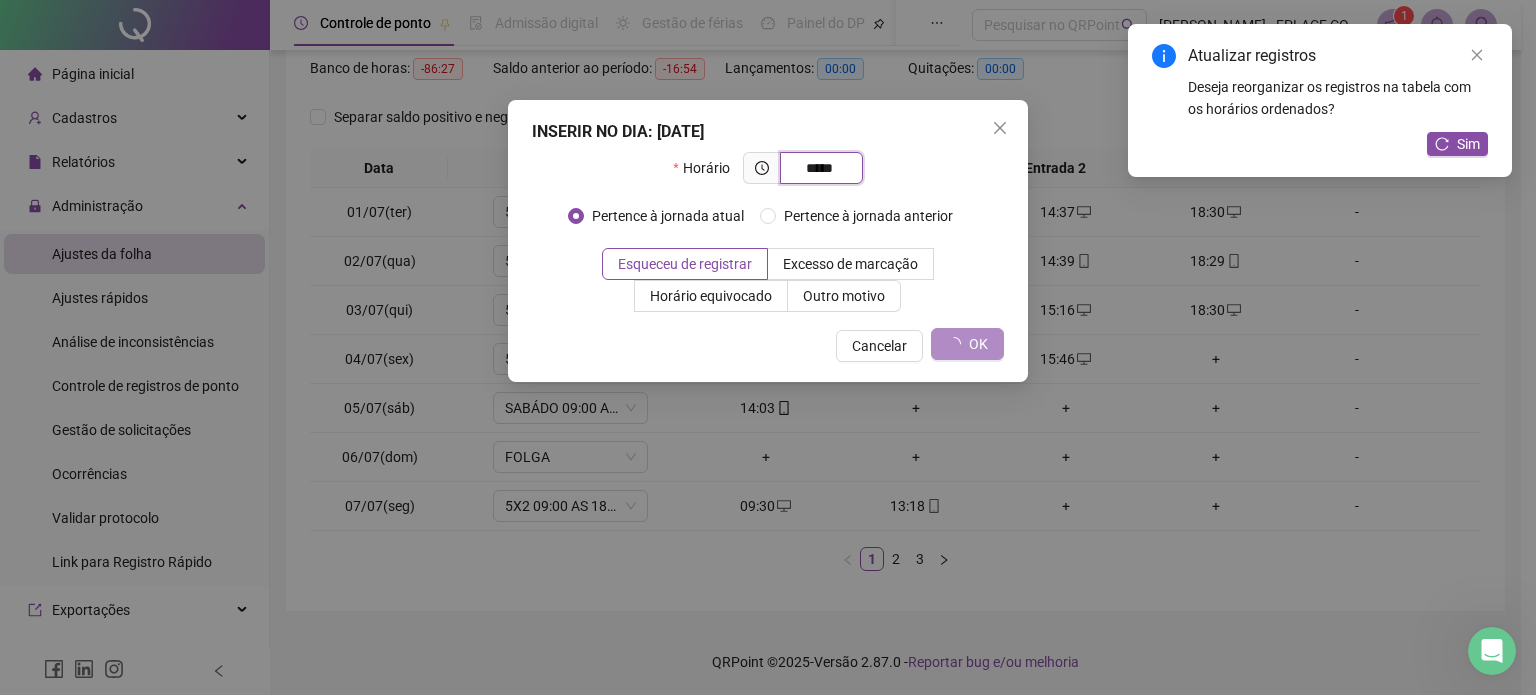 type on "*****" 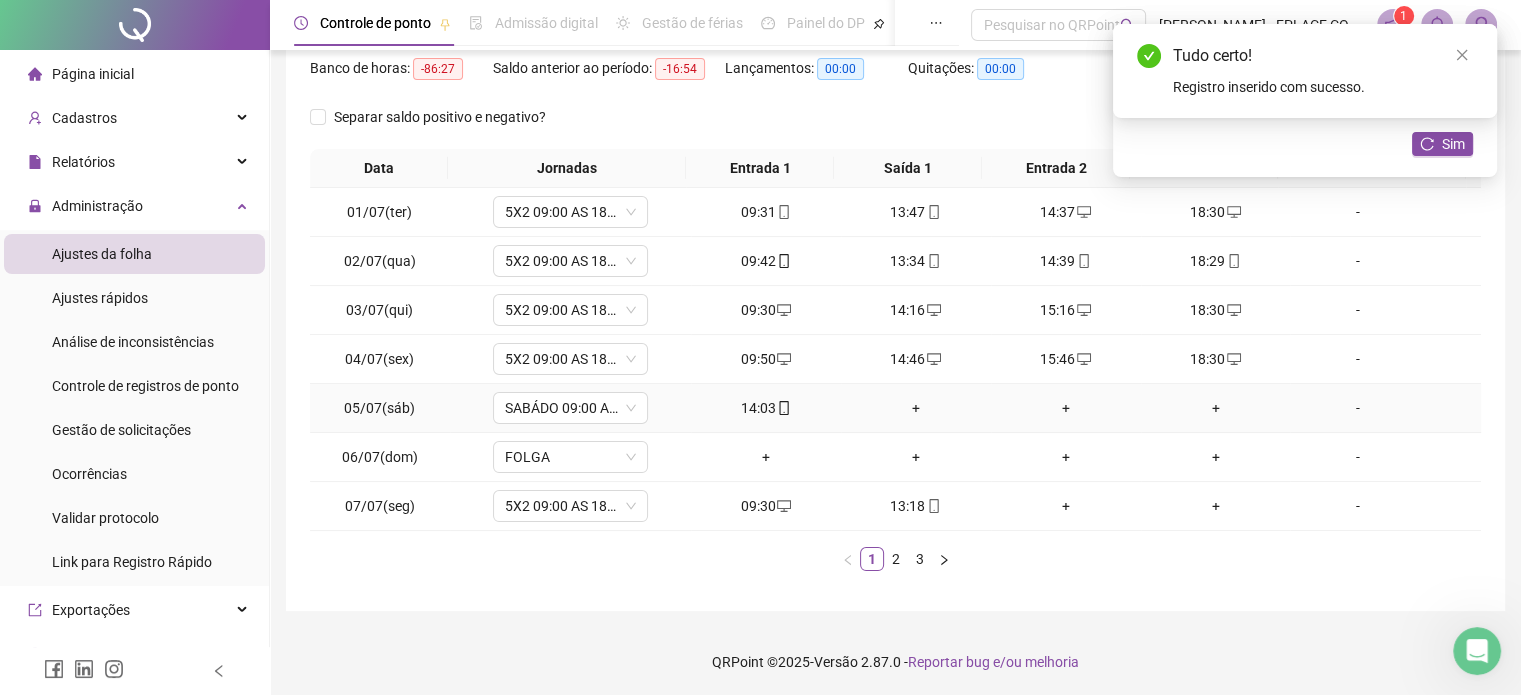 click on "+" at bounding box center (916, 408) 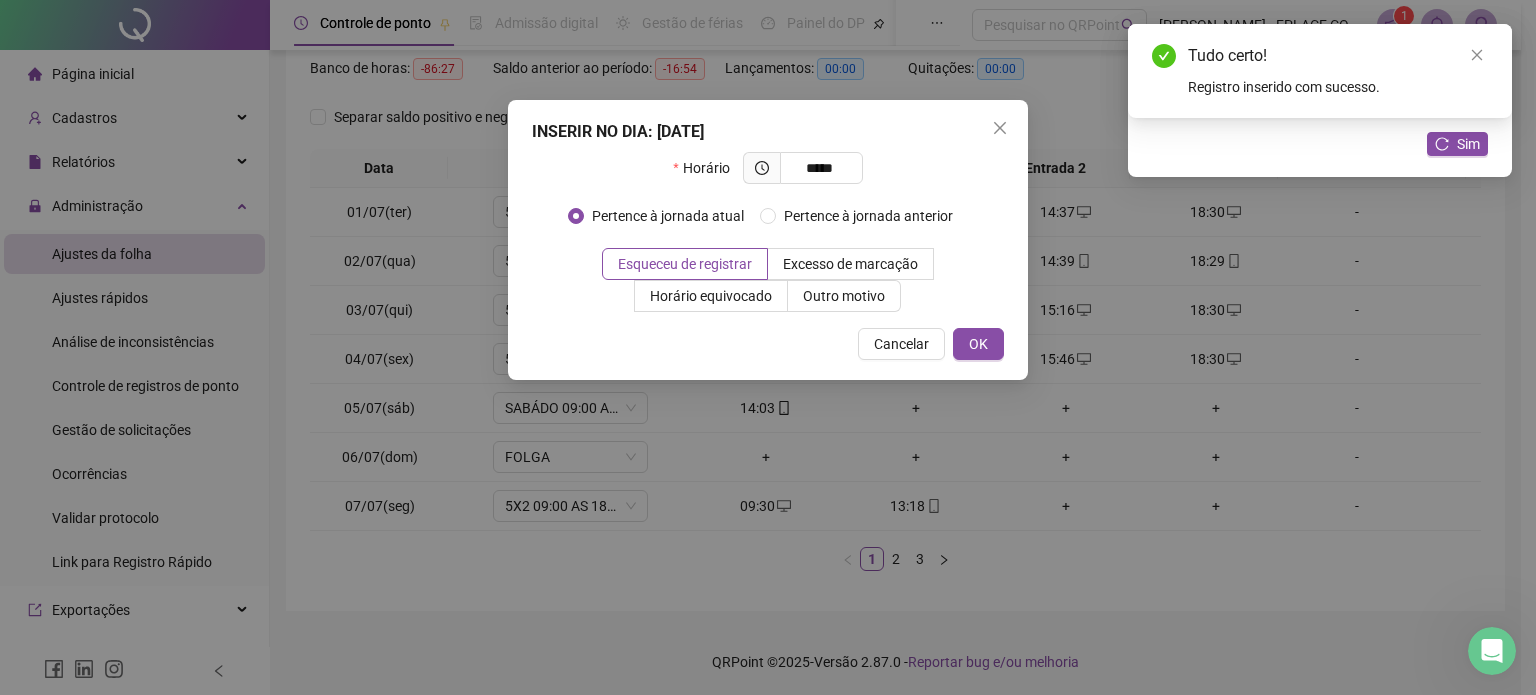 type on "*****" 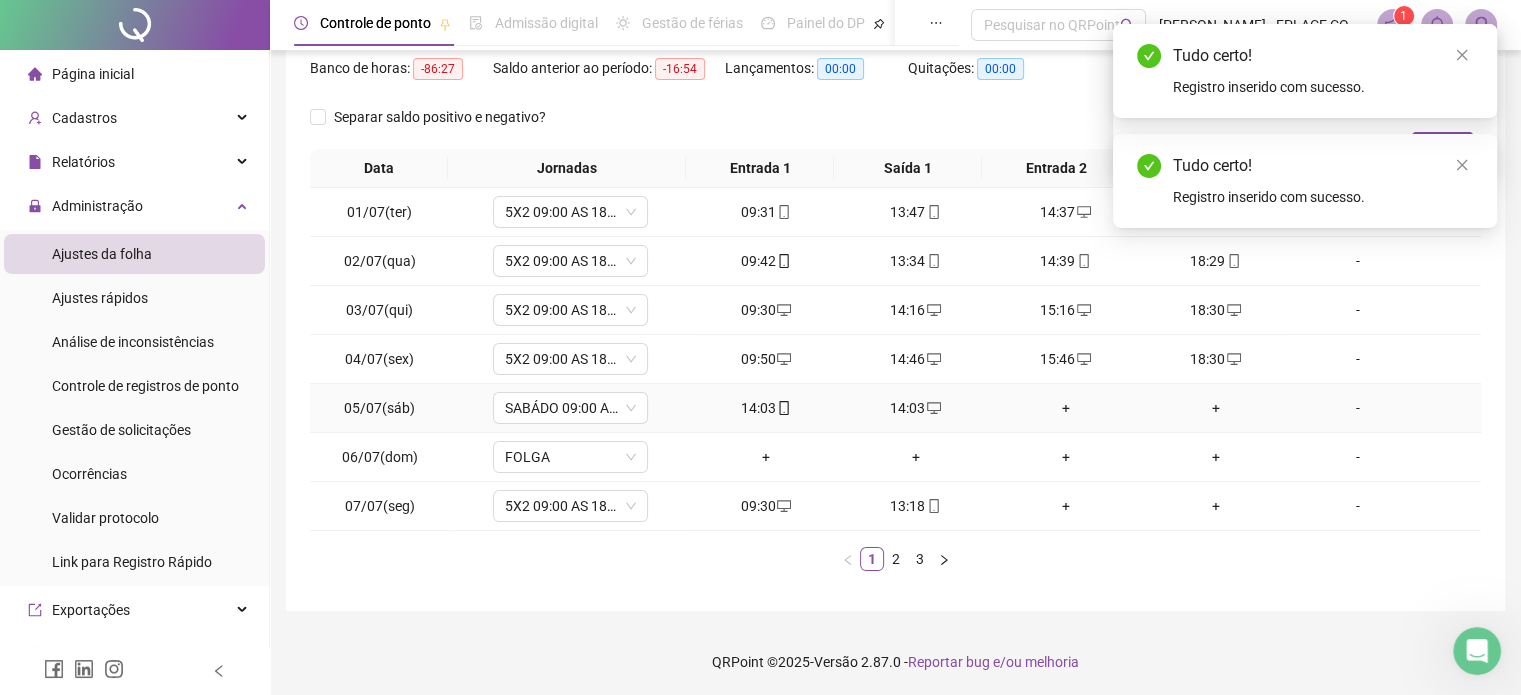 click 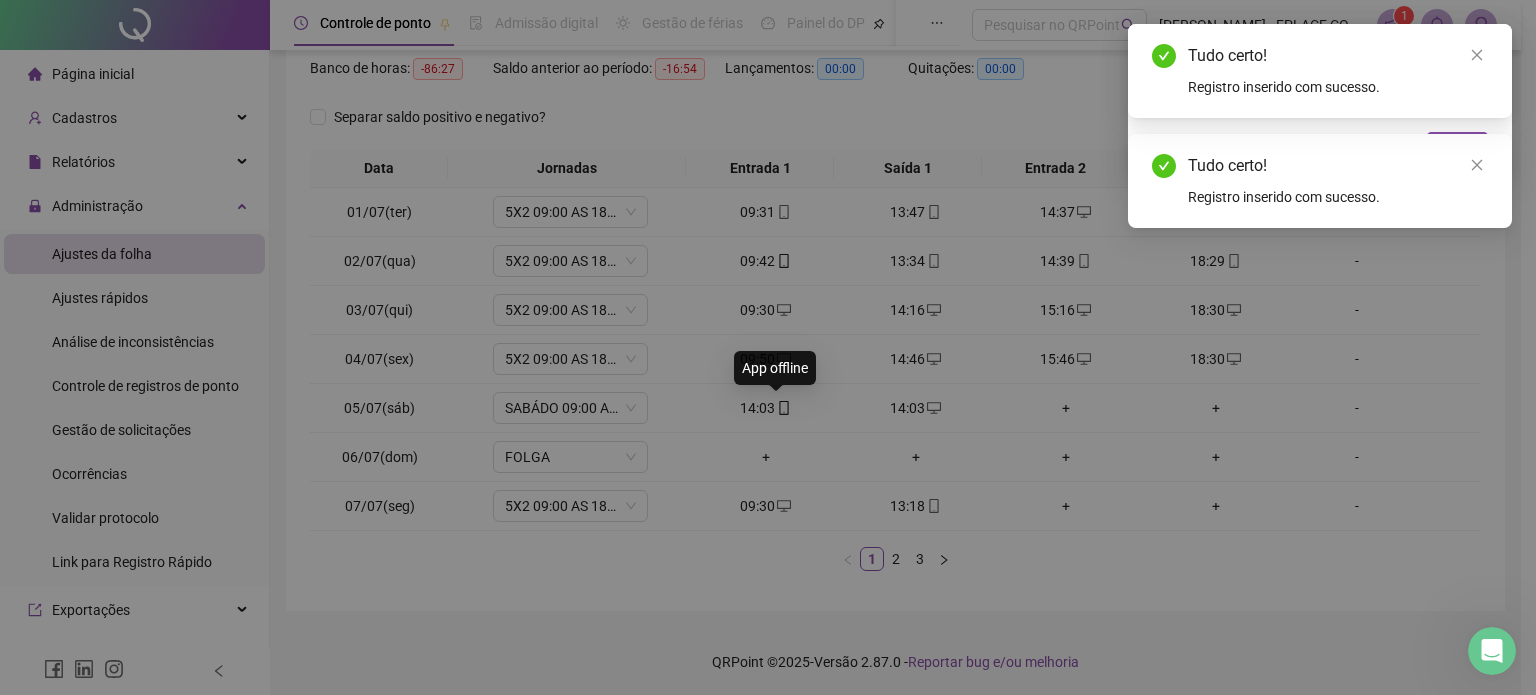 type on "**********" 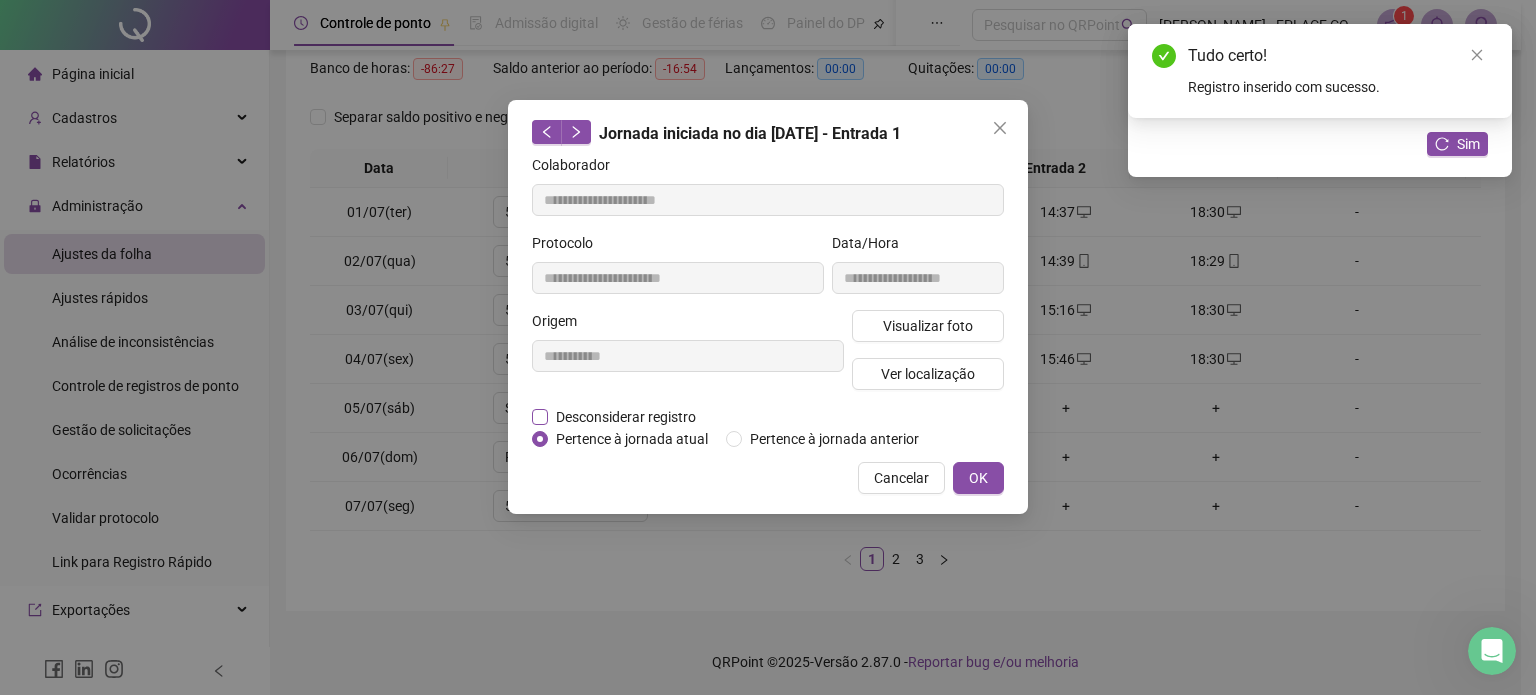 click on "Desconsiderar registro" at bounding box center [626, 417] 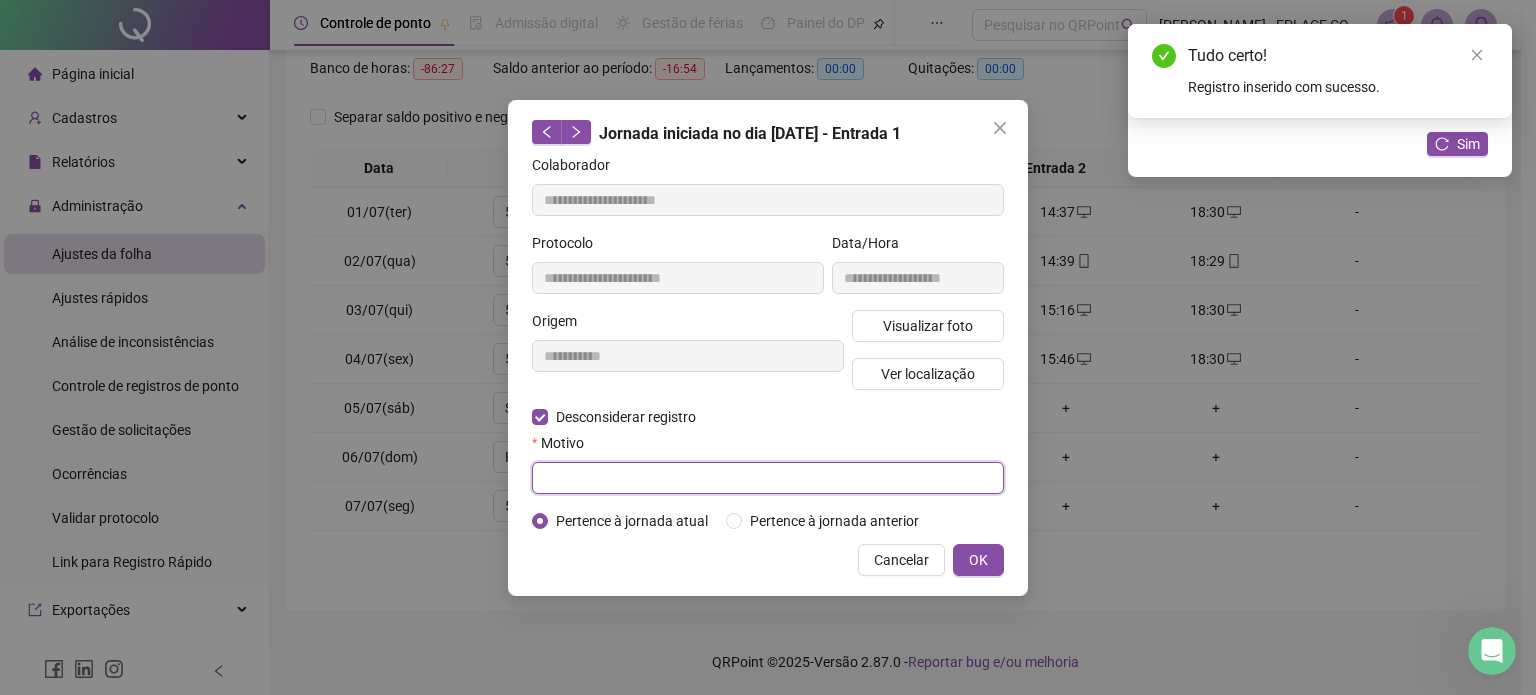 click at bounding box center [768, 478] 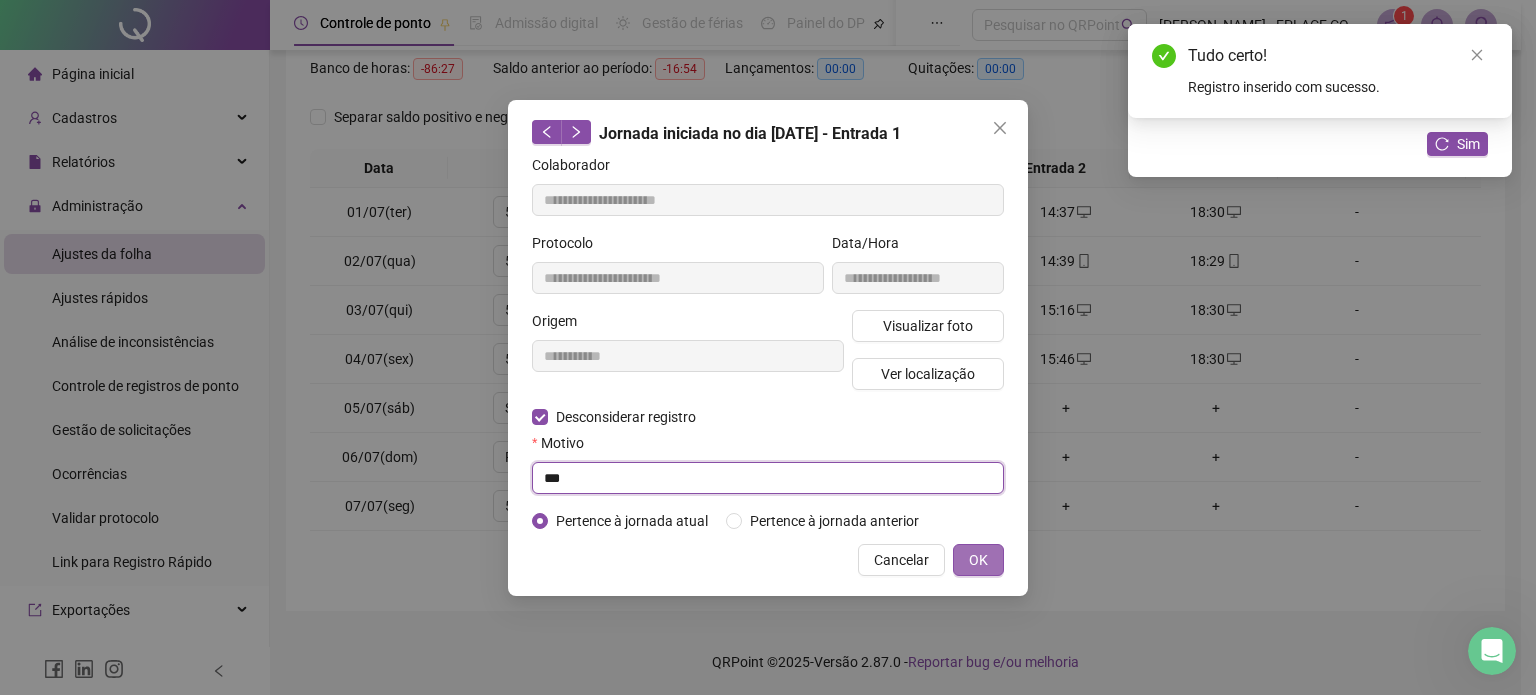 type on "***" 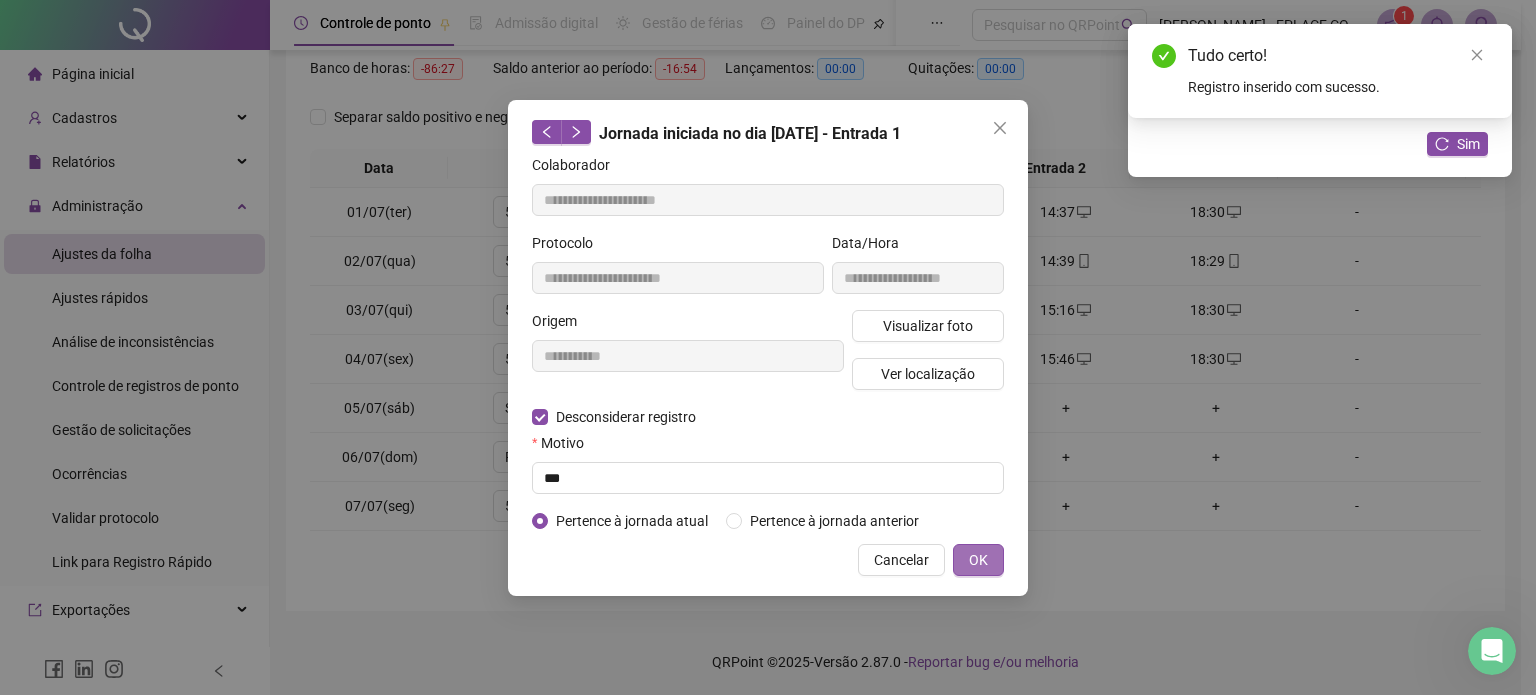 drag, startPoint x: 987, startPoint y: 559, endPoint x: 972, endPoint y: 551, distance: 17 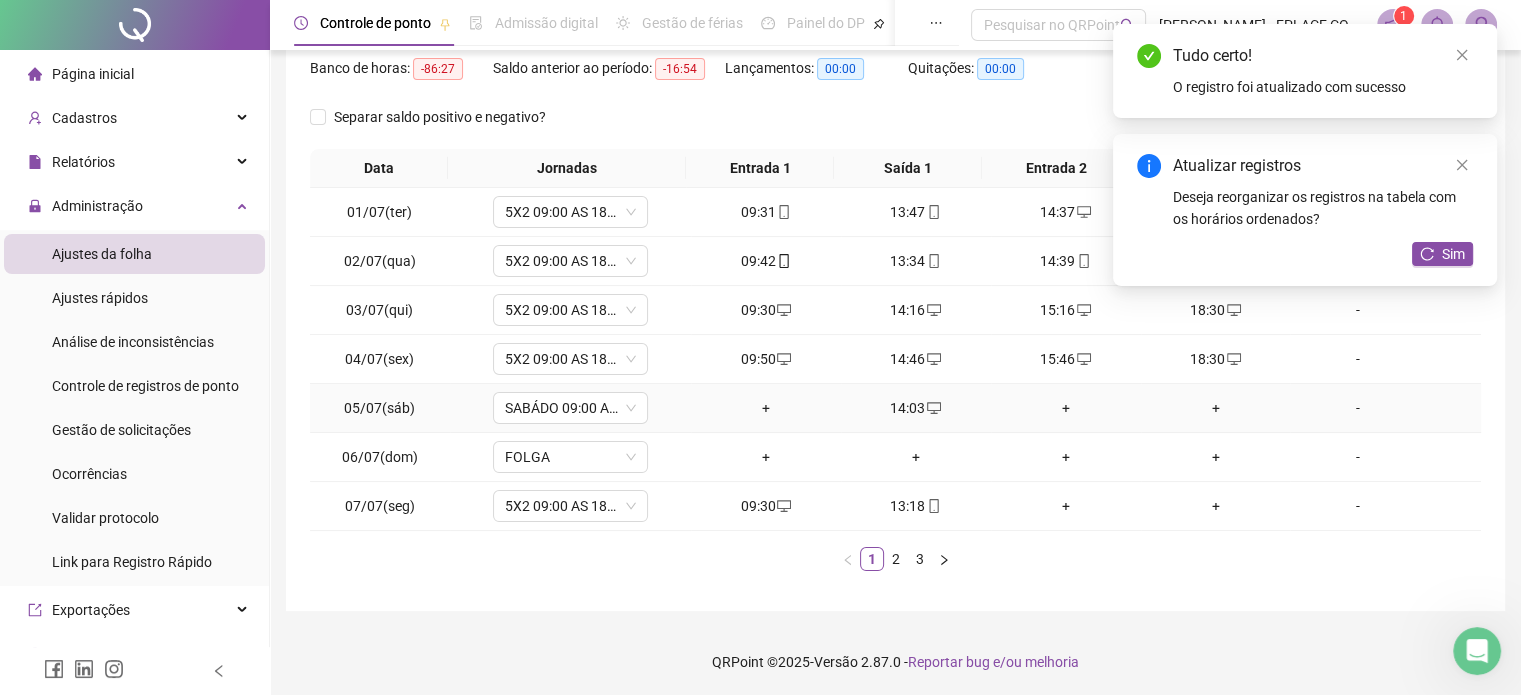 click on "+" at bounding box center [766, 408] 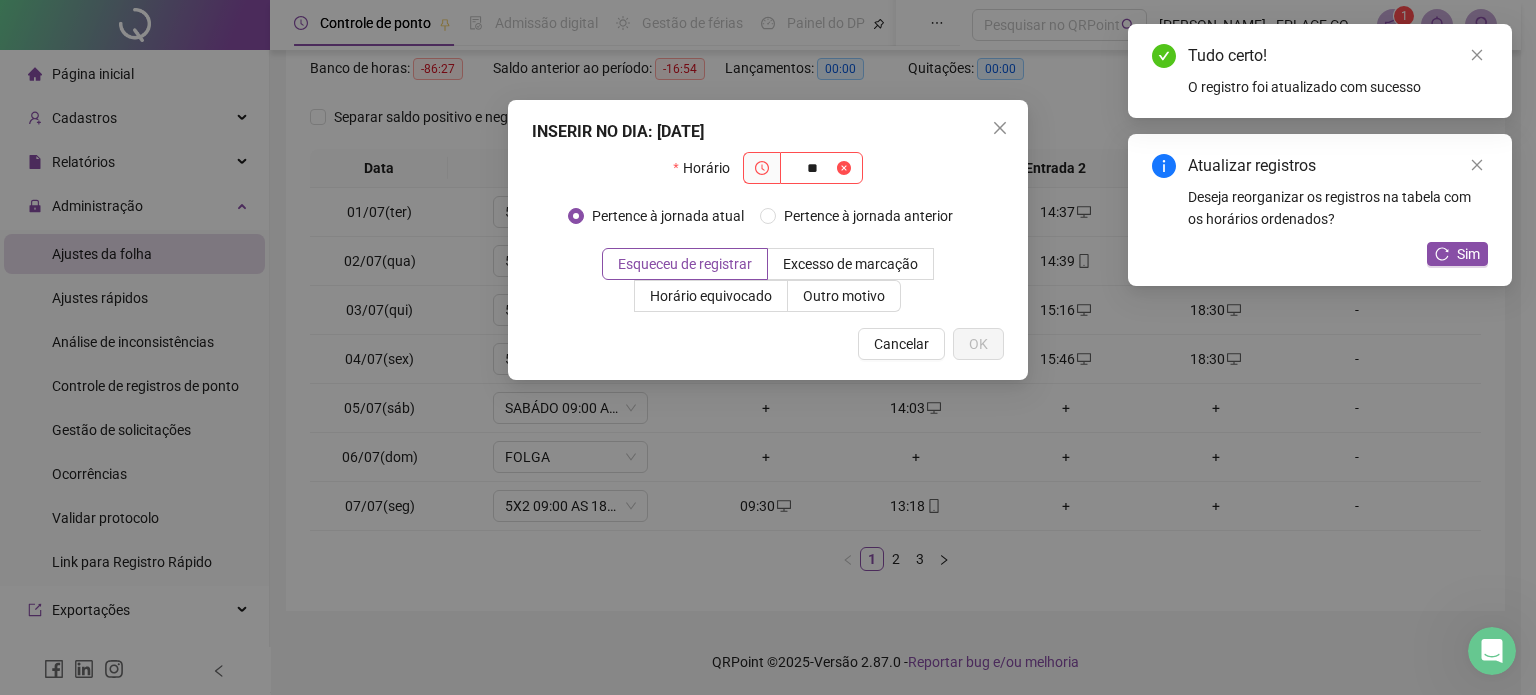 type on "*" 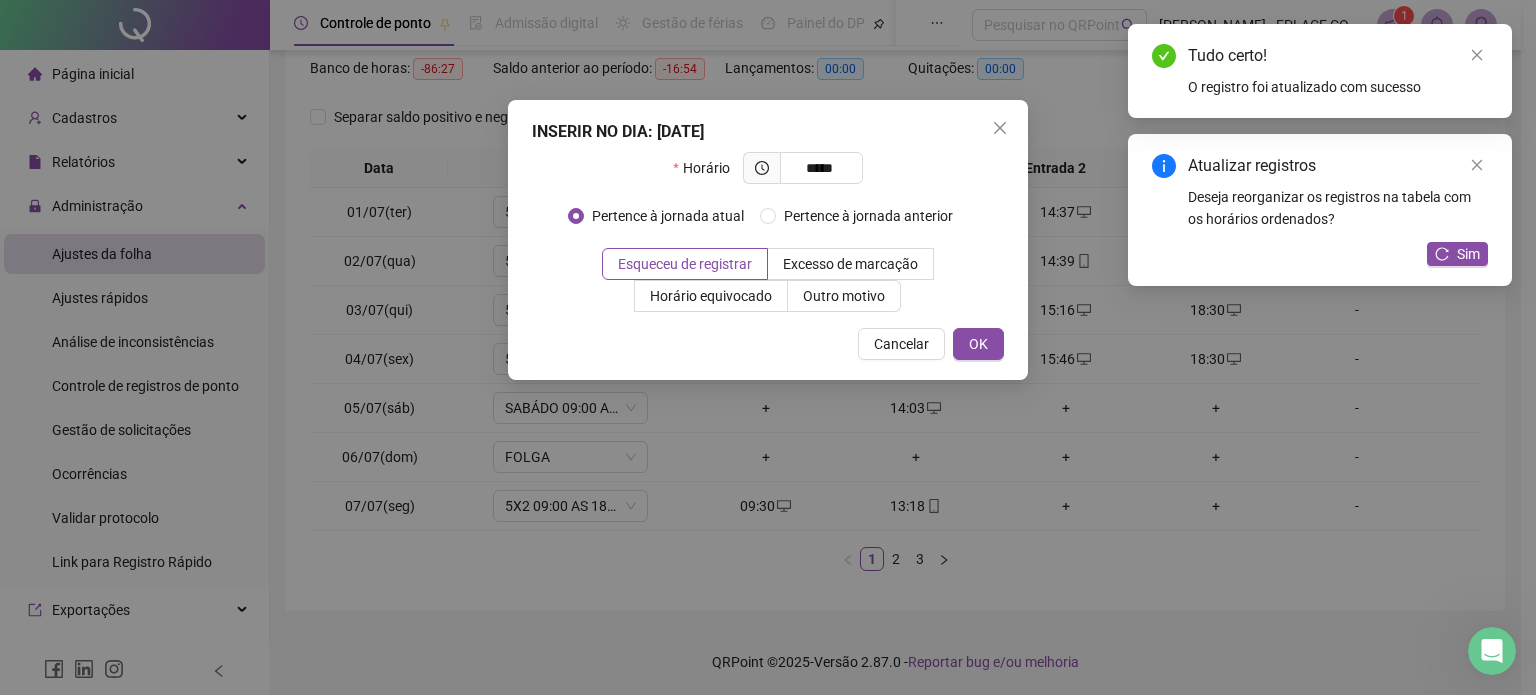 type on "*****" 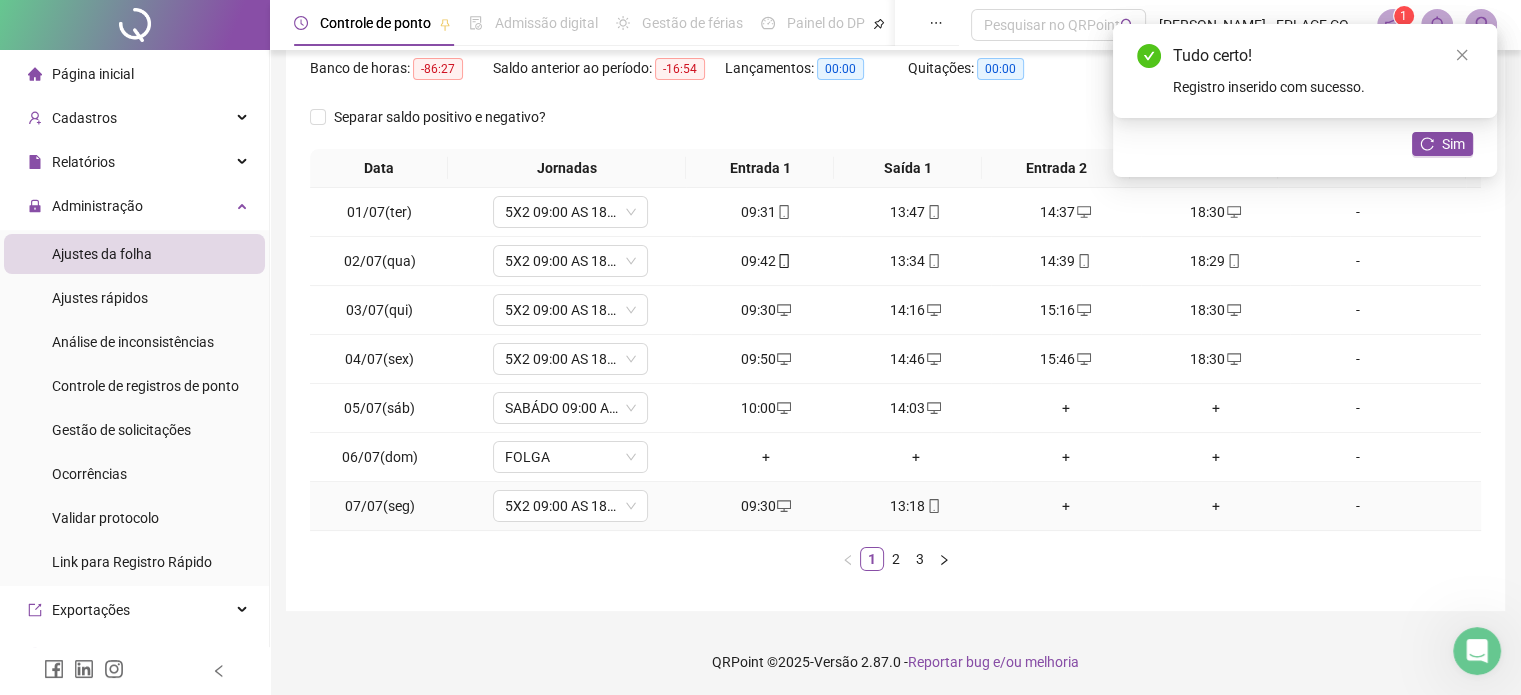 click on "+" at bounding box center [1066, 506] 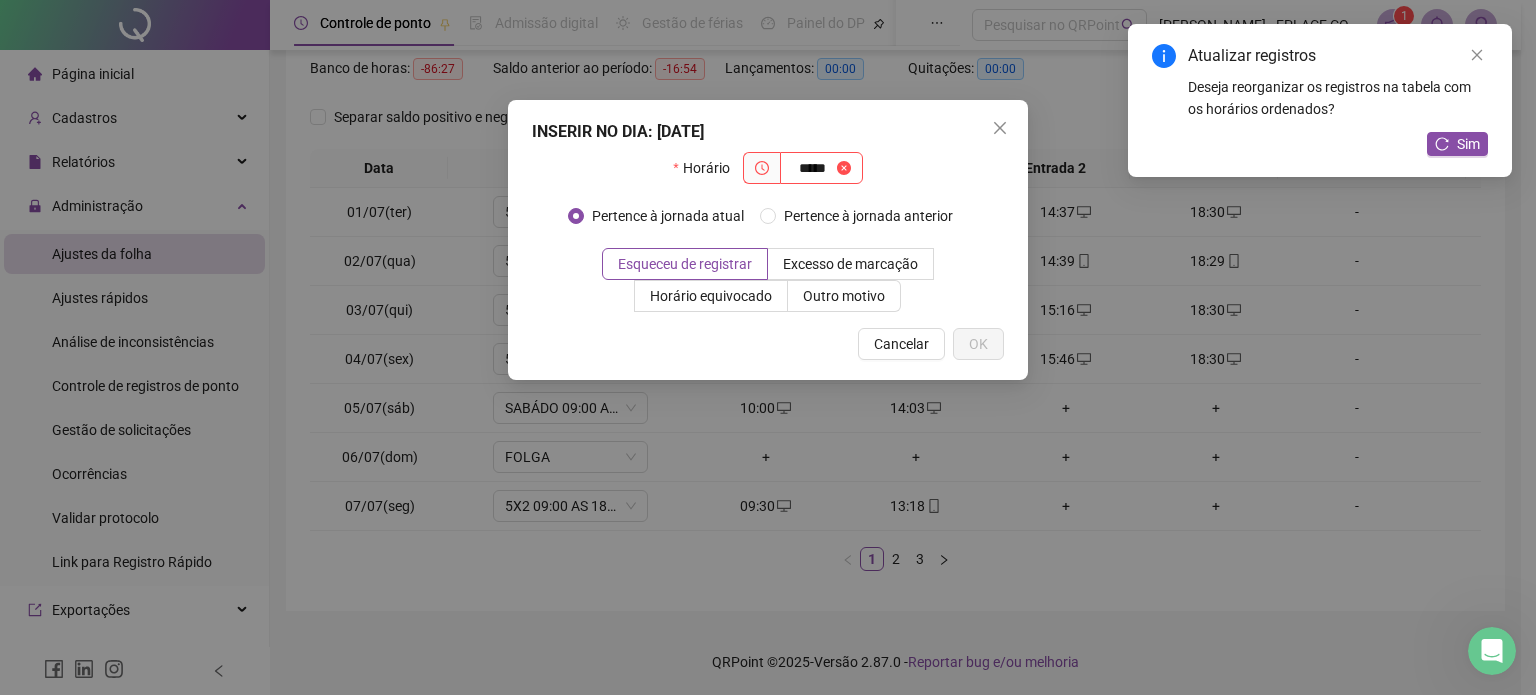 type on "*****" 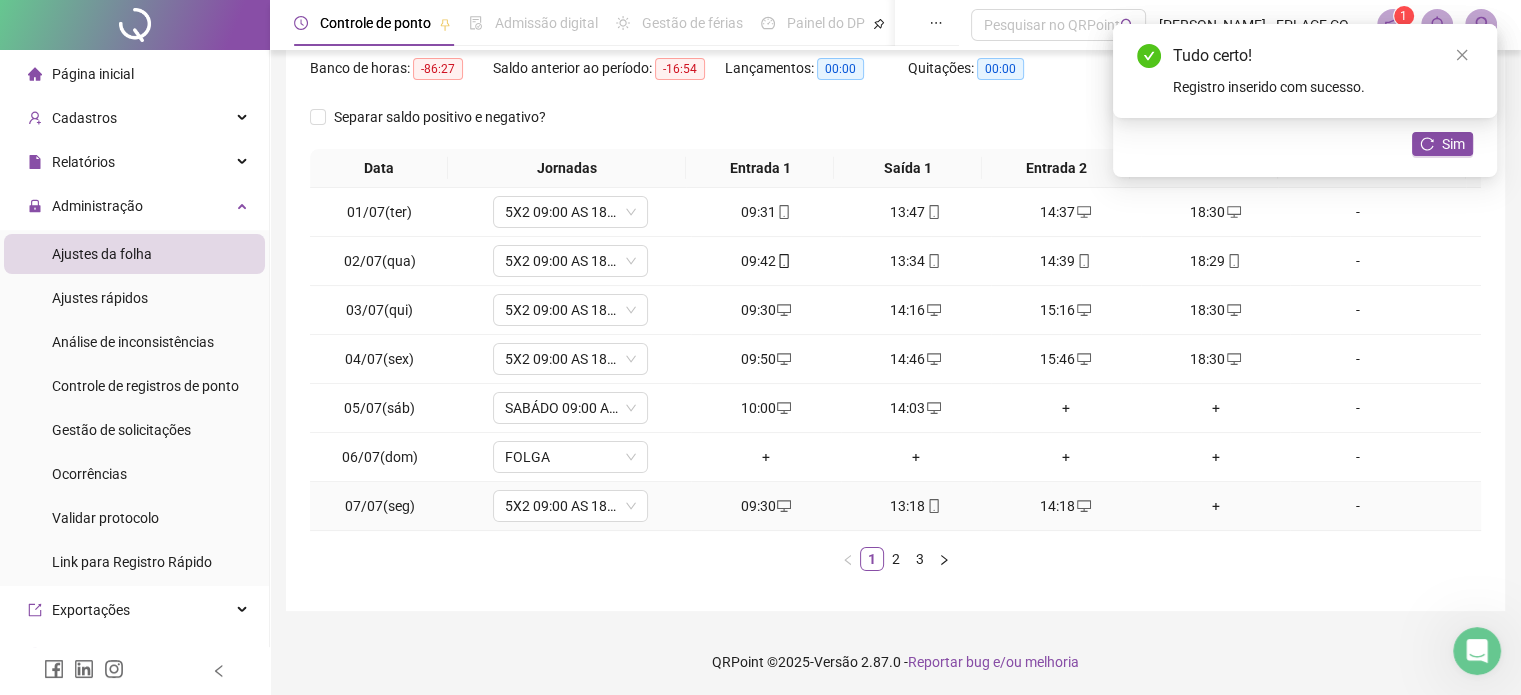 click on "+" at bounding box center [1216, 506] 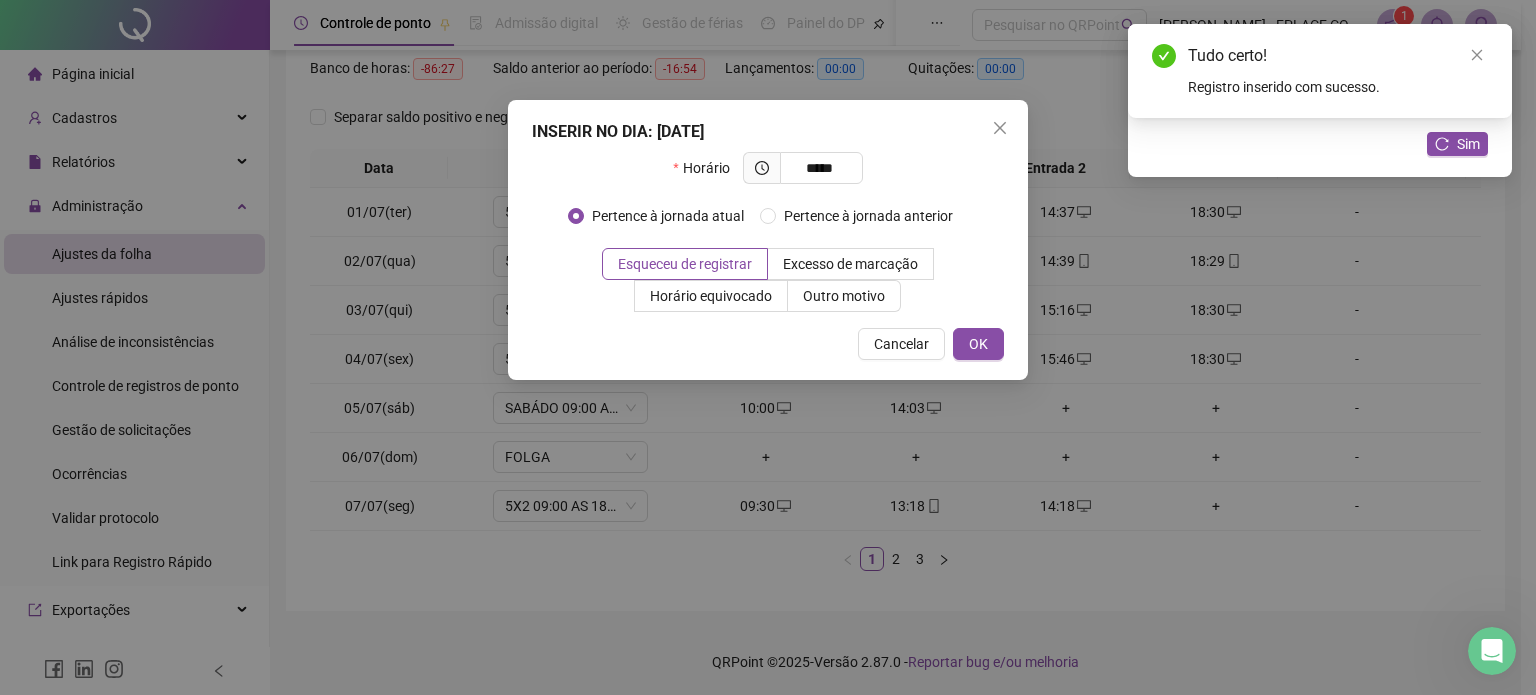 type on "*****" 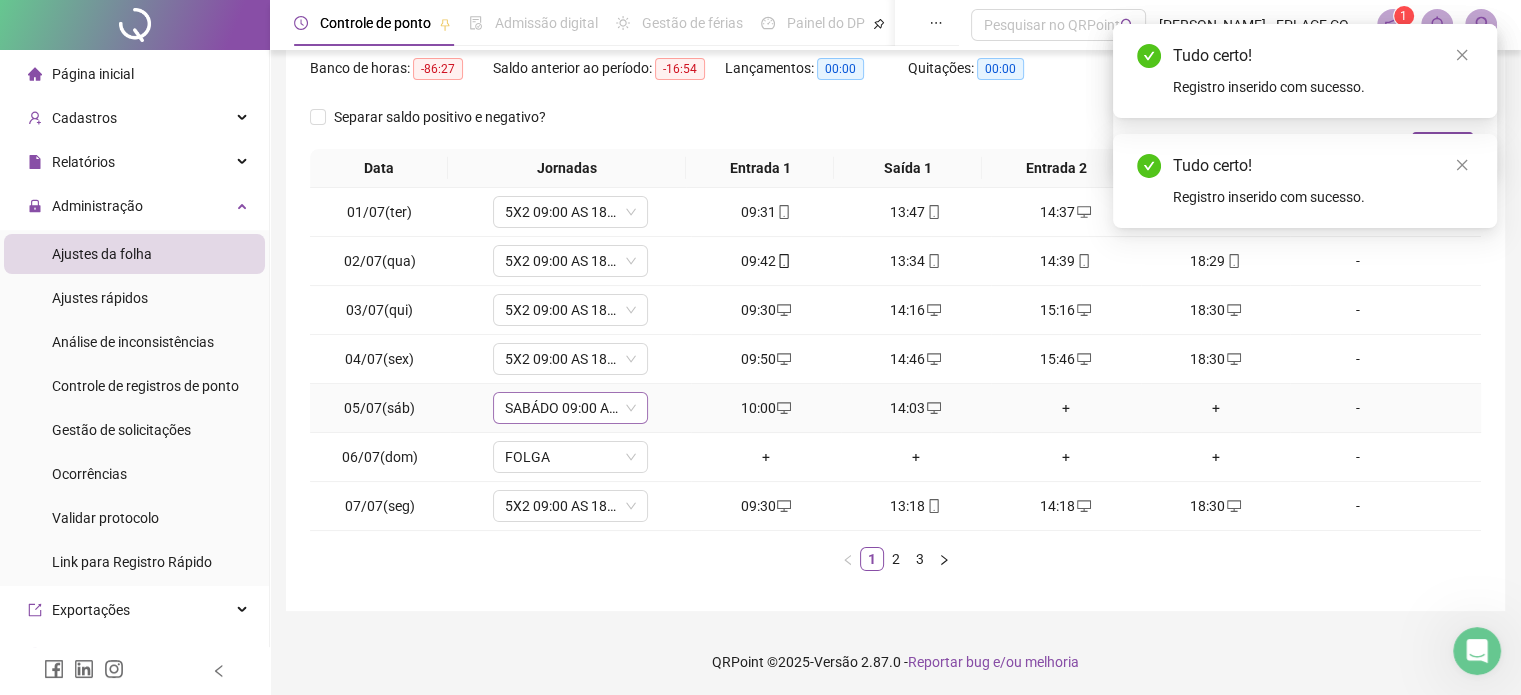 click on "SABÁDO 09:00 AS 14:00" at bounding box center (570, 408) 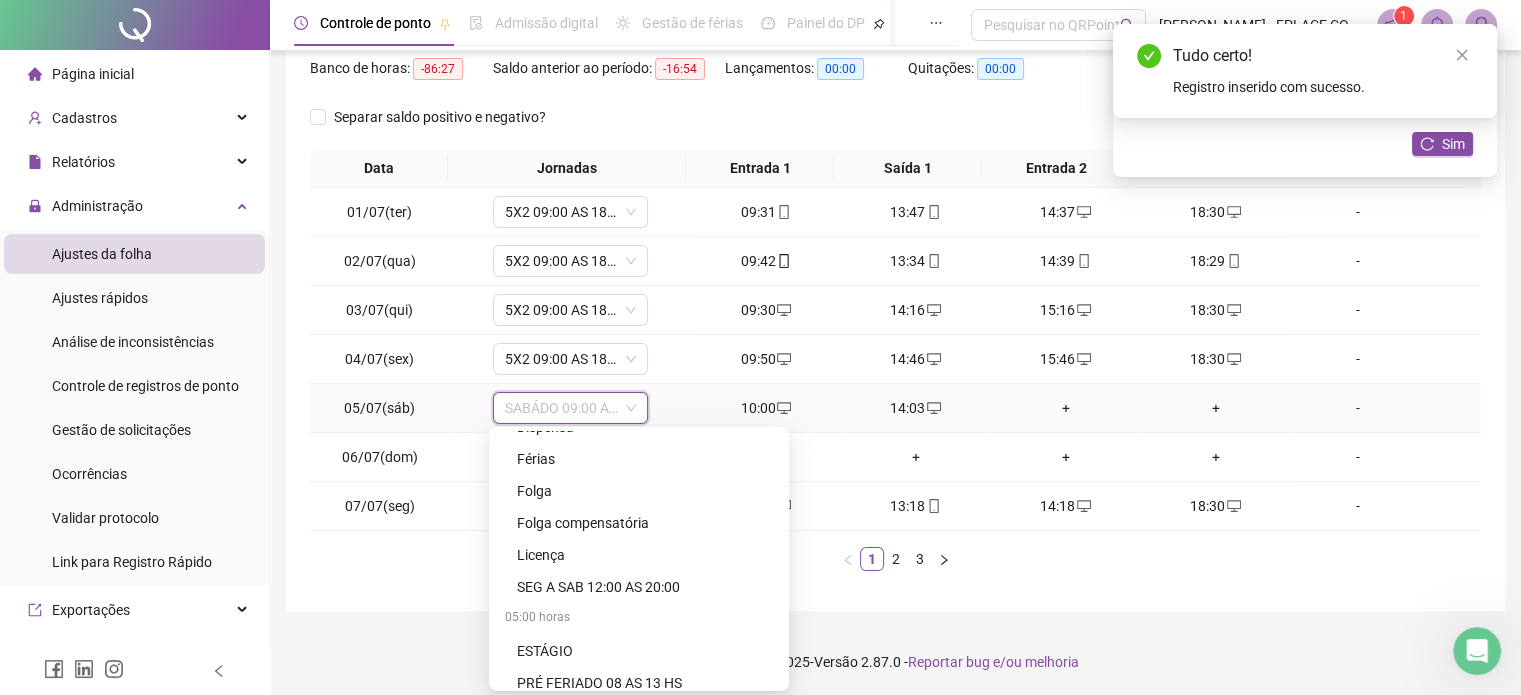 scroll, scrollTop: 700, scrollLeft: 0, axis: vertical 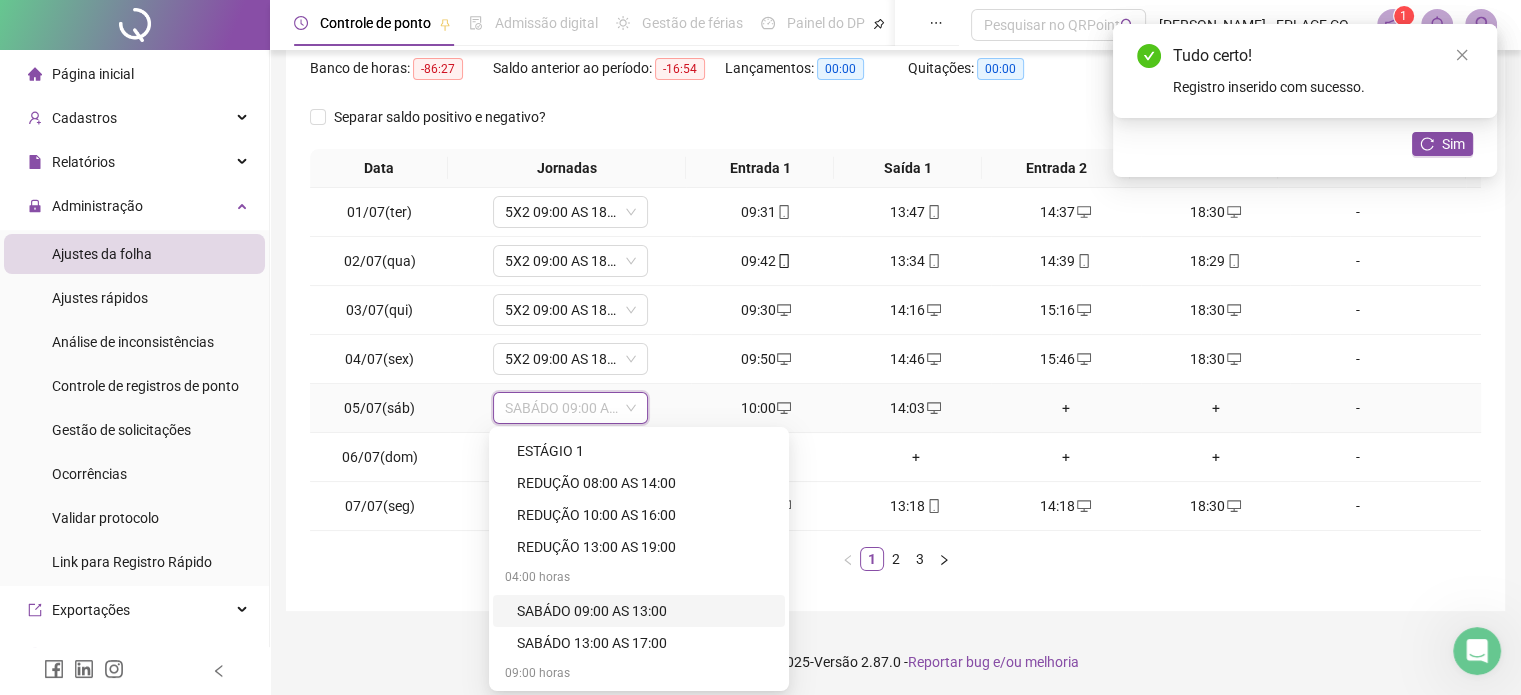 click on "SABÁDO 09:00 AS 13:00" at bounding box center [645, 611] 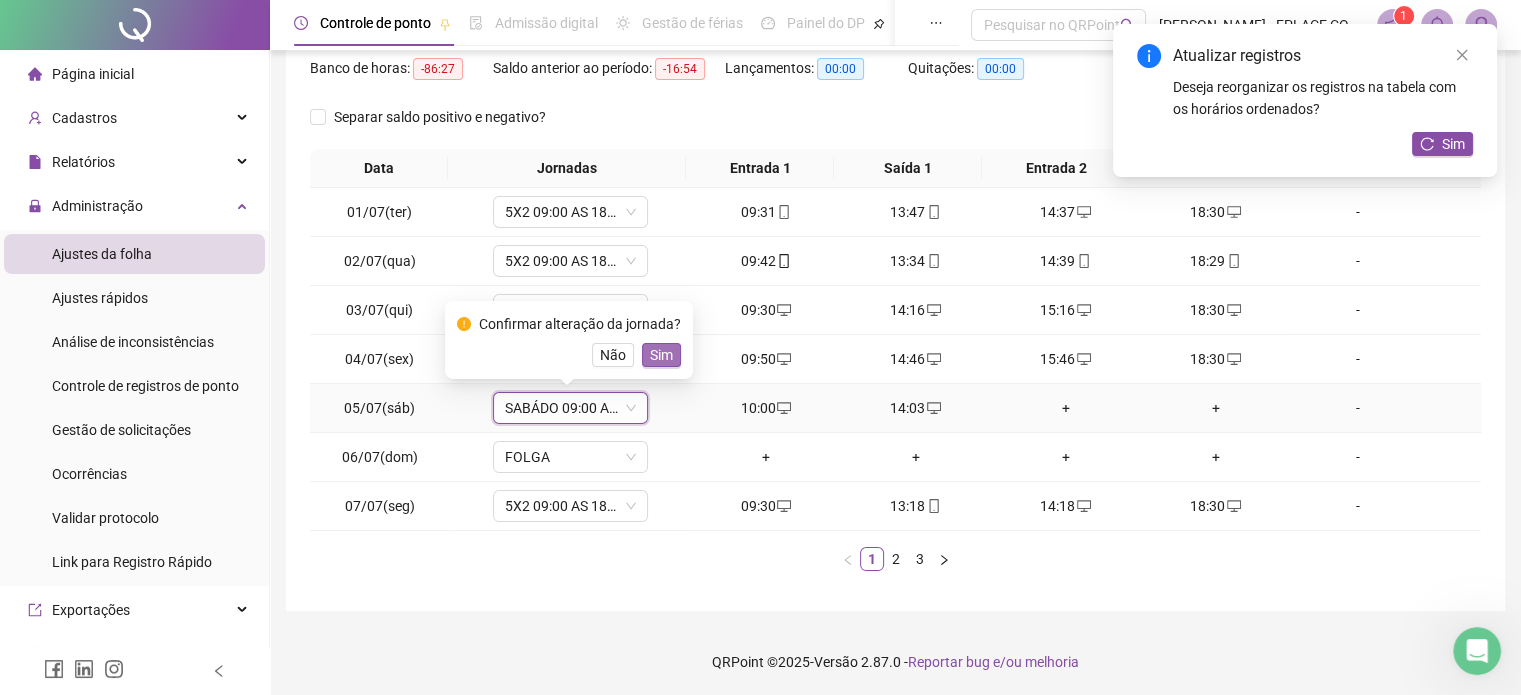 click on "Sim" at bounding box center (661, 355) 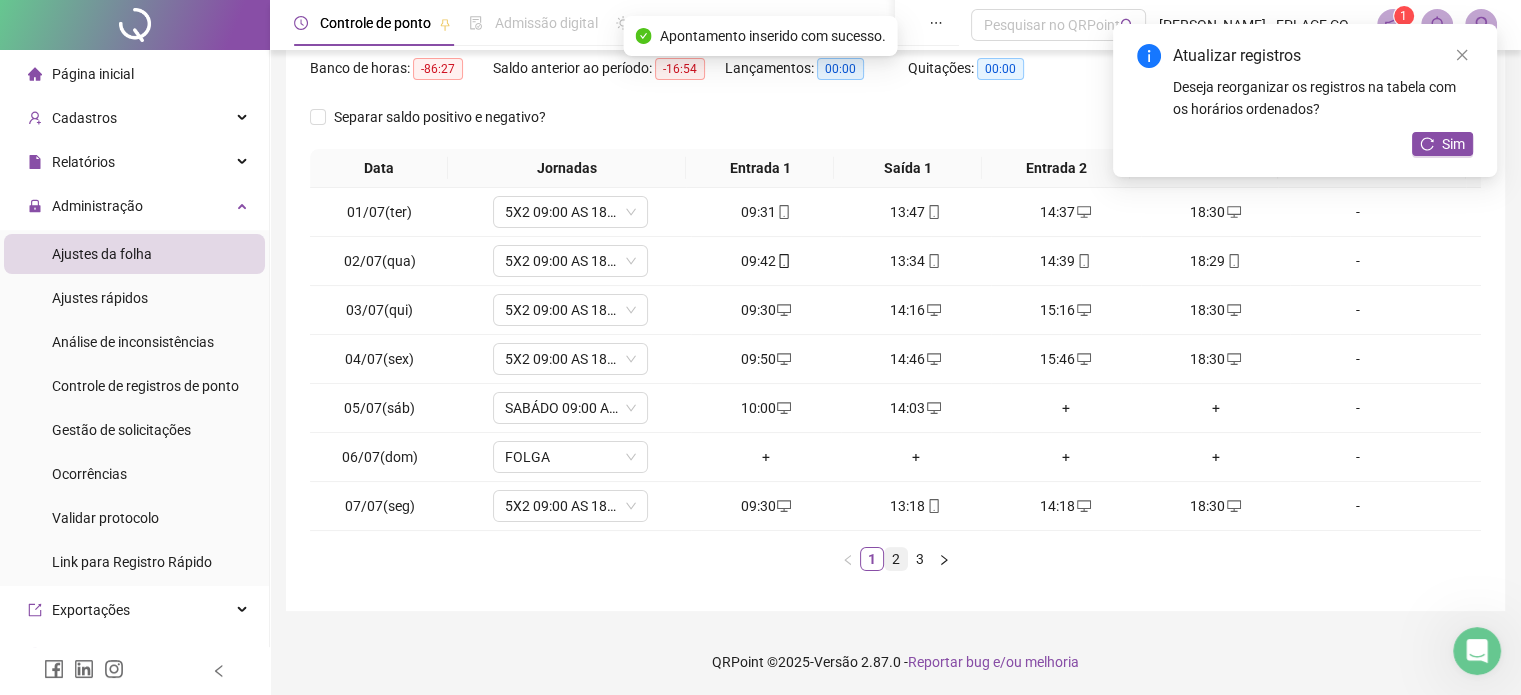 click on "2" at bounding box center [896, 559] 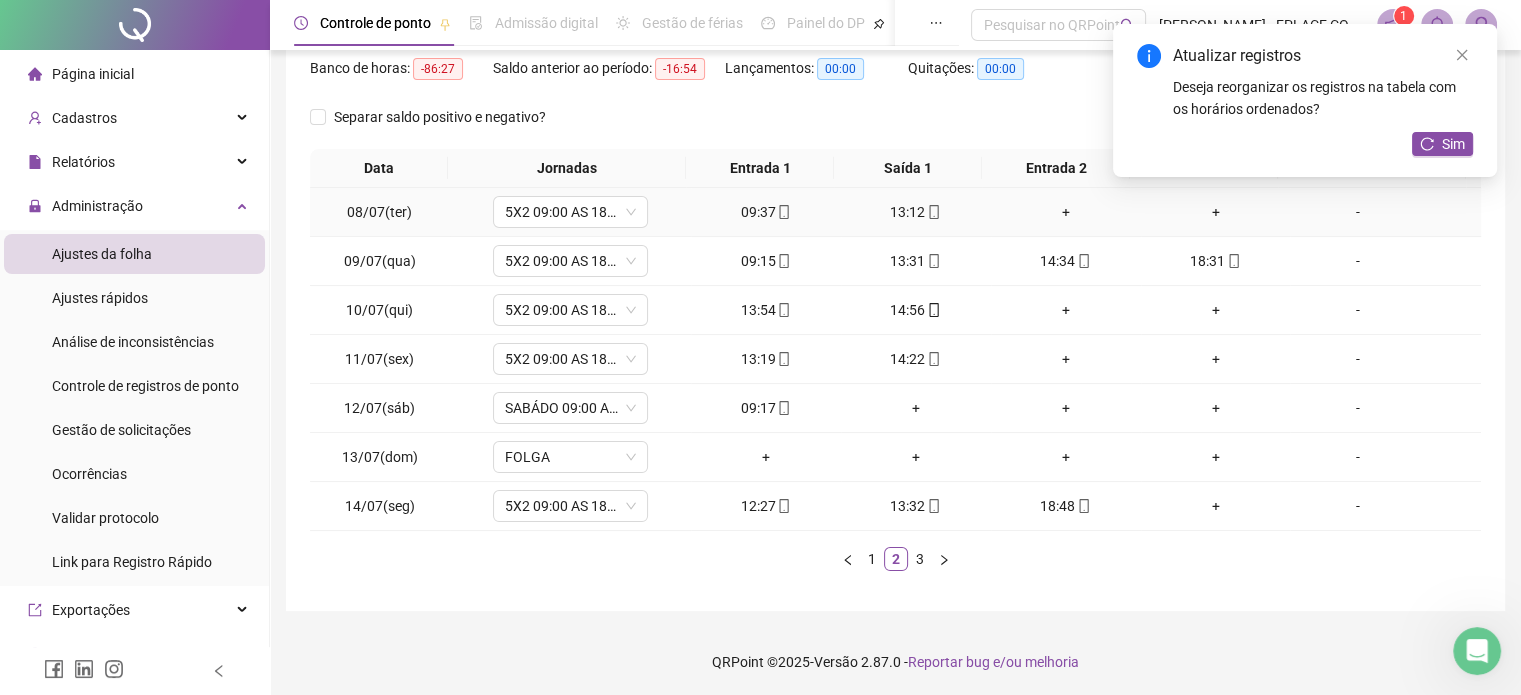 click on "+" at bounding box center (1066, 212) 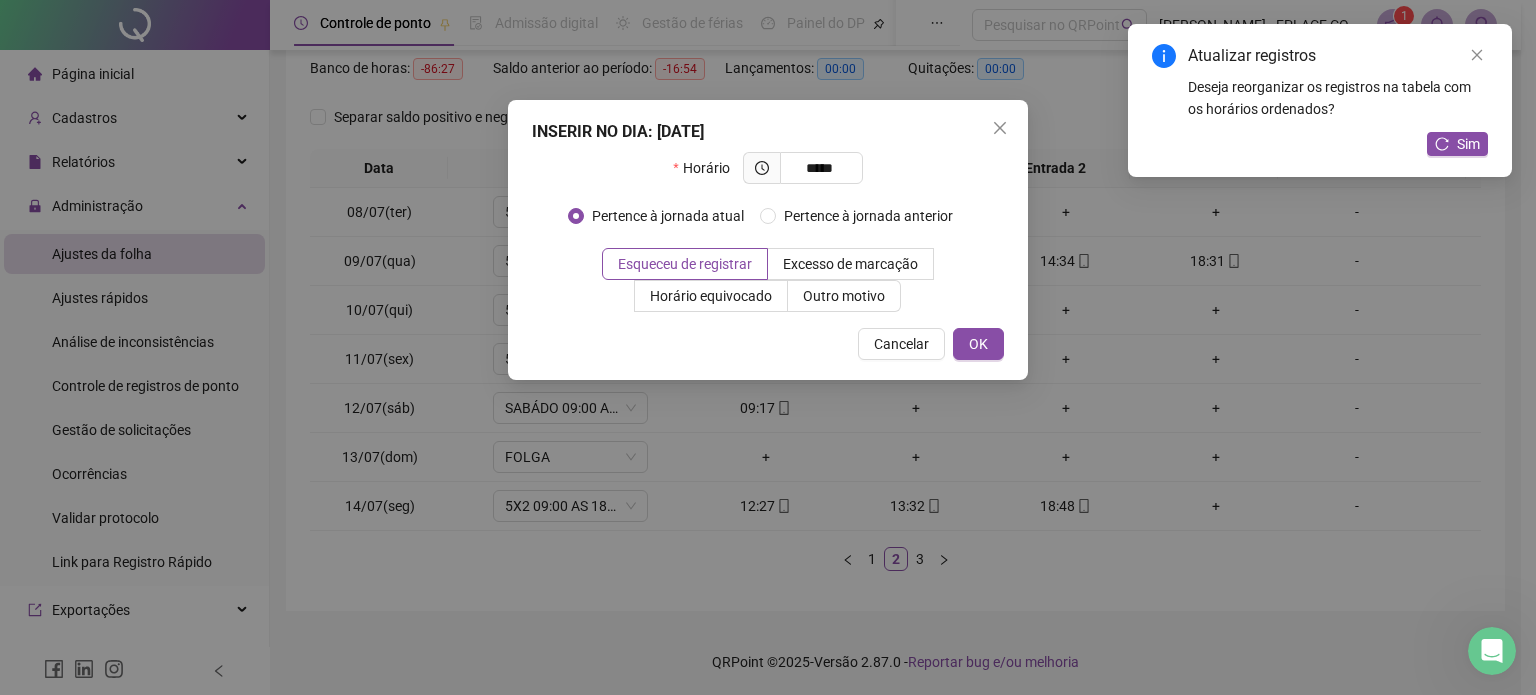 type on "*****" 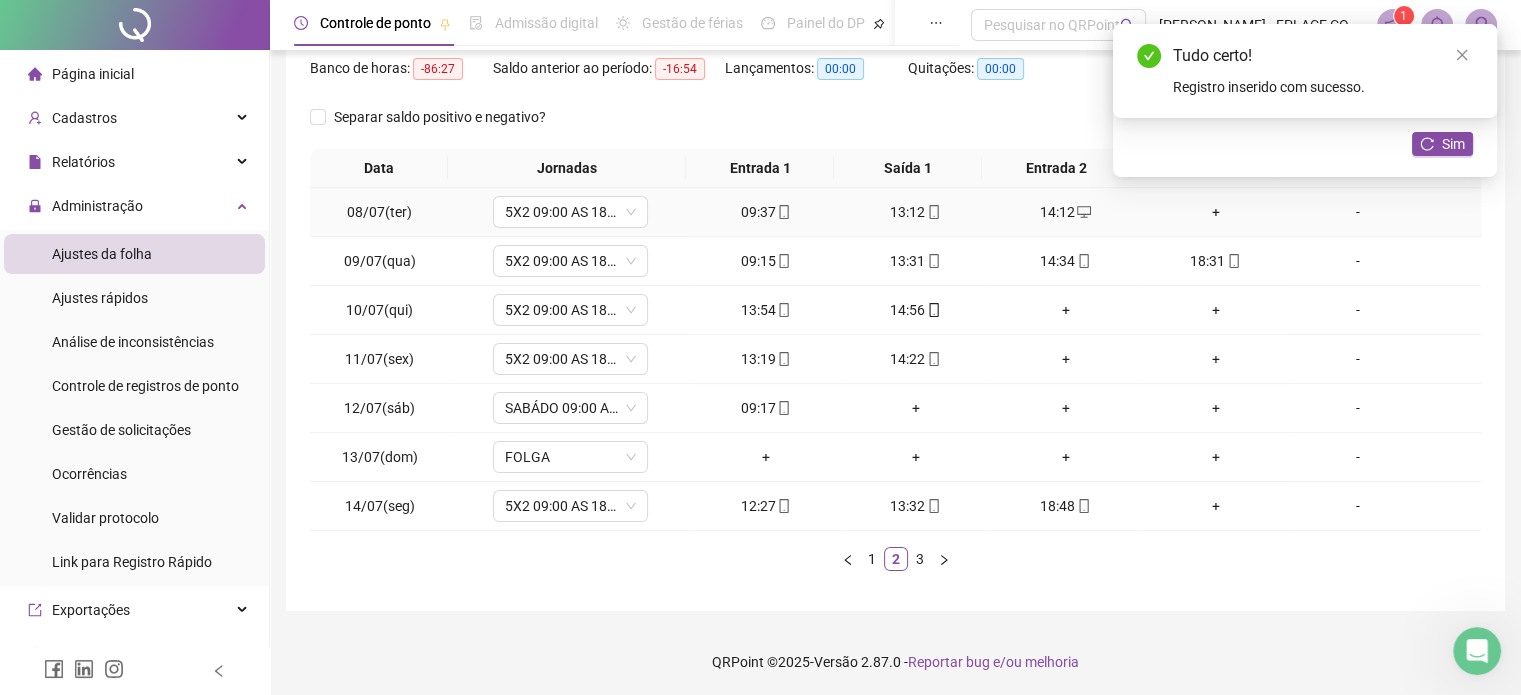 click on "+" at bounding box center (1216, 212) 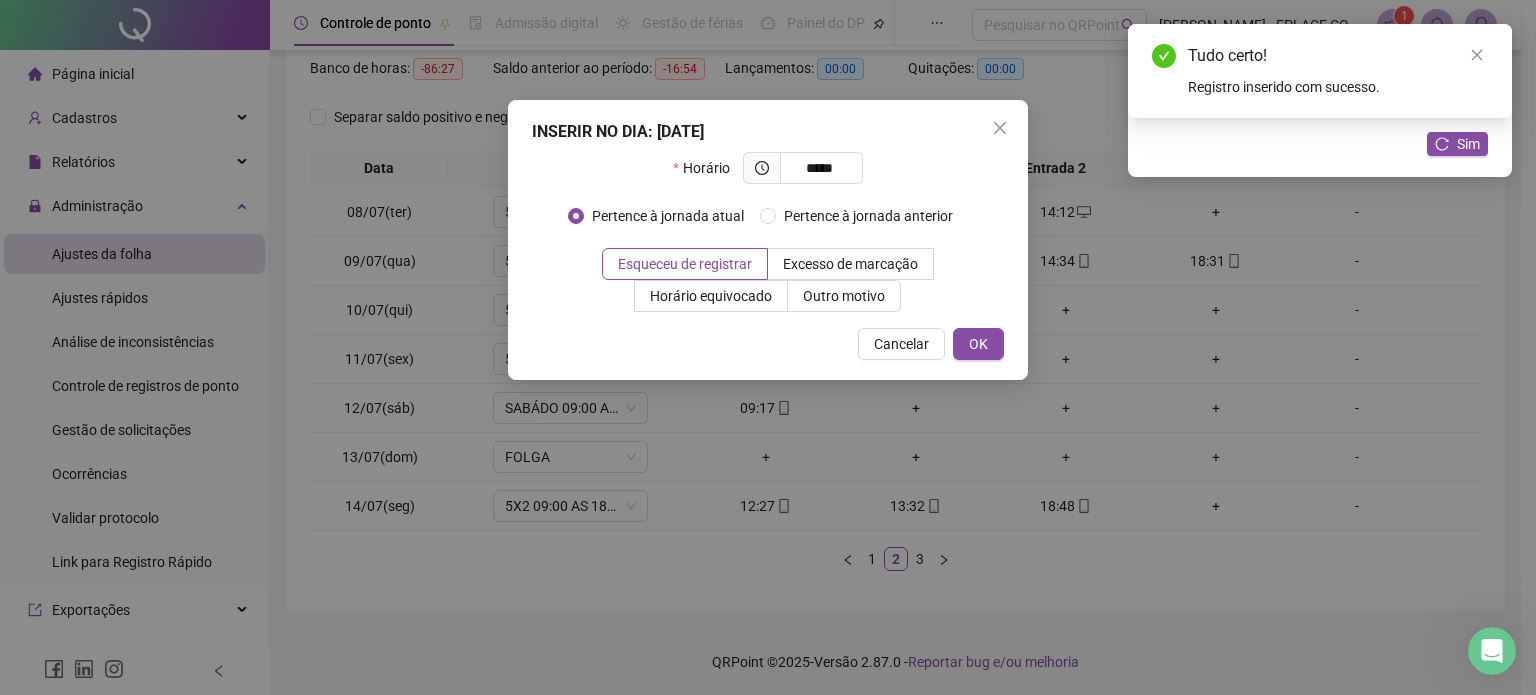 type on "*****" 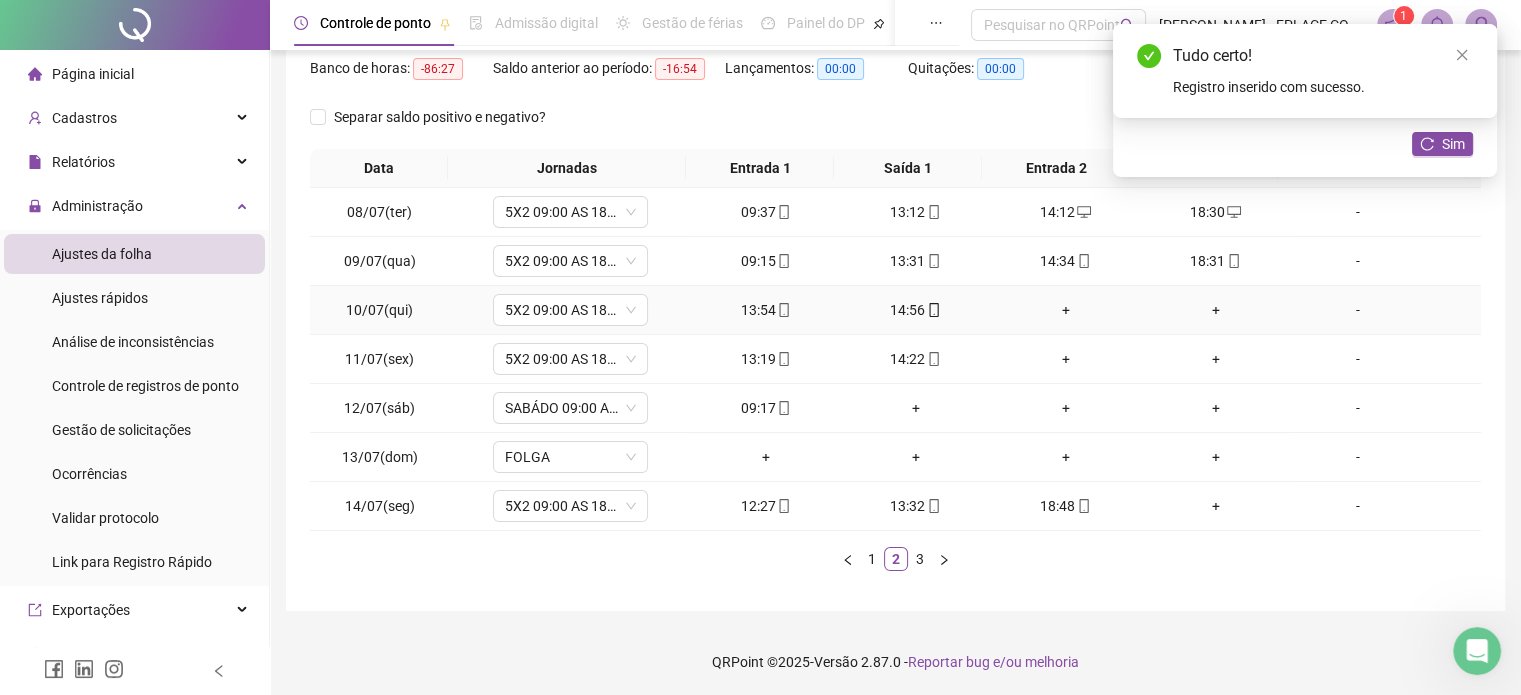 click on "+" at bounding box center [1066, 310] 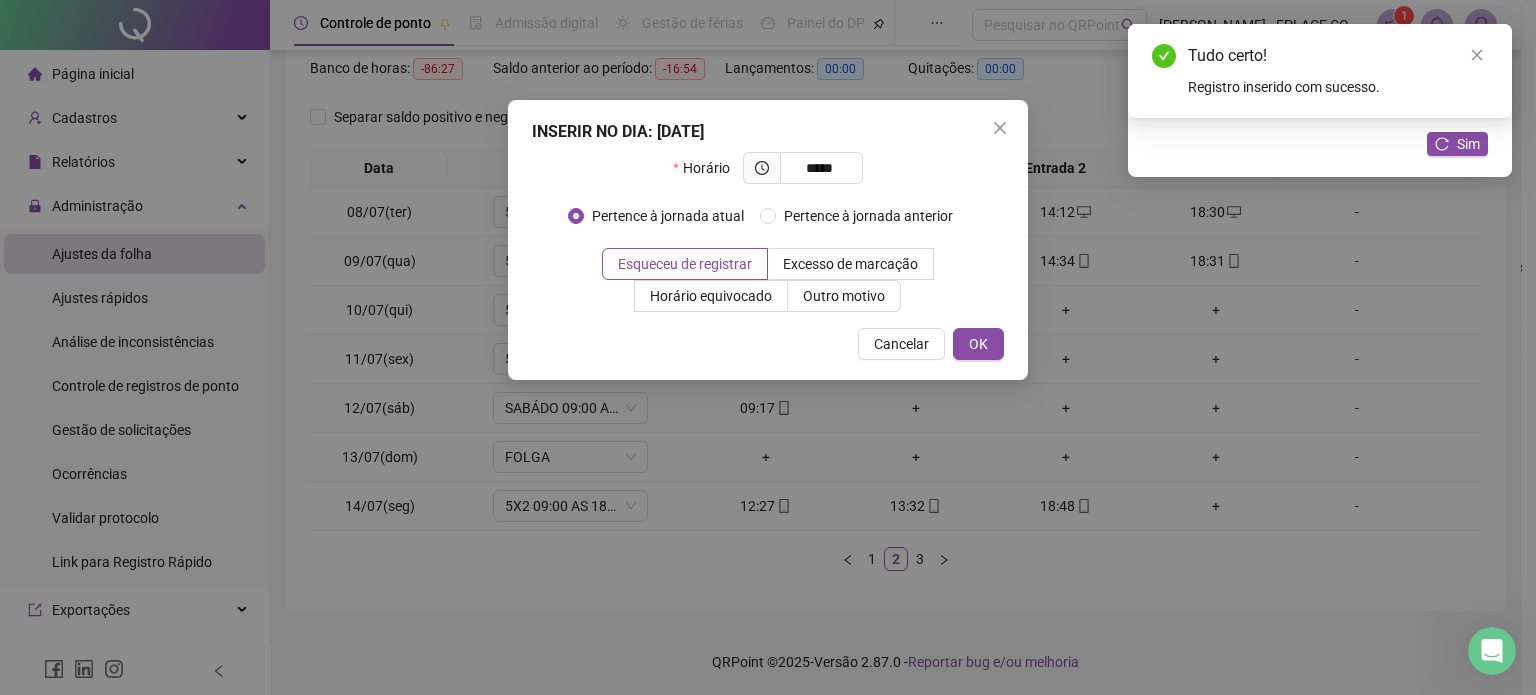 type on "*****" 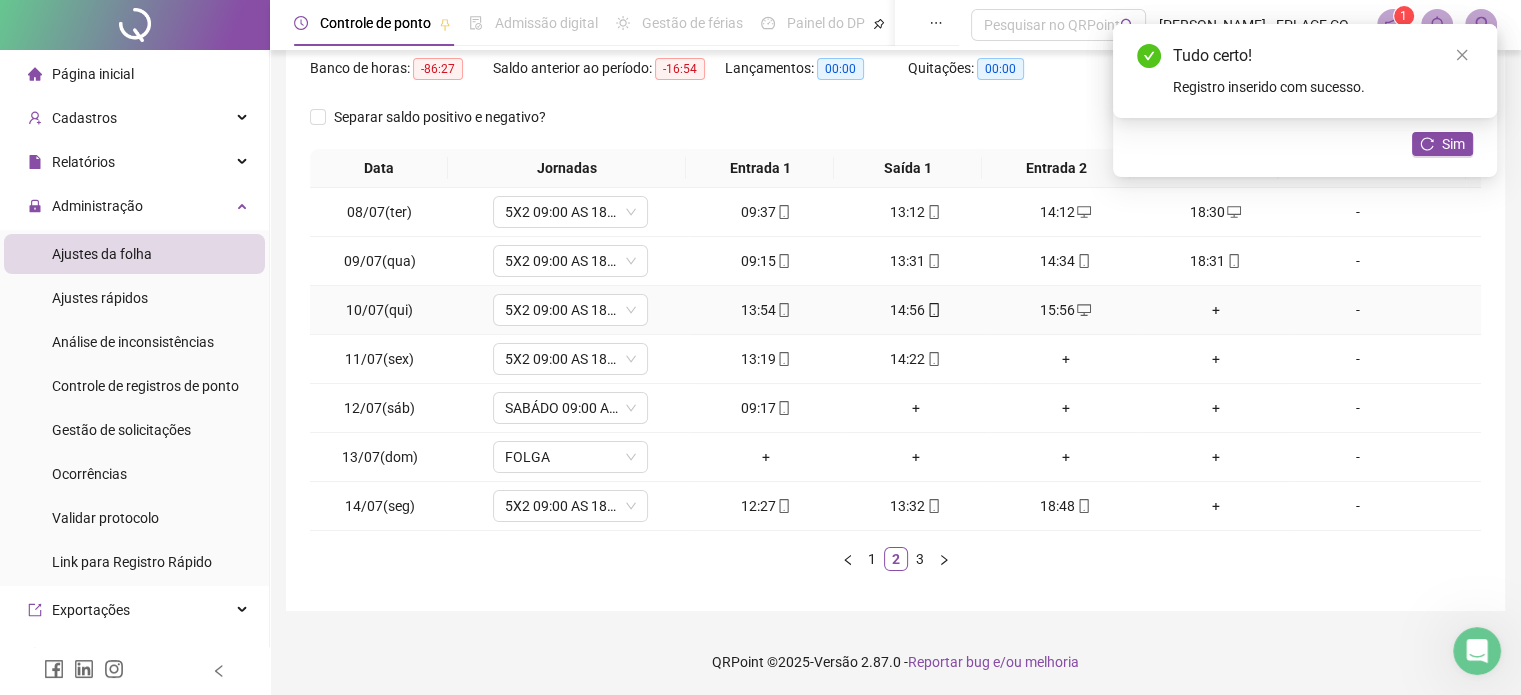 click on "13:54" at bounding box center (766, 310) 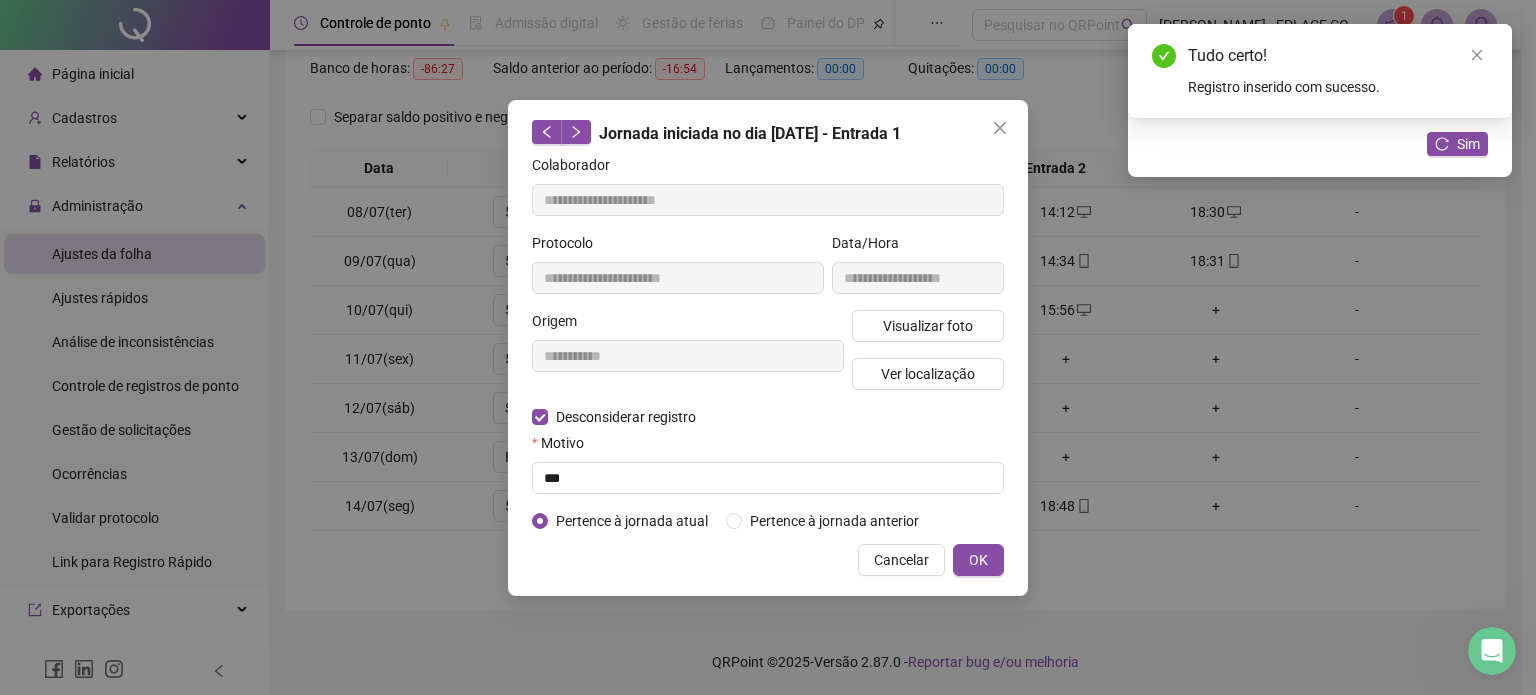 type on "**********" 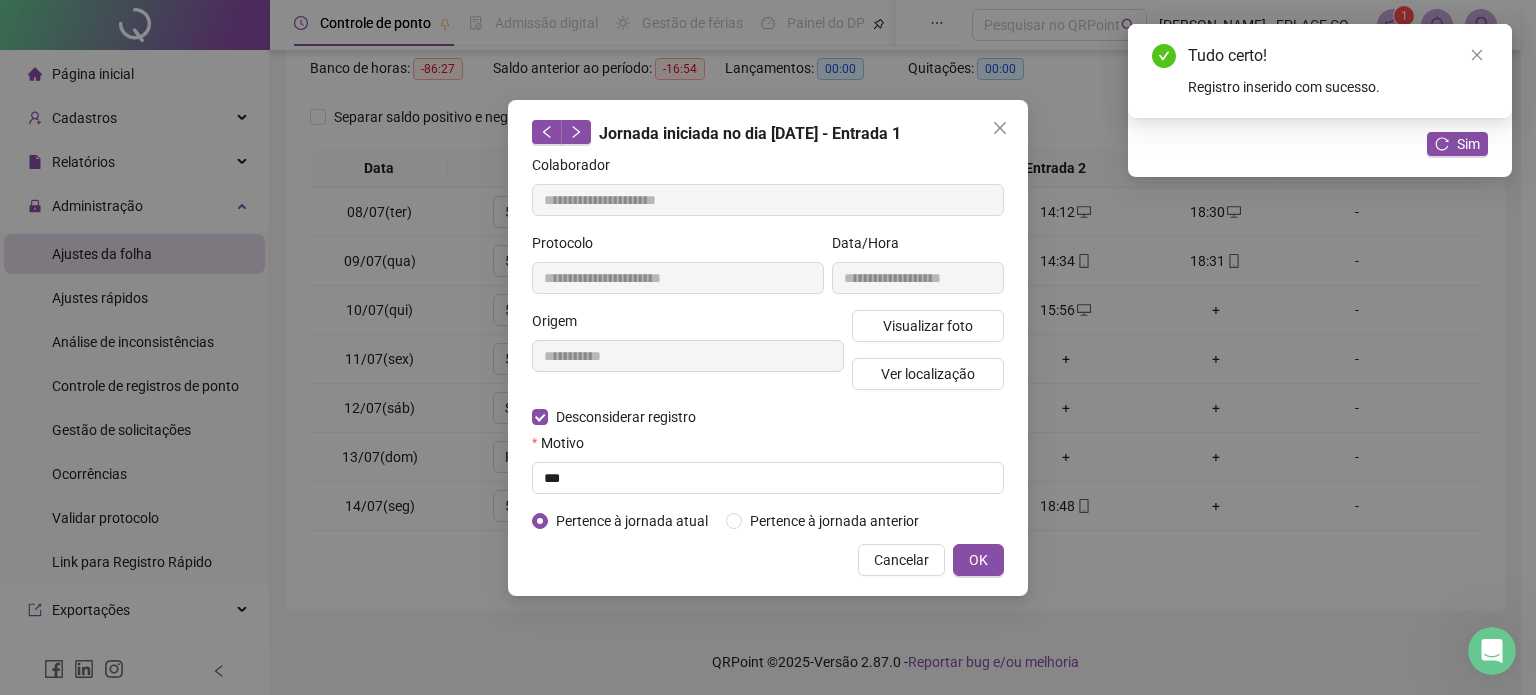 type on "**********" 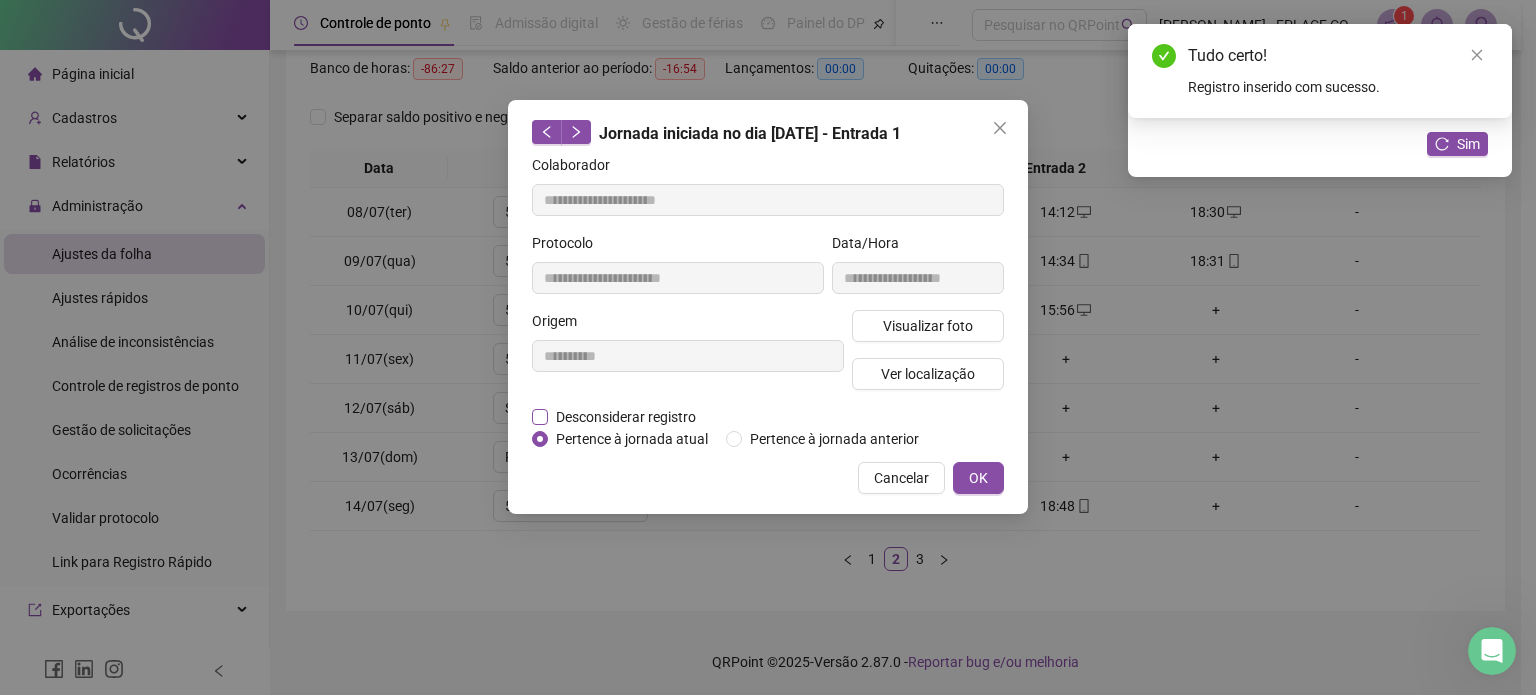click on "Desconsiderar registro" at bounding box center (626, 417) 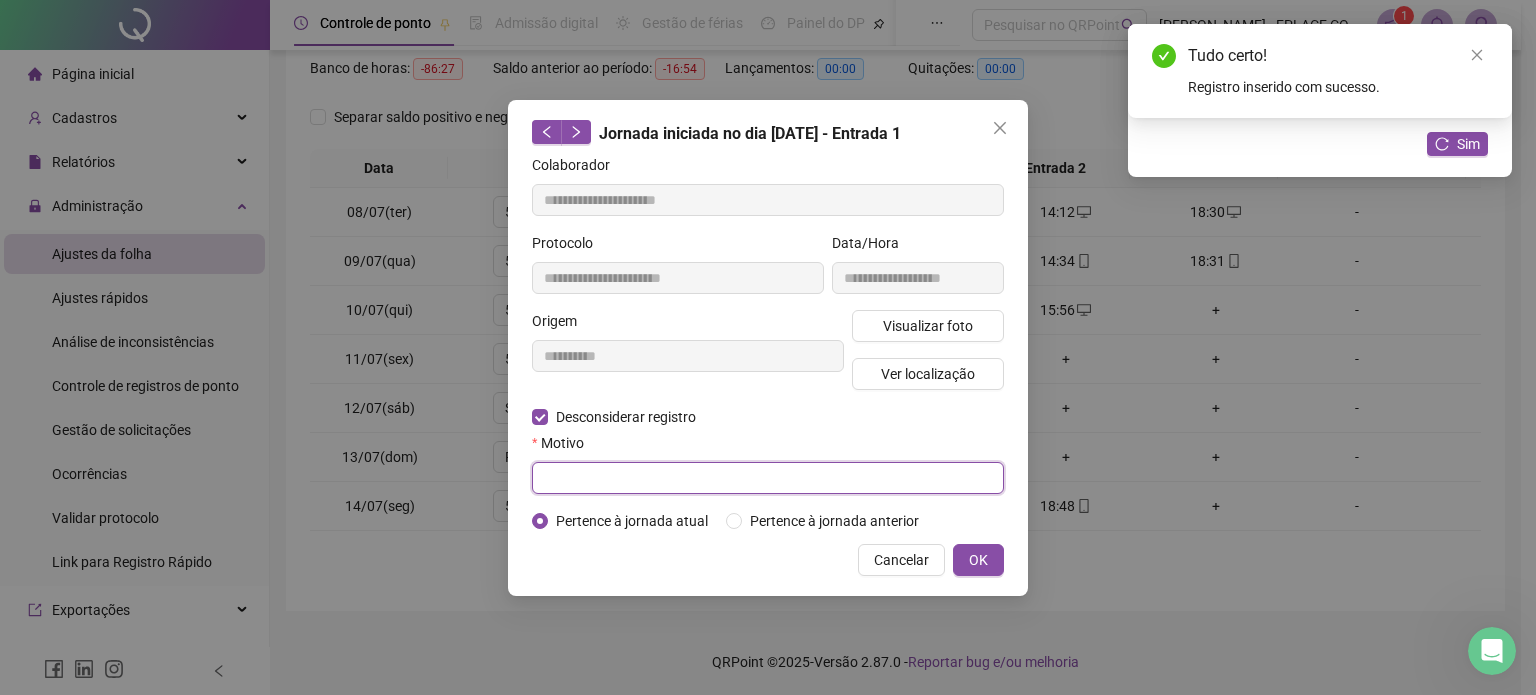 click at bounding box center (768, 478) 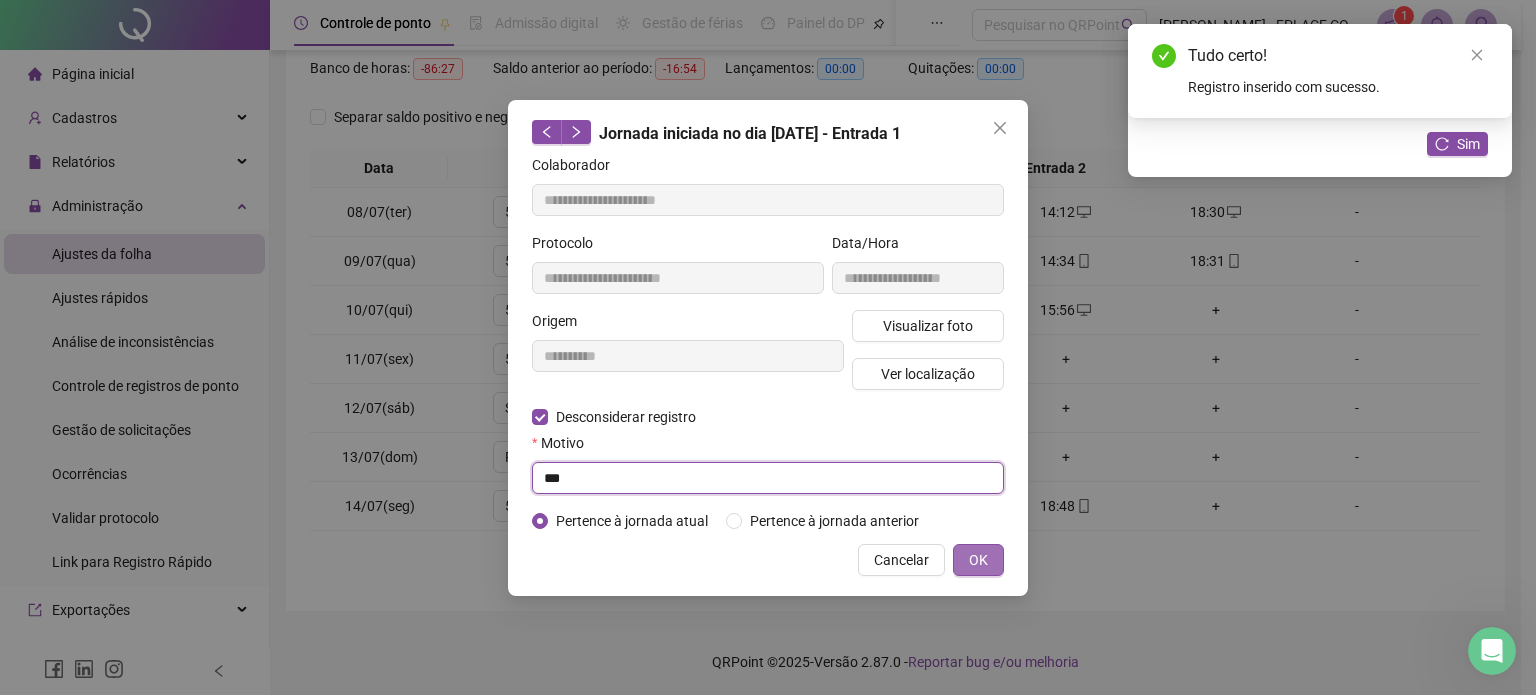 type on "***" 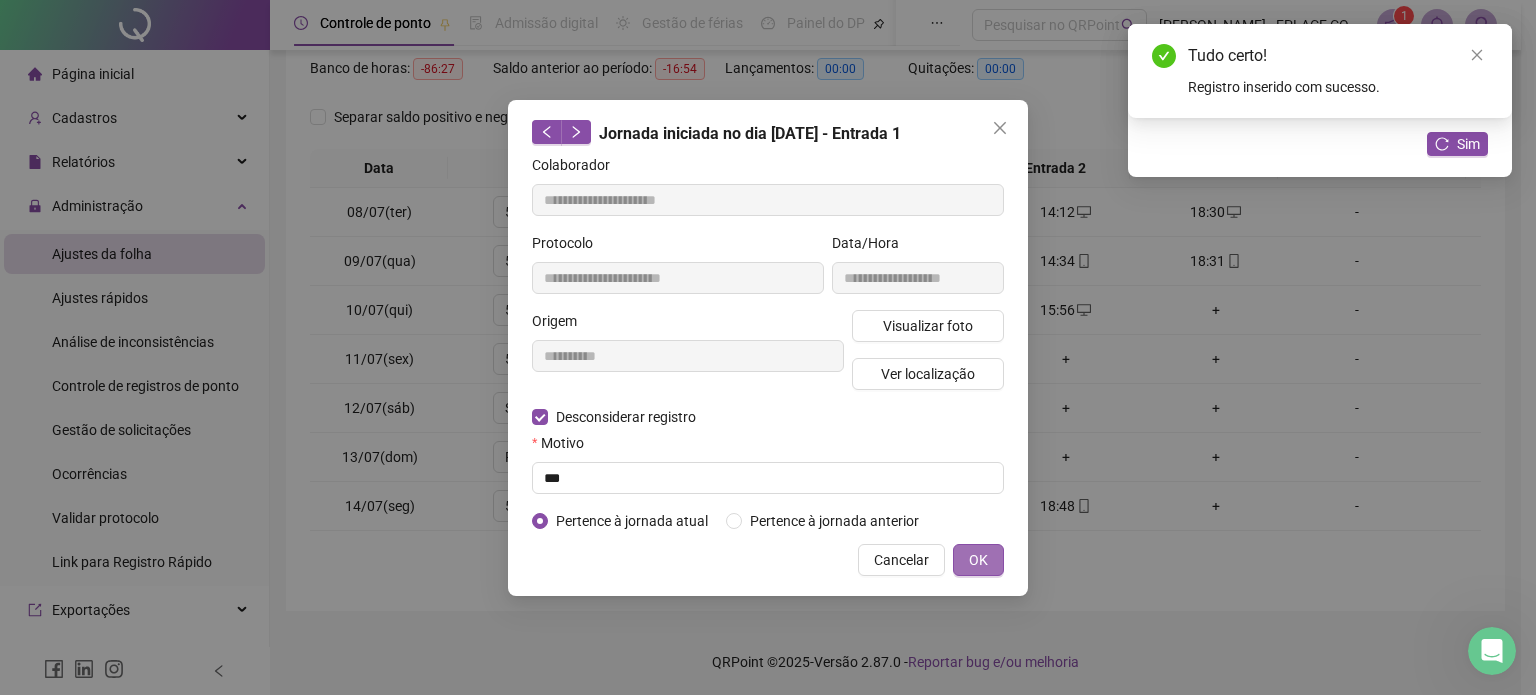 click on "OK" at bounding box center [978, 560] 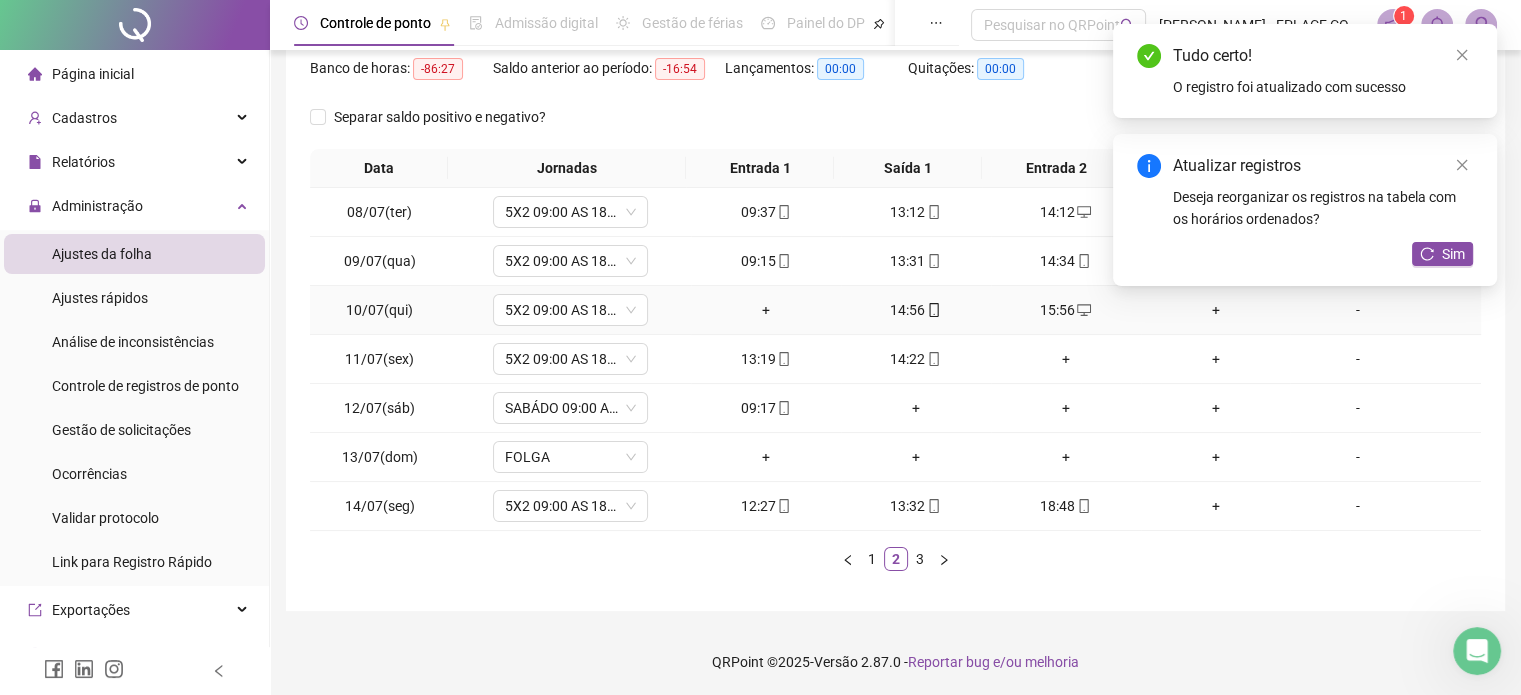 click on "+" at bounding box center [766, 310] 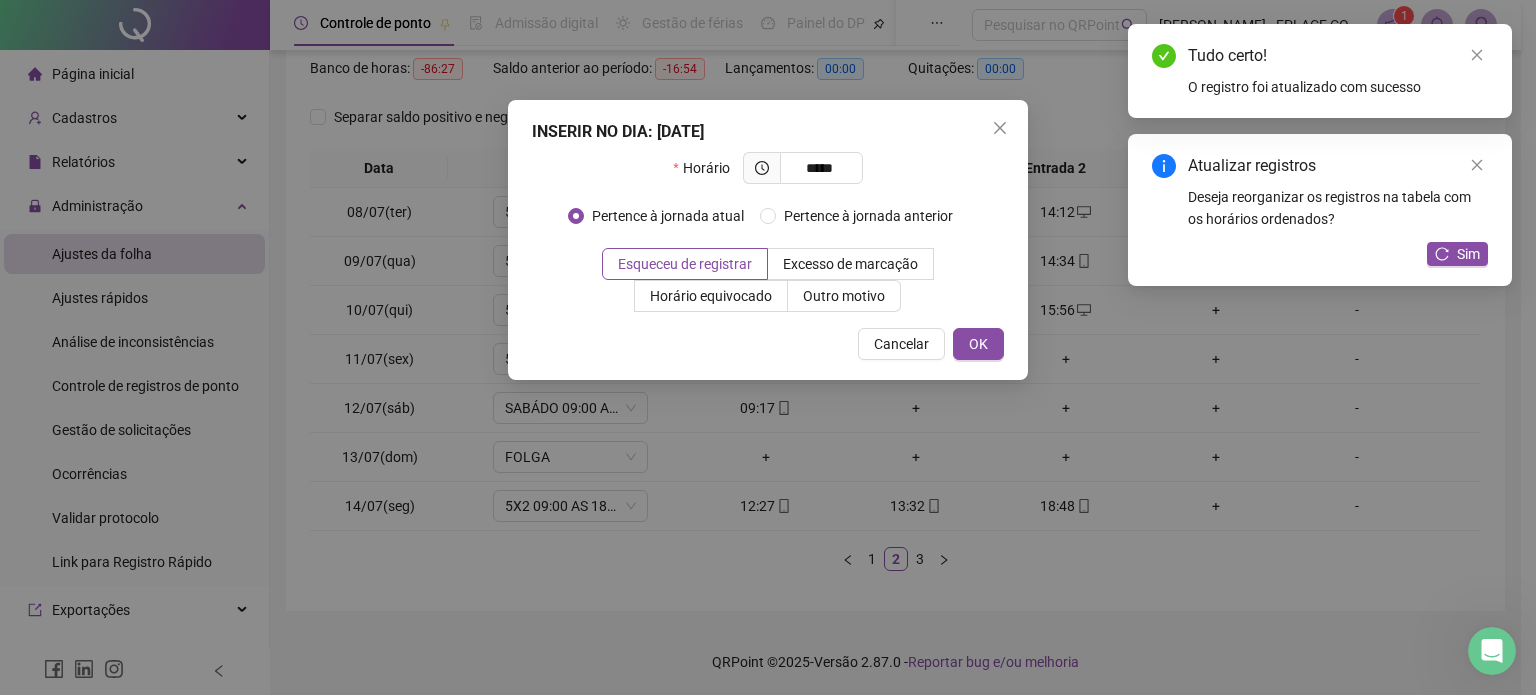 type on "*****" 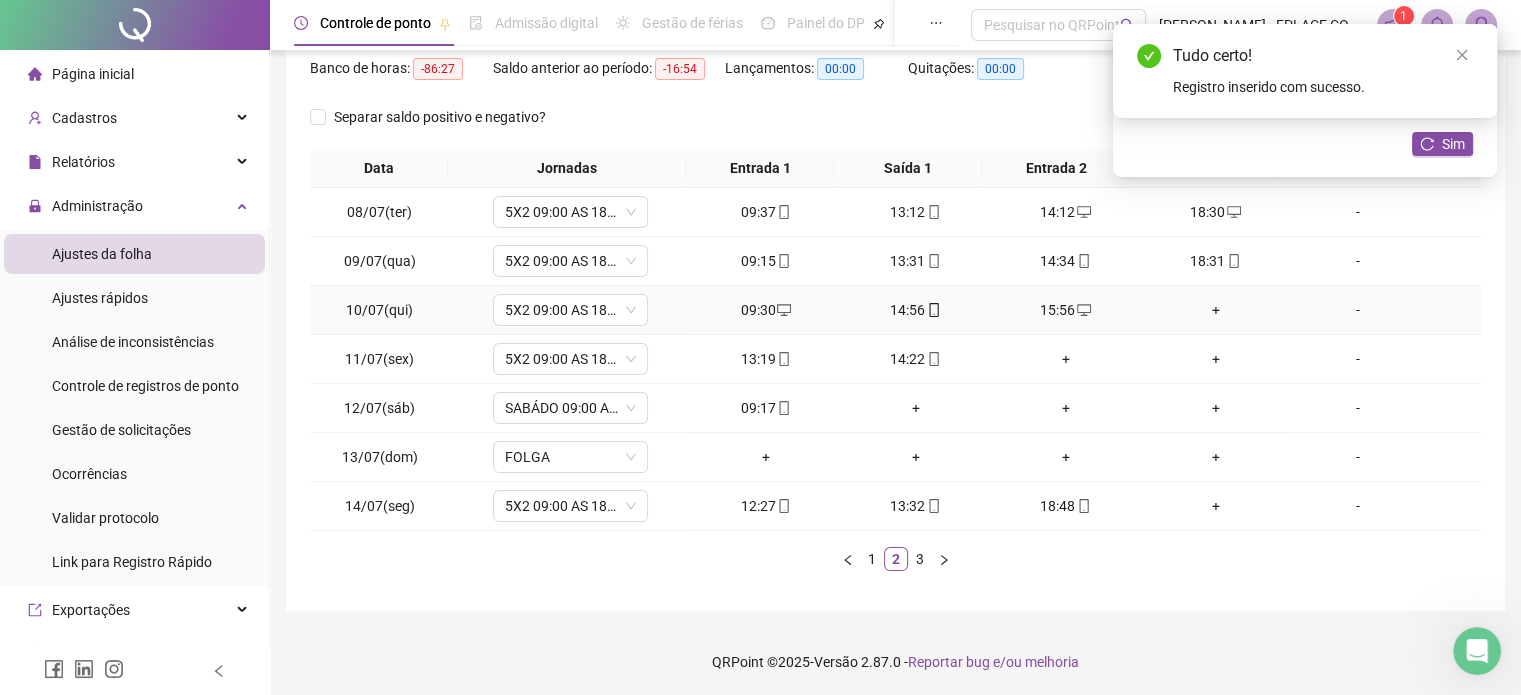 drag, startPoint x: 1203, startPoint y: 315, endPoint x: 1192, endPoint y: 319, distance: 11.7046995 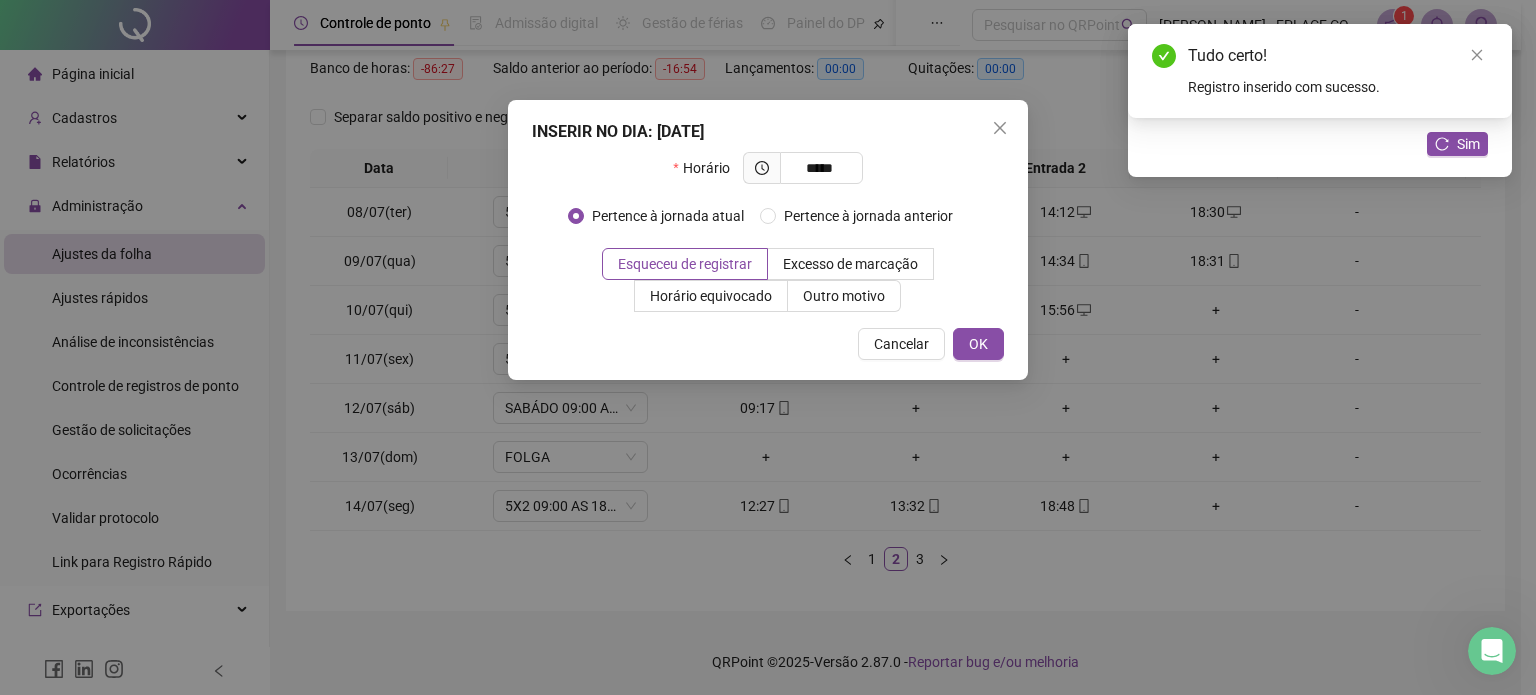 type on "*****" 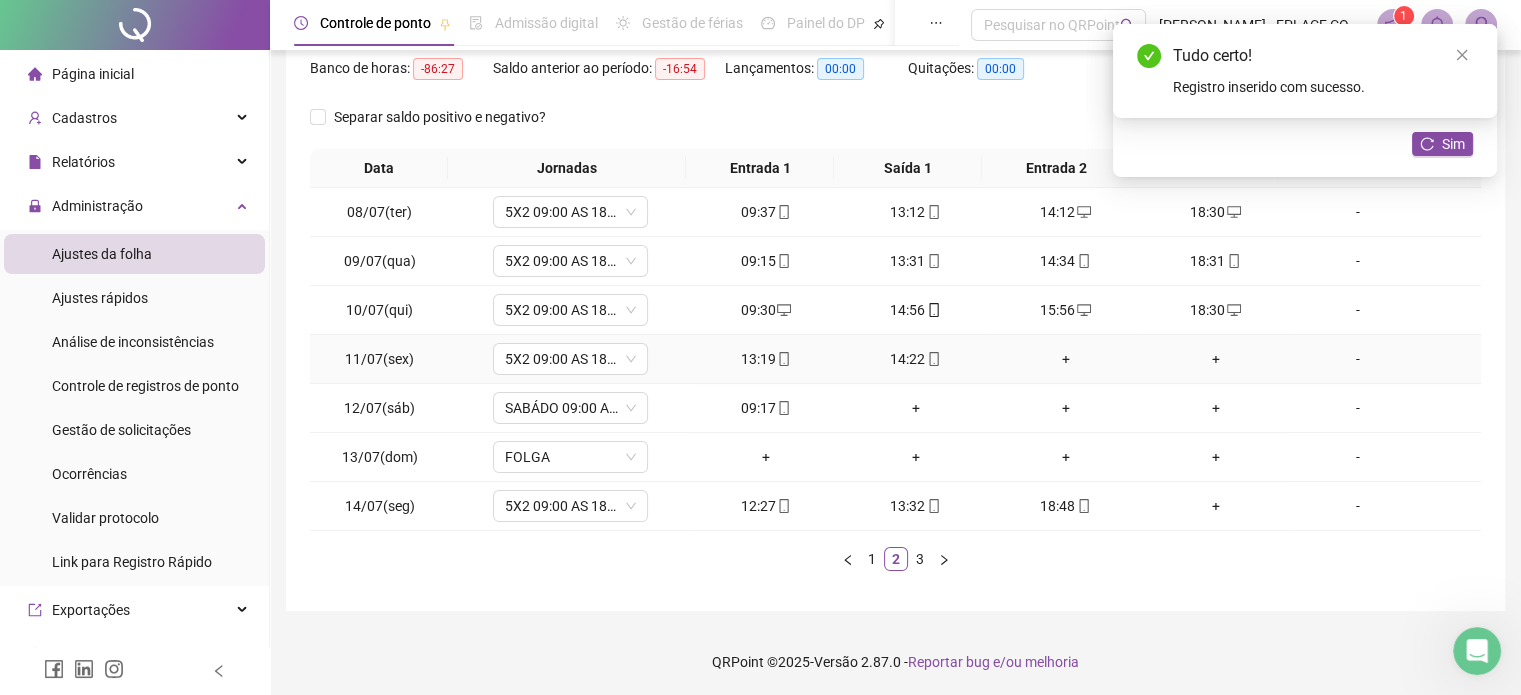 click on "+" at bounding box center (1066, 359) 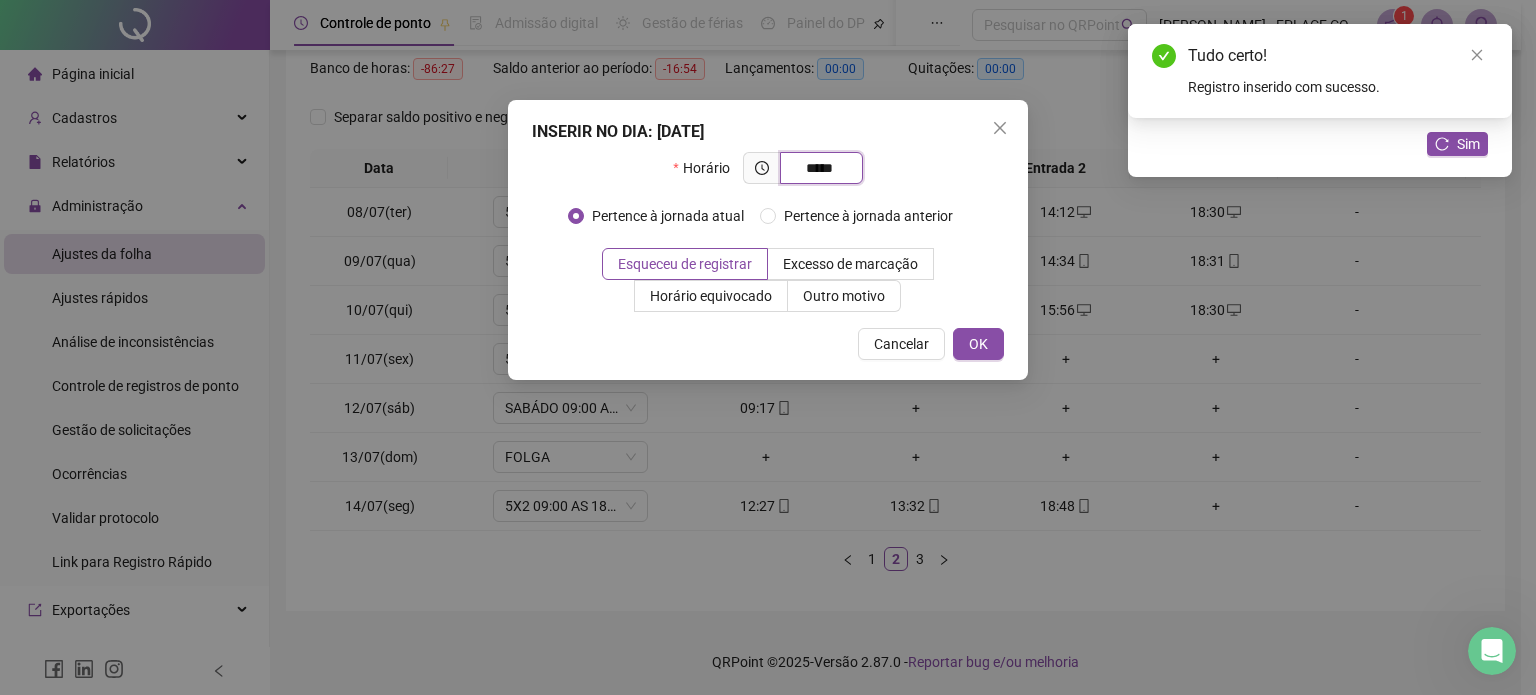 type on "*****" 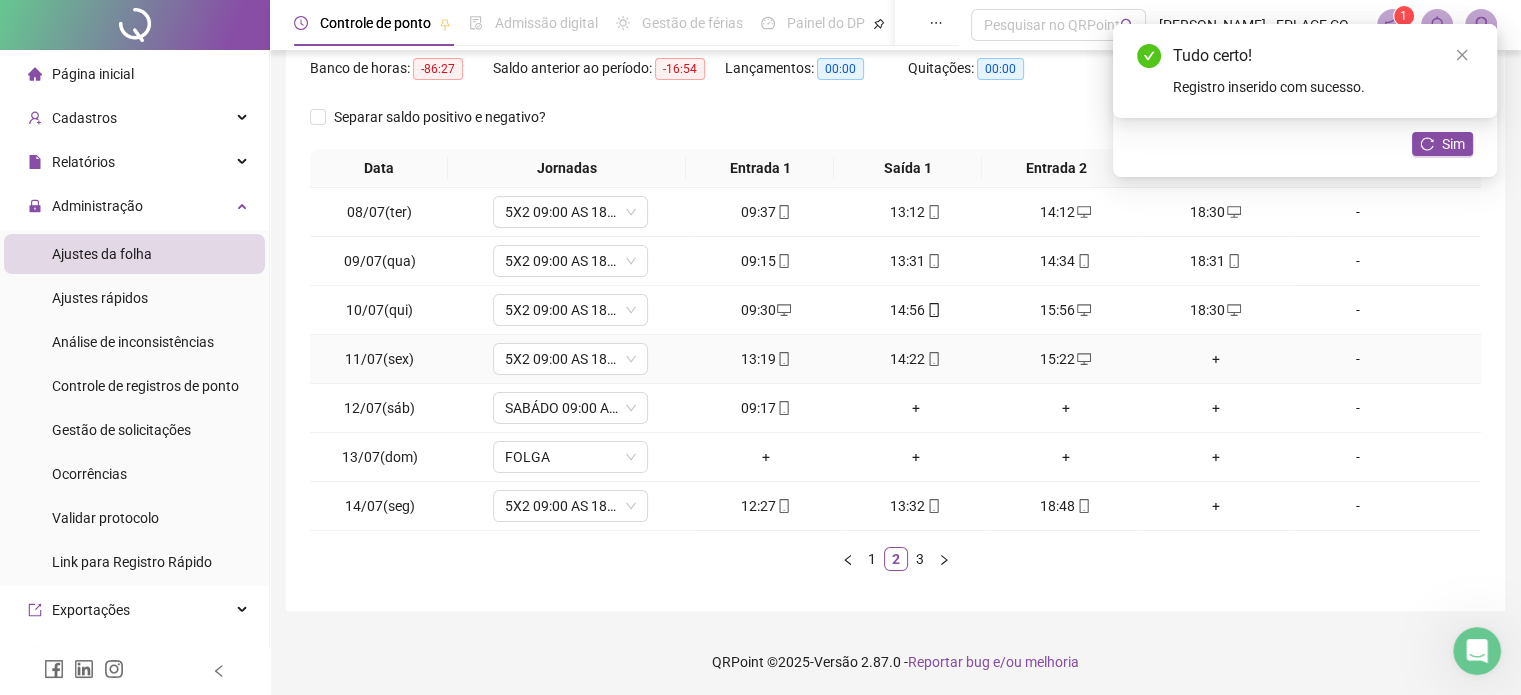 click at bounding box center [783, 359] 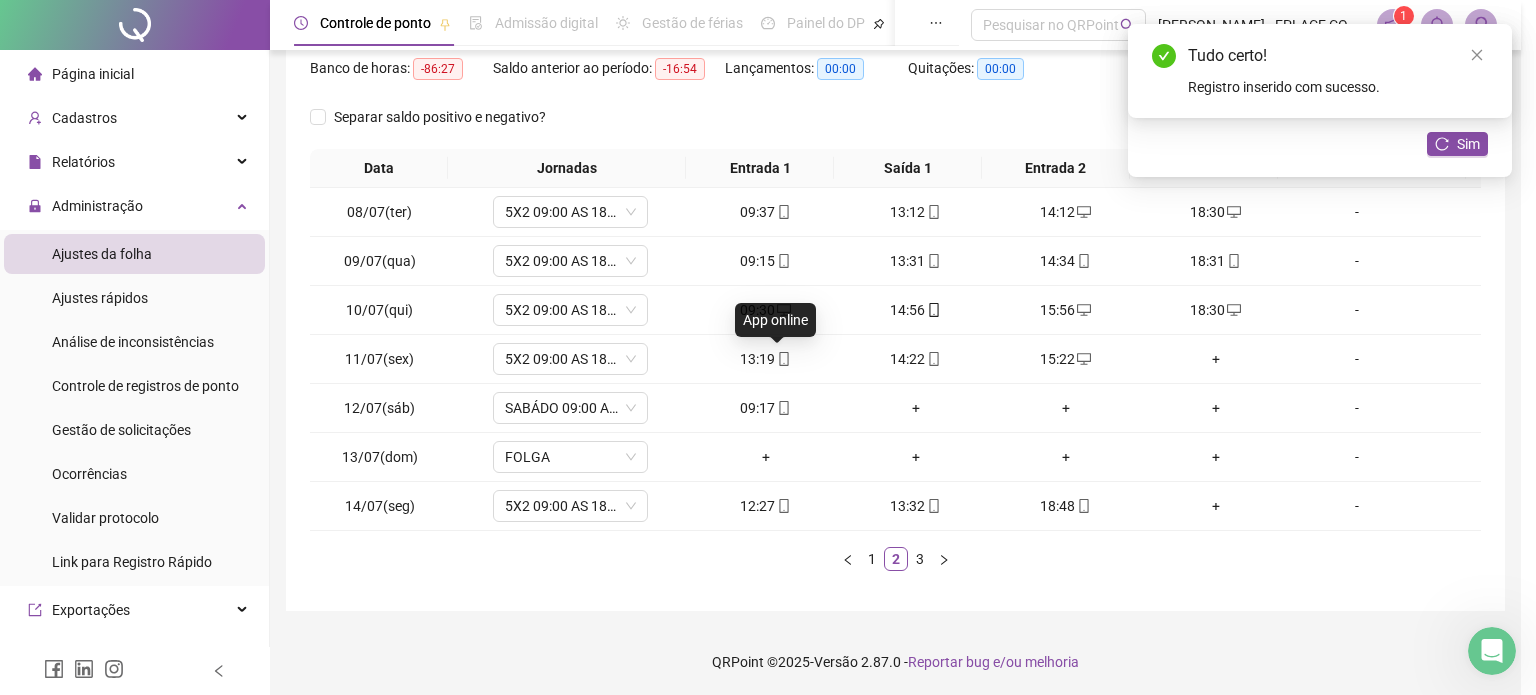 type on "**********" 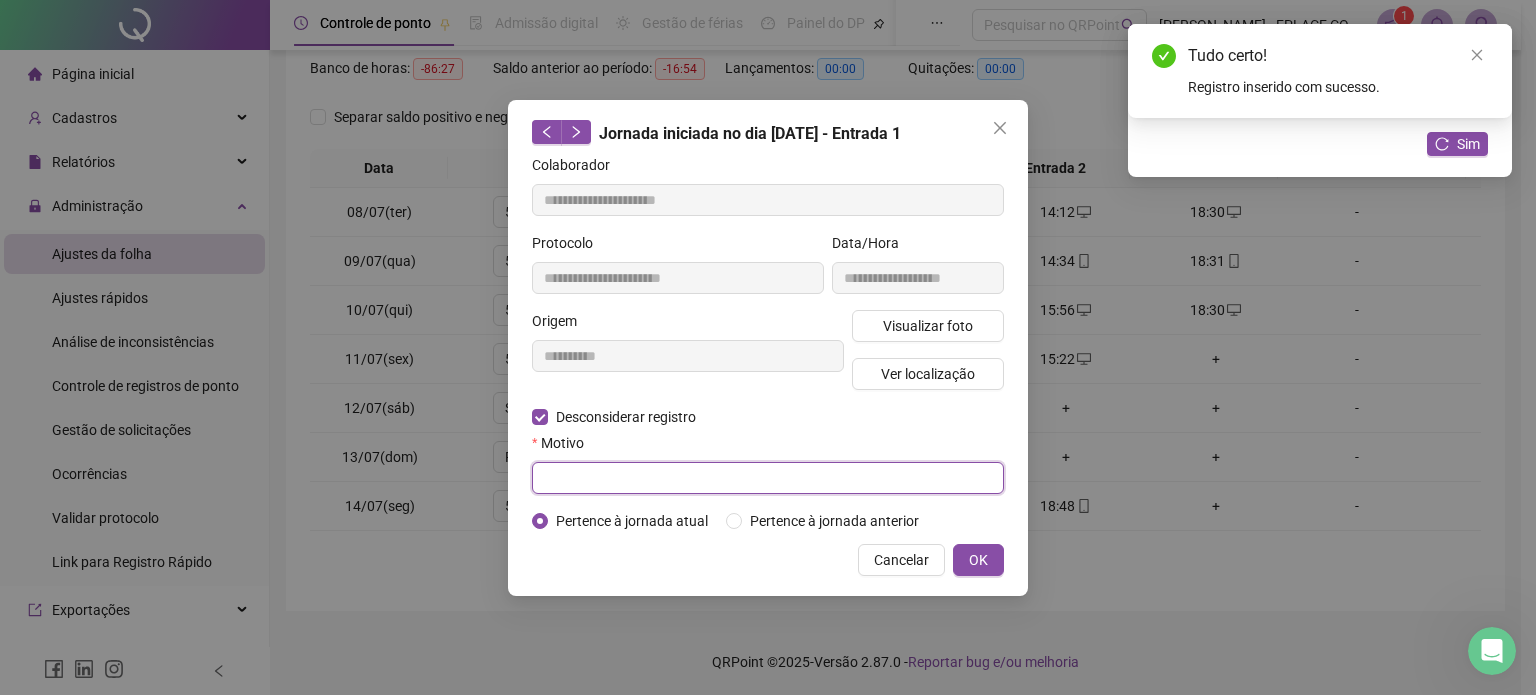 click at bounding box center (768, 478) 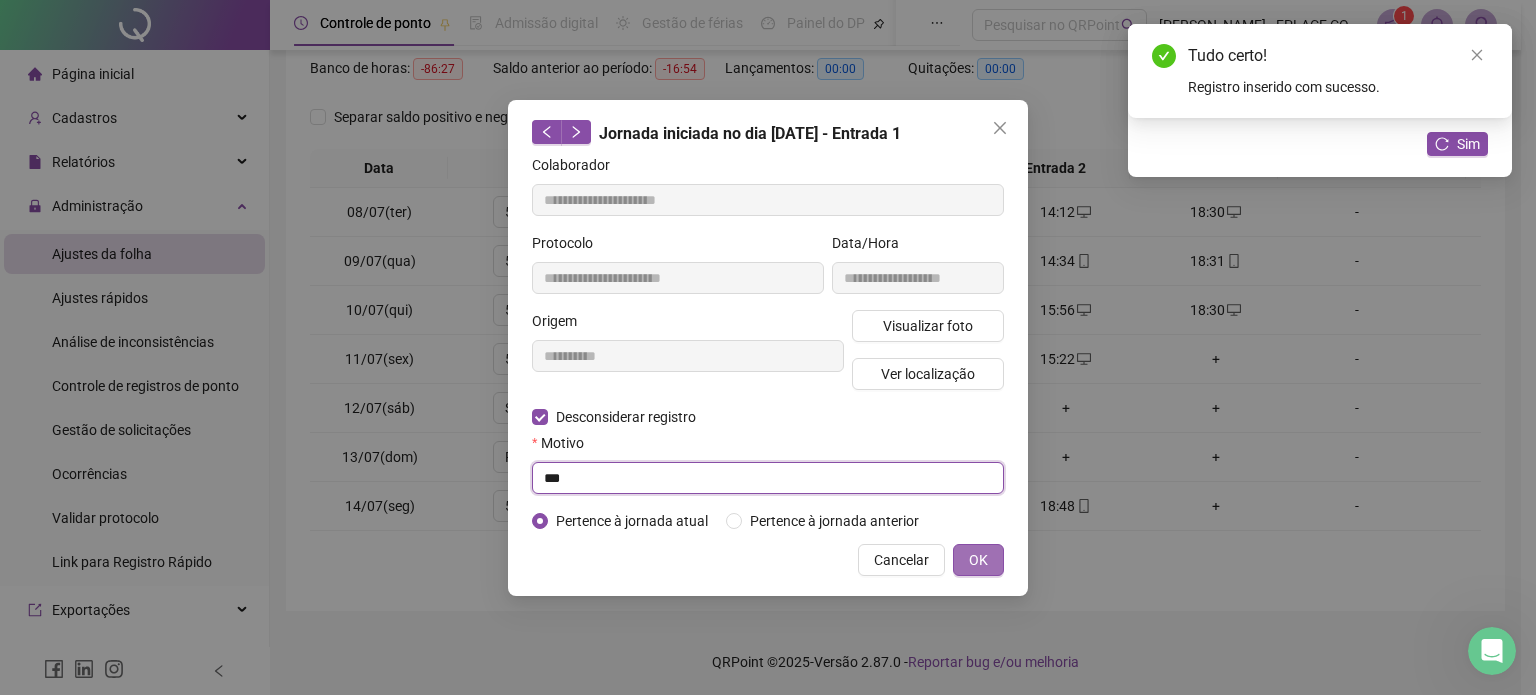 type on "***" 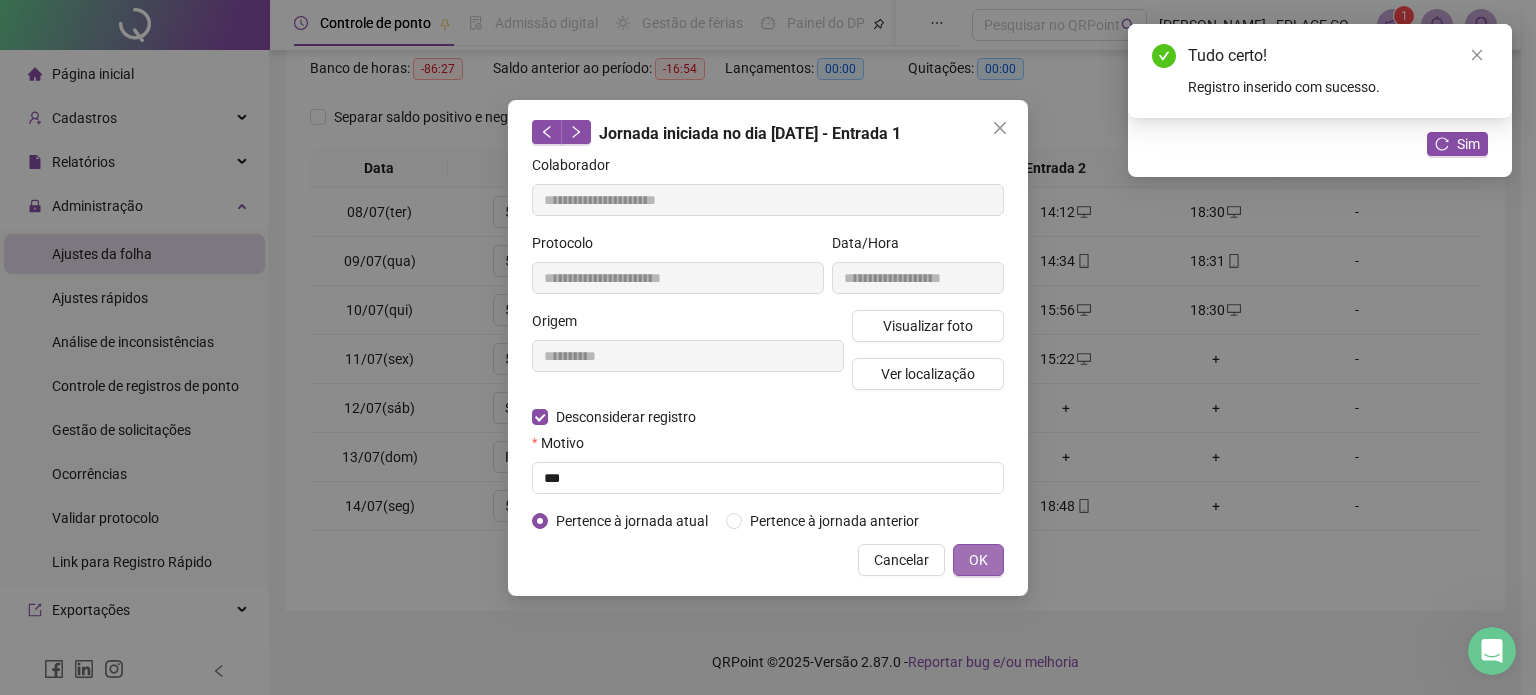 click on "OK" at bounding box center (978, 560) 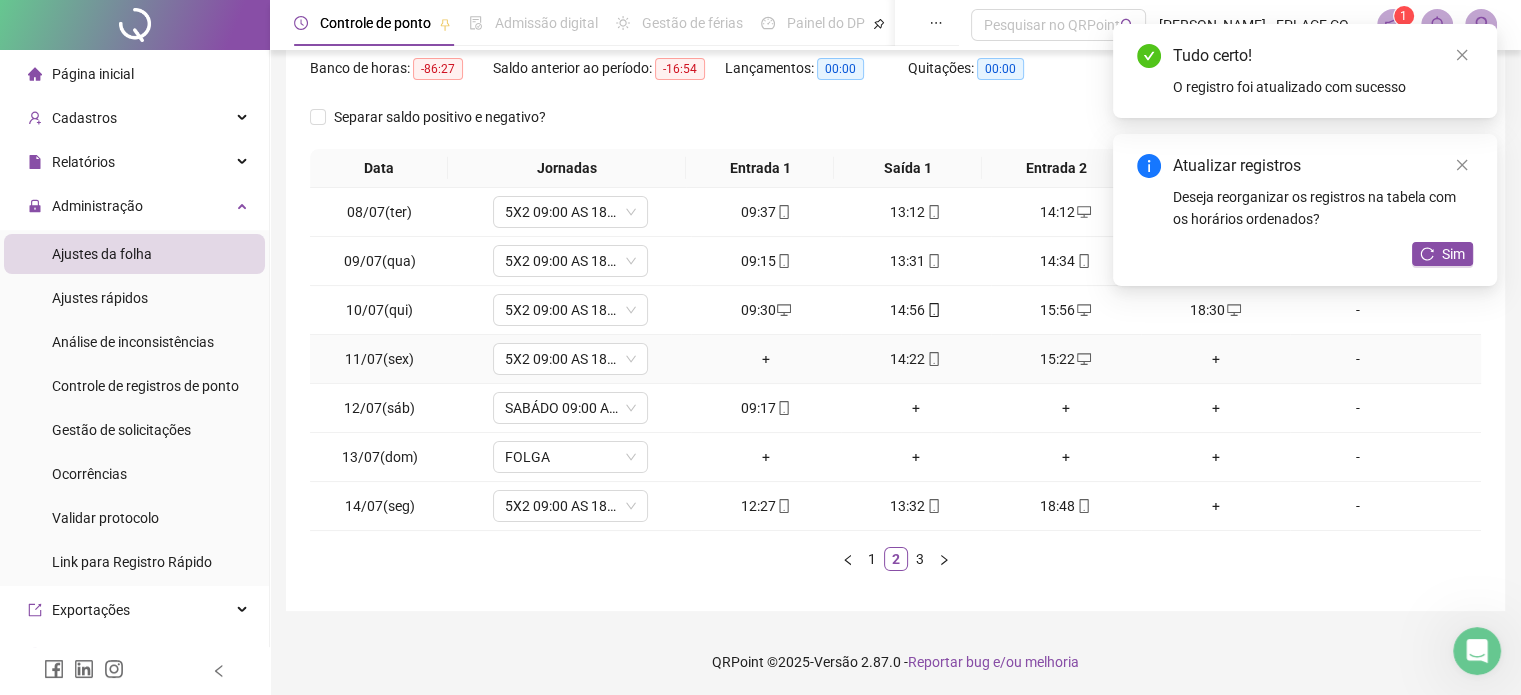 click on "+" at bounding box center [766, 359] 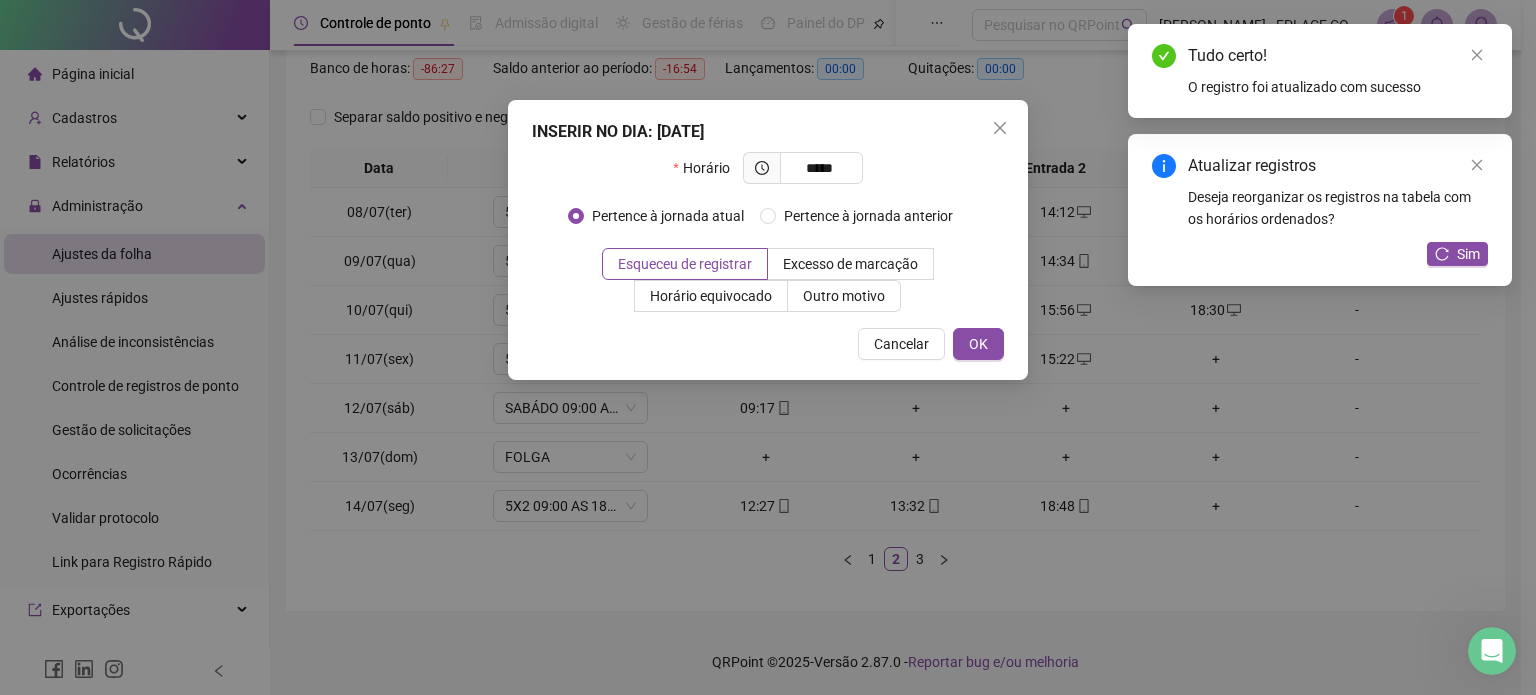 type on "*****" 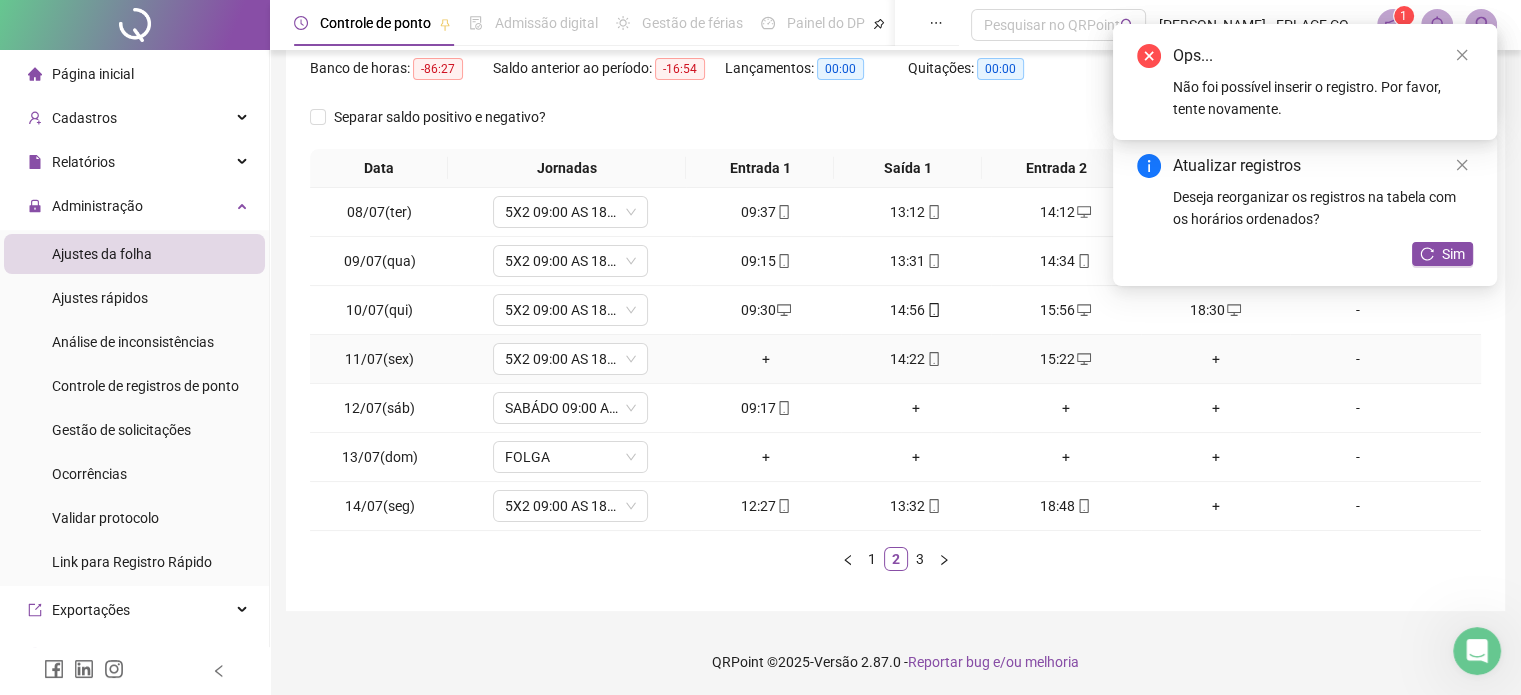 click on "+" at bounding box center (1216, 359) 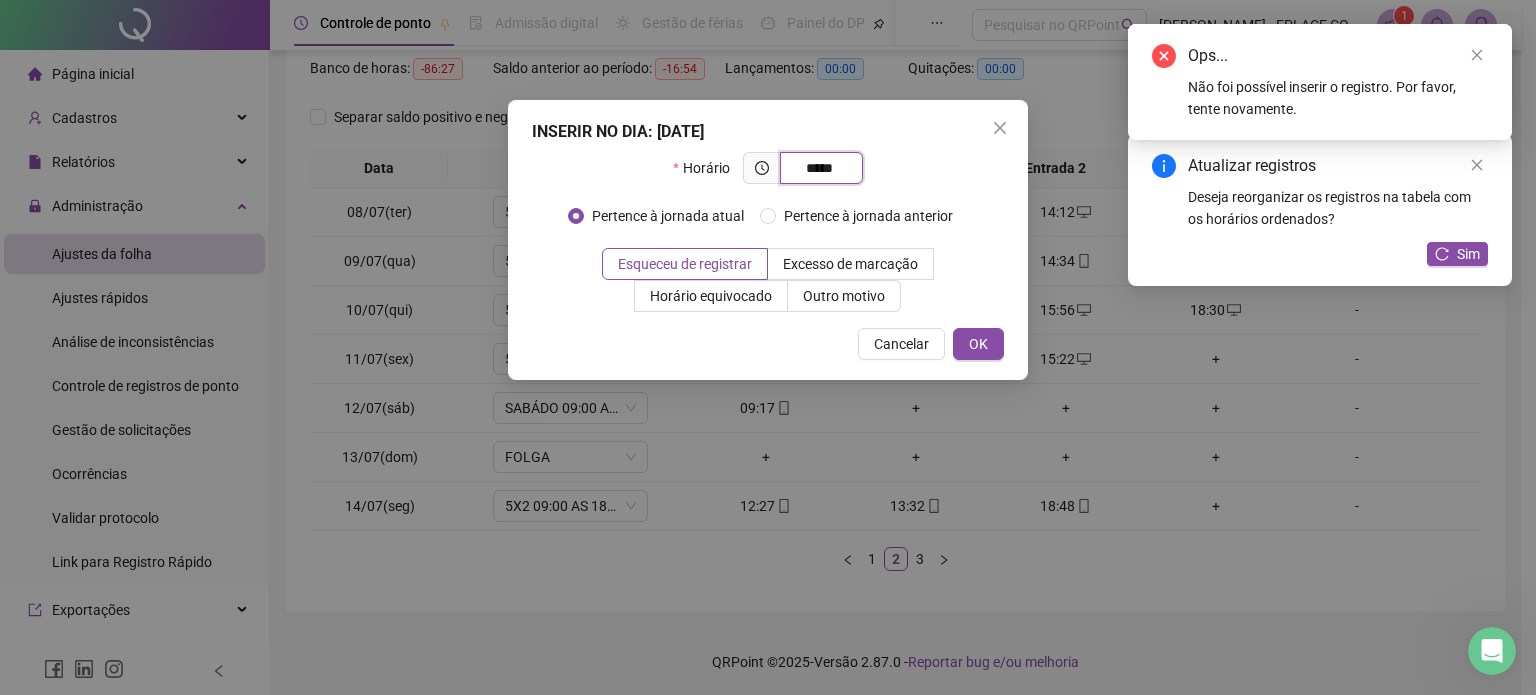 type on "*****" 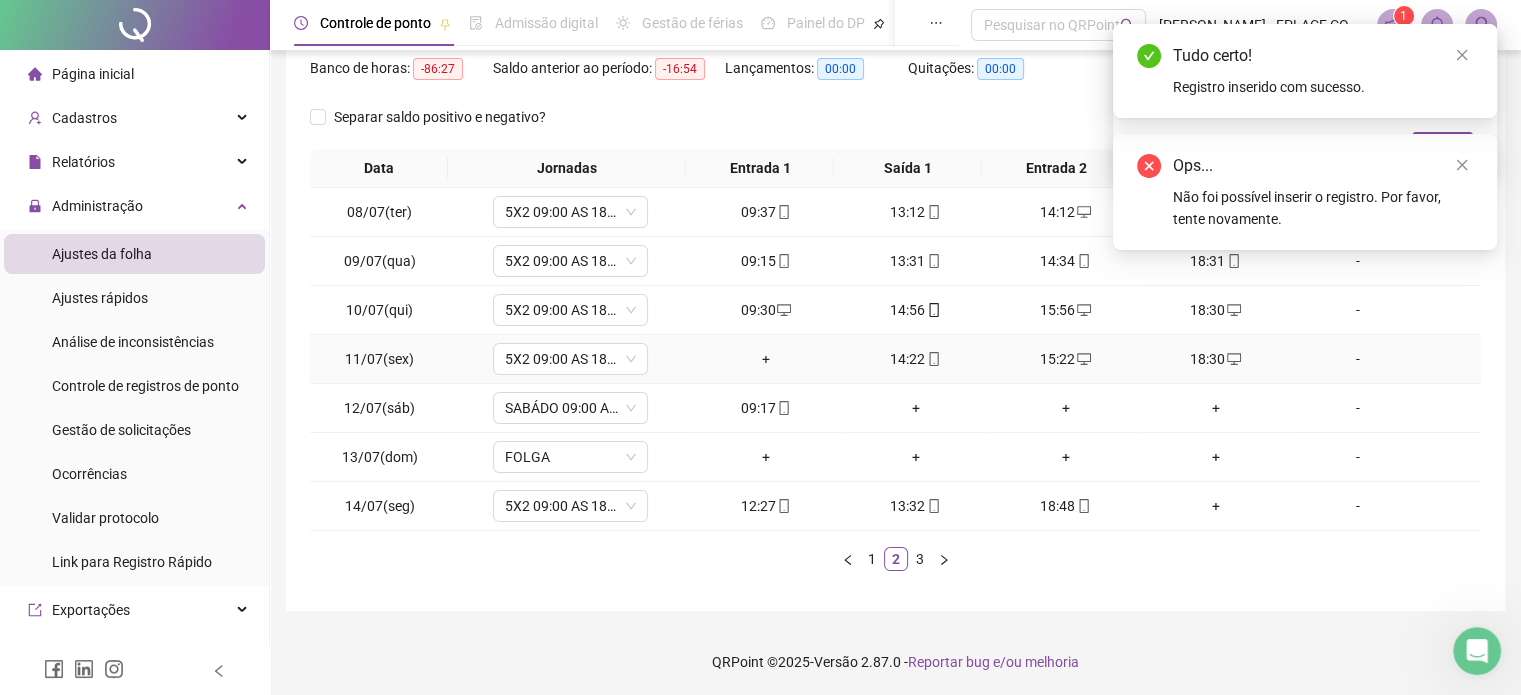 click on "+" at bounding box center (766, 359) 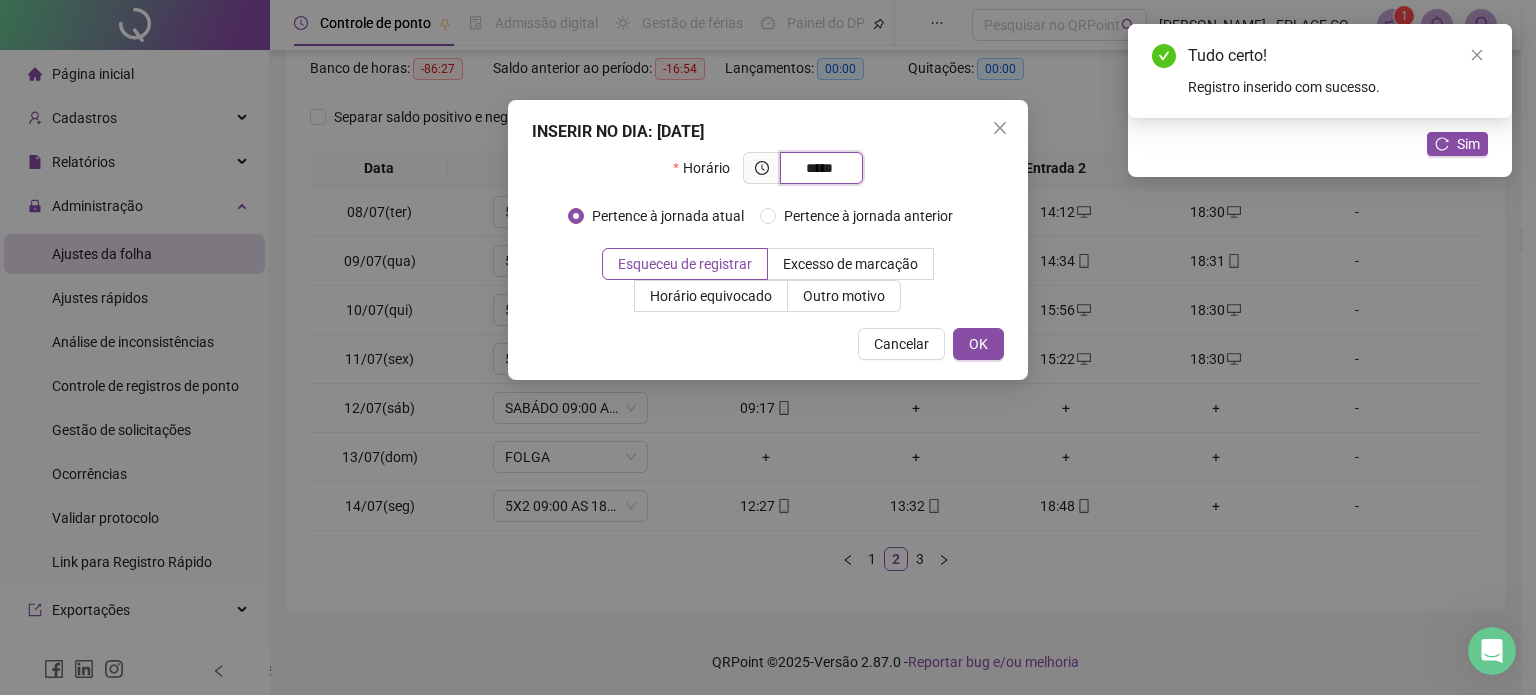 type on "*****" 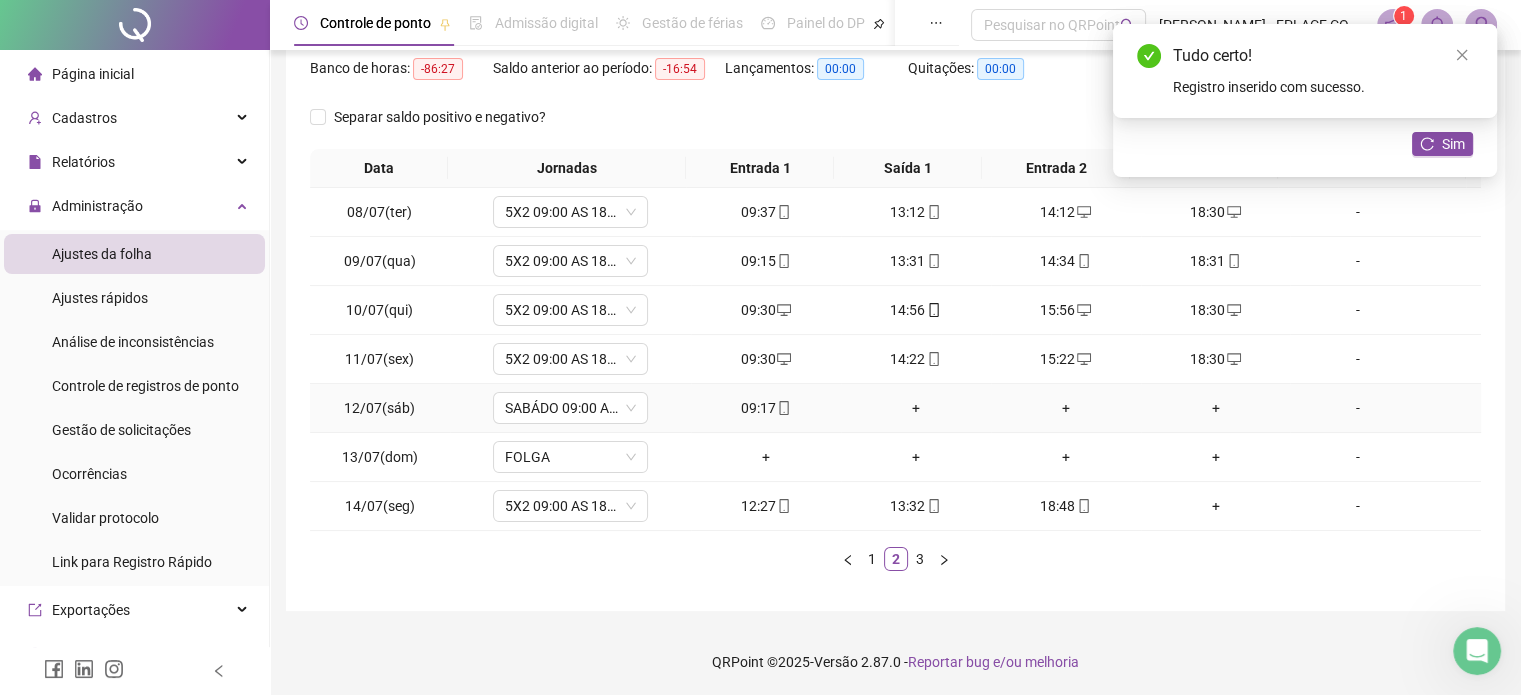 click on "+" at bounding box center (916, 408) 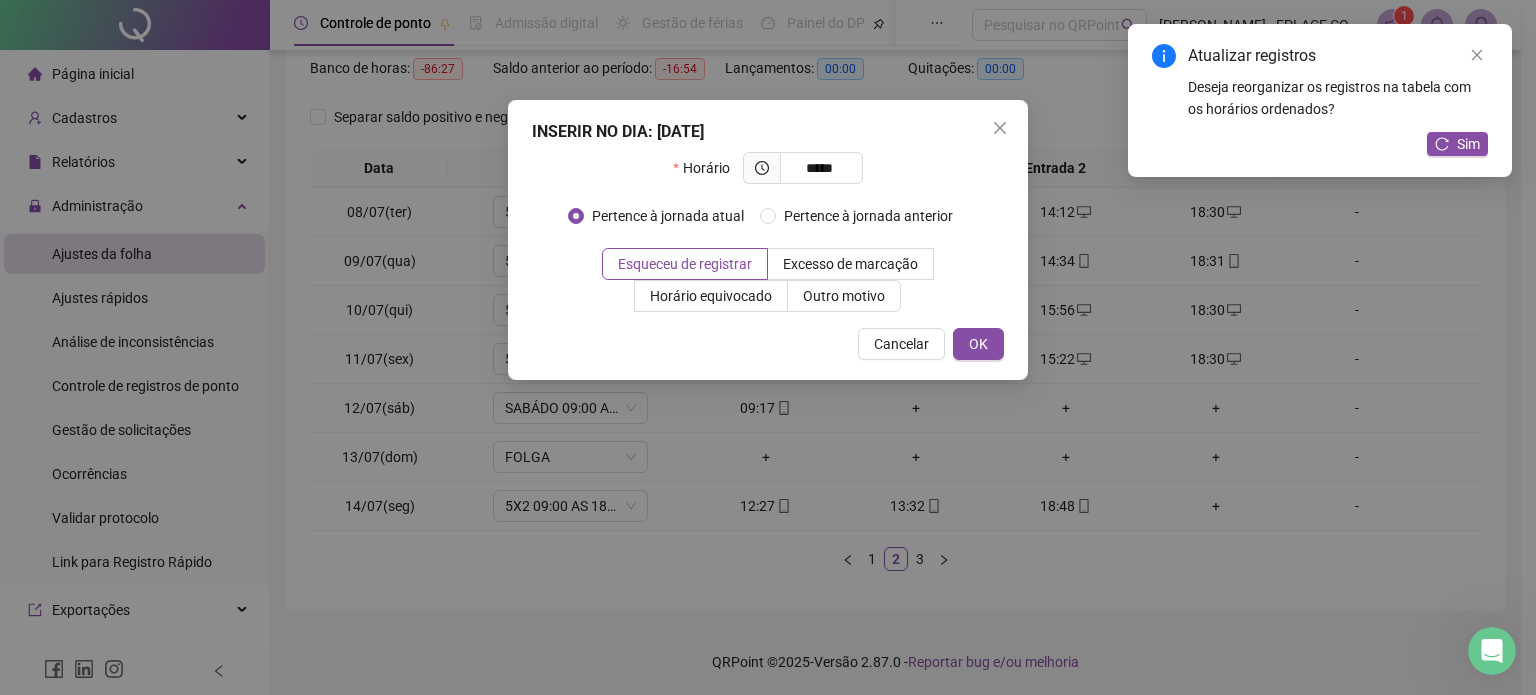 type on "*****" 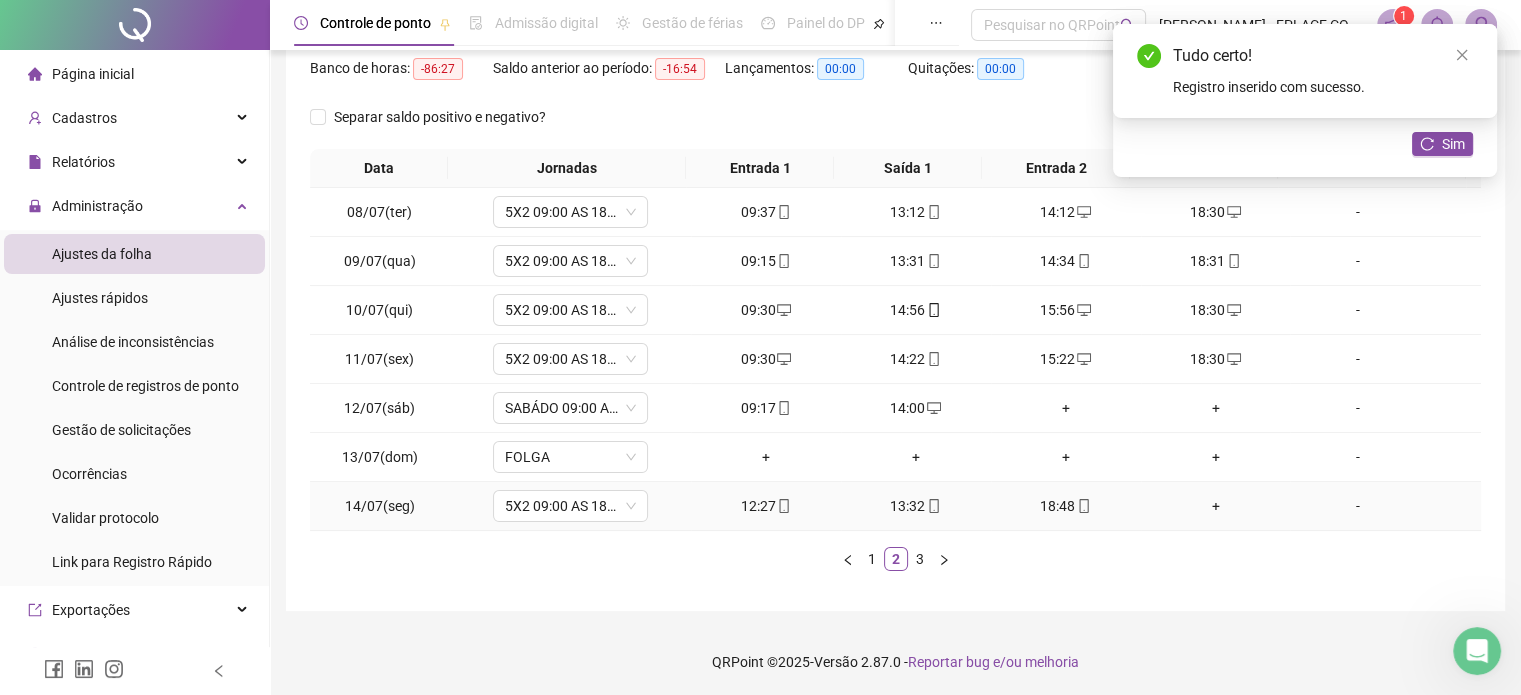 click on "+" at bounding box center [1216, 506] 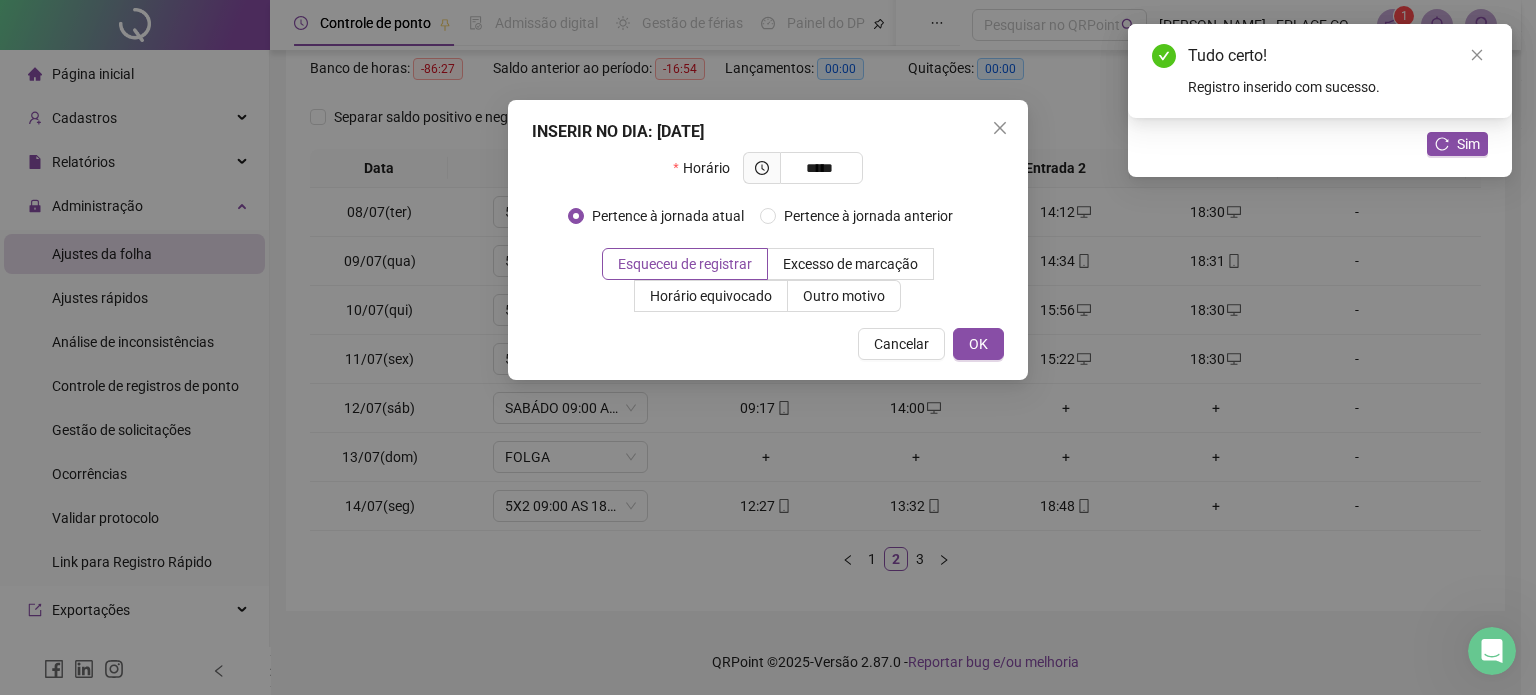 type on "*****" 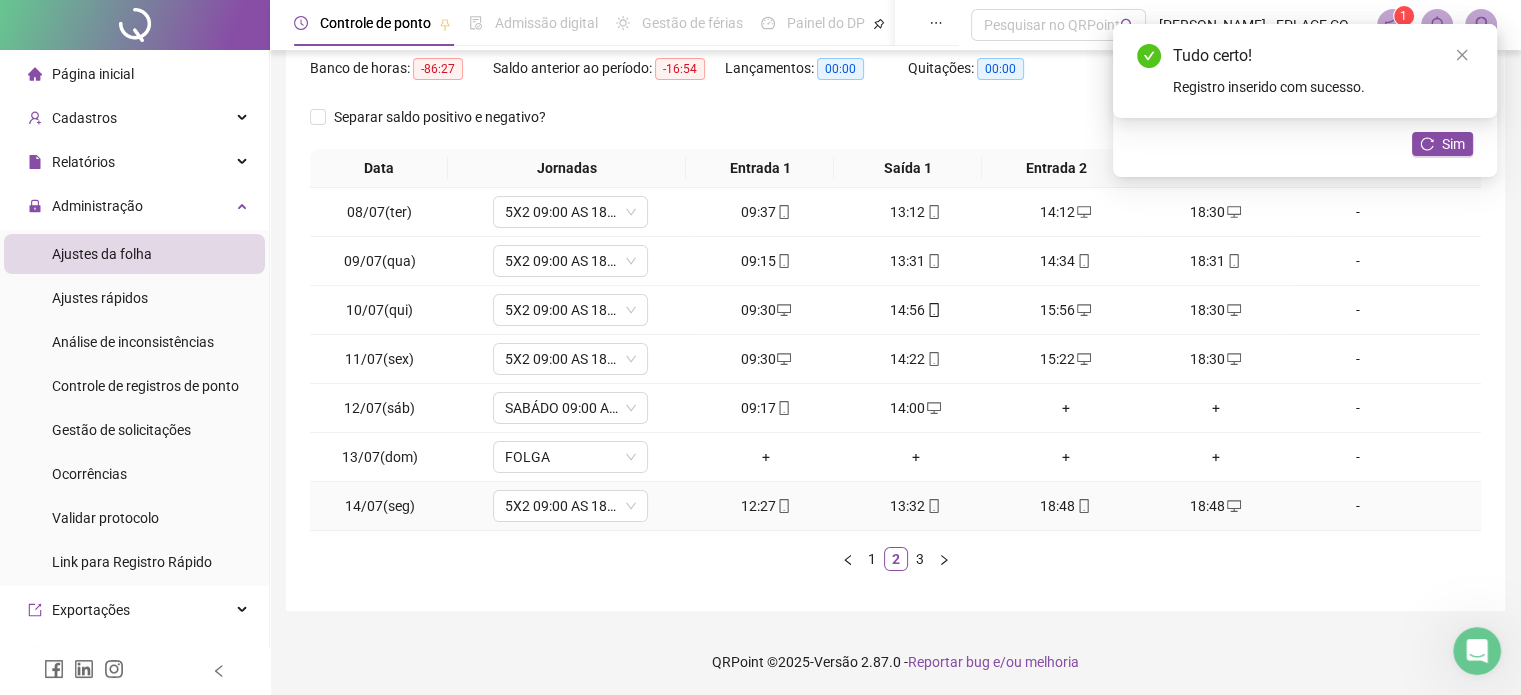 click on "18:48" at bounding box center (1066, 506) 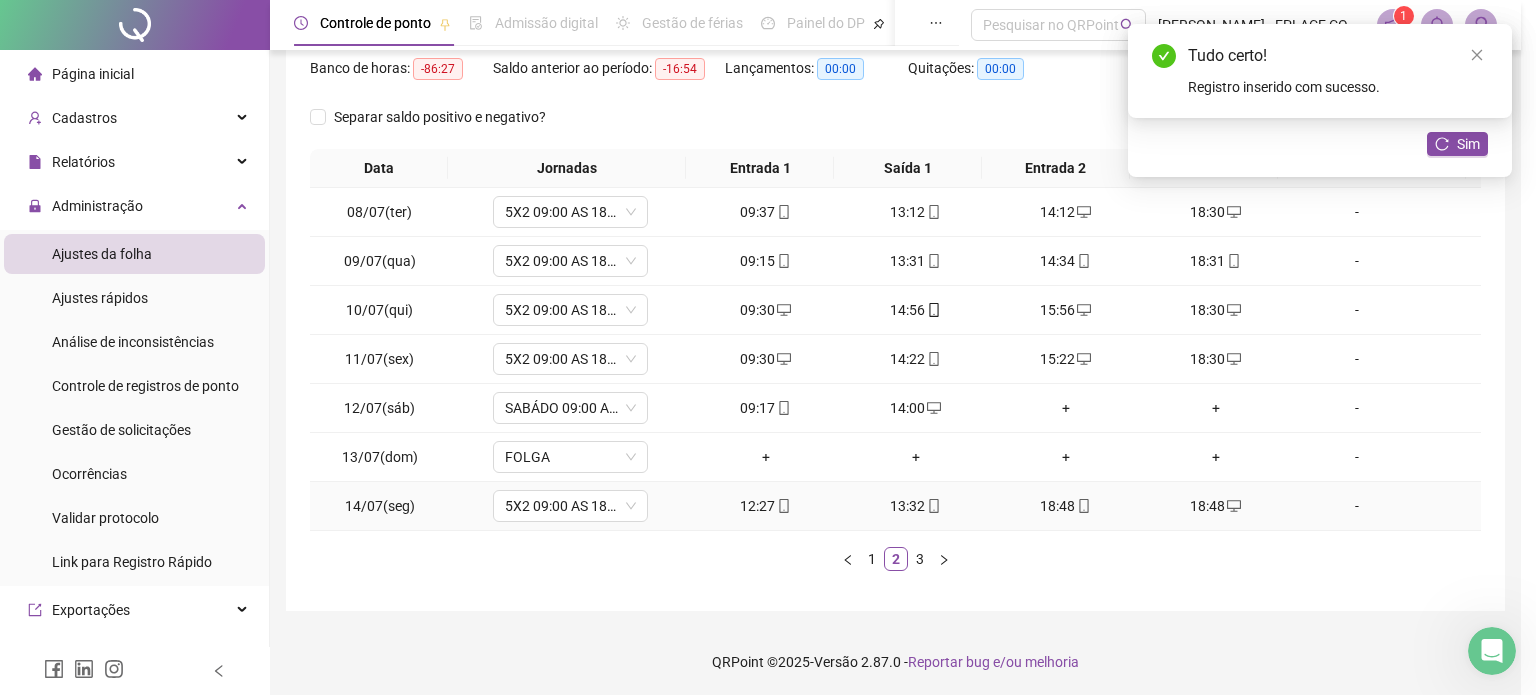 type on "**********" 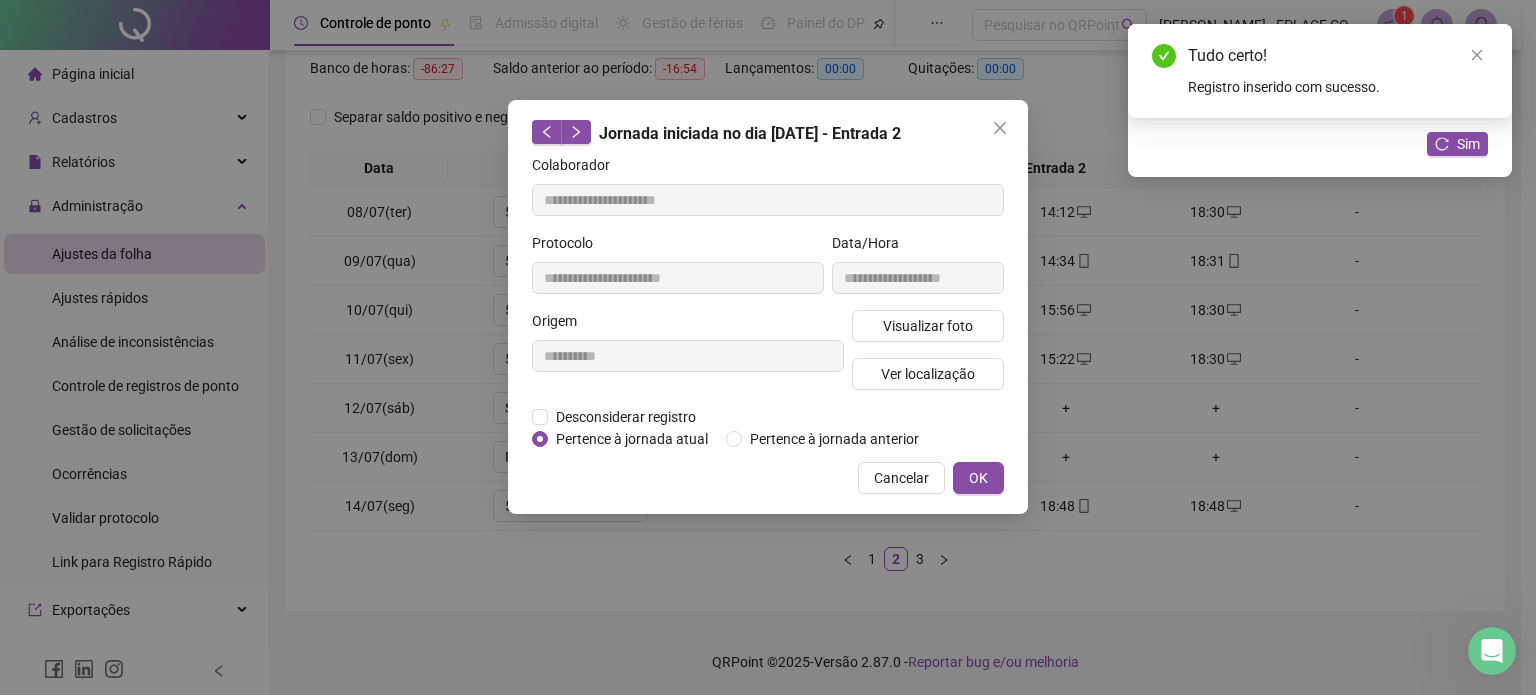 click on "**********" at bounding box center [688, 358] 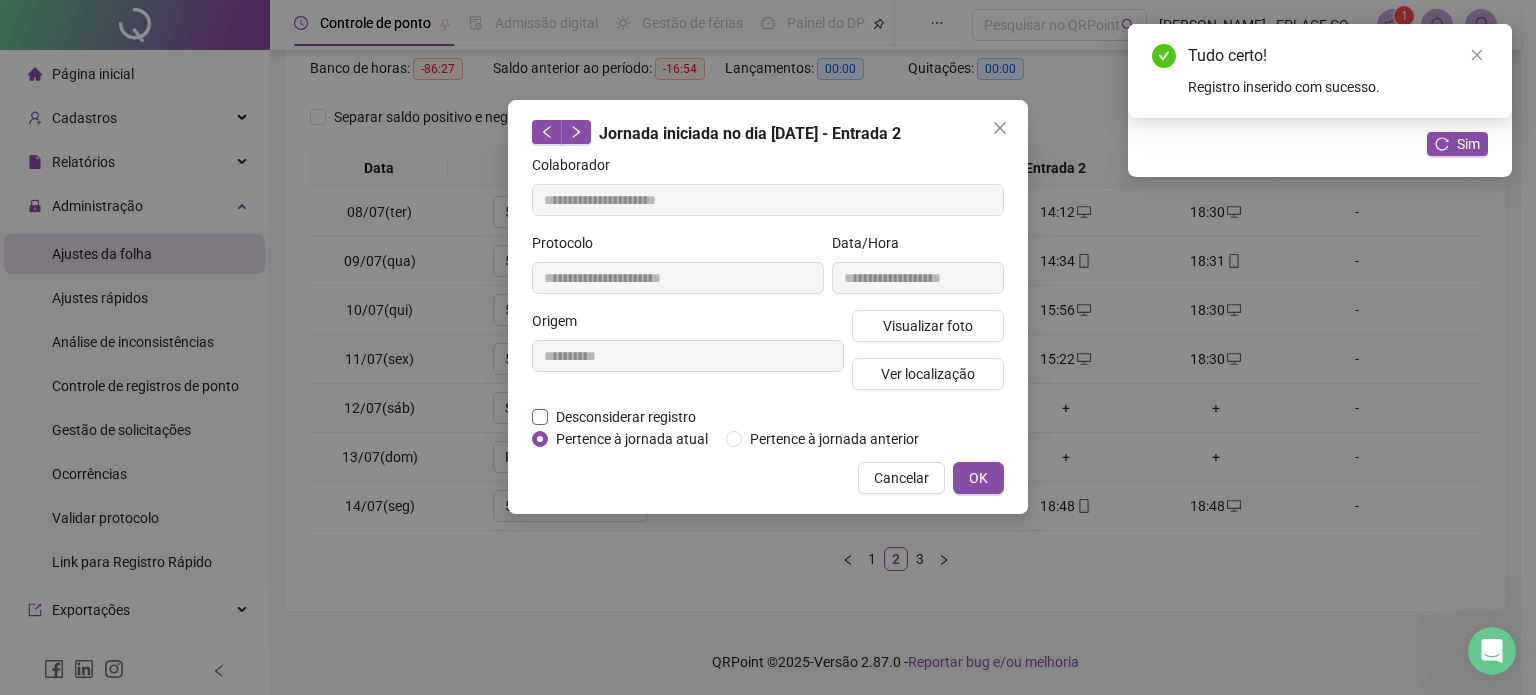 click on "Desconsiderar registro" at bounding box center (626, 417) 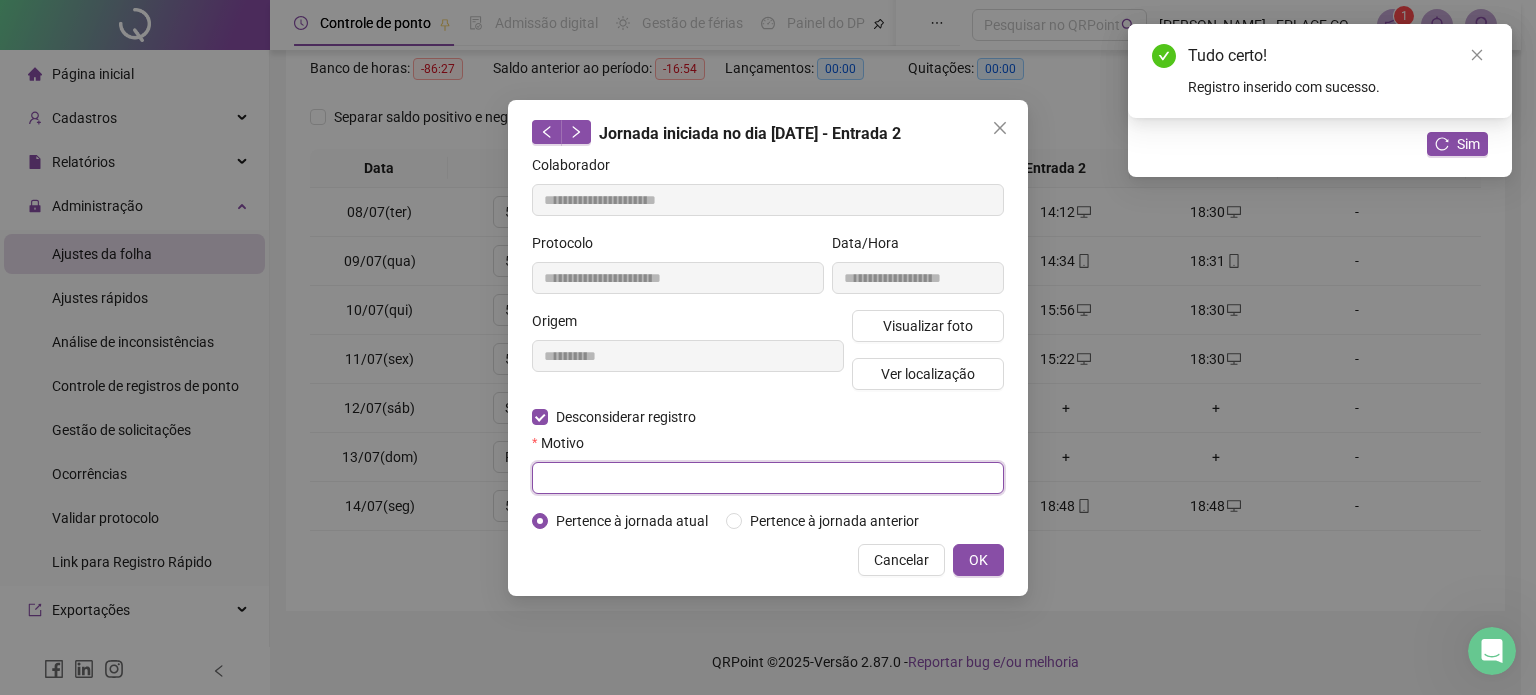 click at bounding box center (768, 478) 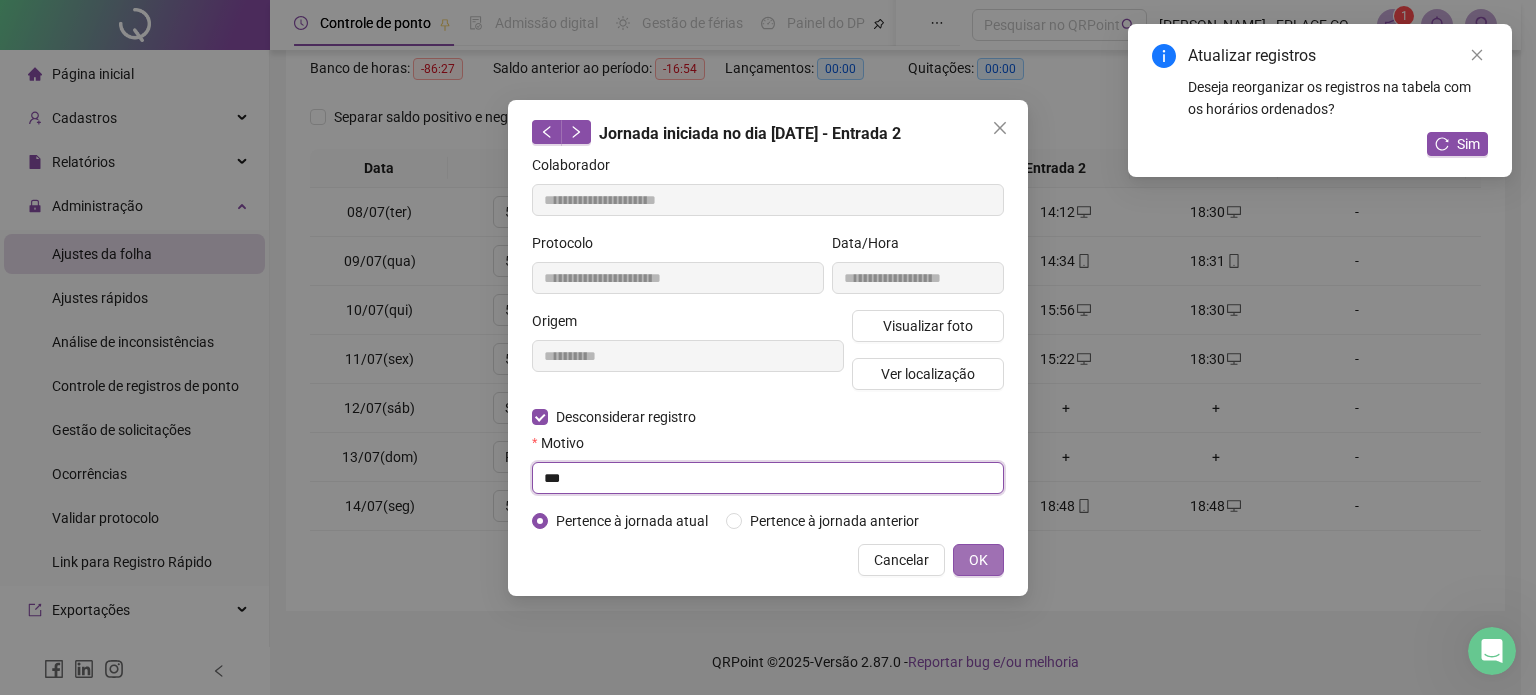 type on "***" 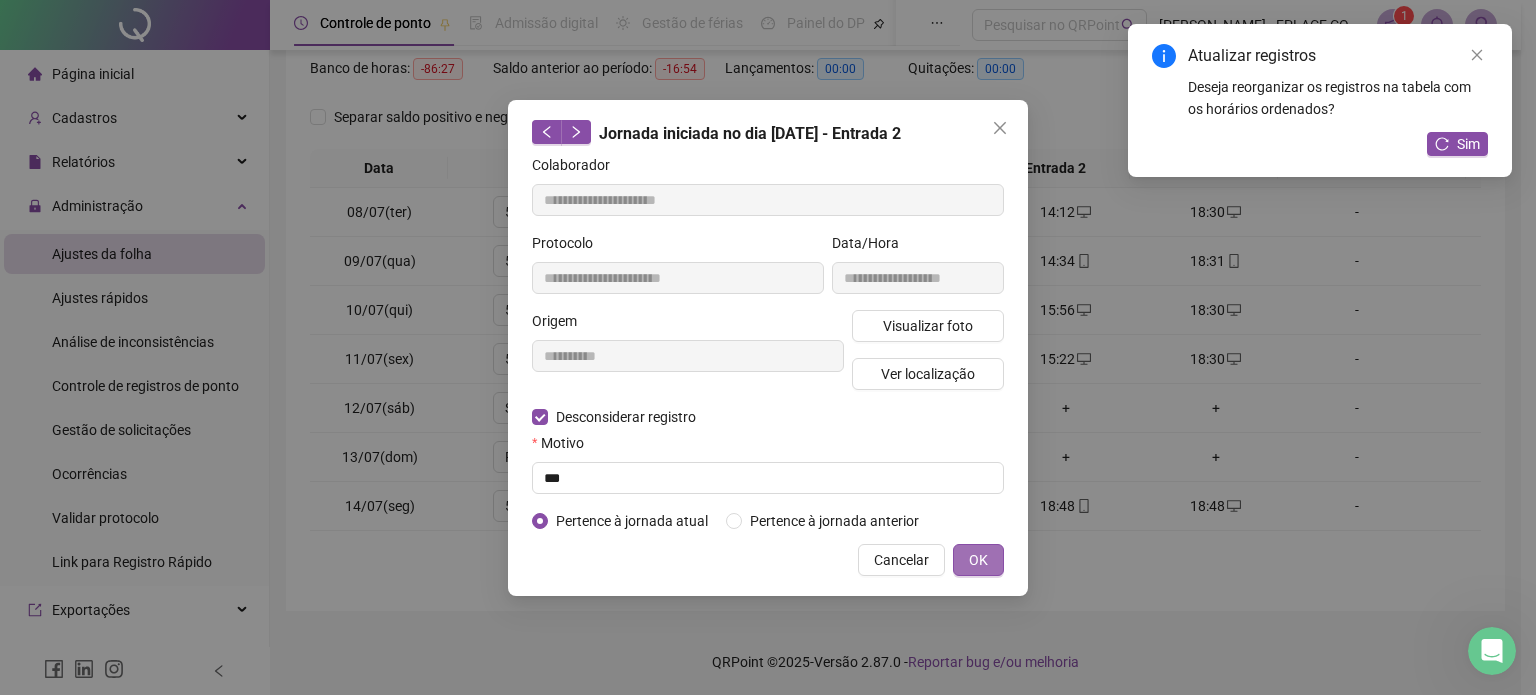 click on "OK" at bounding box center (978, 560) 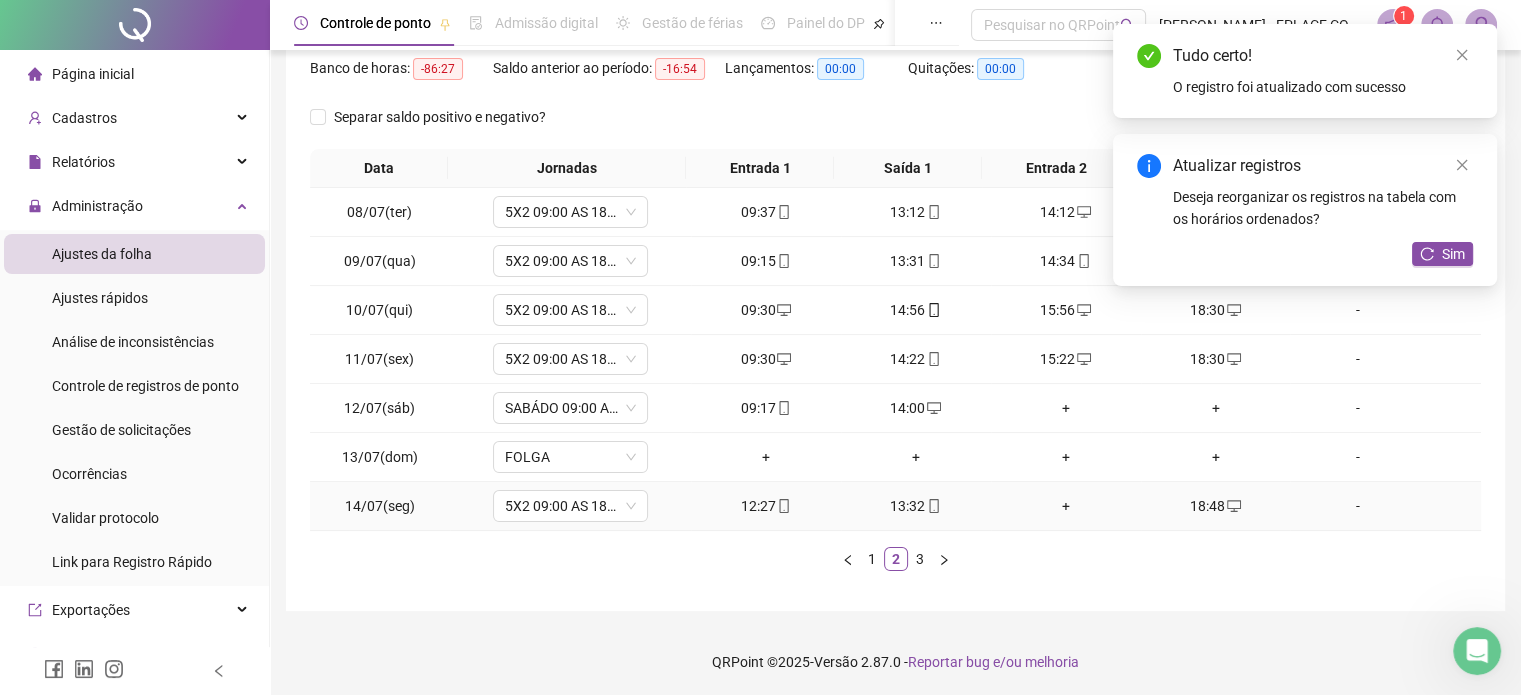 click on "+" at bounding box center [1066, 506] 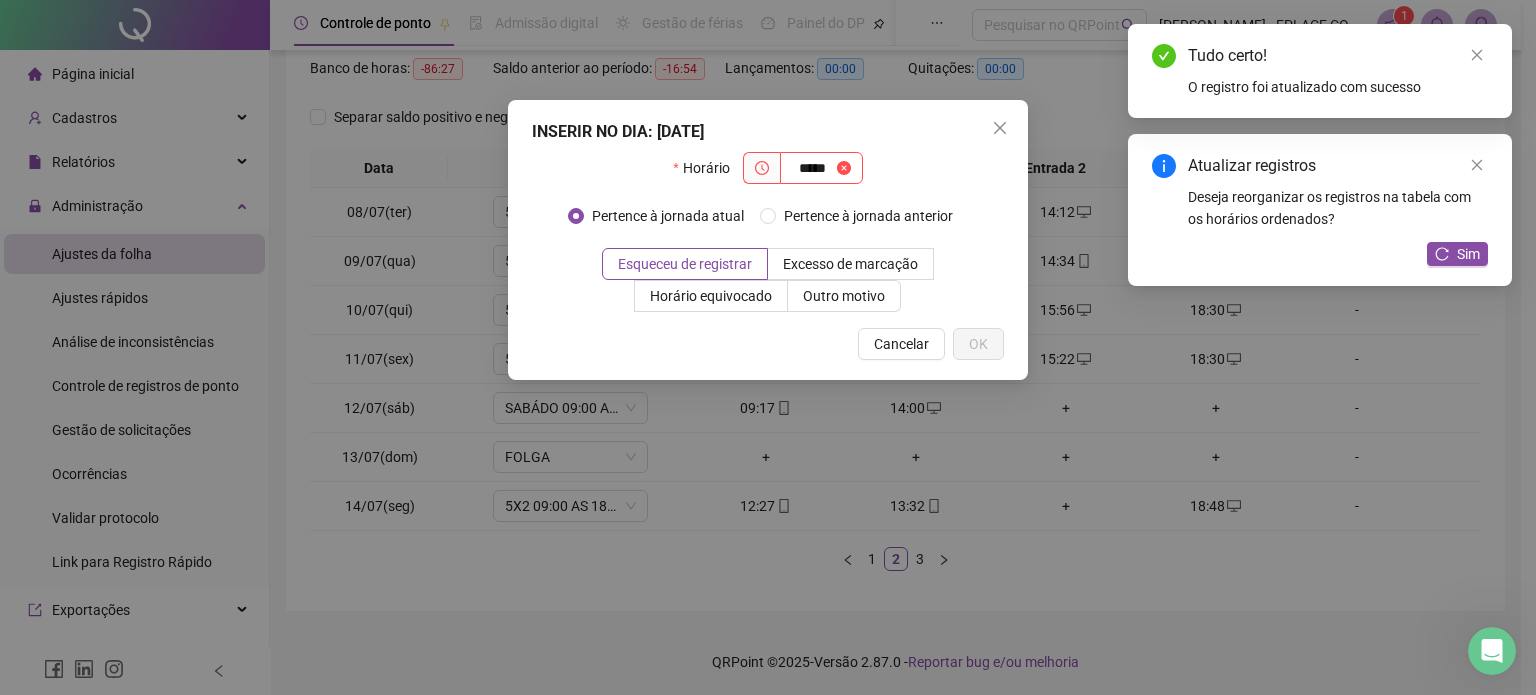 type on "*****" 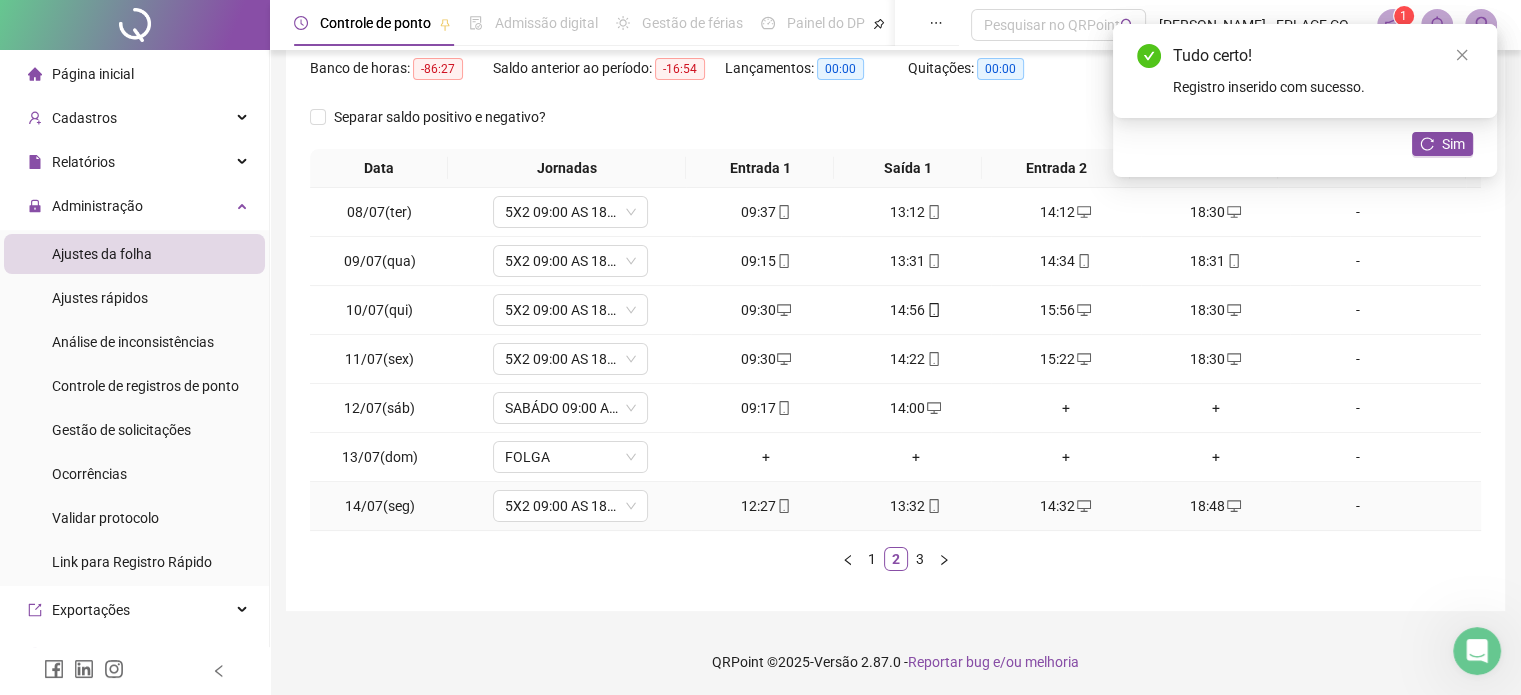 click on "12:27" at bounding box center [766, 506] 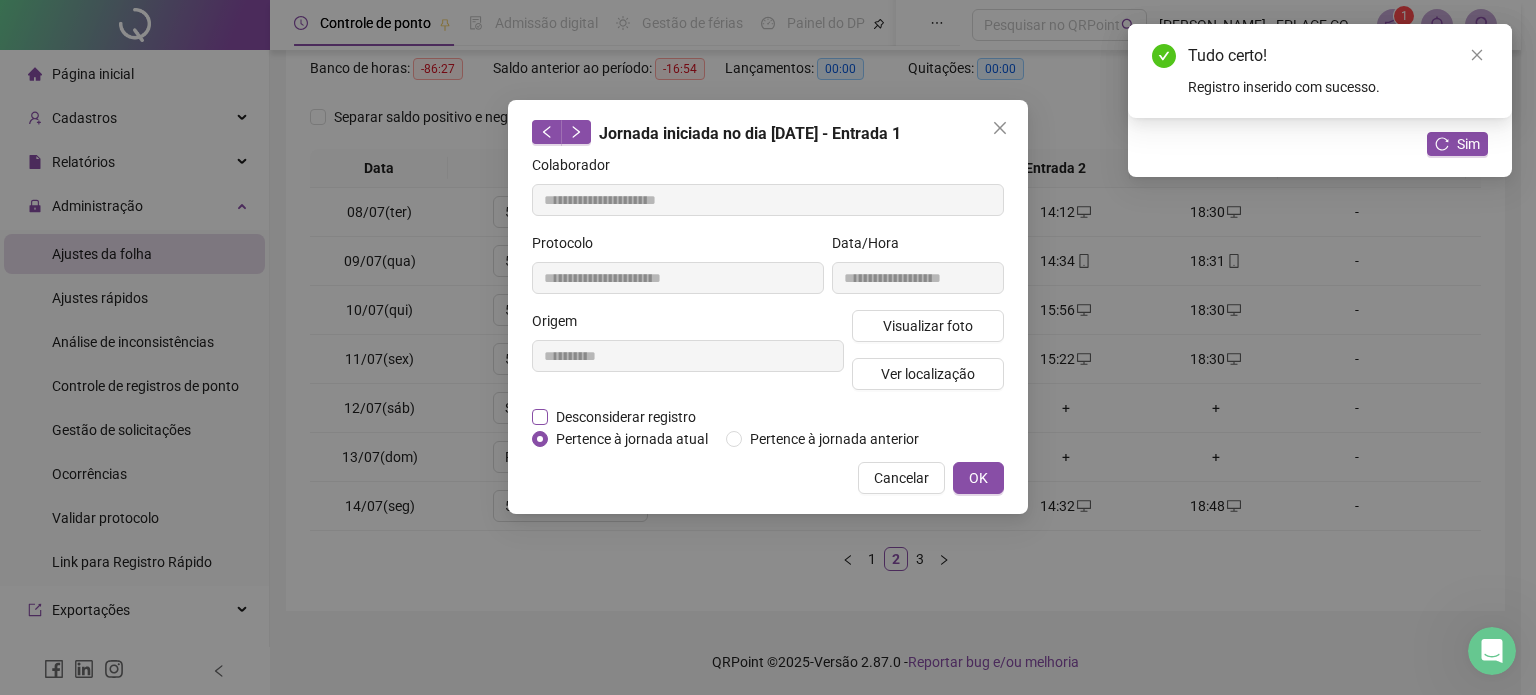 click on "Desconsiderar registro" at bounding box center (626, 417) 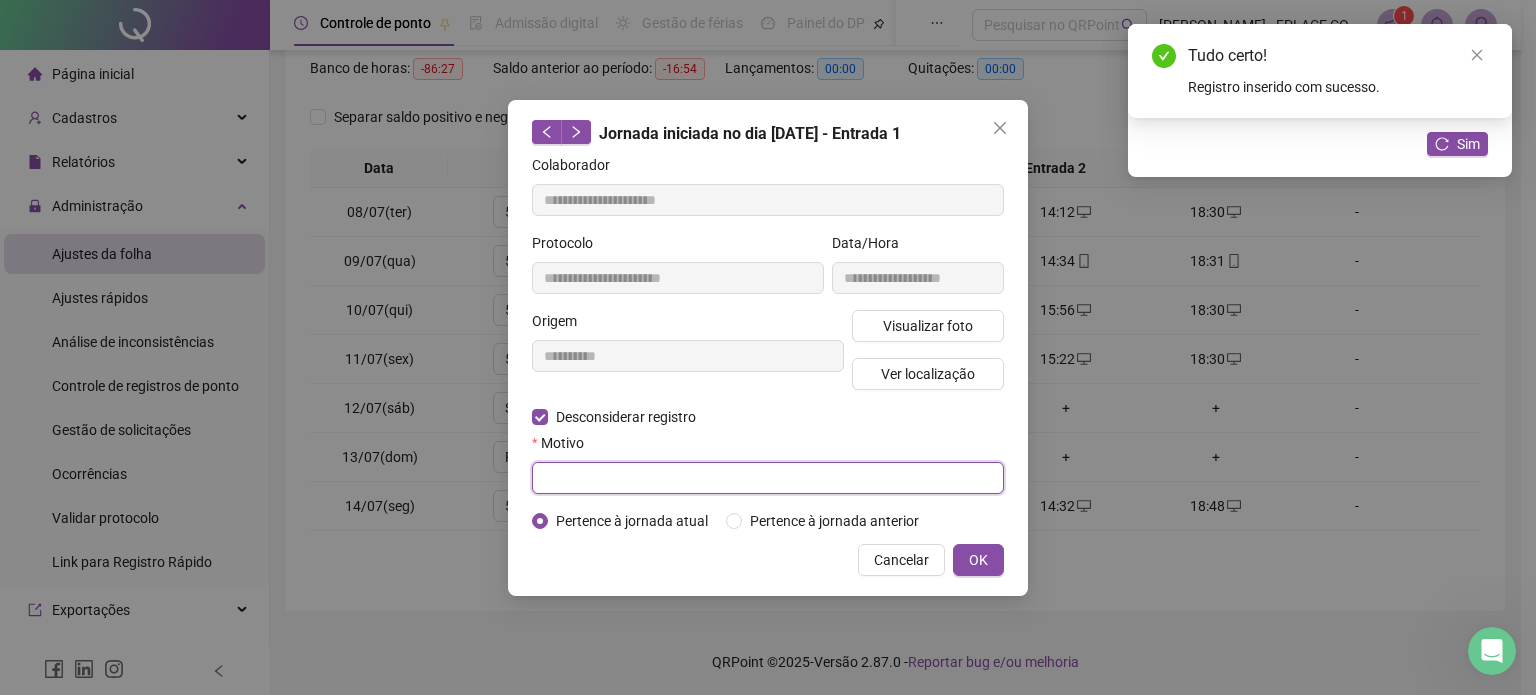 click at bounding box center [768, 478] 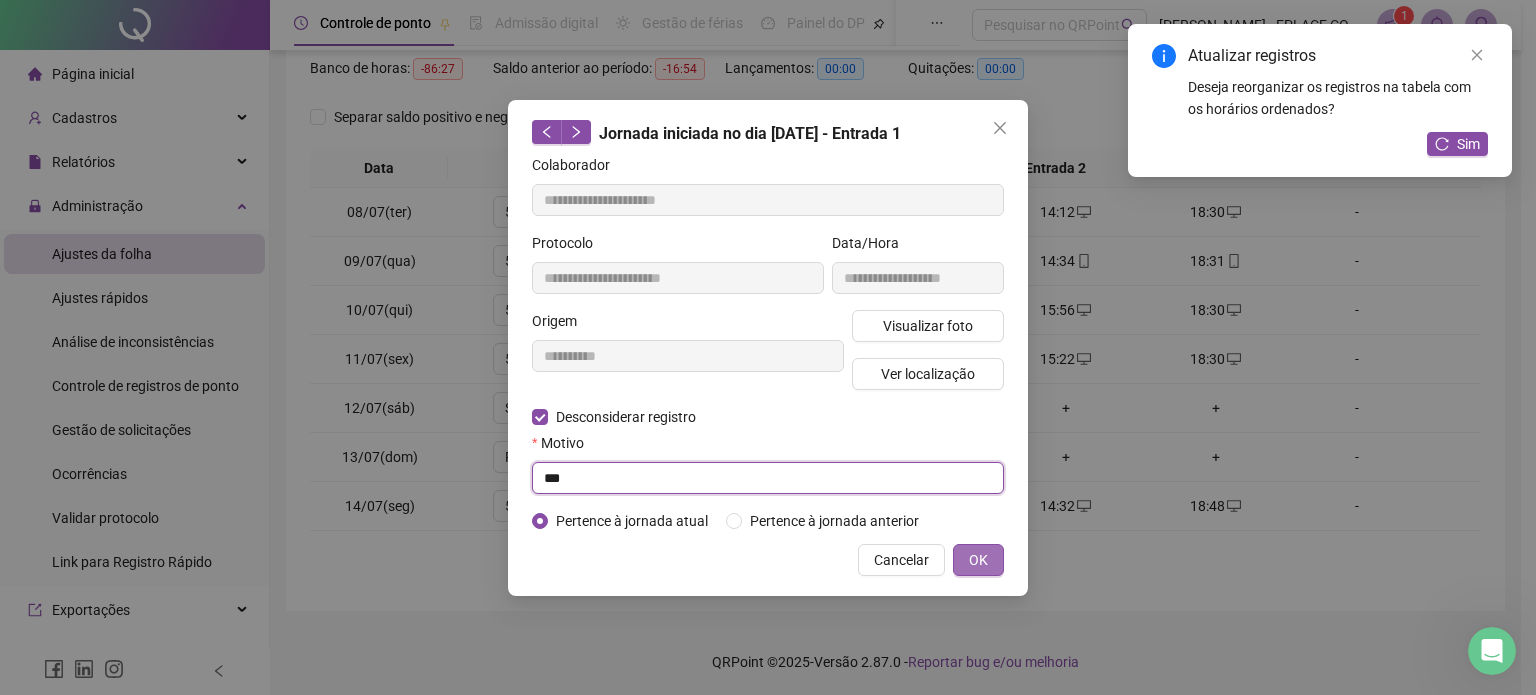 type on "***" 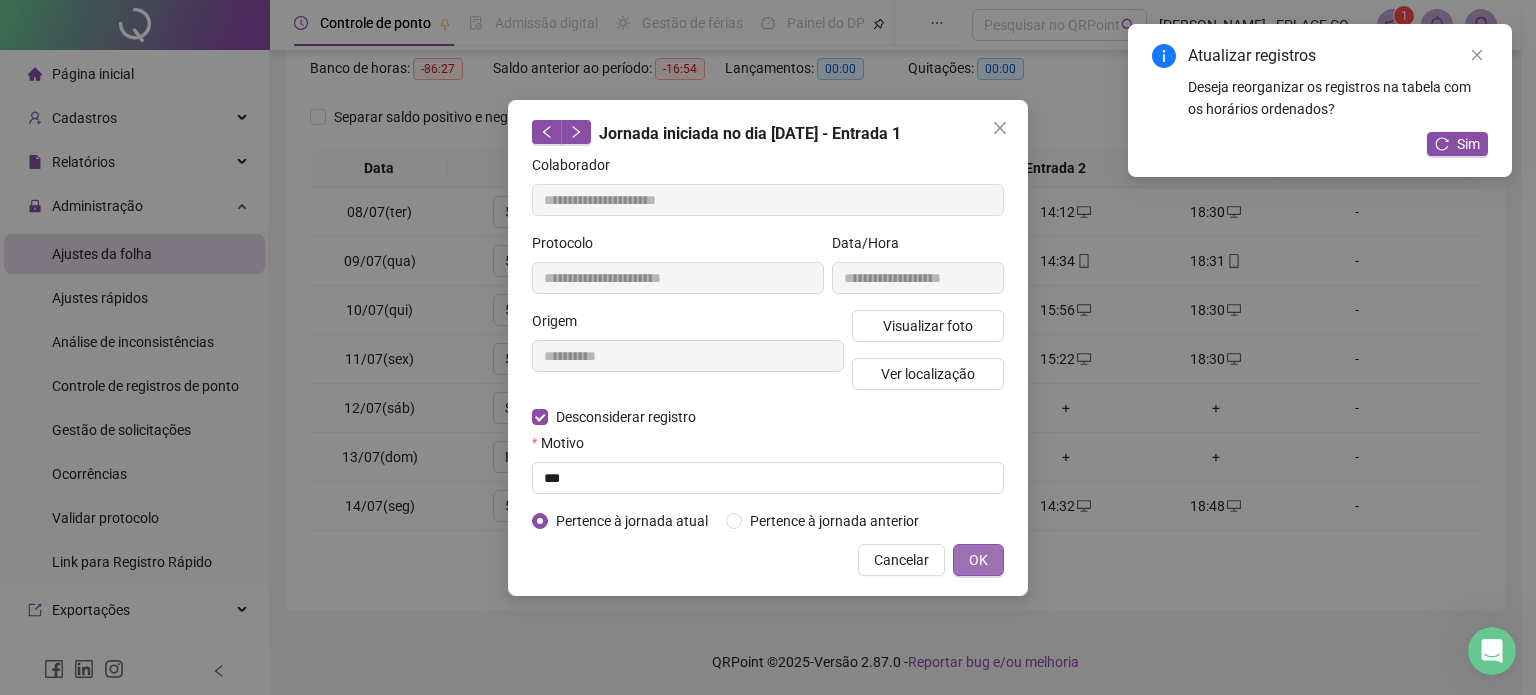 click on "OK" at bounding box center (978, 560) 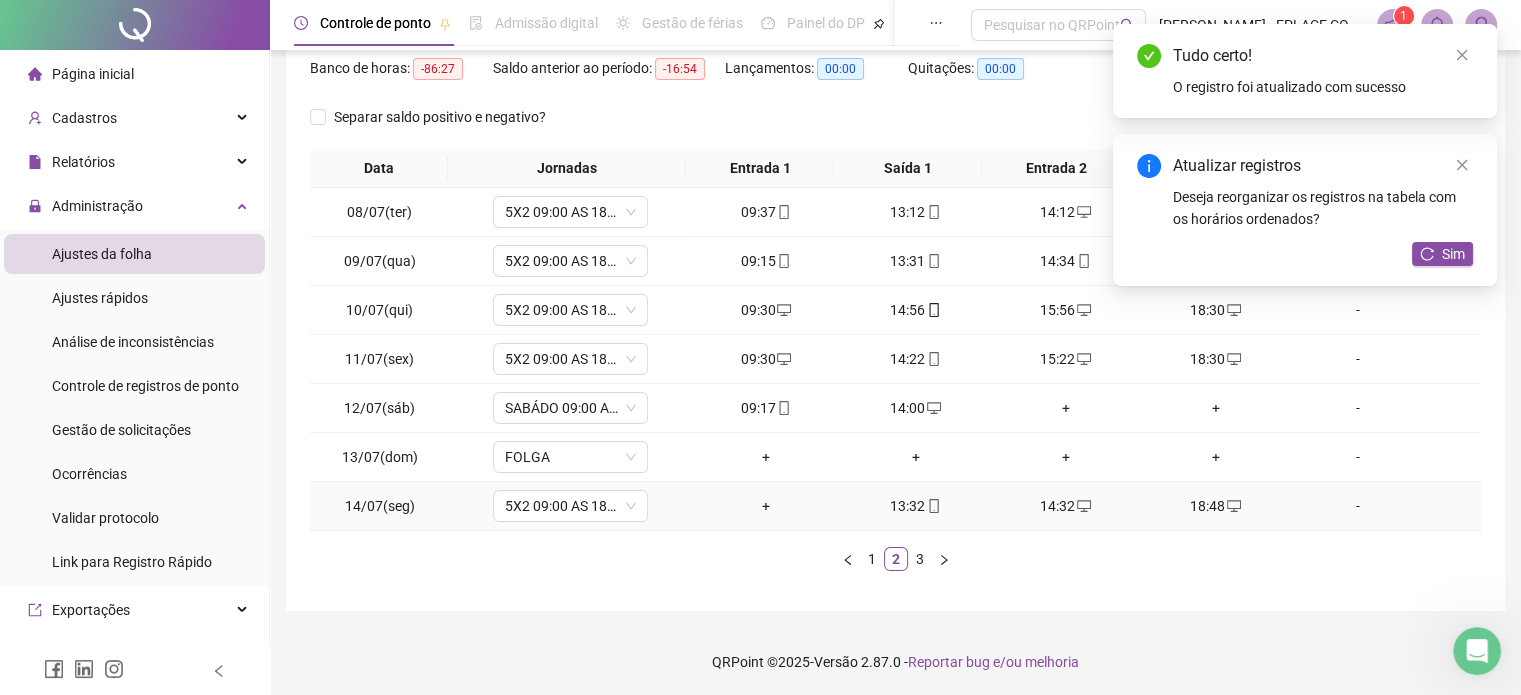 click on "+" at bounding box center [766, 506] 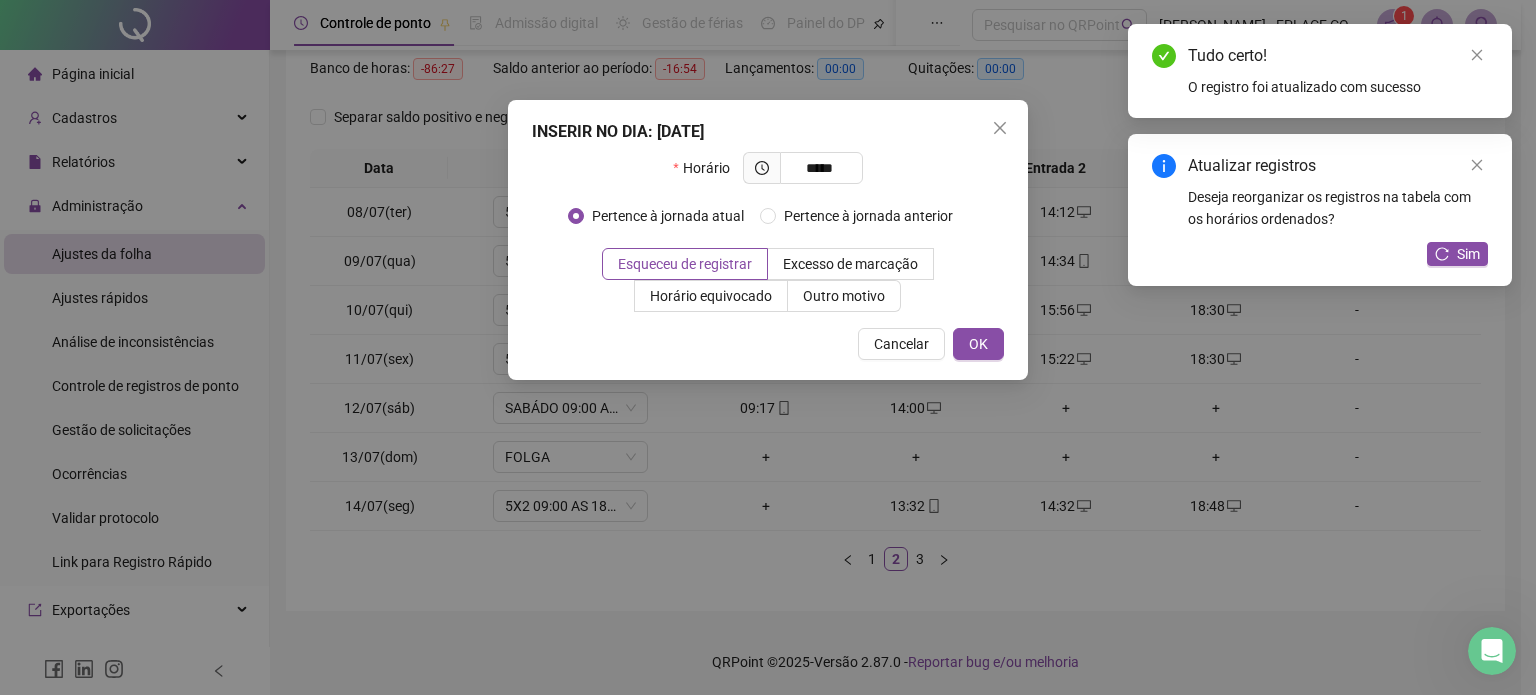 type on "*****" 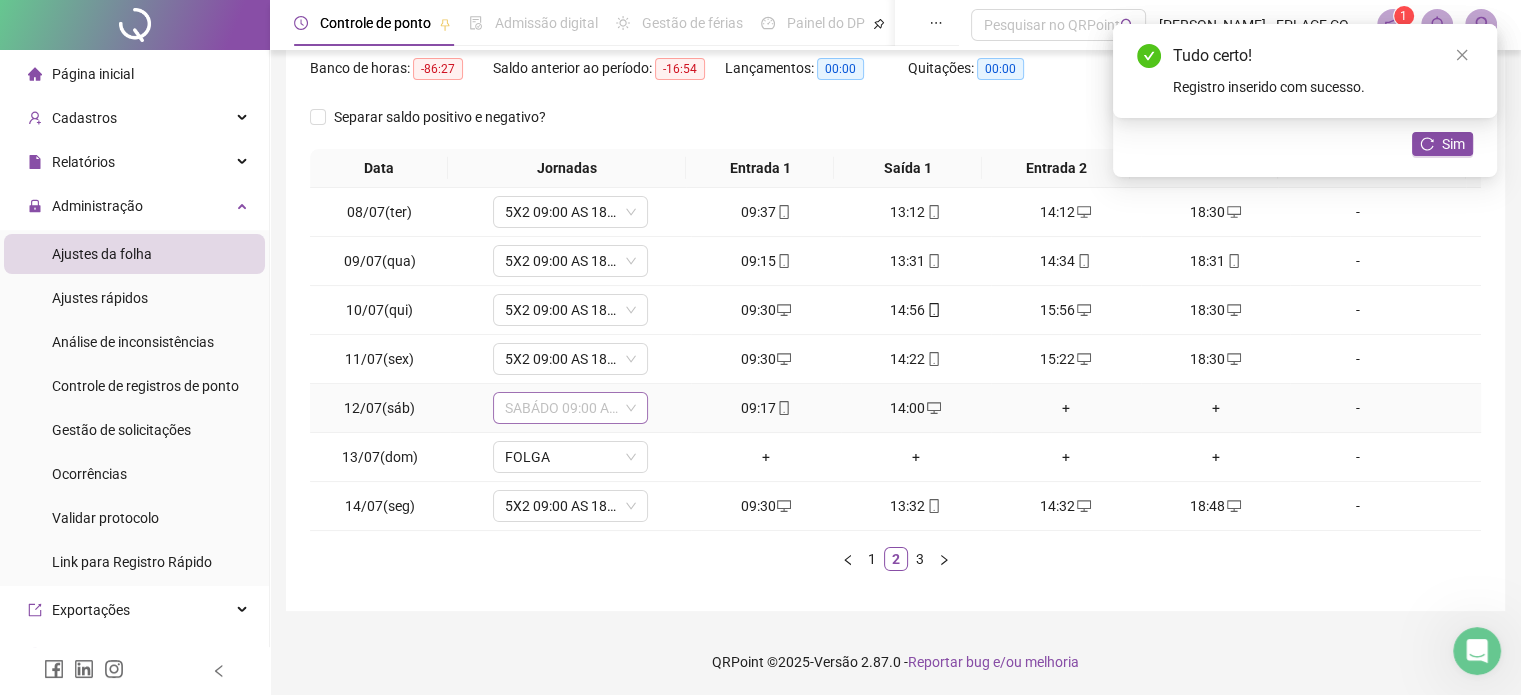 click on "SABÁDO 09:00 AS 14:00" at bounding box center [570, 408] 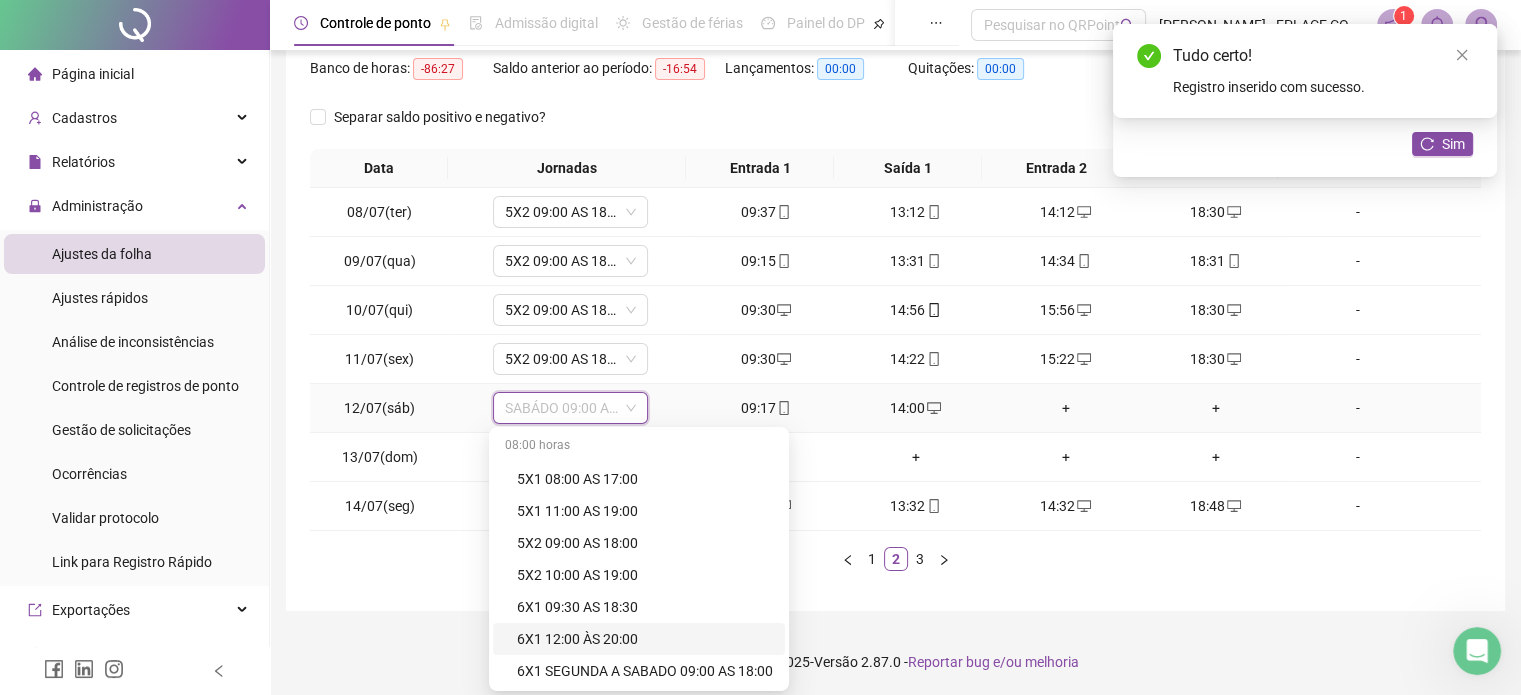 scroll, scrollTop: 736, scrollLeft: 0, axis: vertical 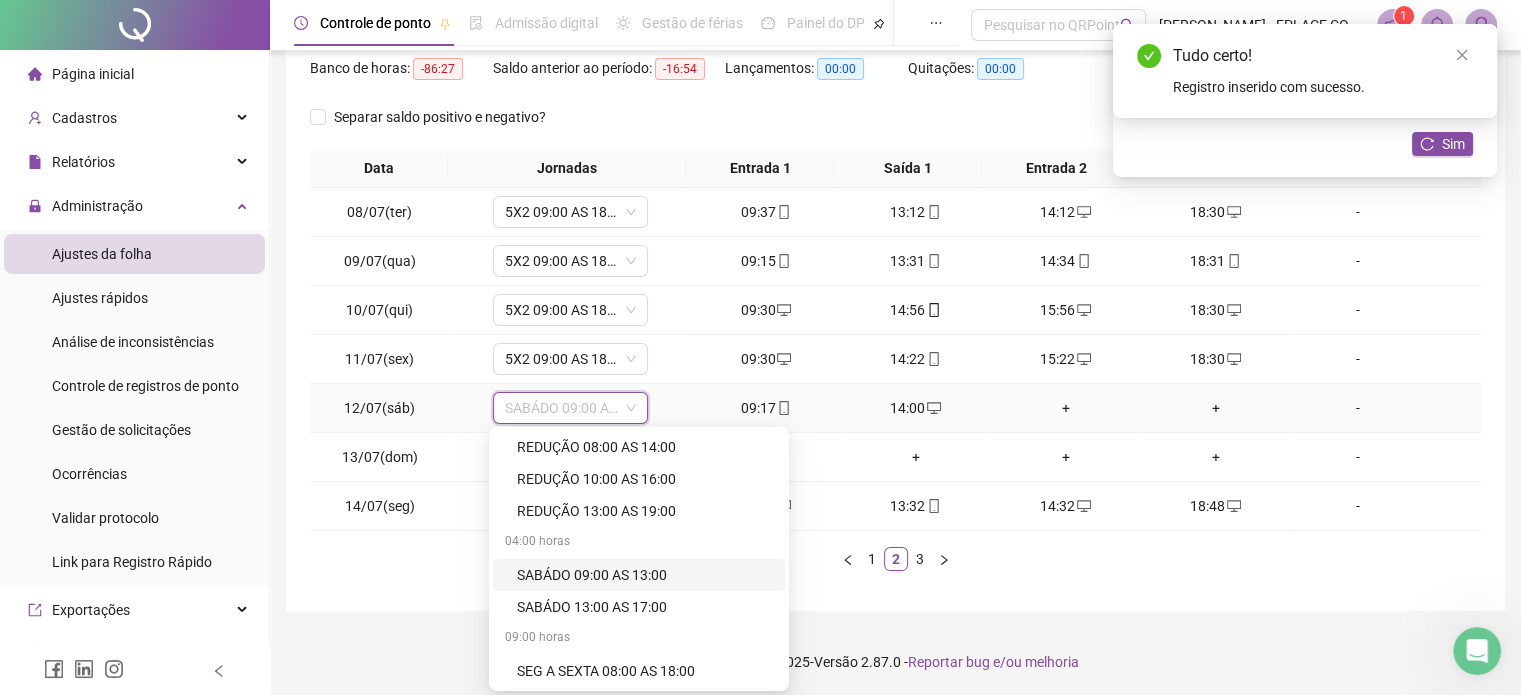click on "SABÁDO 09:00 AS 13:00" at bounding box center [645, 575] 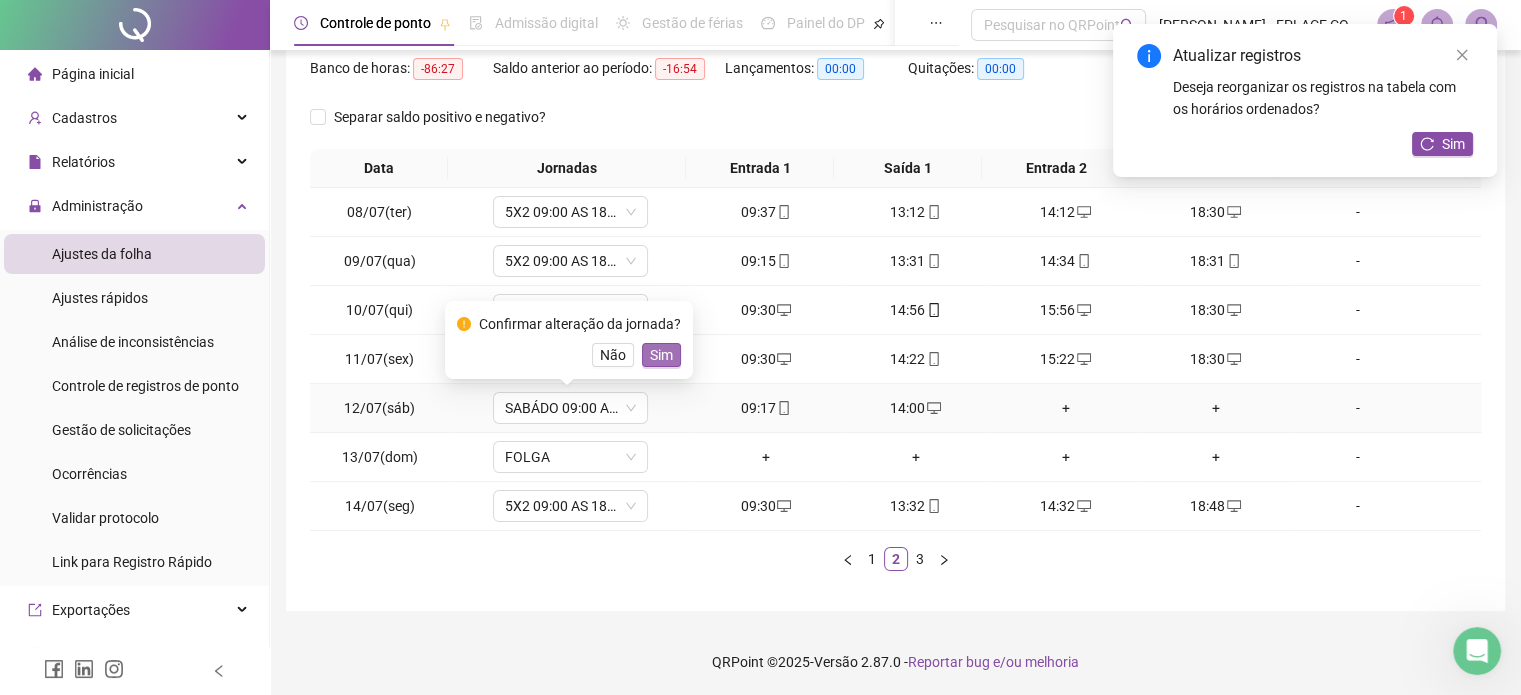 click on "Sim" at bounding box center (661, 355) 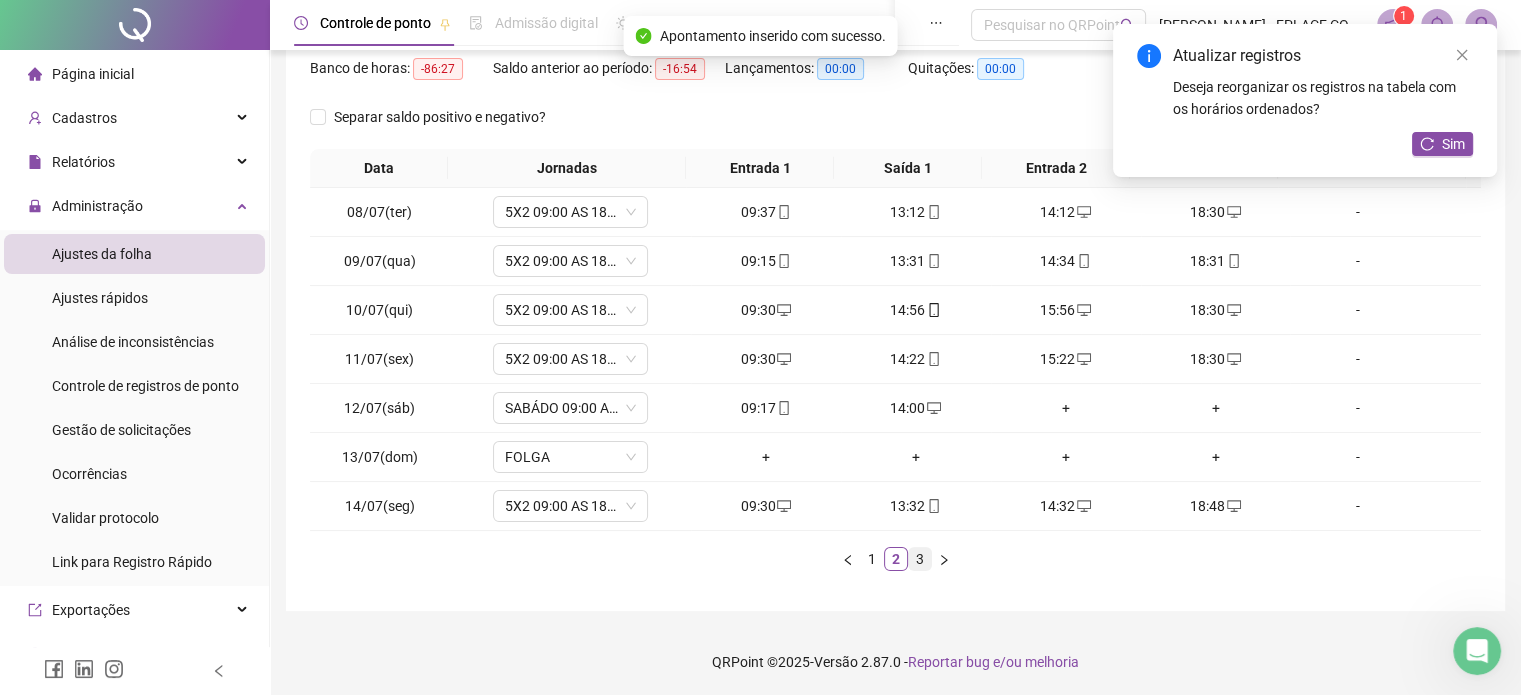click on "3" at bounding box center (920, 559) 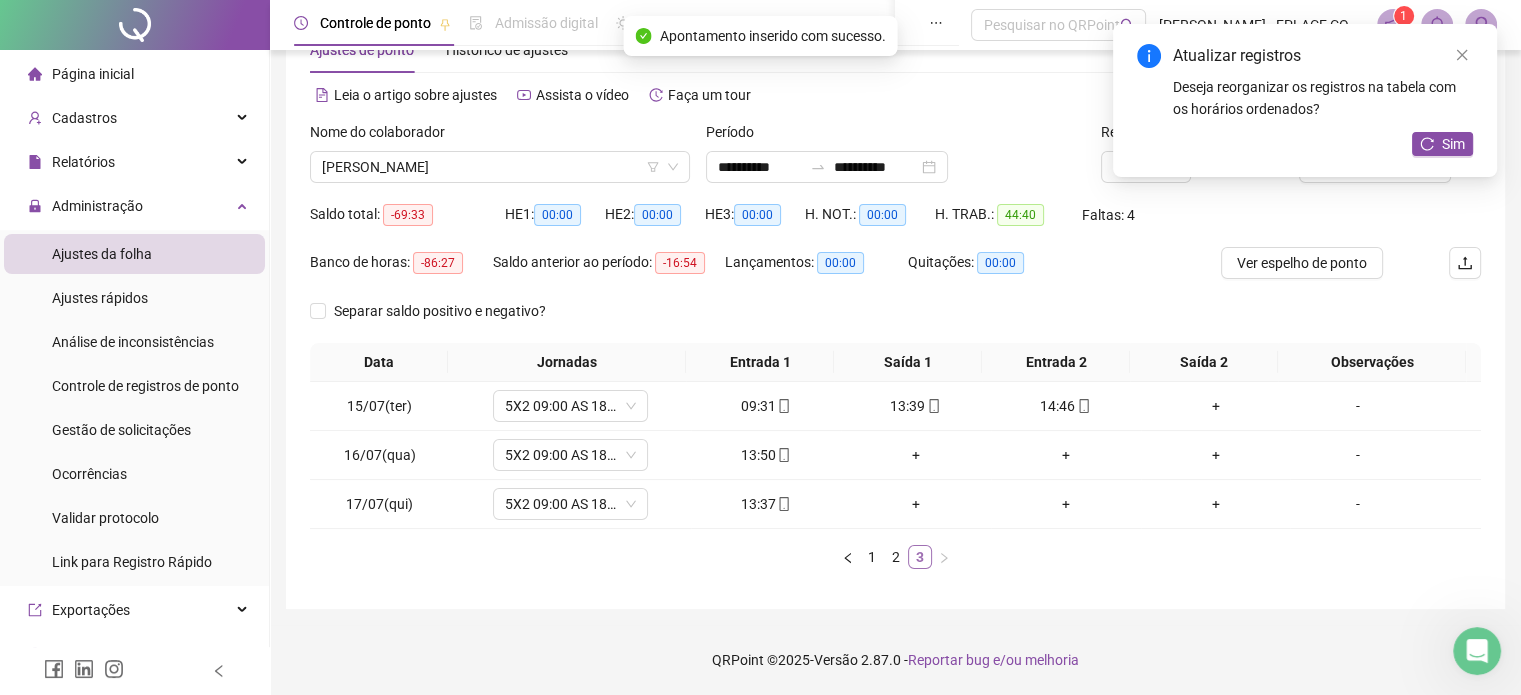 scroll, scrollTop: 62, scrollLeft: 0, axis: vertical 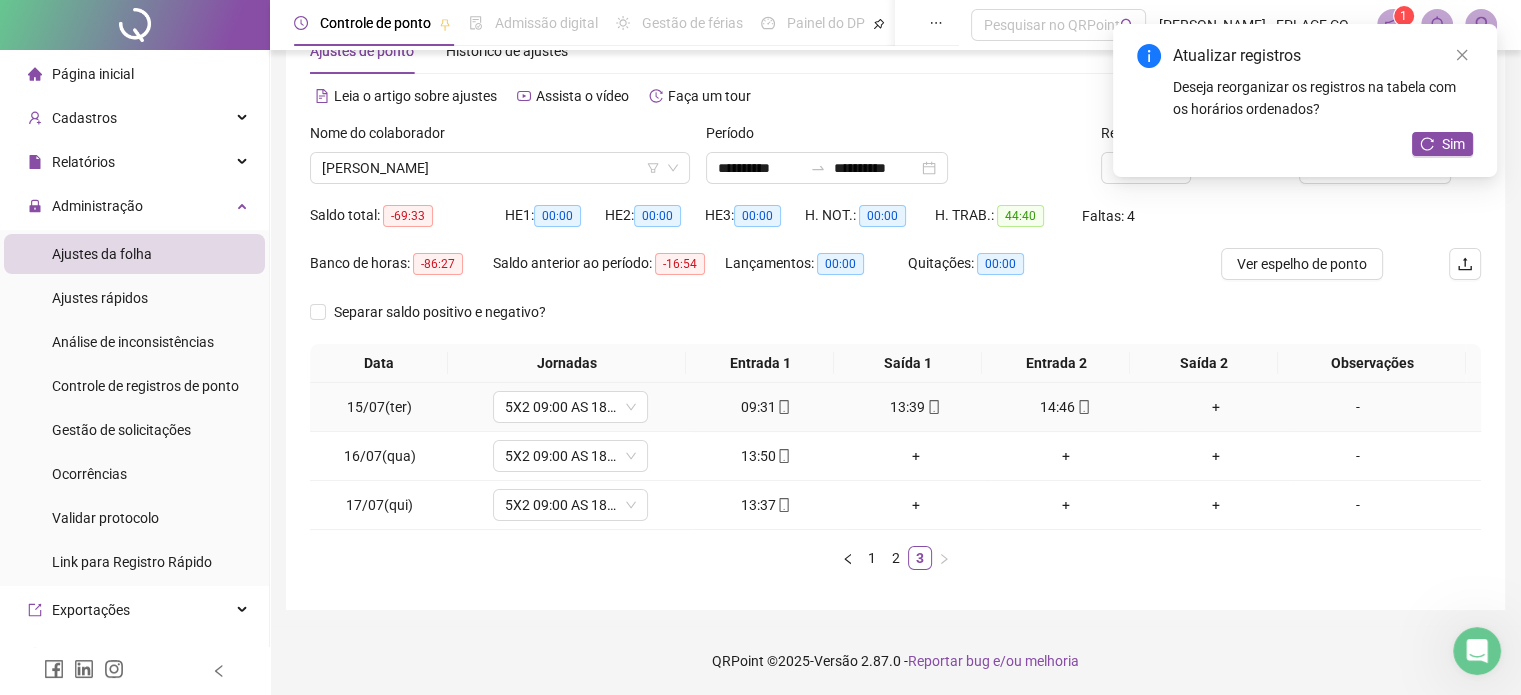 click on "+" at bounding box center (1216, 407) 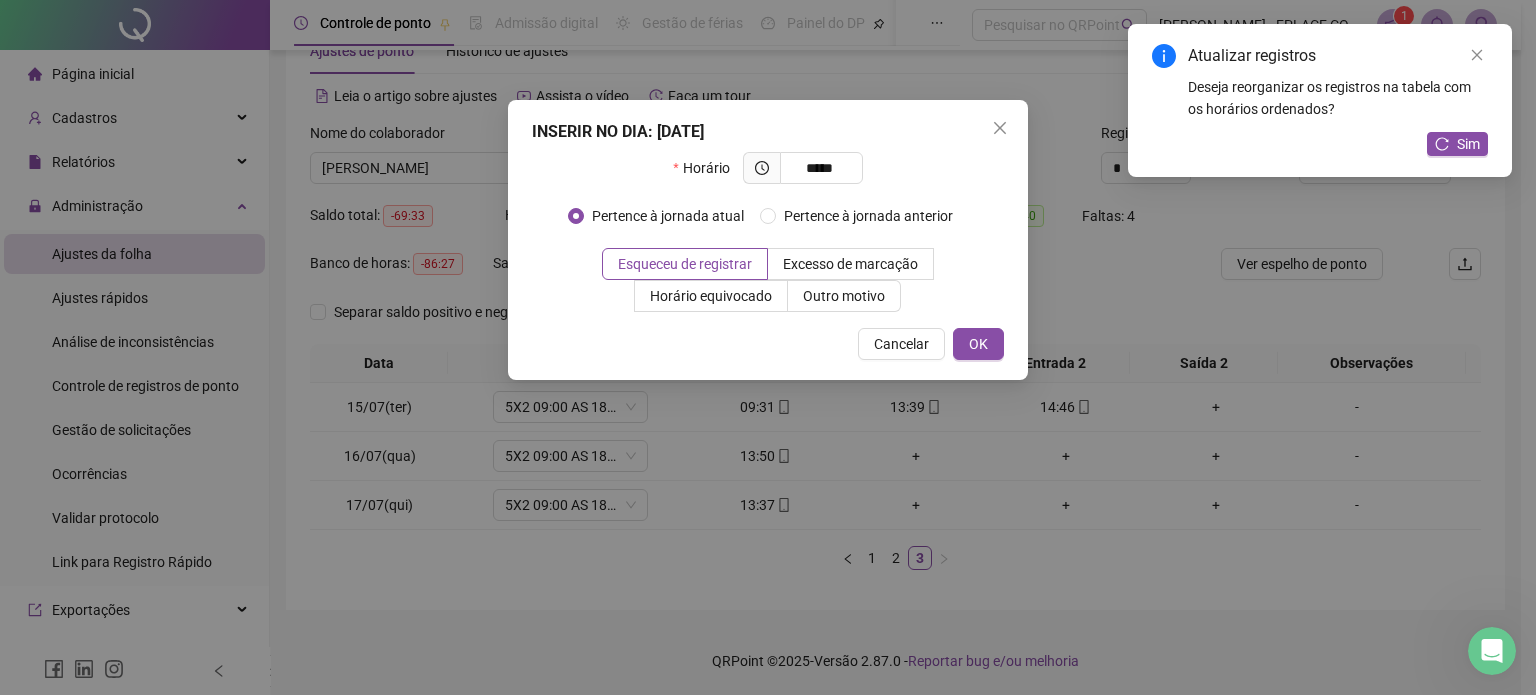 type on "*****" 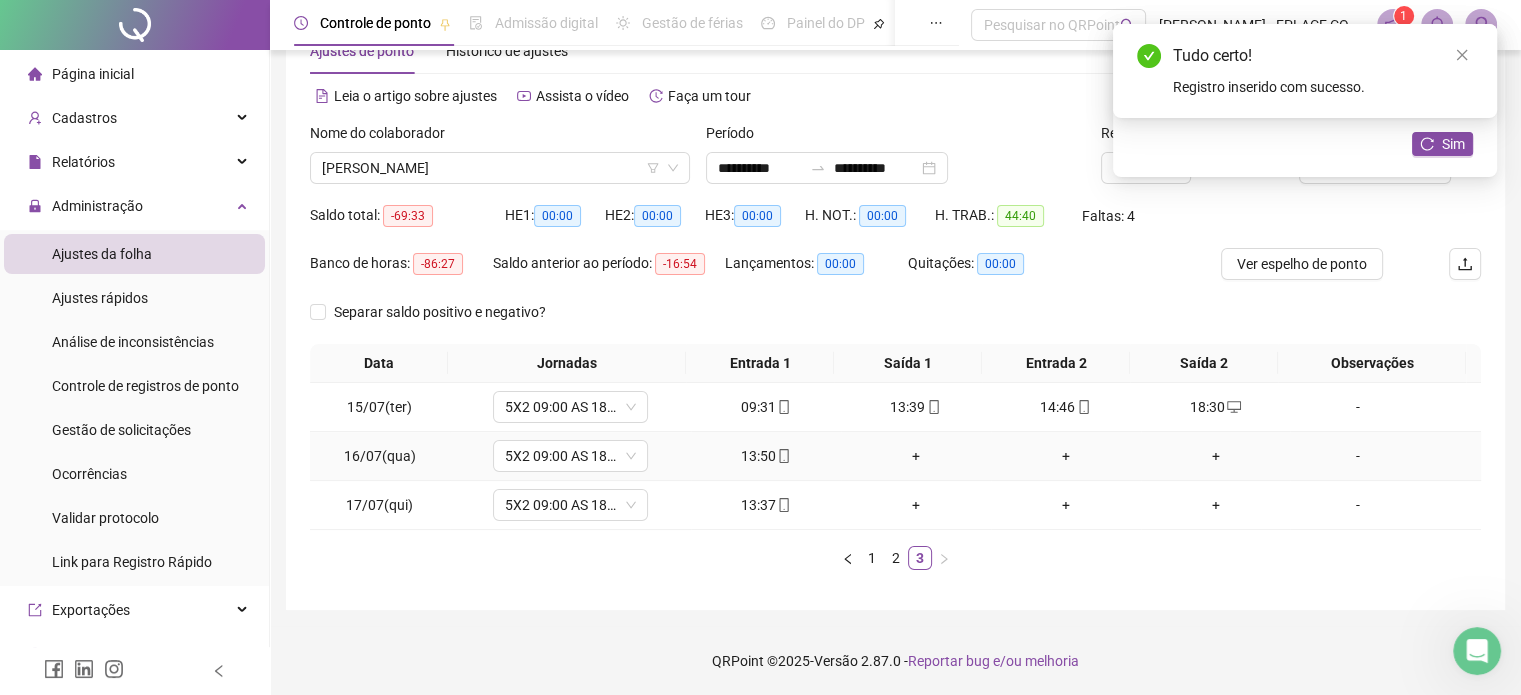 click on "+" at bounding box center (916, 456) 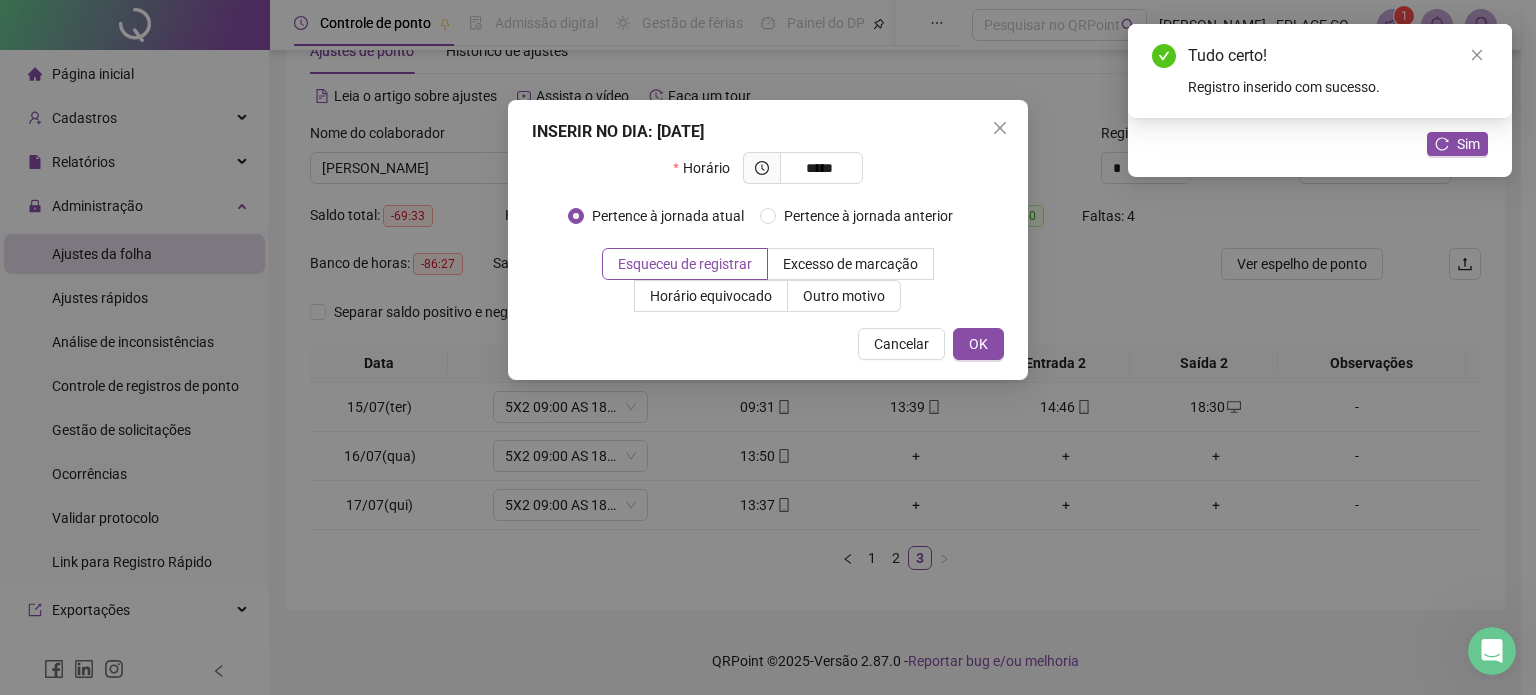 type on "*****" 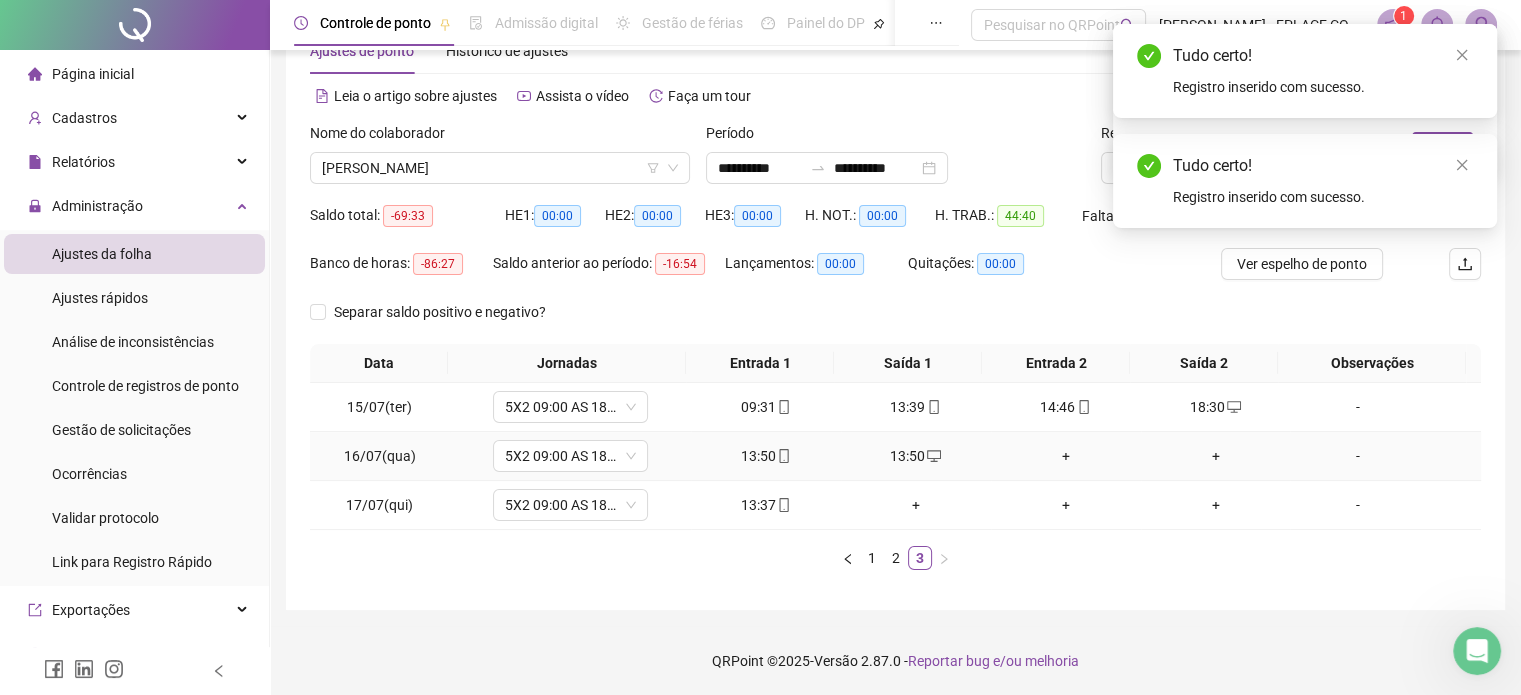 click on "+" at bounding box center (1066, 456) 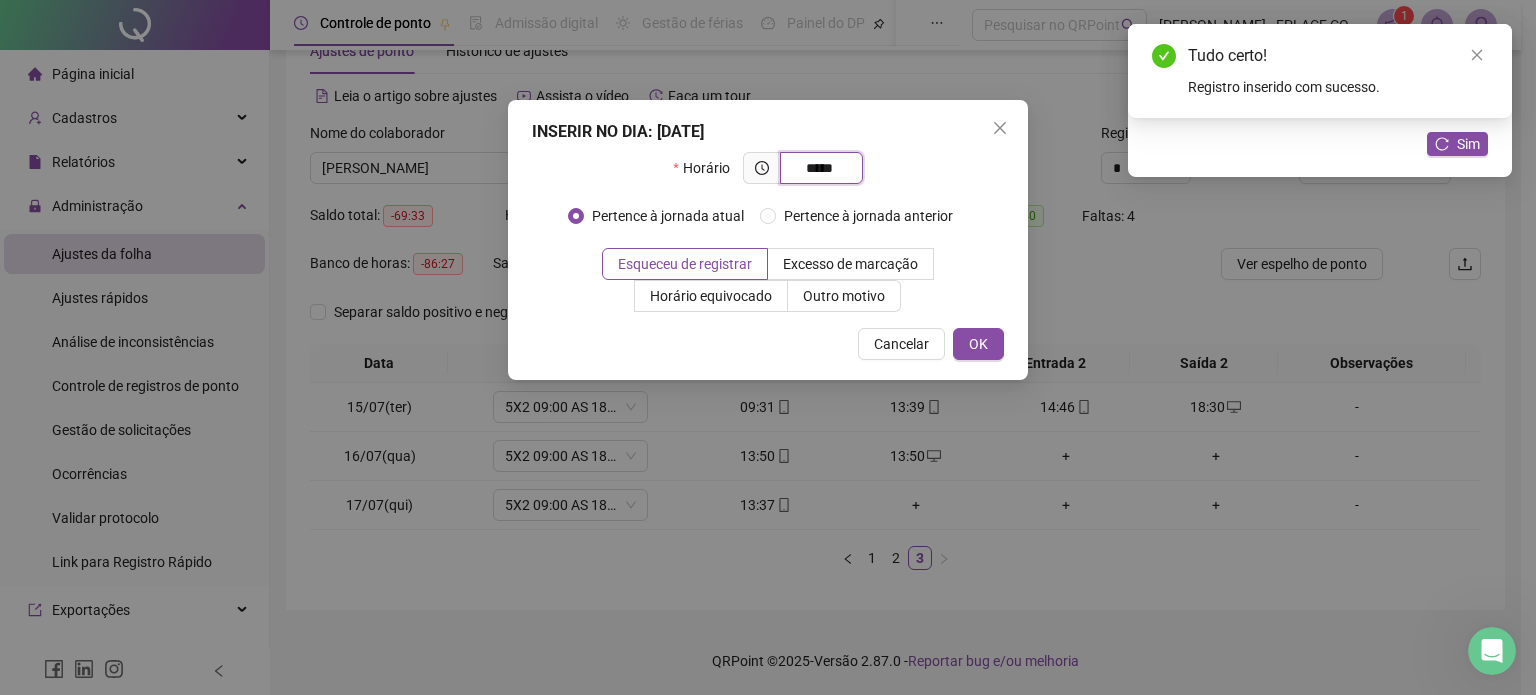 type on "*****" 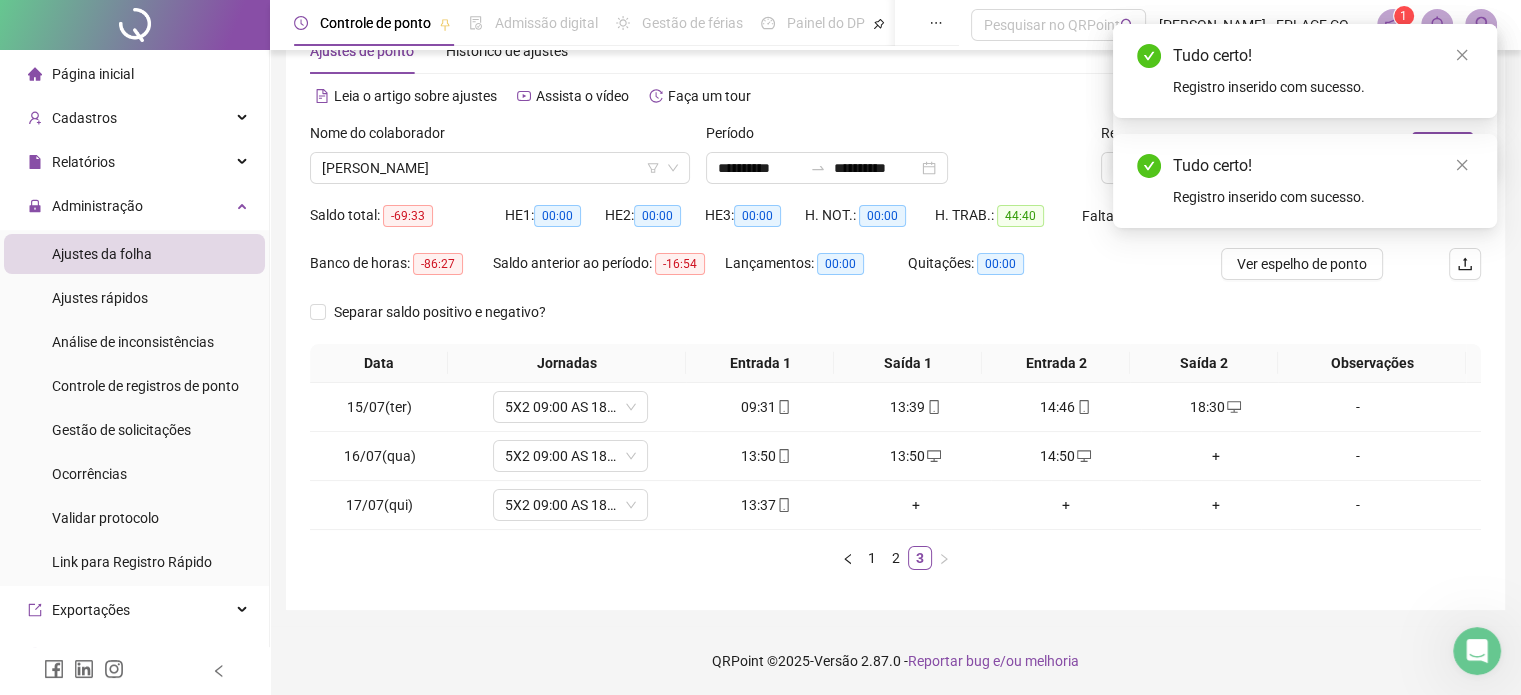 click on "+" at bounding box center (1216, 456) 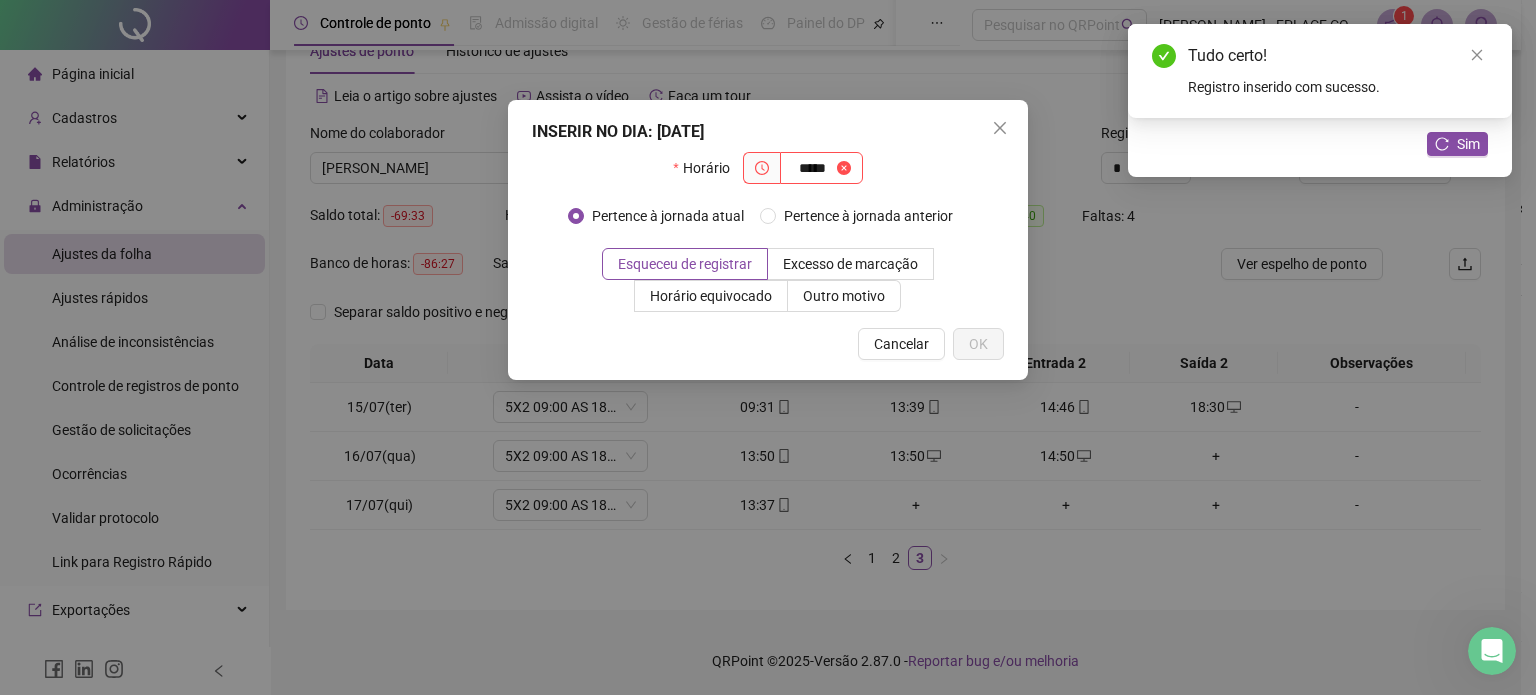 type on "*****" 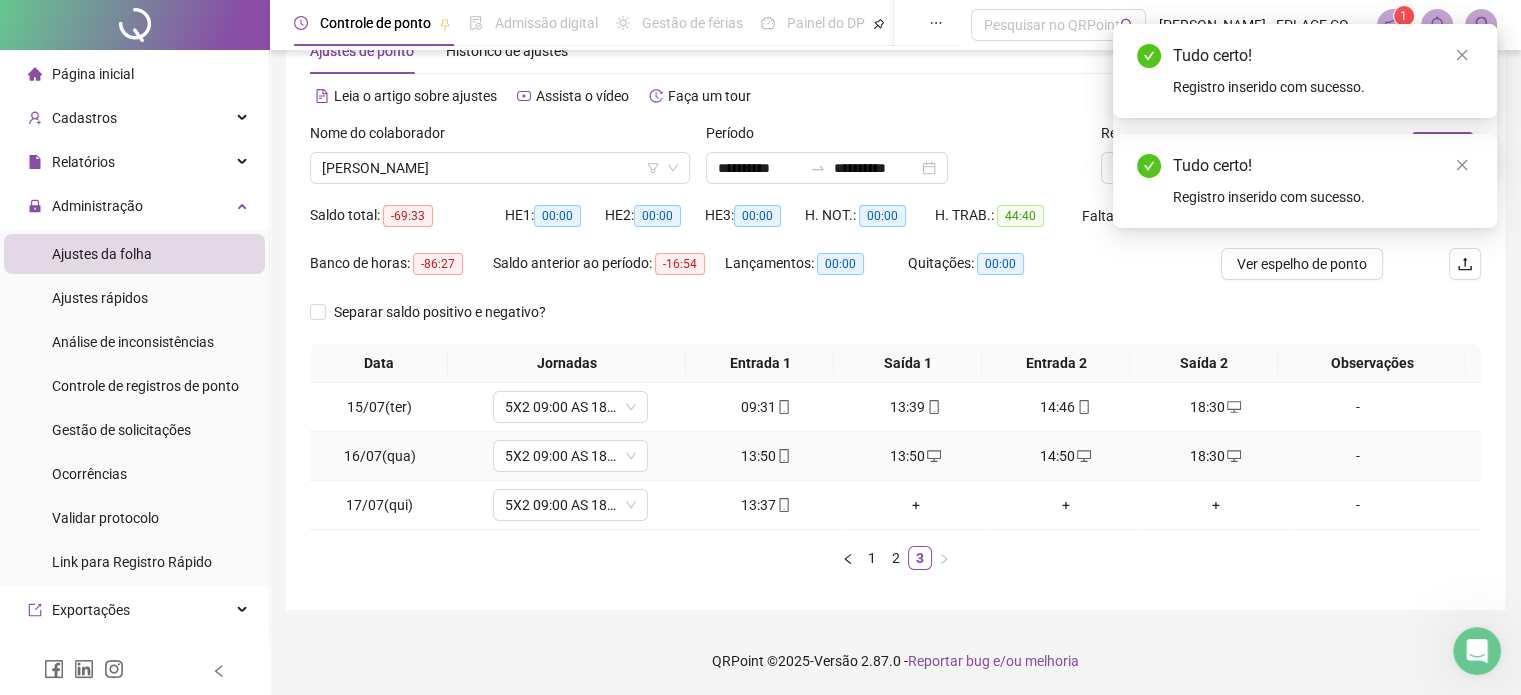 click on "13:50" at bounding box center (766, 456) 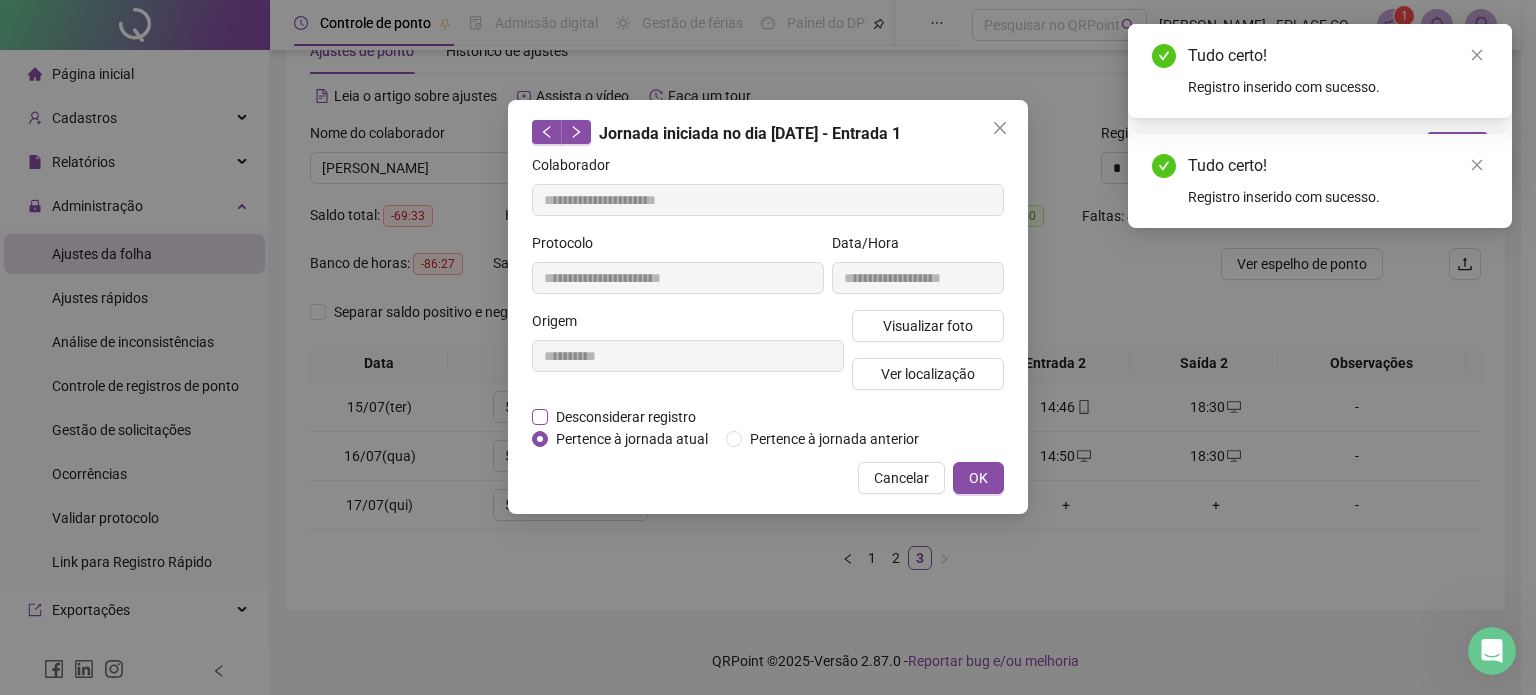 click on "Desconsiderar registro" at bounding box center (626, 417) 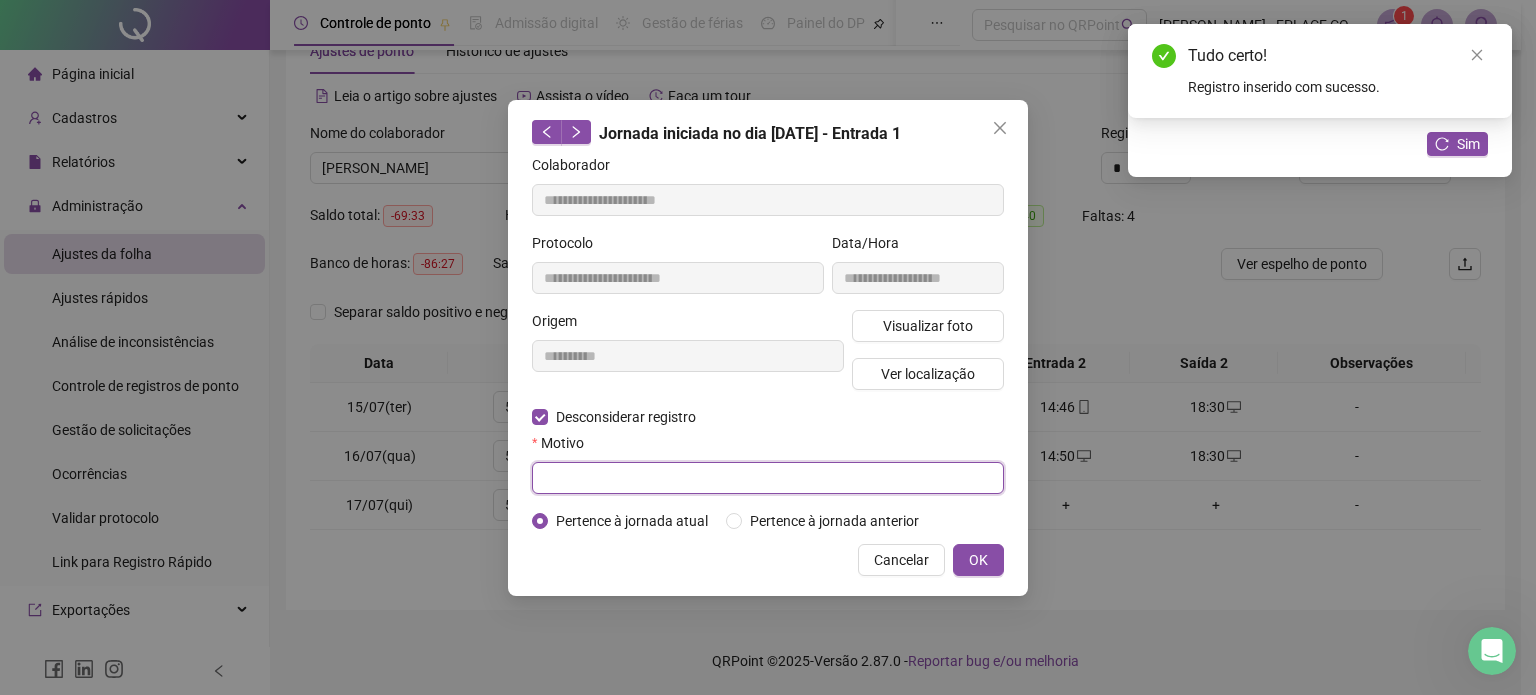 click at bounding box center [768, 478] 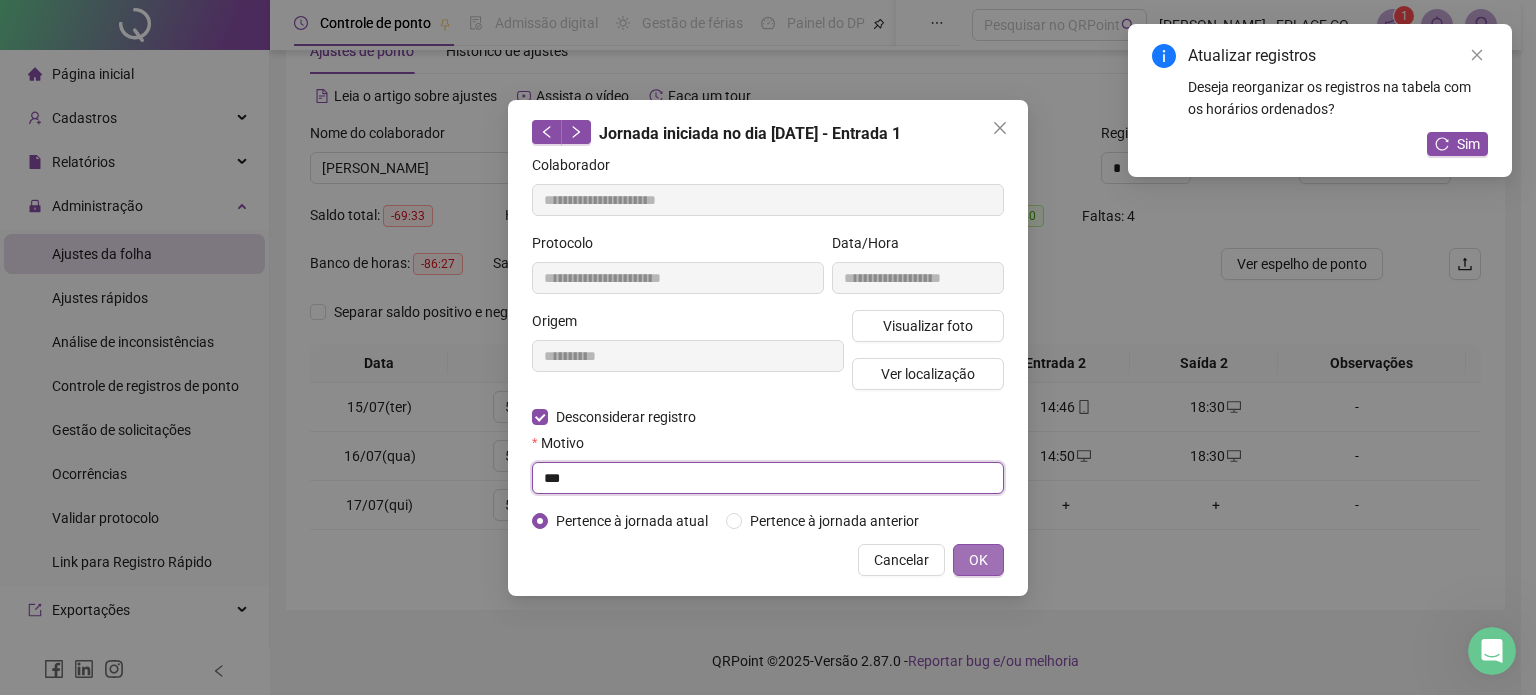 type on "***" 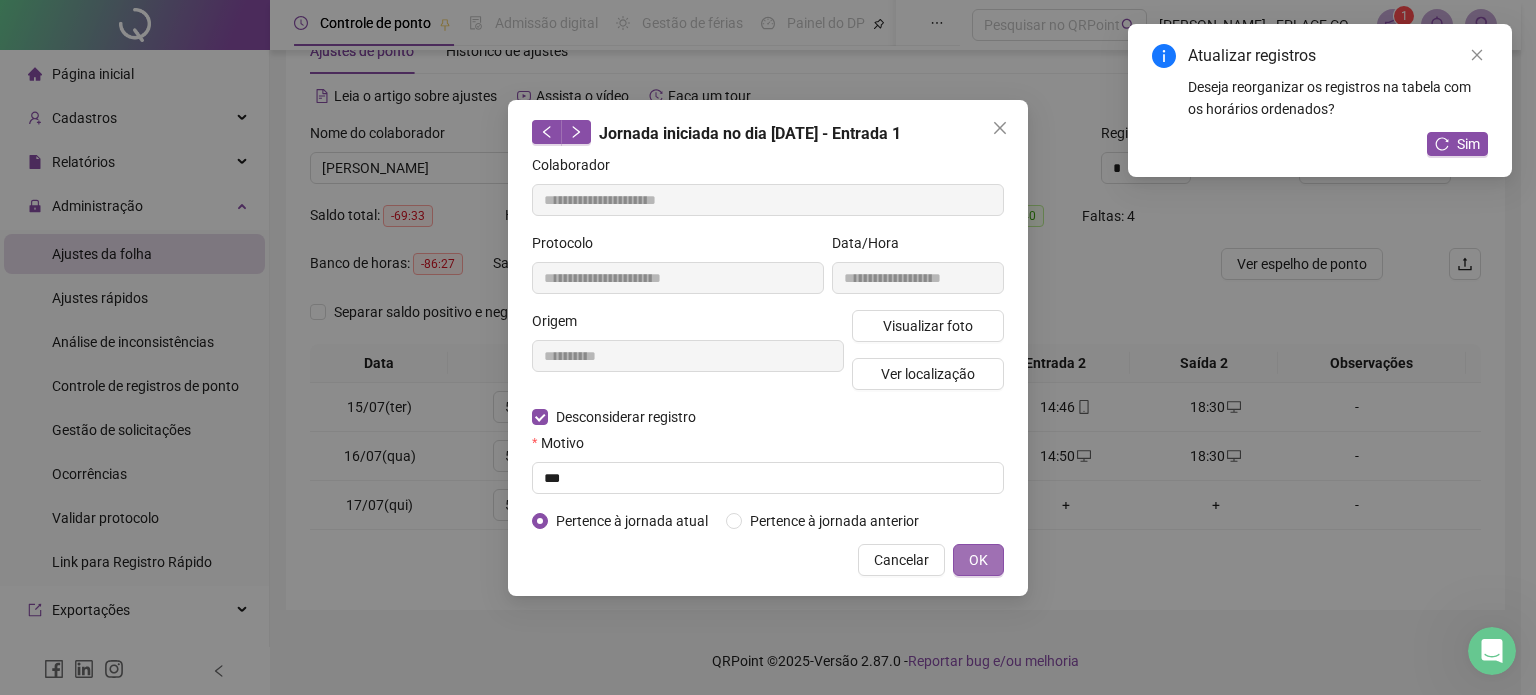 click on "OK" at bounding box center [978, 560] 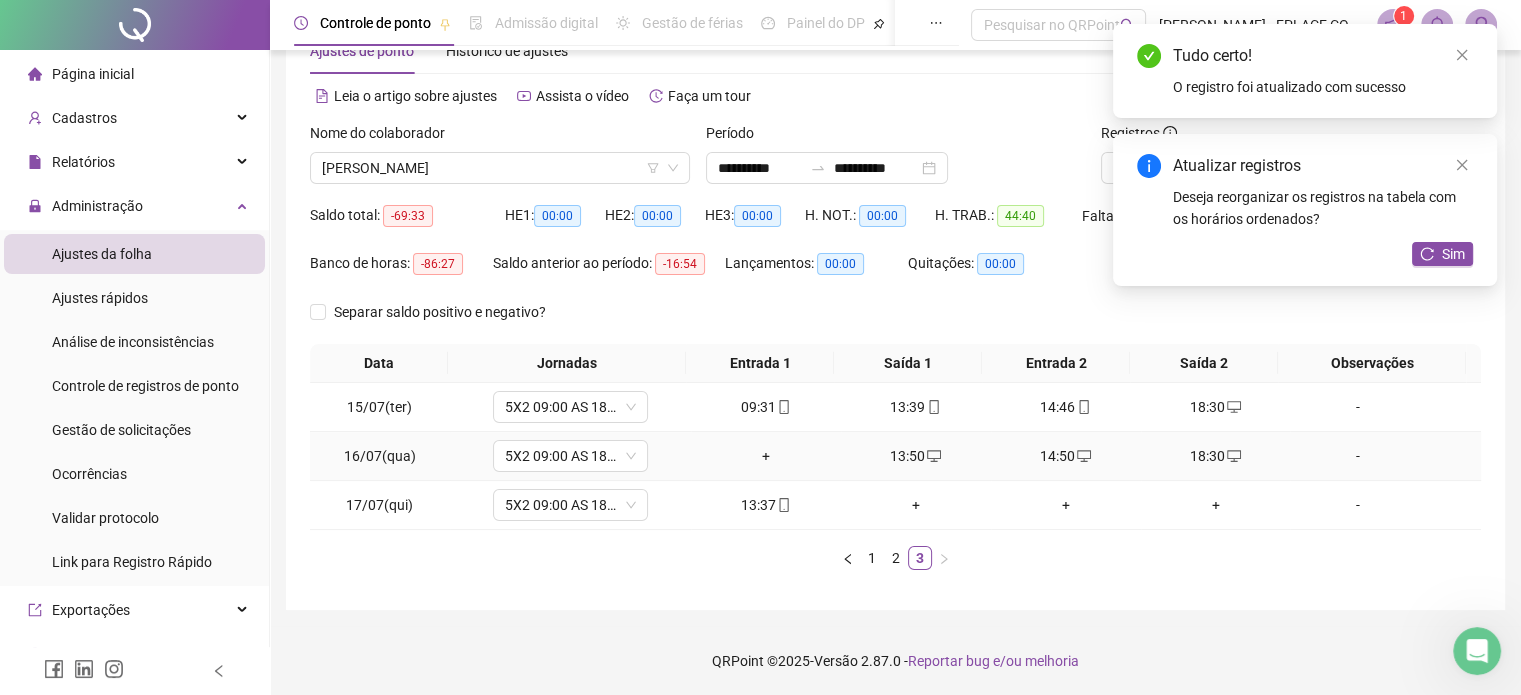 click on "+" at bounding box center [766, 456] 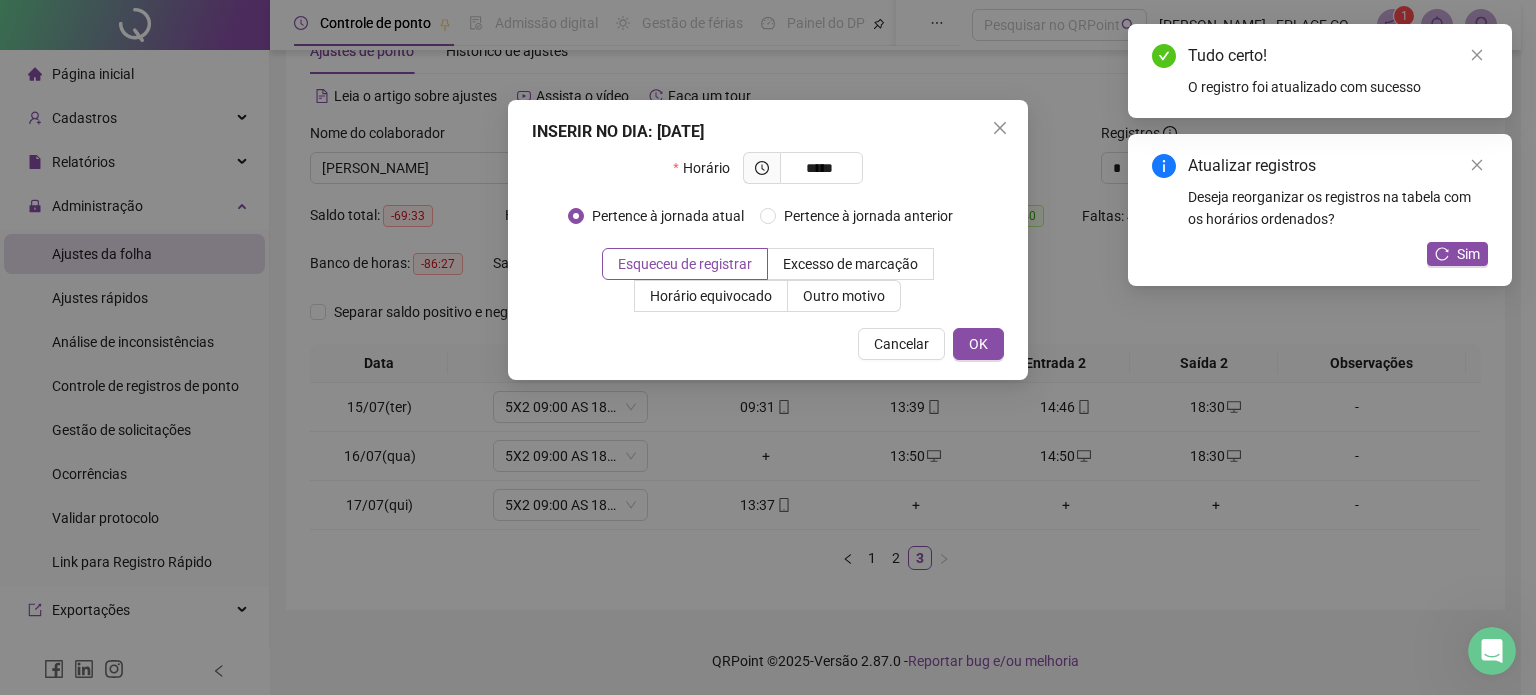 type on "*****" 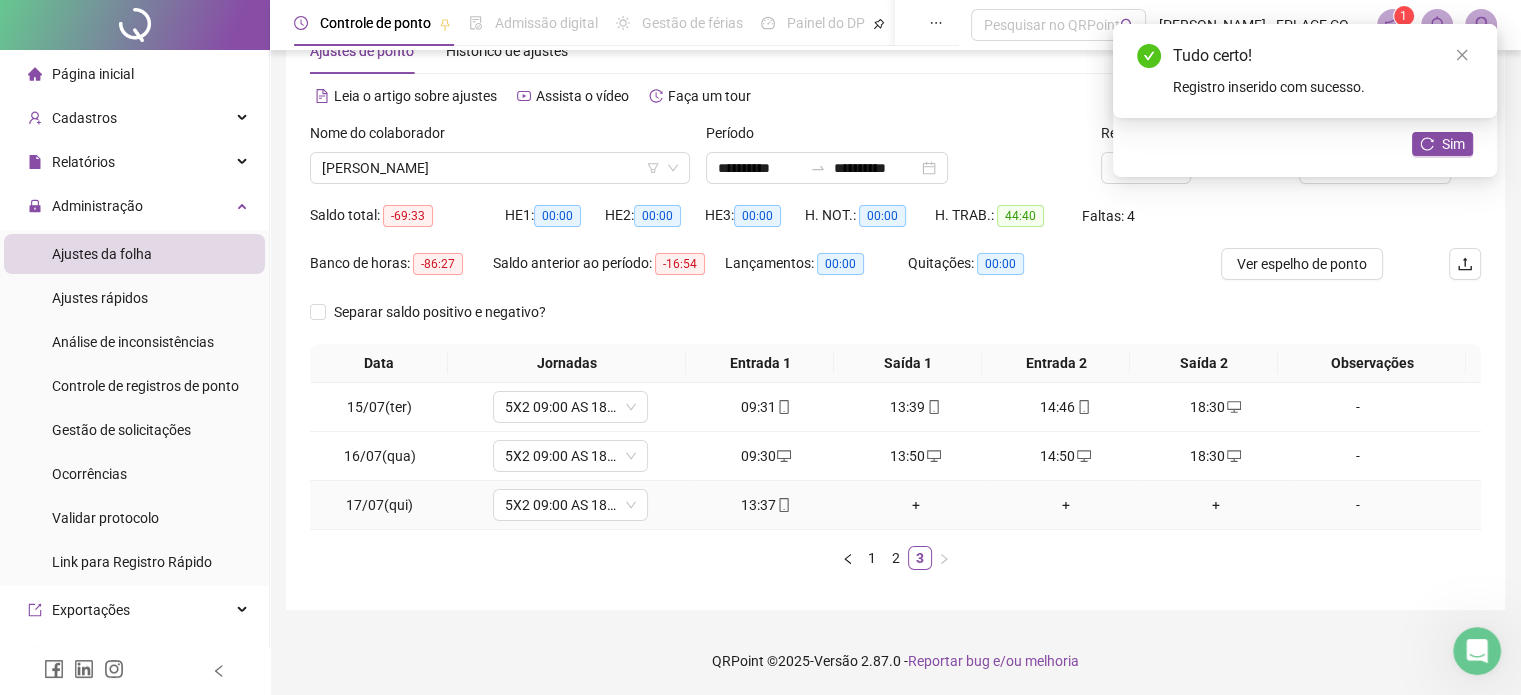 click on "+" at bounding box center [916, 505] 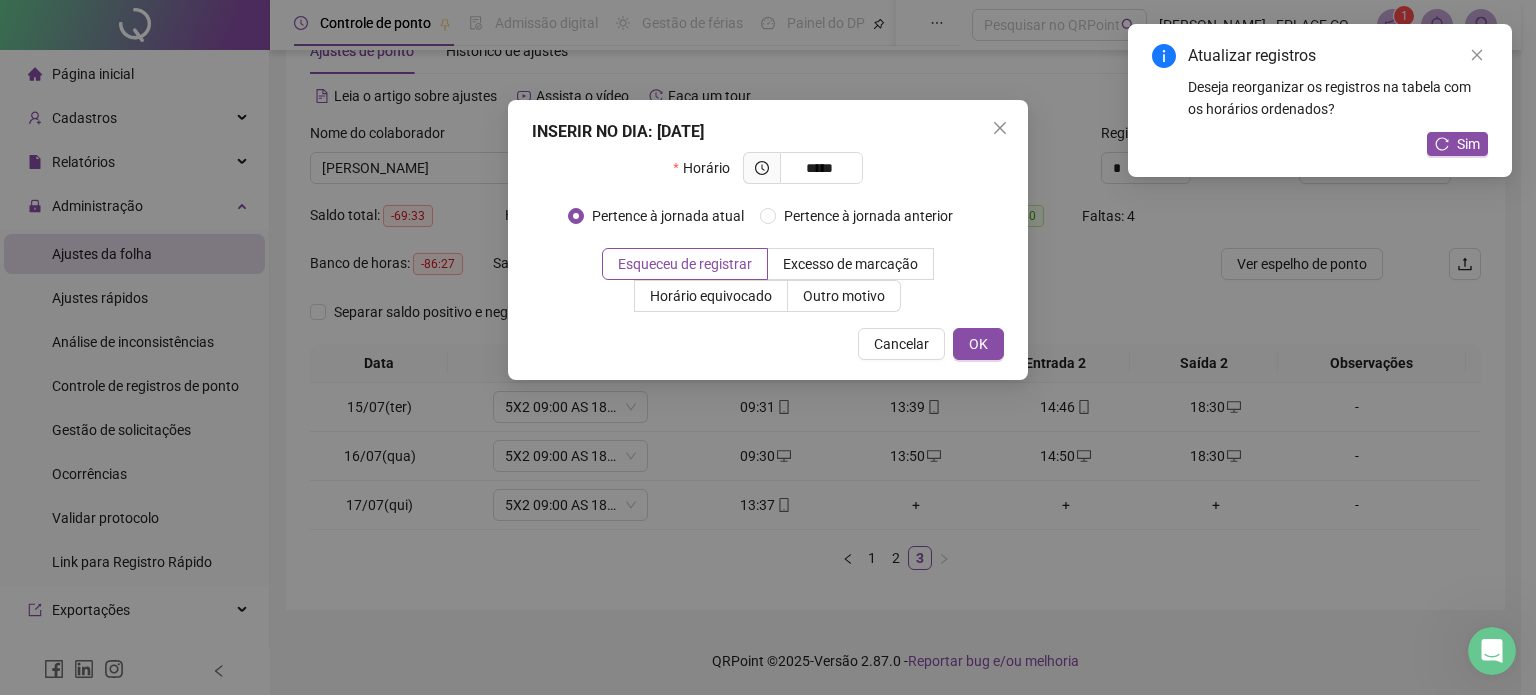 type on "*****" 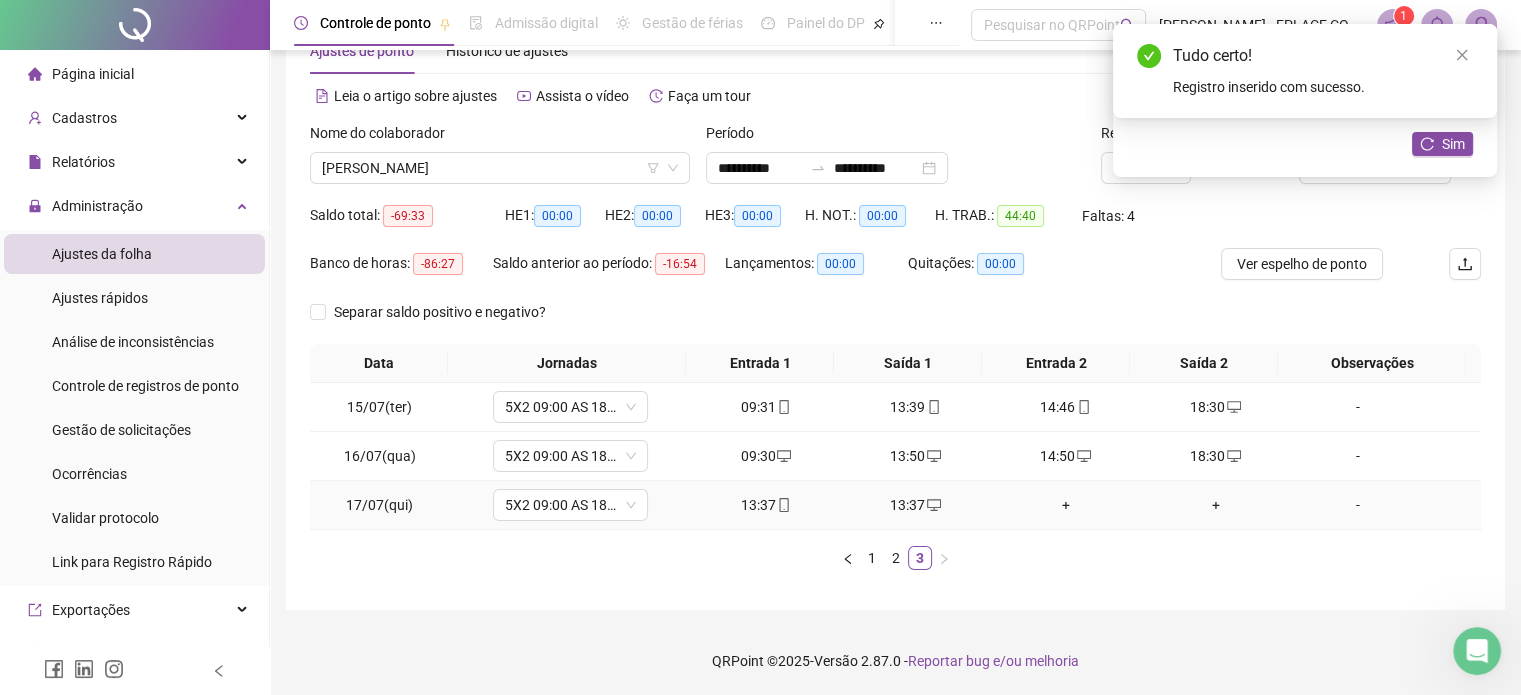 click on "+" at bounding box center [1066, 505] 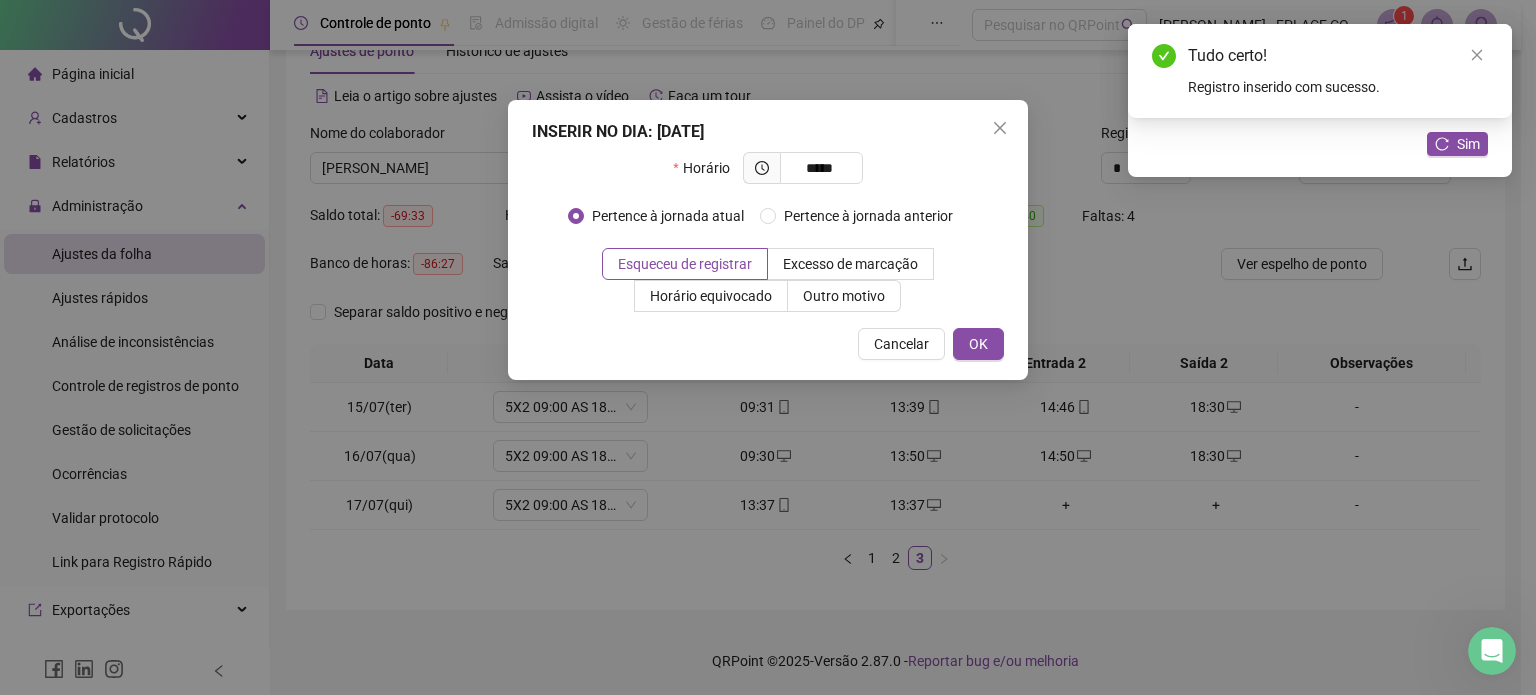 type on "*****" 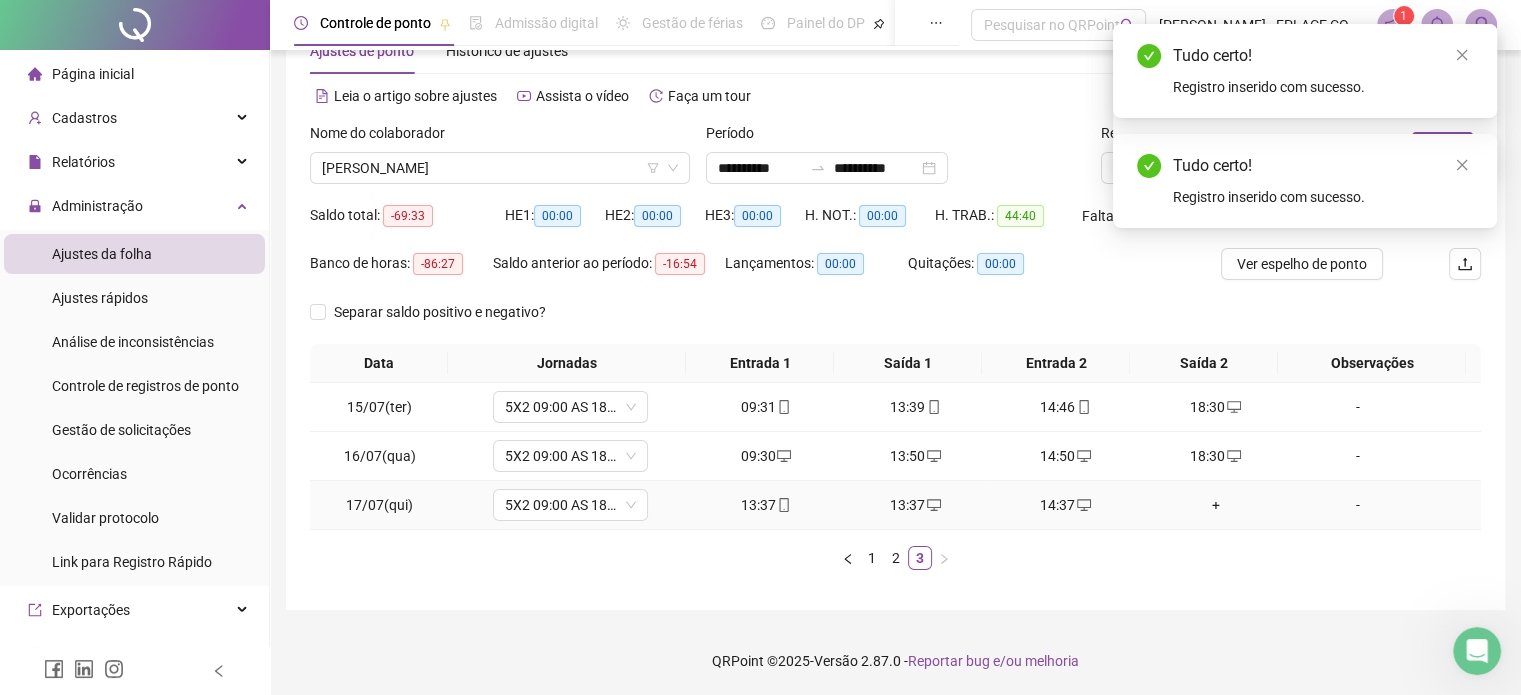click on "13:37" at bounding box center [766, 505] 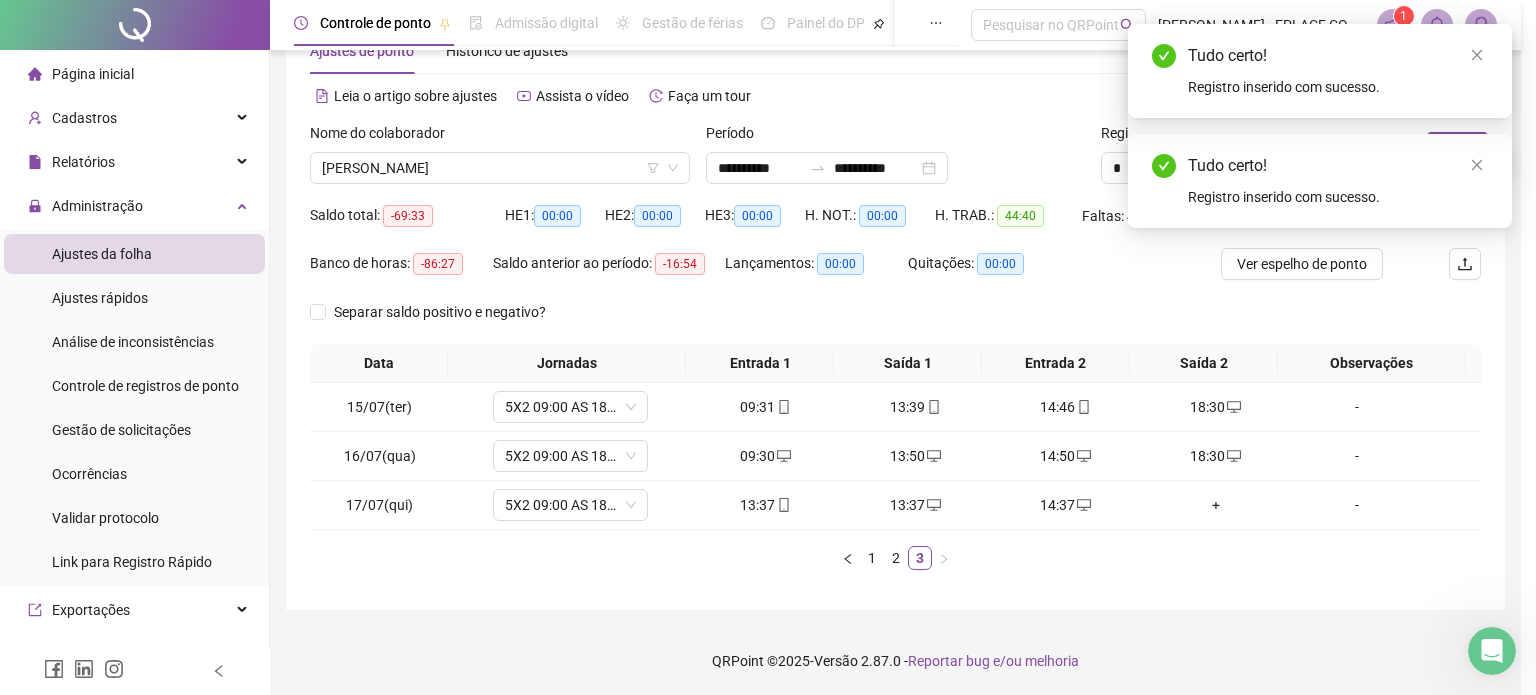 type on "**********" 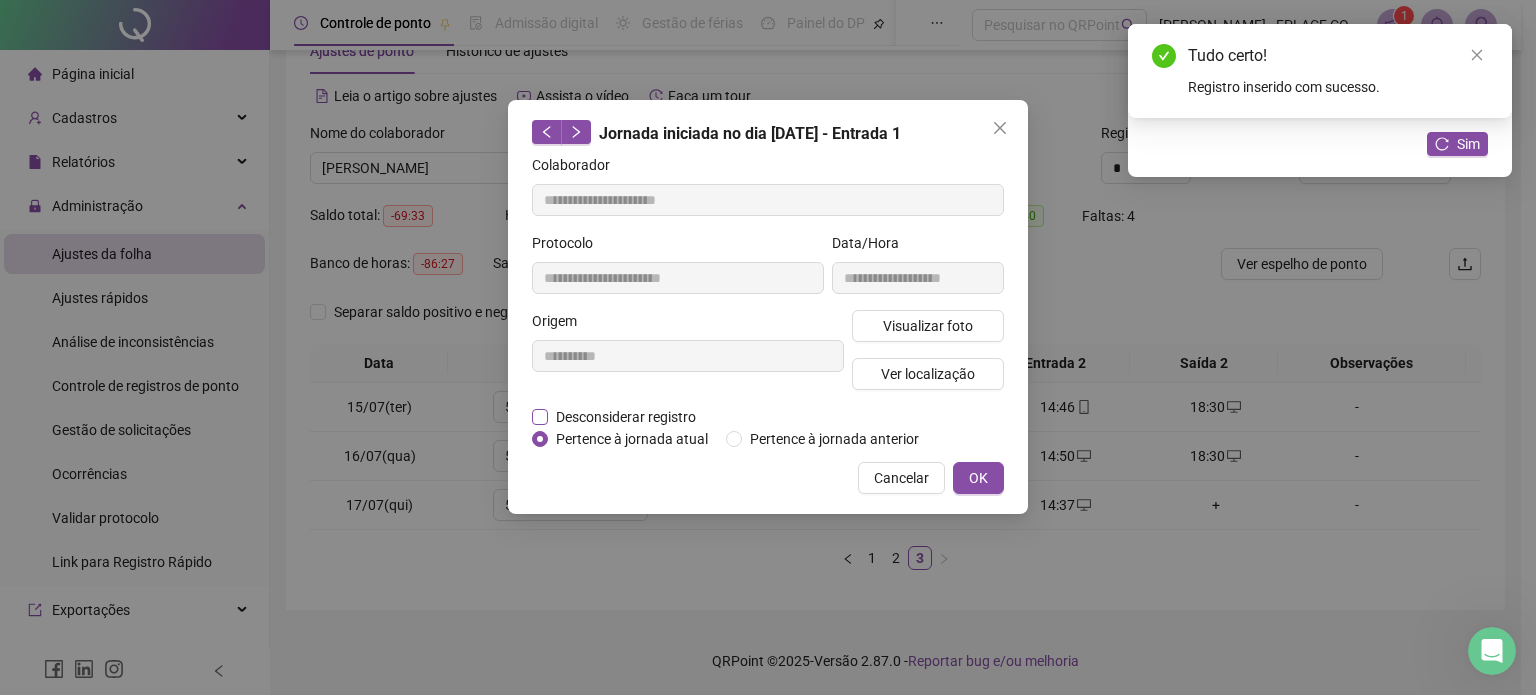 click on "Desconsiderar registro" at bounding box center [626, 417] 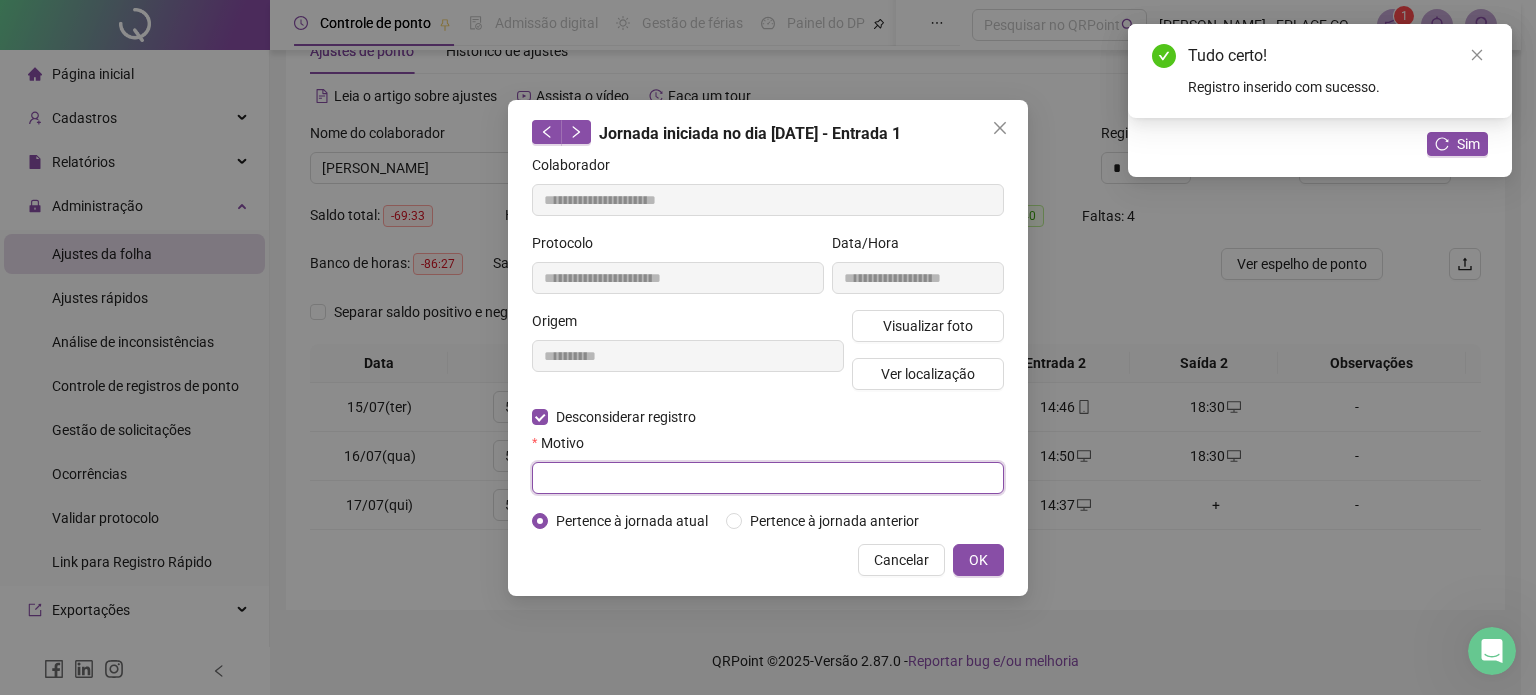 click at bounding box center [768, 478] 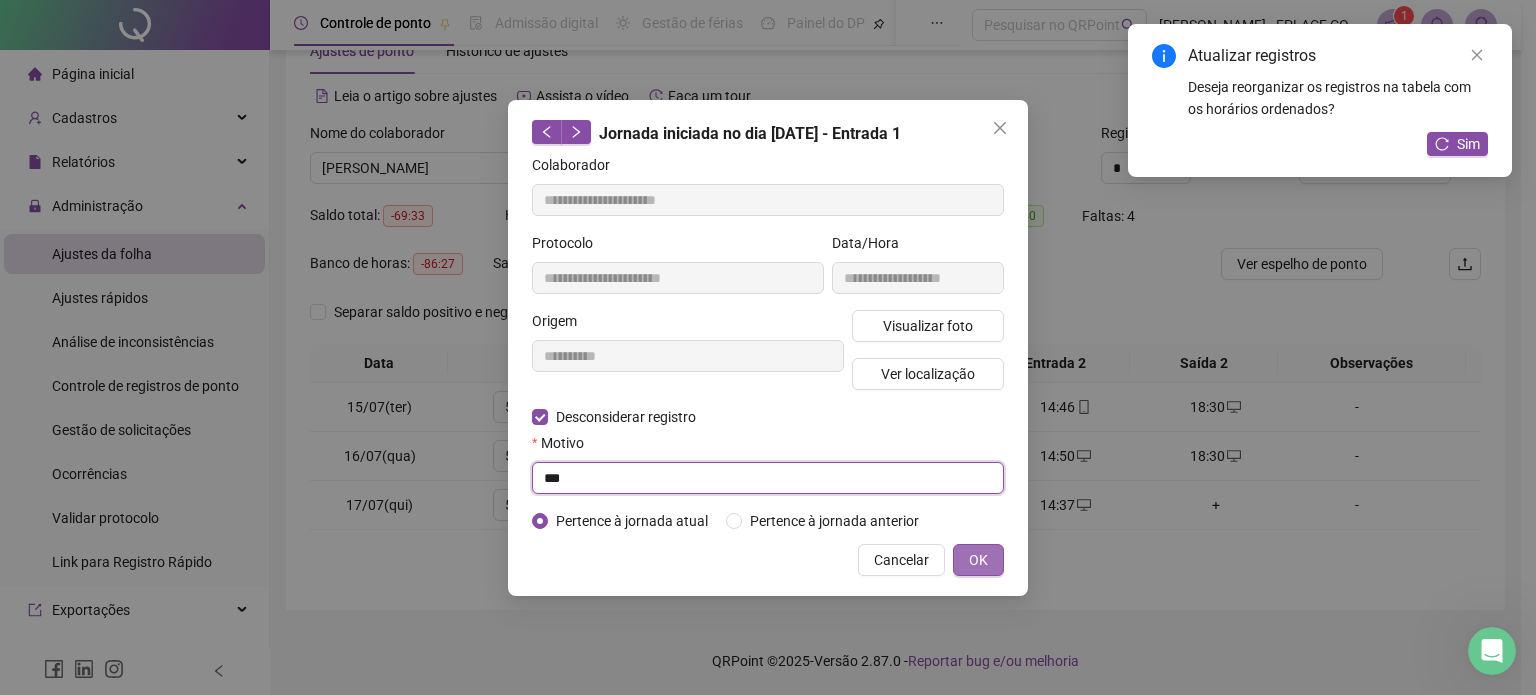 type on "***" 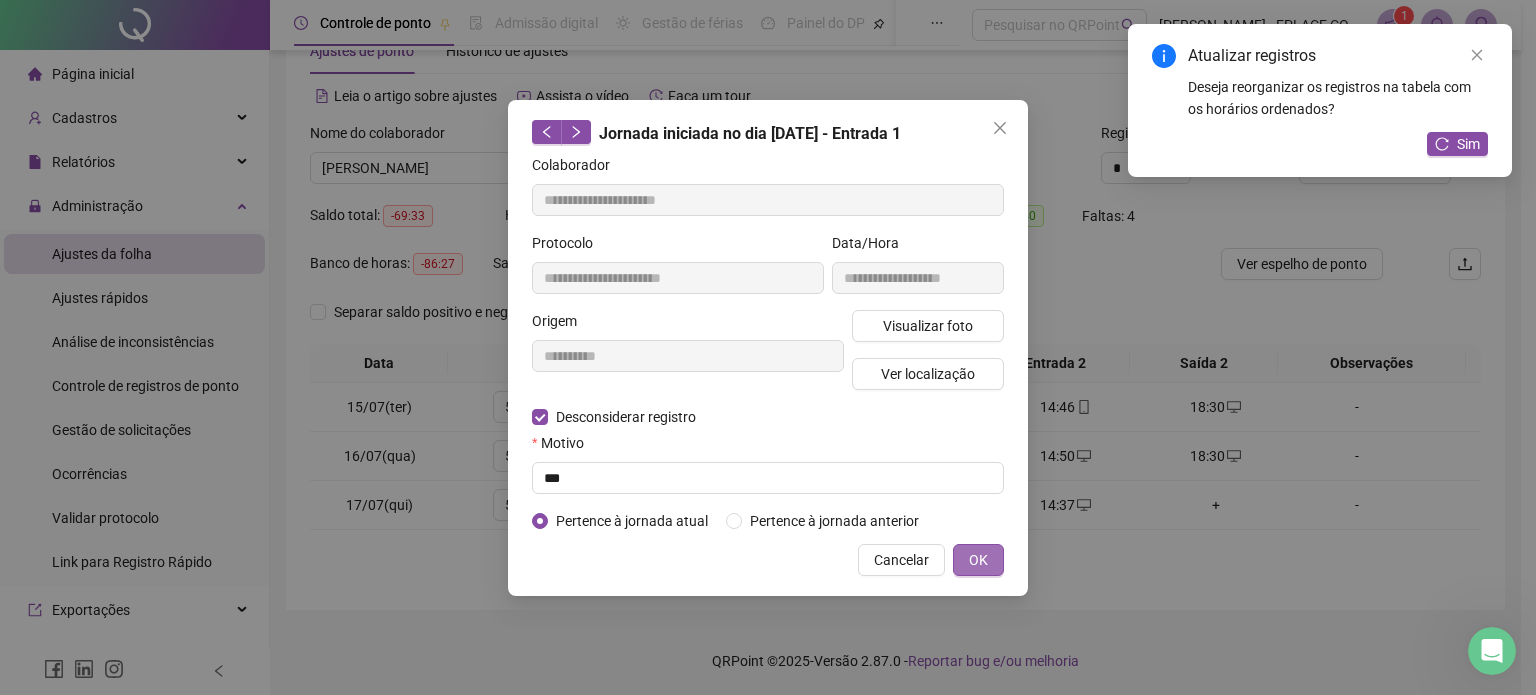 click on "OK" at bounding box center [978, 560] 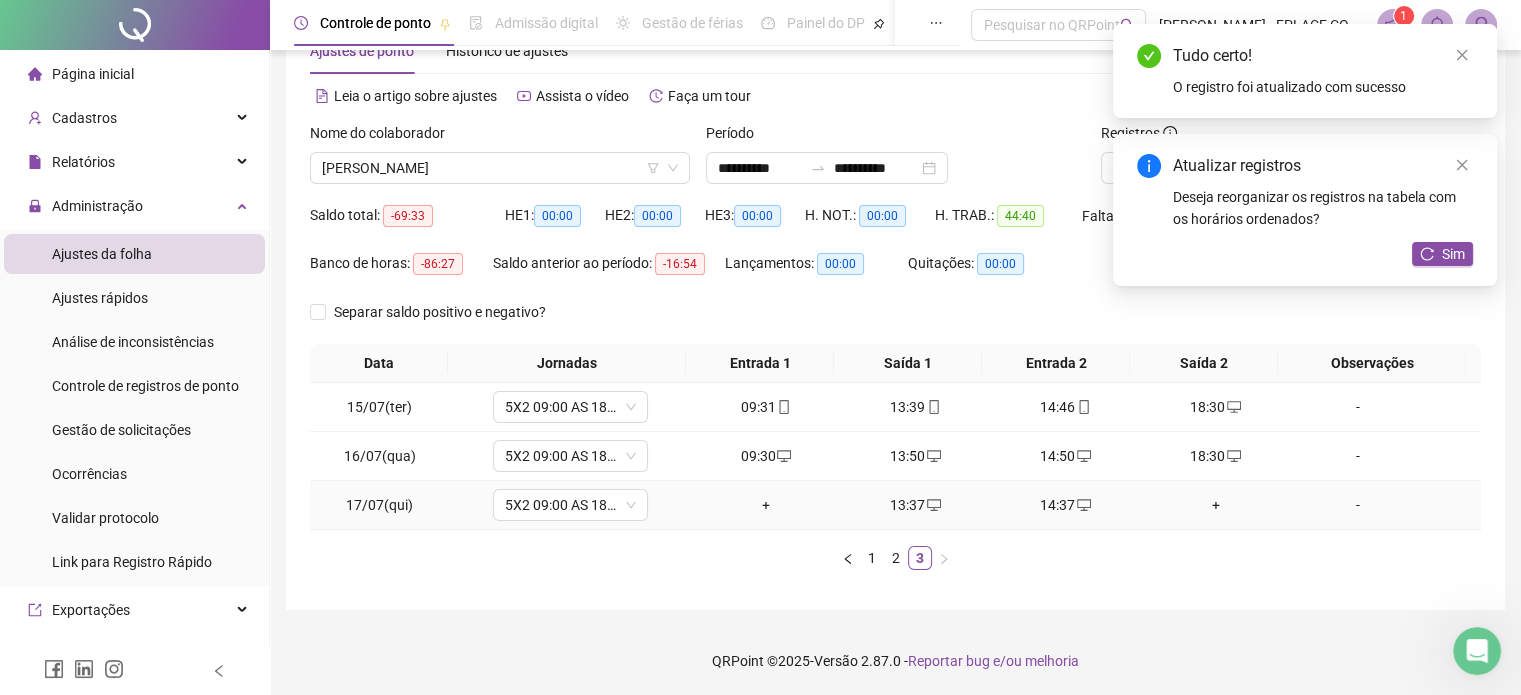 click on "+" at bounding box center [766, 505] 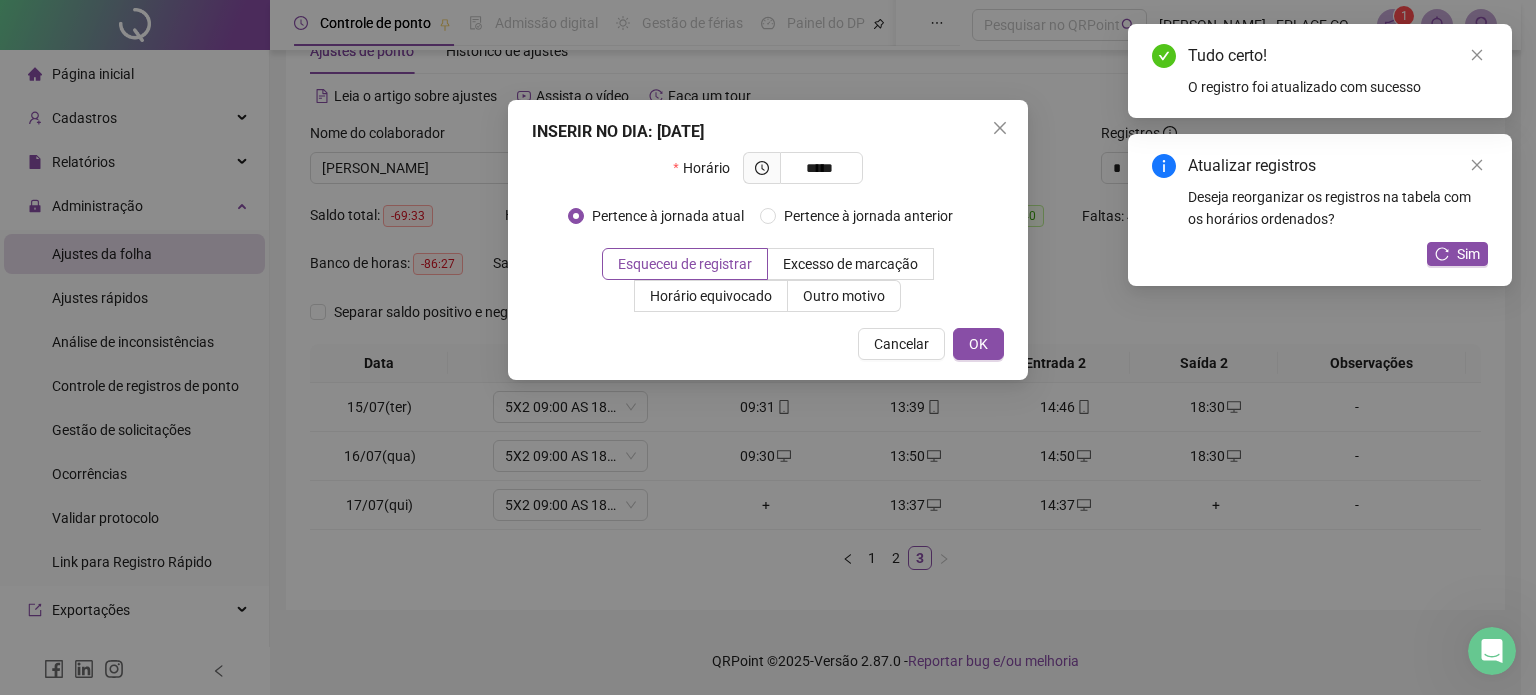 type on "*****" 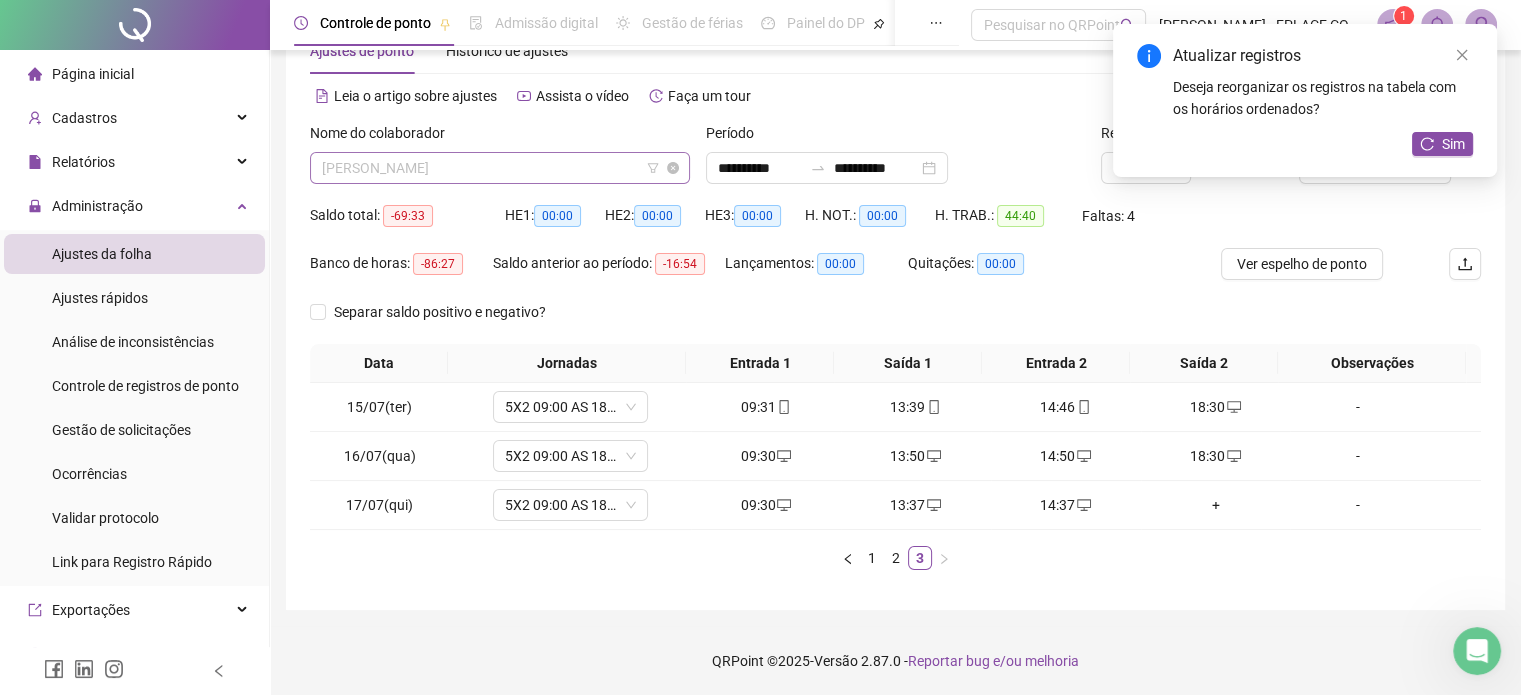click on "[PERSON_NAME]" at bounding box center [500, 168] 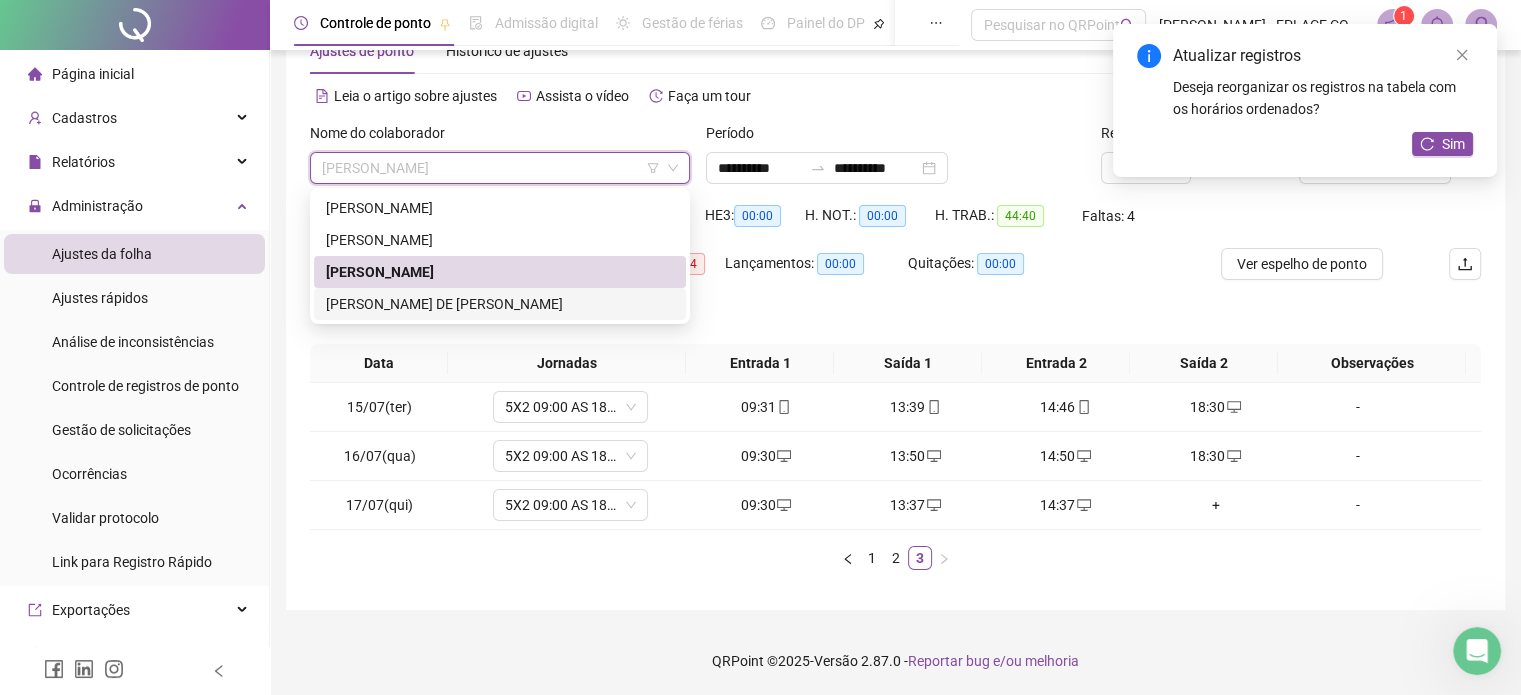 click on "[PERSON_NAME] DE [PERSON_NAME]" at bounding box center (500, 304) 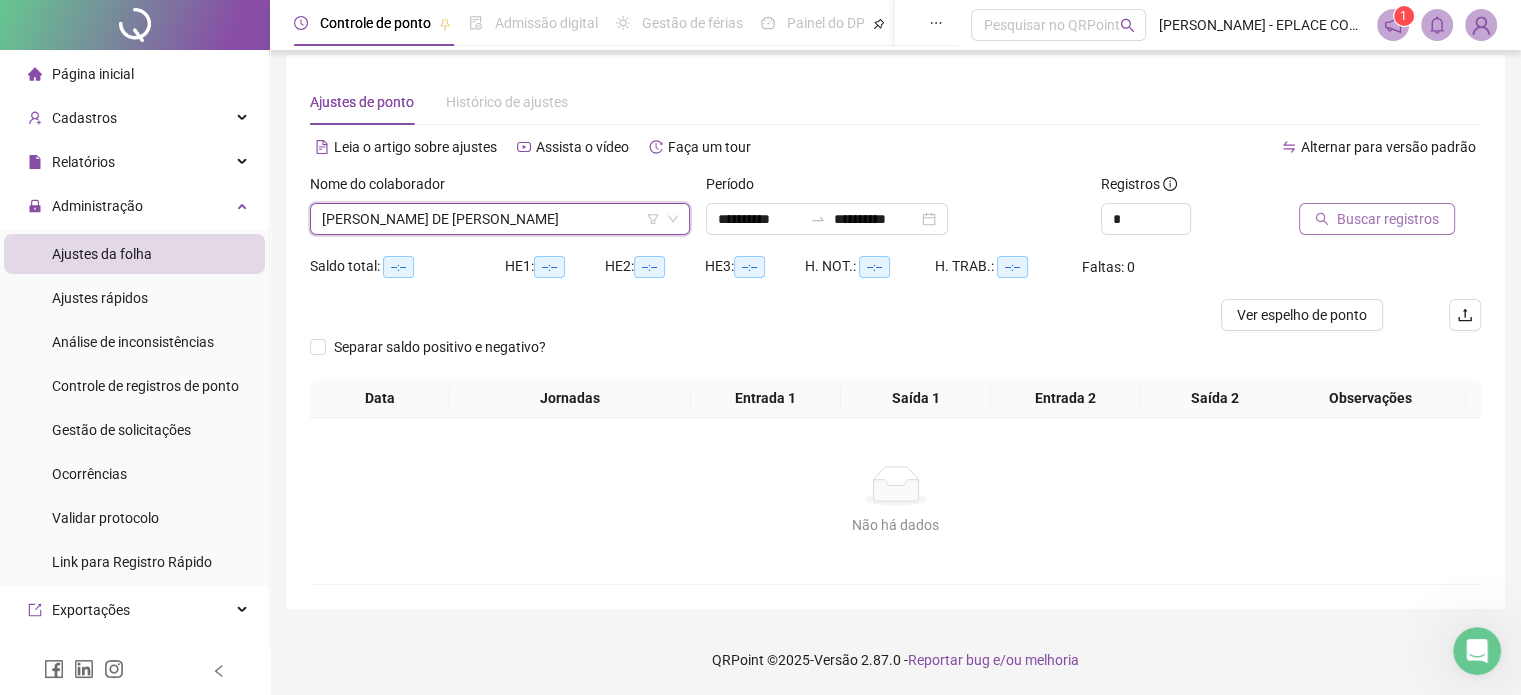 click on "Buscar registros" at bounding box center [1388, 219] 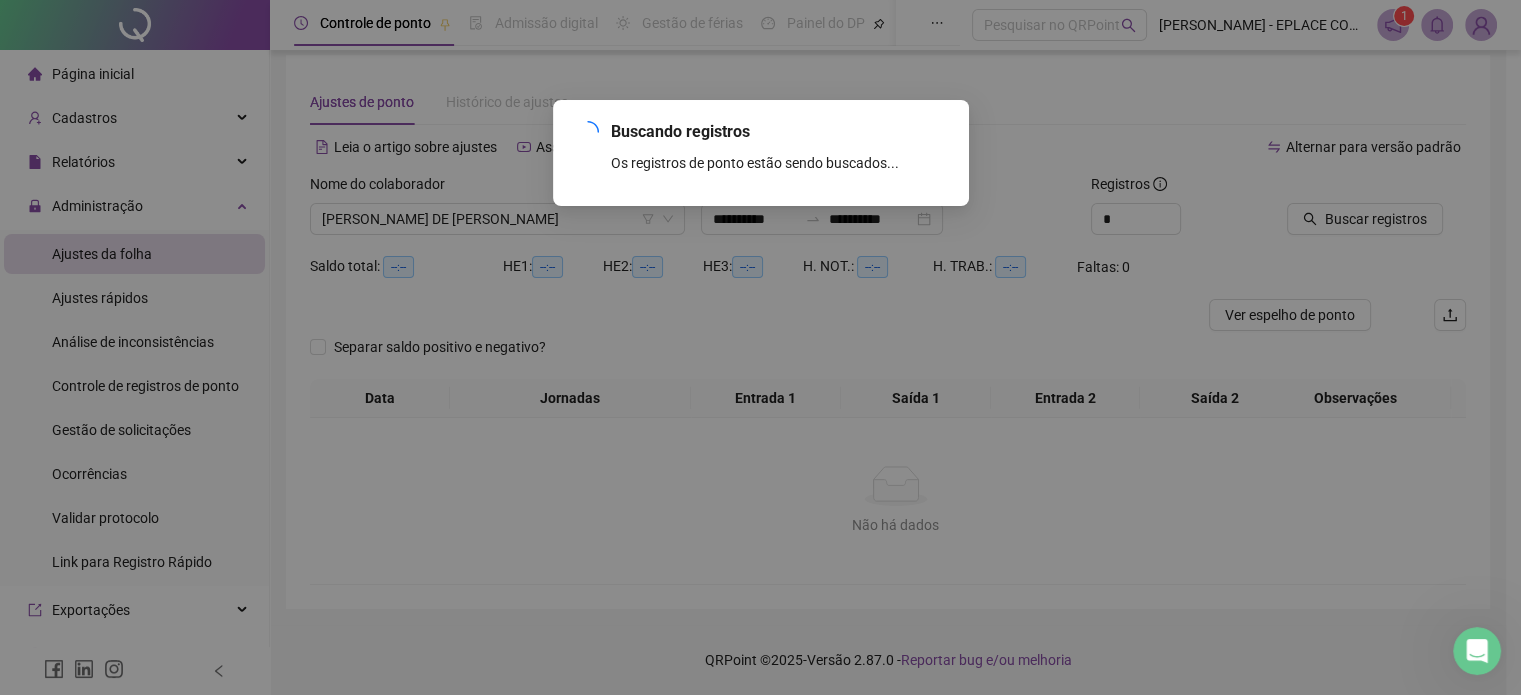 scroll, scrollTop: 10, scrollLeft: 0, axis: vertical 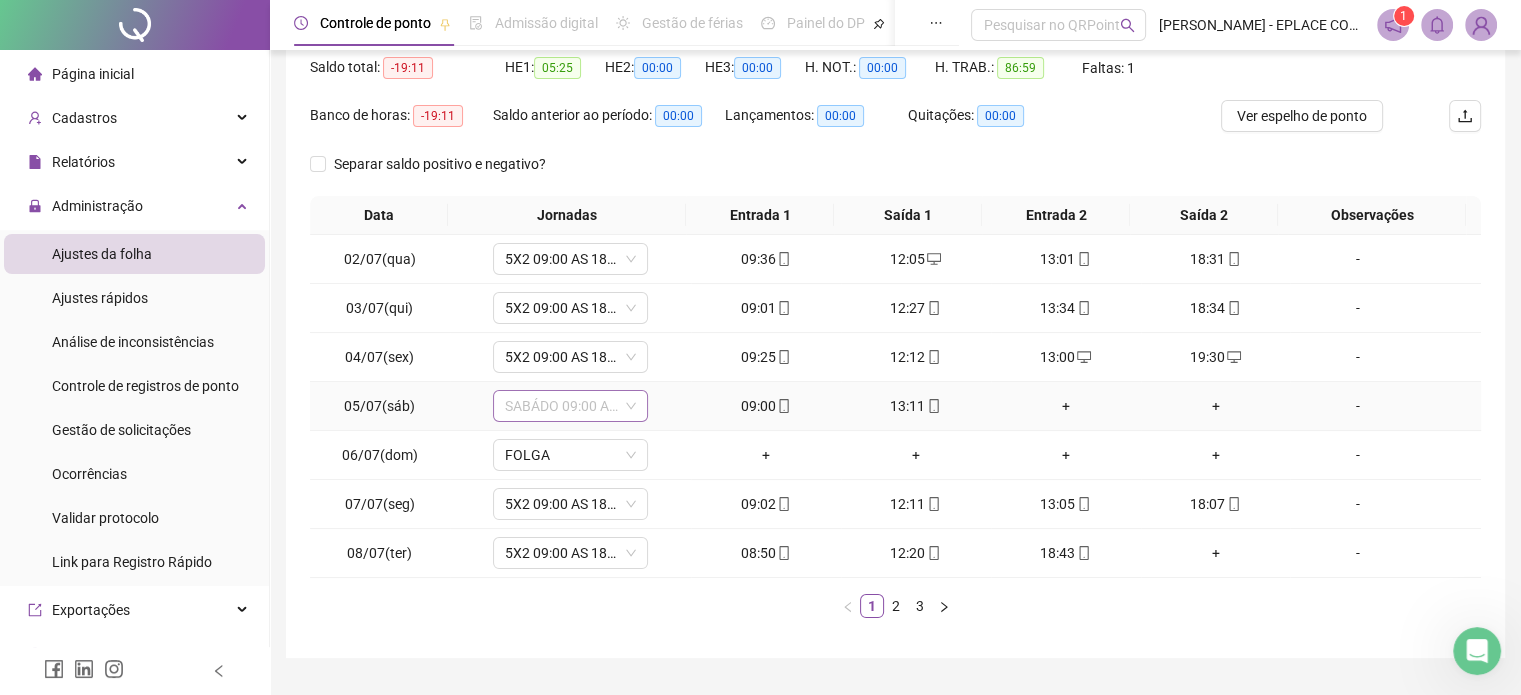 click on "SABÁDO 09:00 AS 14:00" at bounding box center (570, 406) 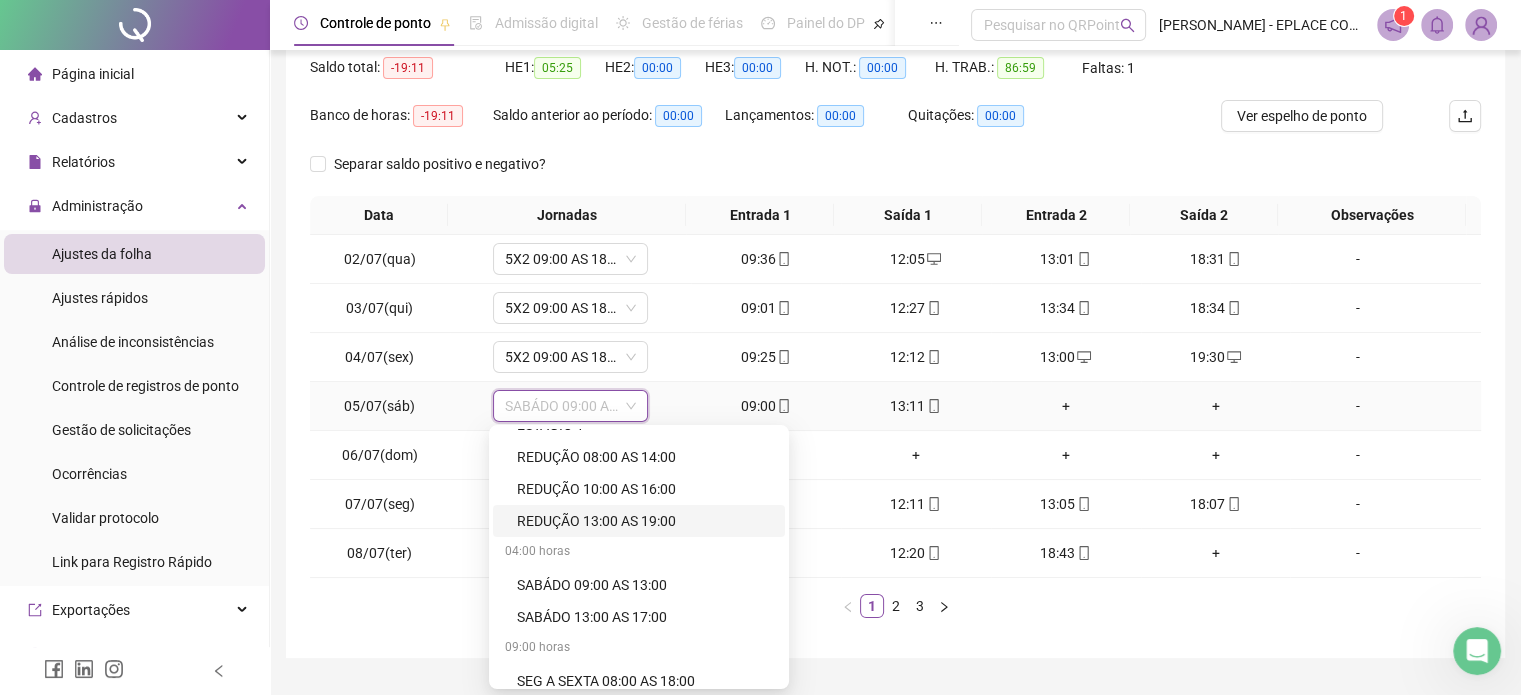 scroll, scrollTop: 736, scrollLeft: 0, axis: vertical 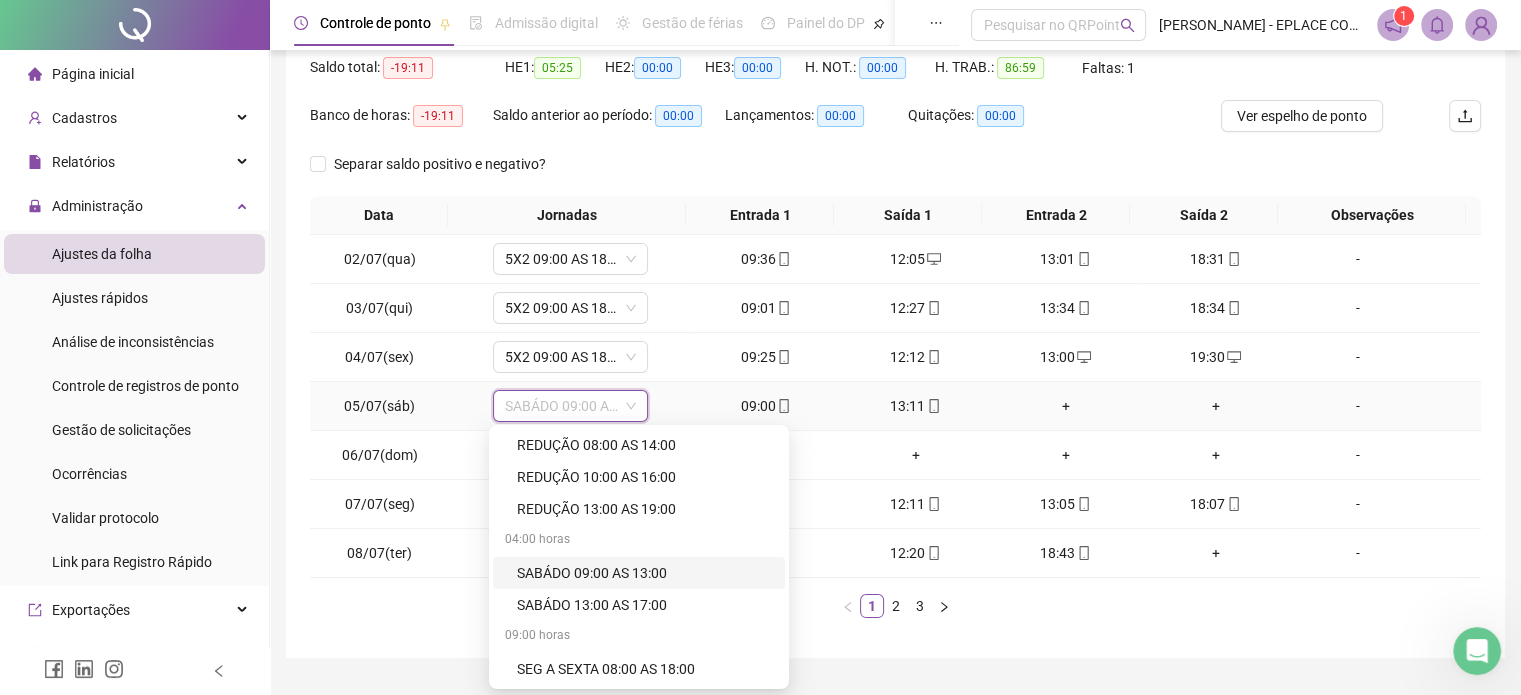 click on "SABÁDO 09:00 AS 13:00" at bounding box center [645, 573] 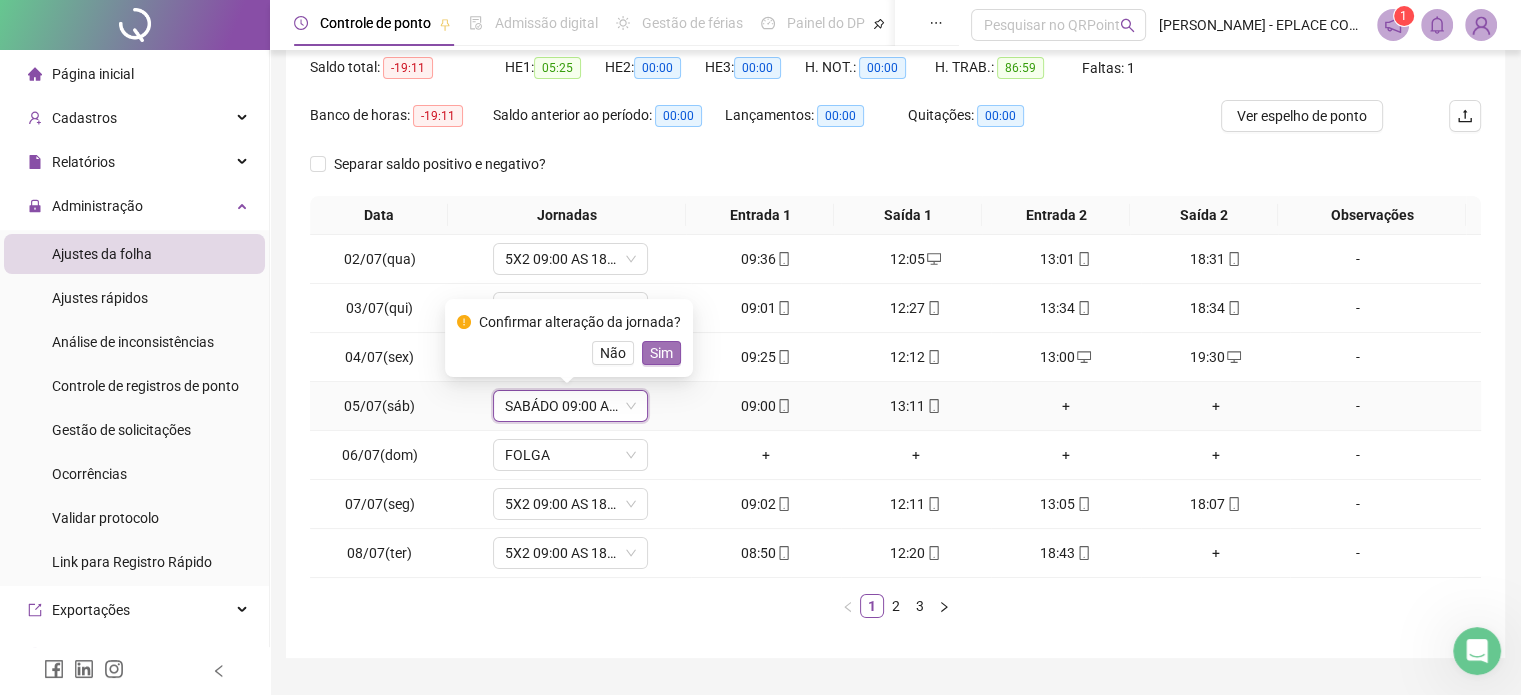 click on "Sim" at bounding box center [661, 353] 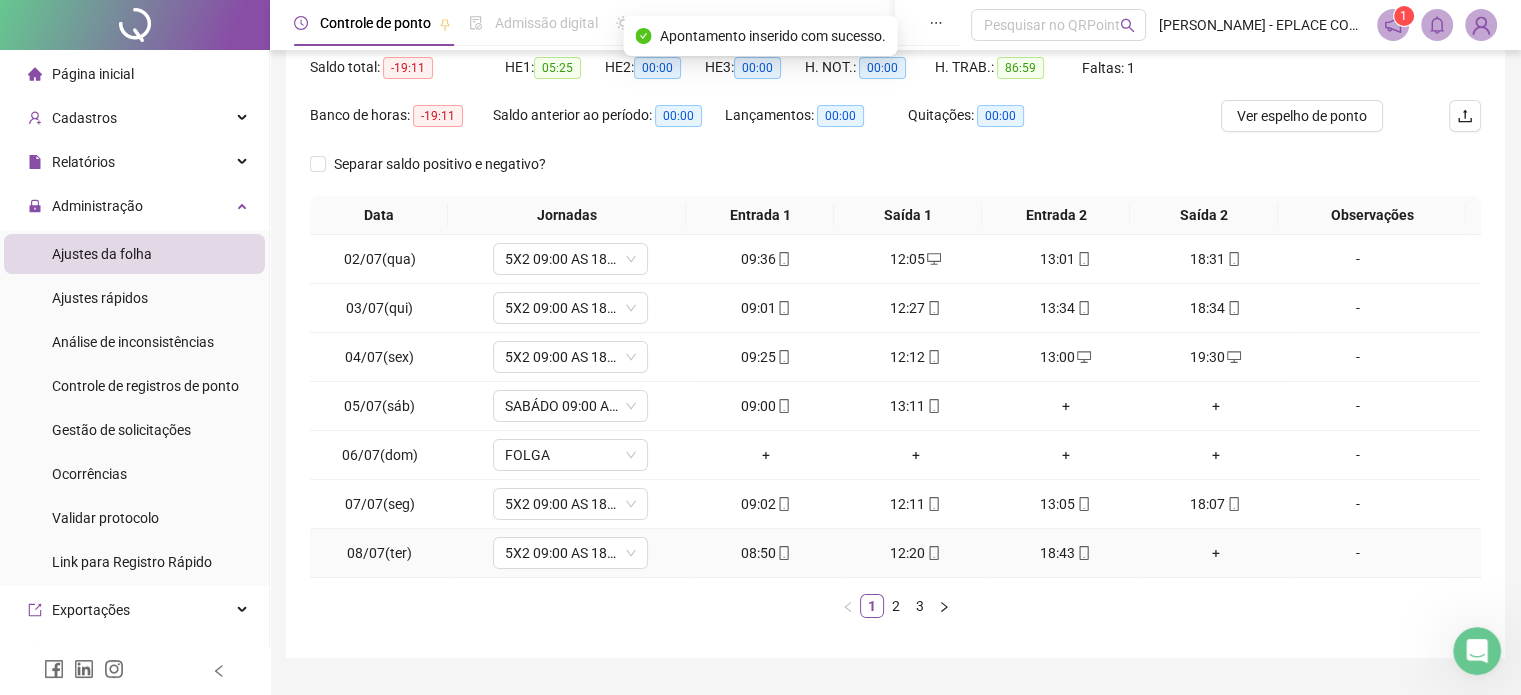 click on "+" at bounding box center [1216, 553] 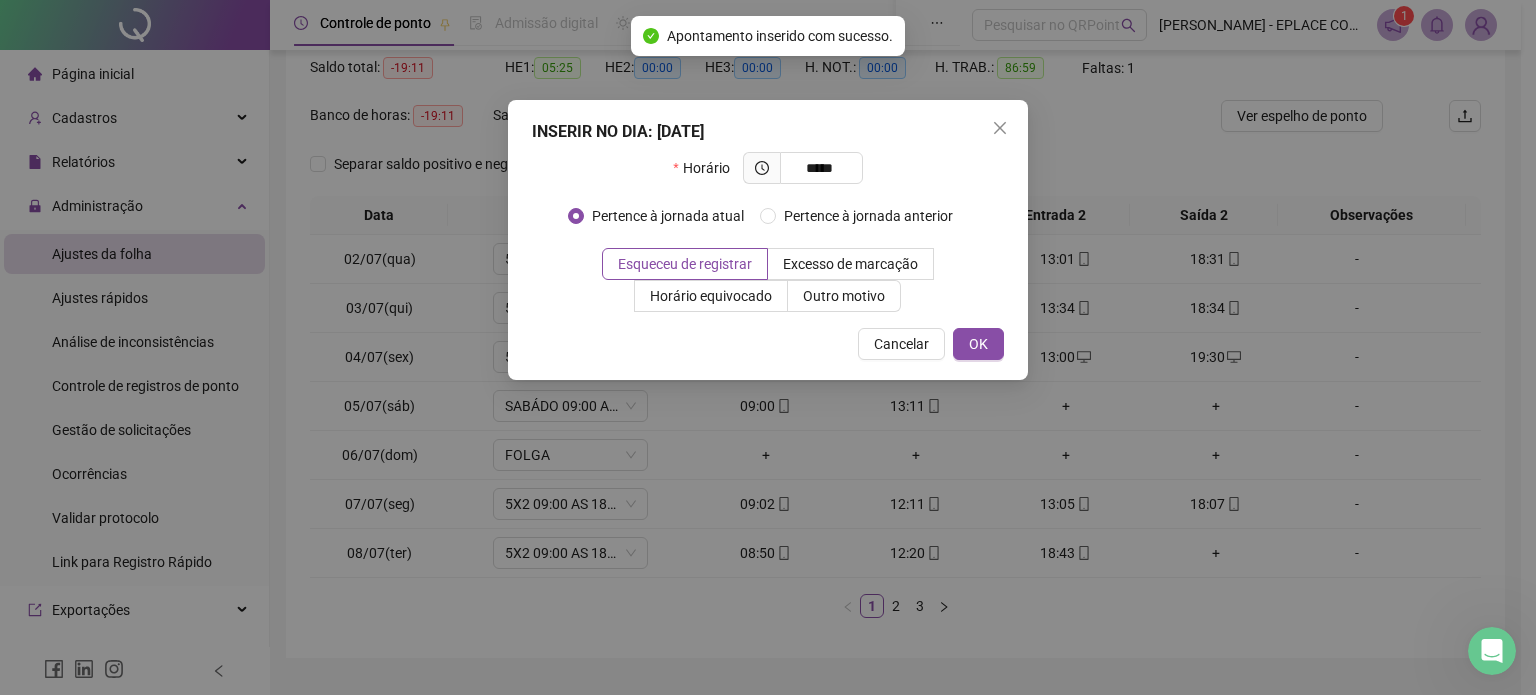 type on "*****" 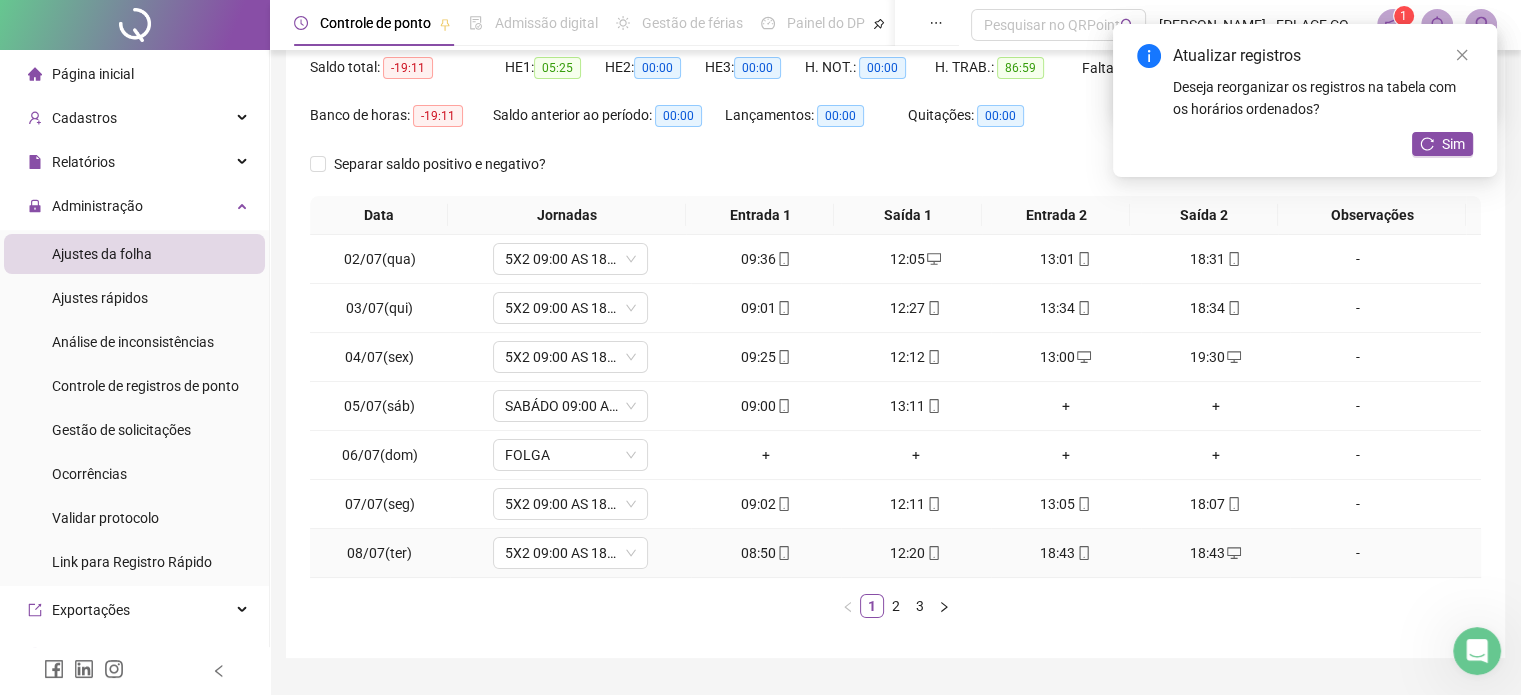 click on "18:43" at bounding box center [1066, 553] 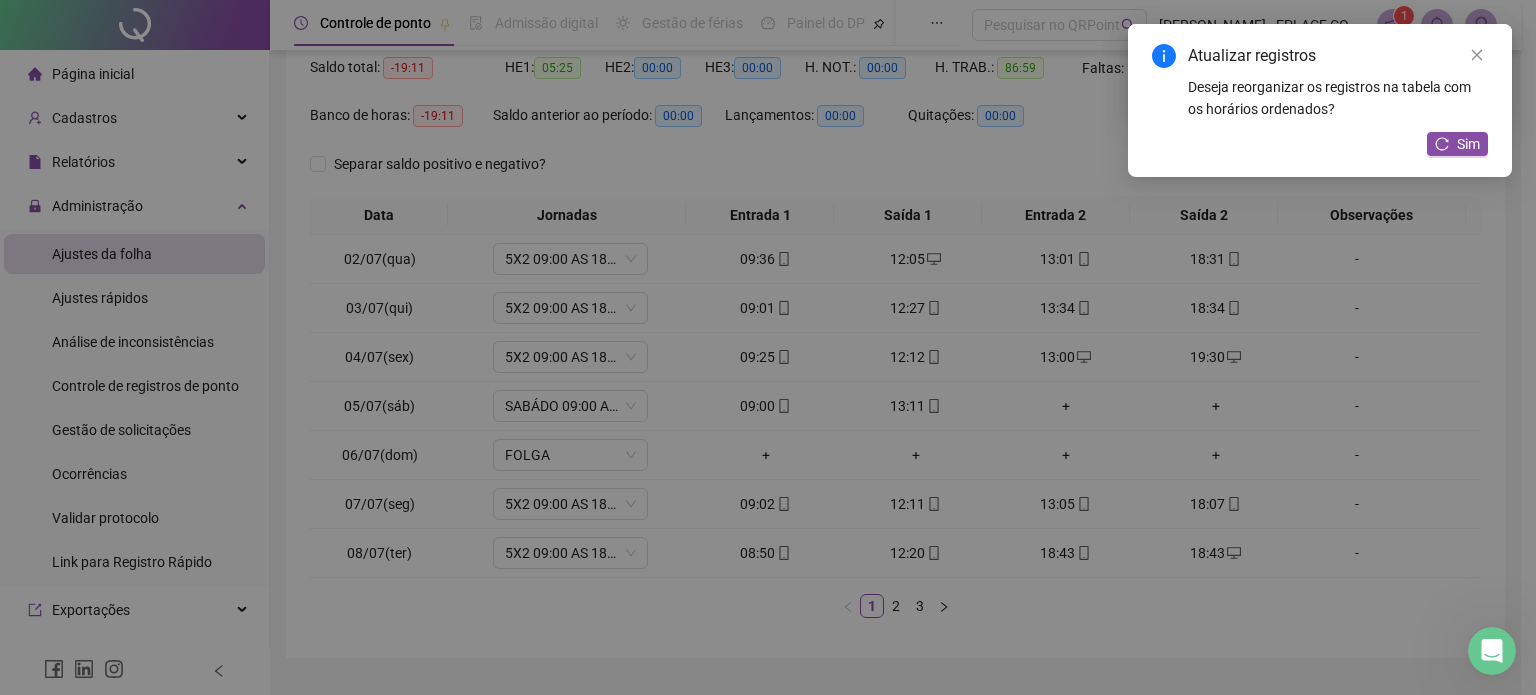 type on "**********" 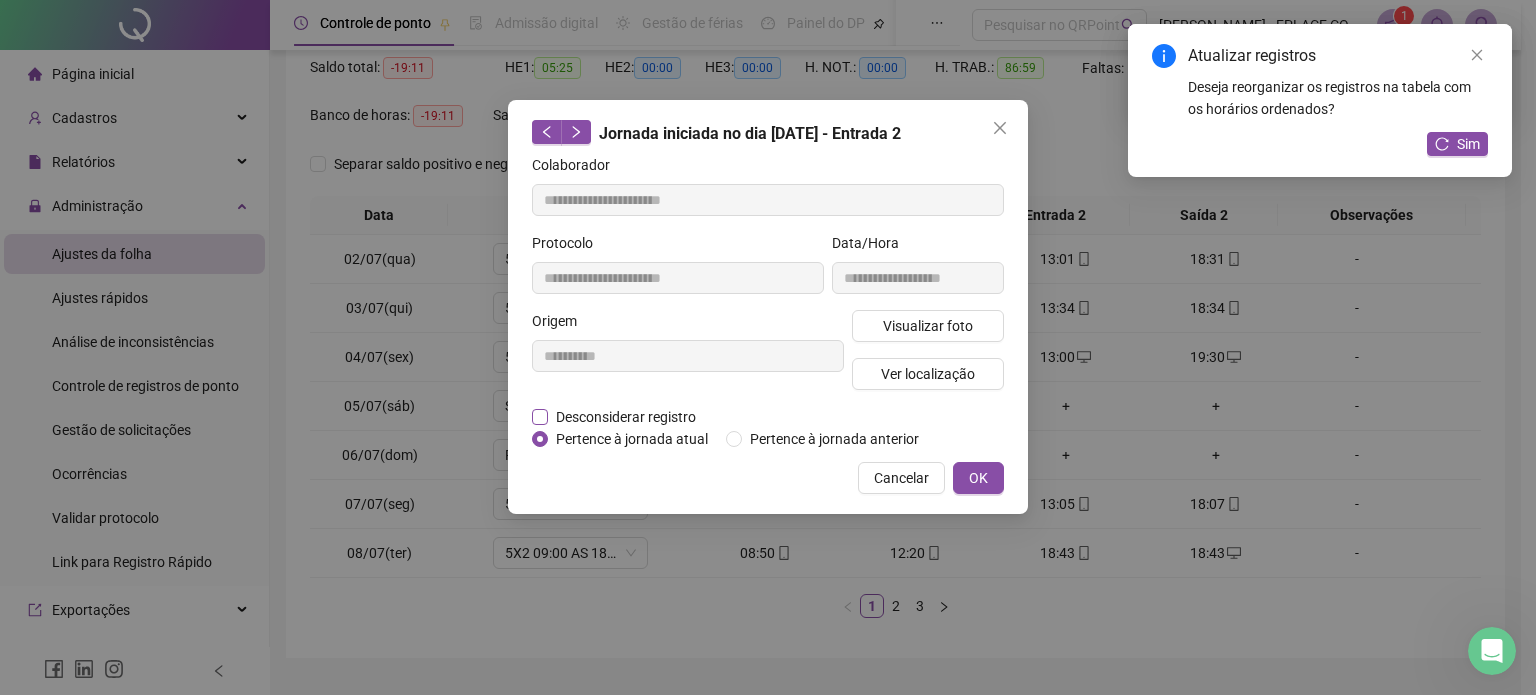 click on "Desconsiderar registro" at bounding box center (626, 417) 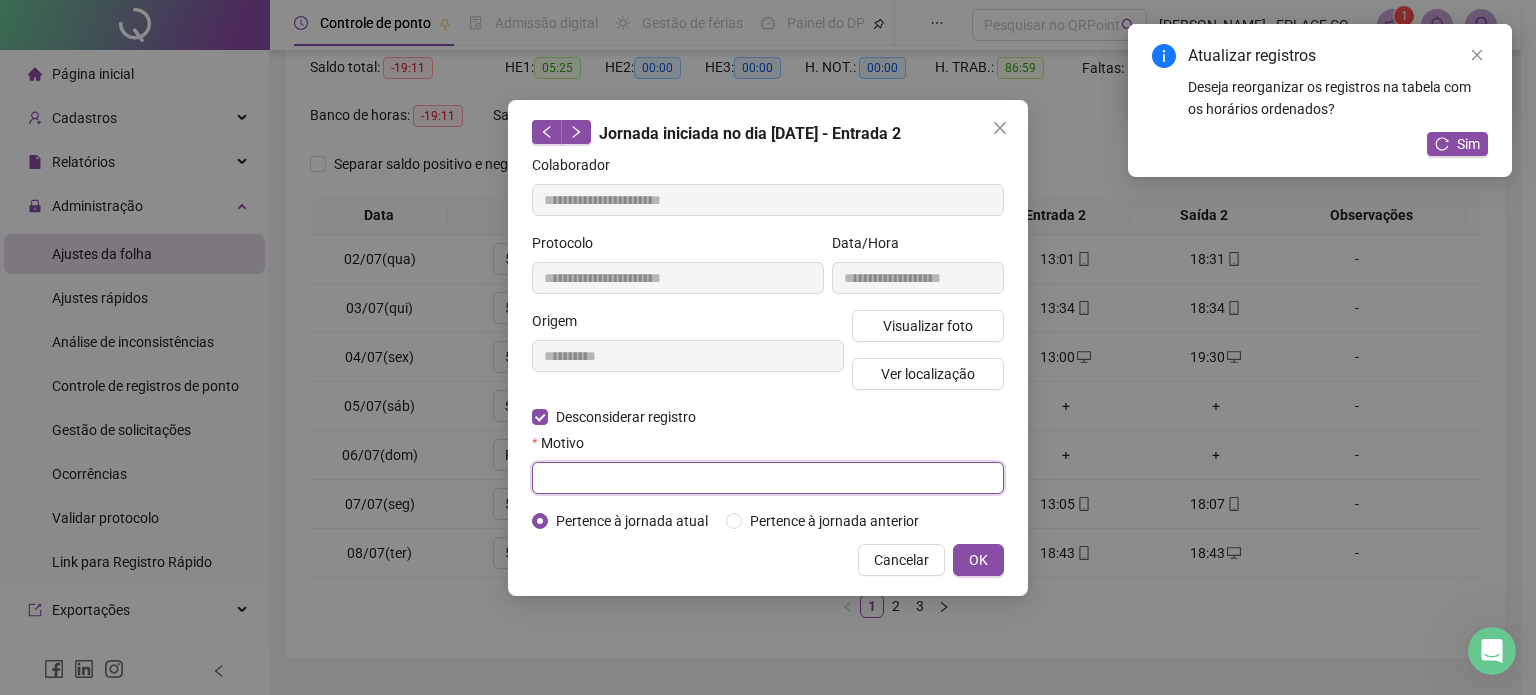 click at bounding box center [768, 478] 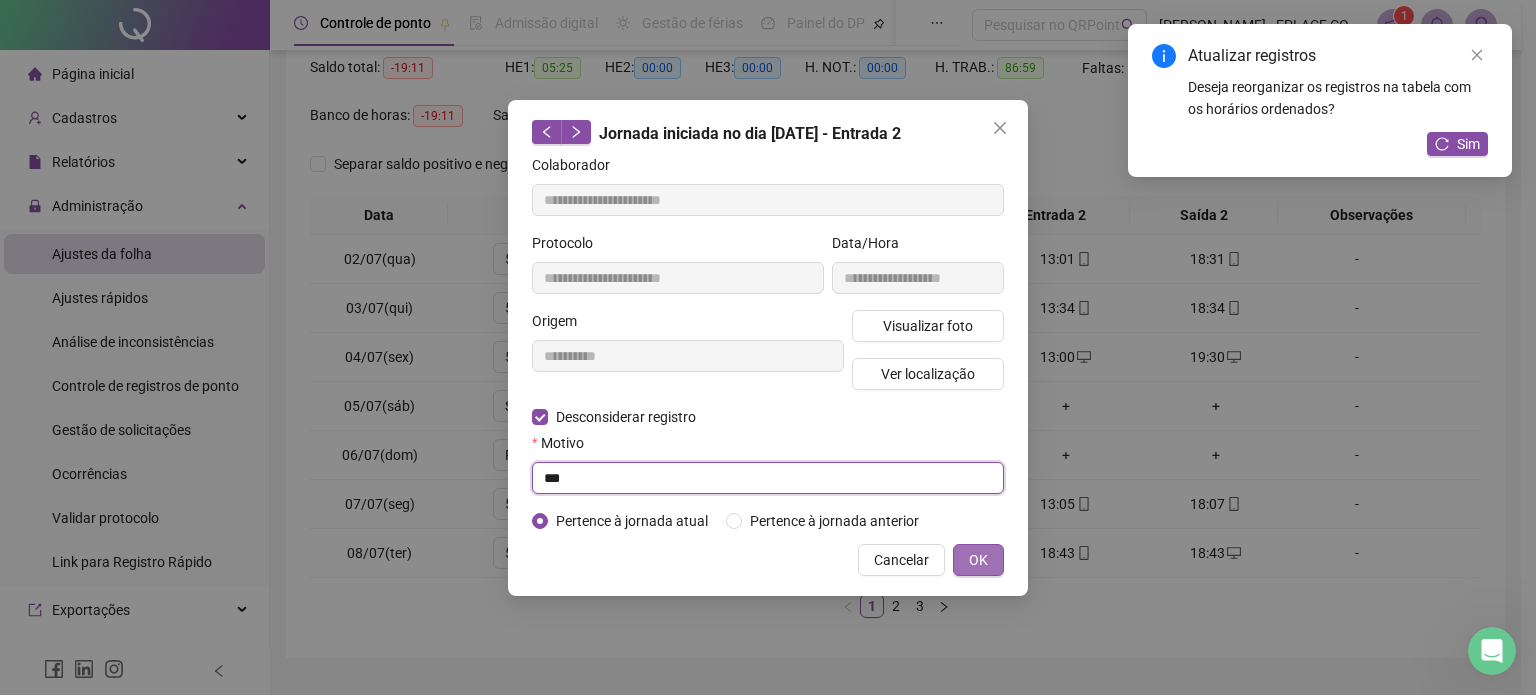 type on "***" 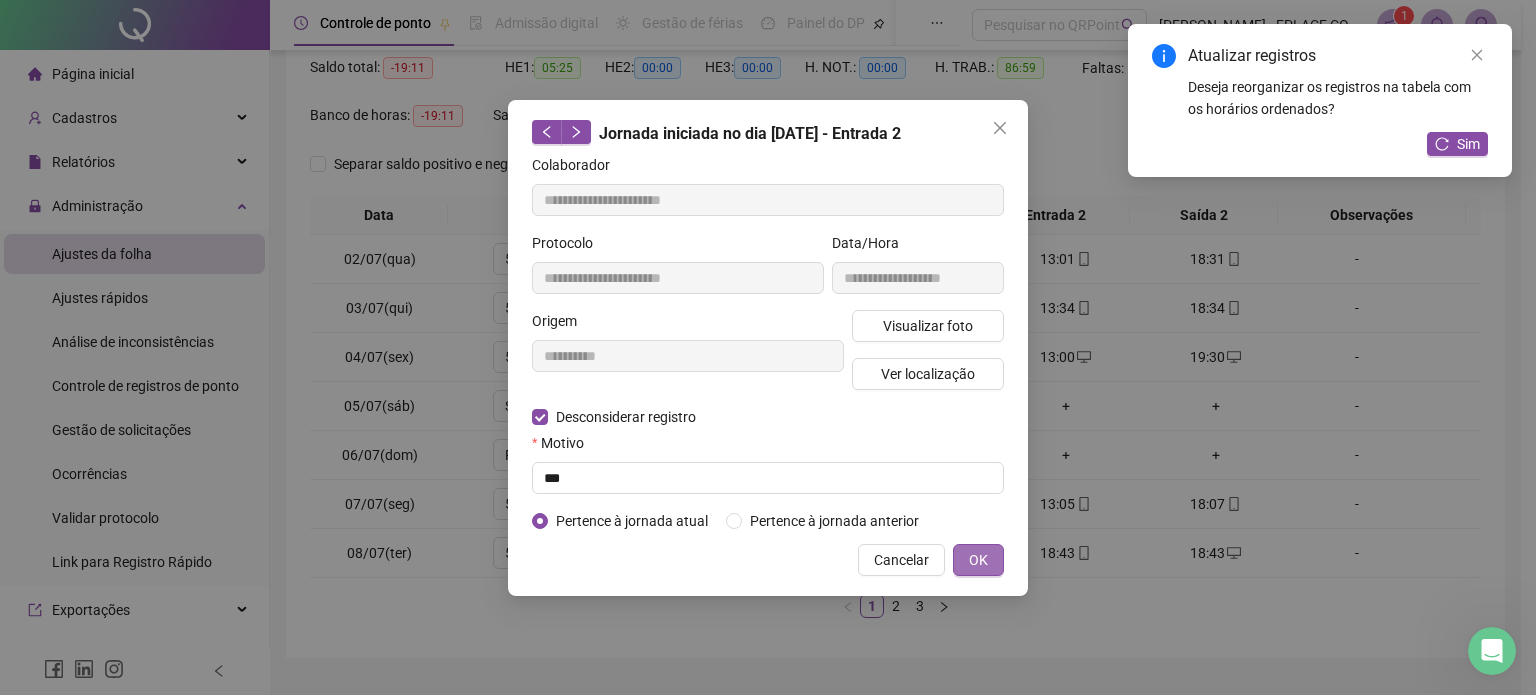 click on "OK" at bounding box center [978, 560] 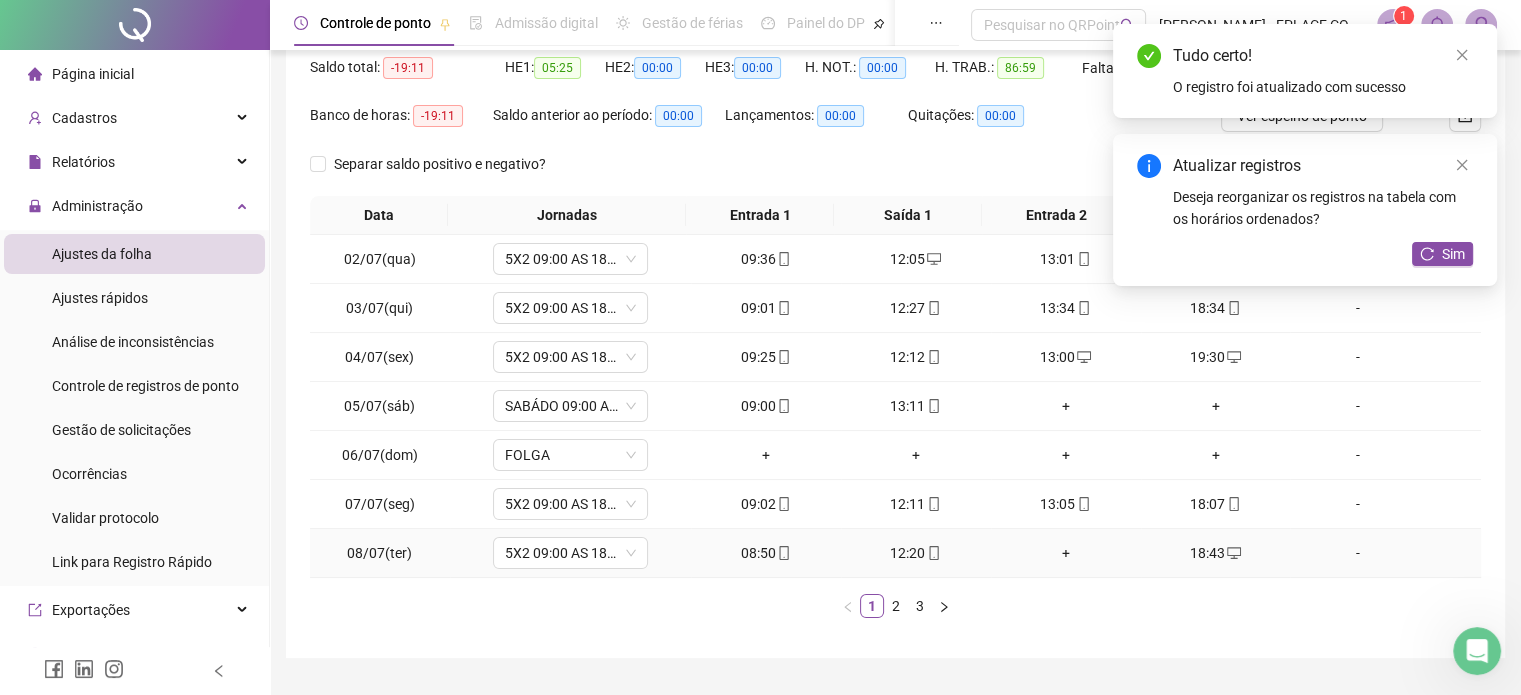 click on "+" at bounding box center (1066, 553) 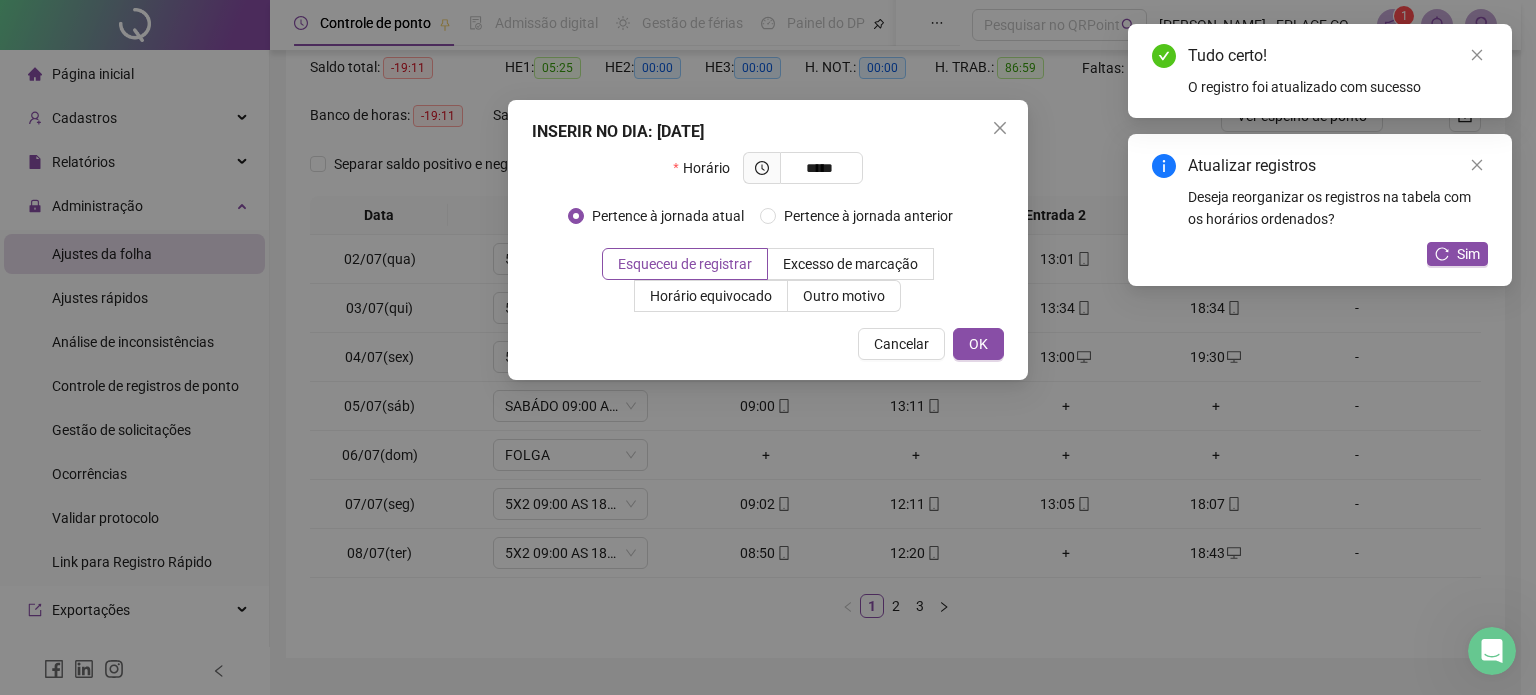 type on "*****" 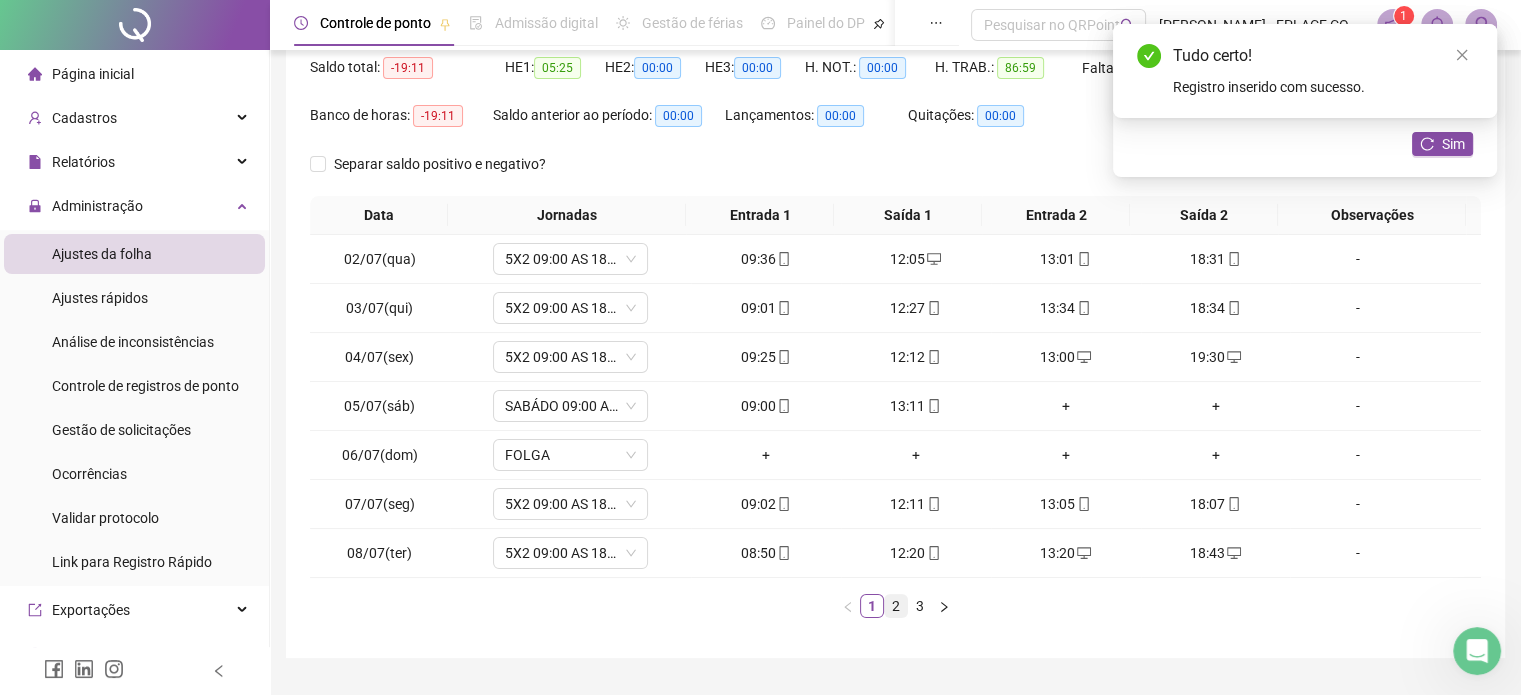 click on "2" at bounding box center (896, 606) 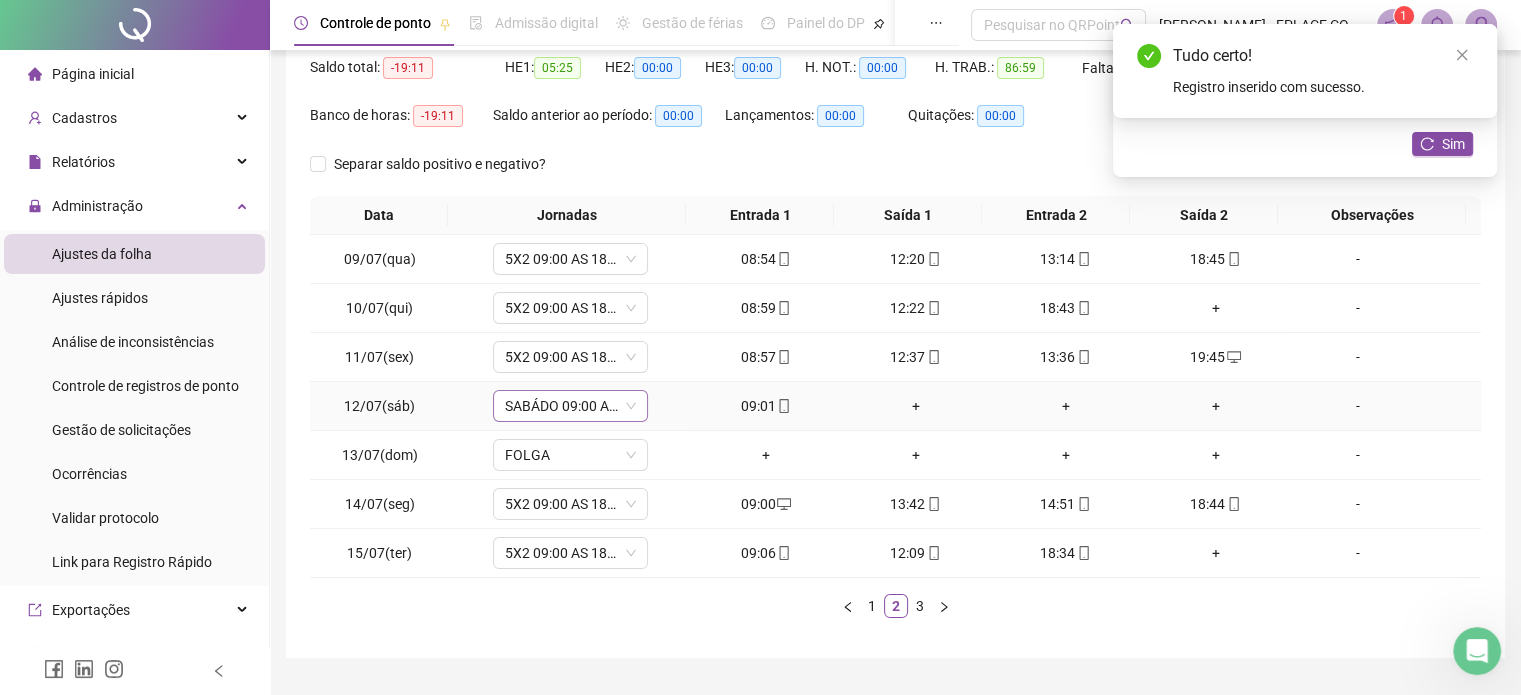 click on "SABÁDO 09:00 AS 14:00" at bounding box center (570, 406) 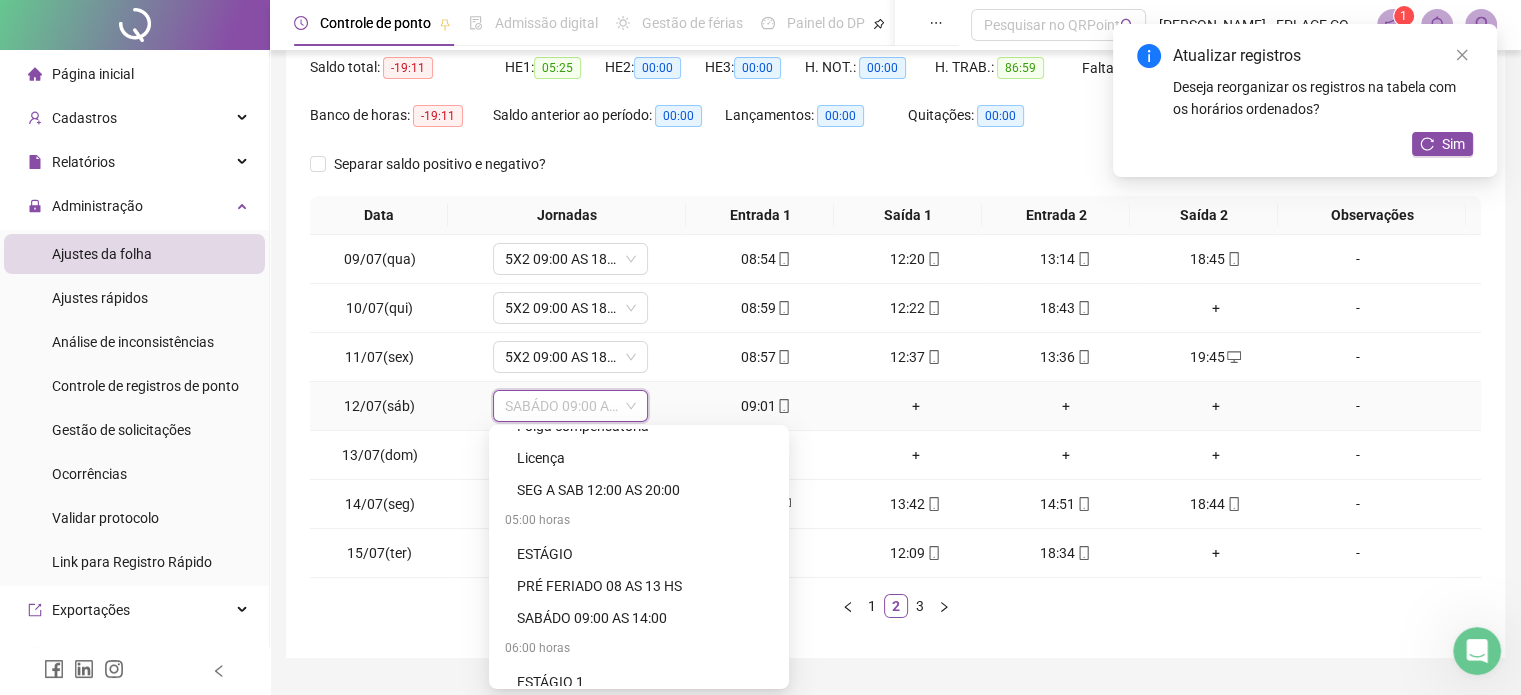 scroll, scrollTop: 736, scrollLeft: 0, axis: vertical 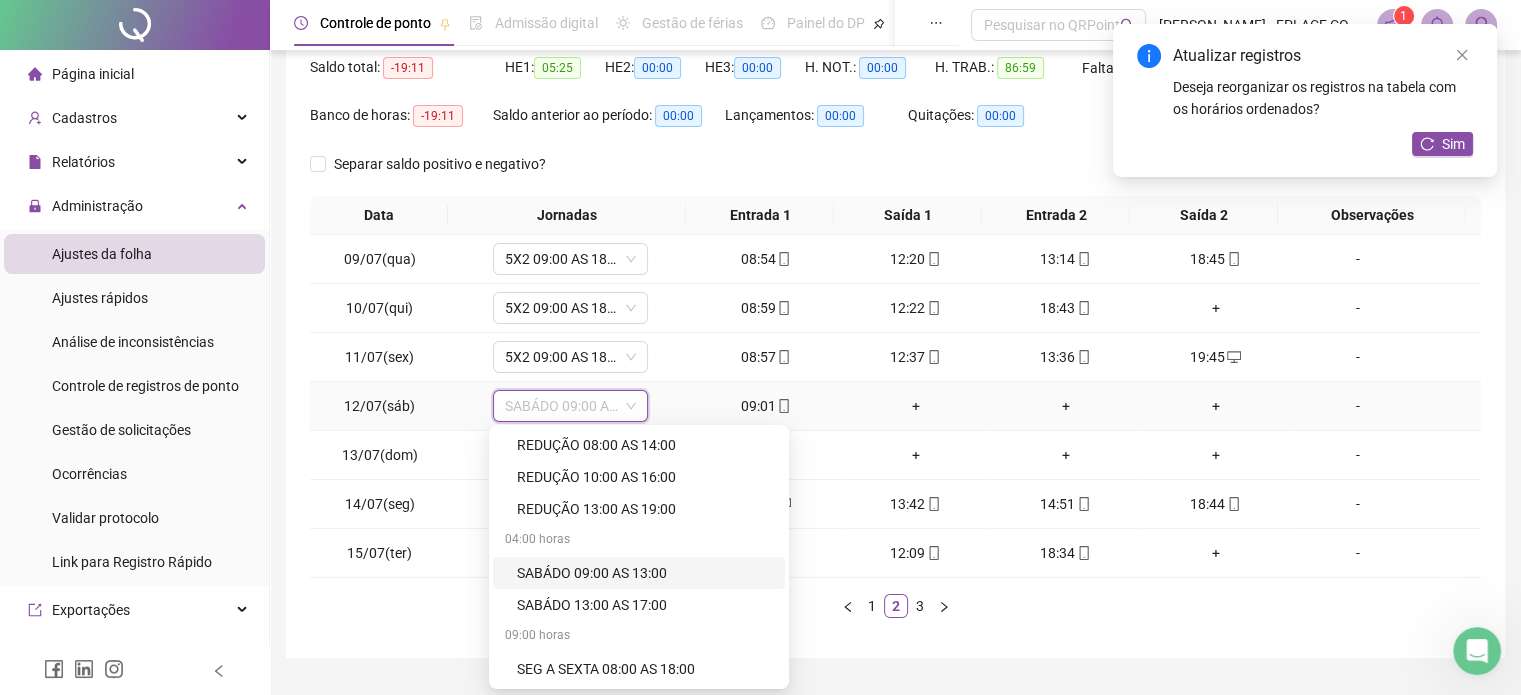 click on "SABÁDO 09:00 AS 13:00" at bounding box center (645, 573) 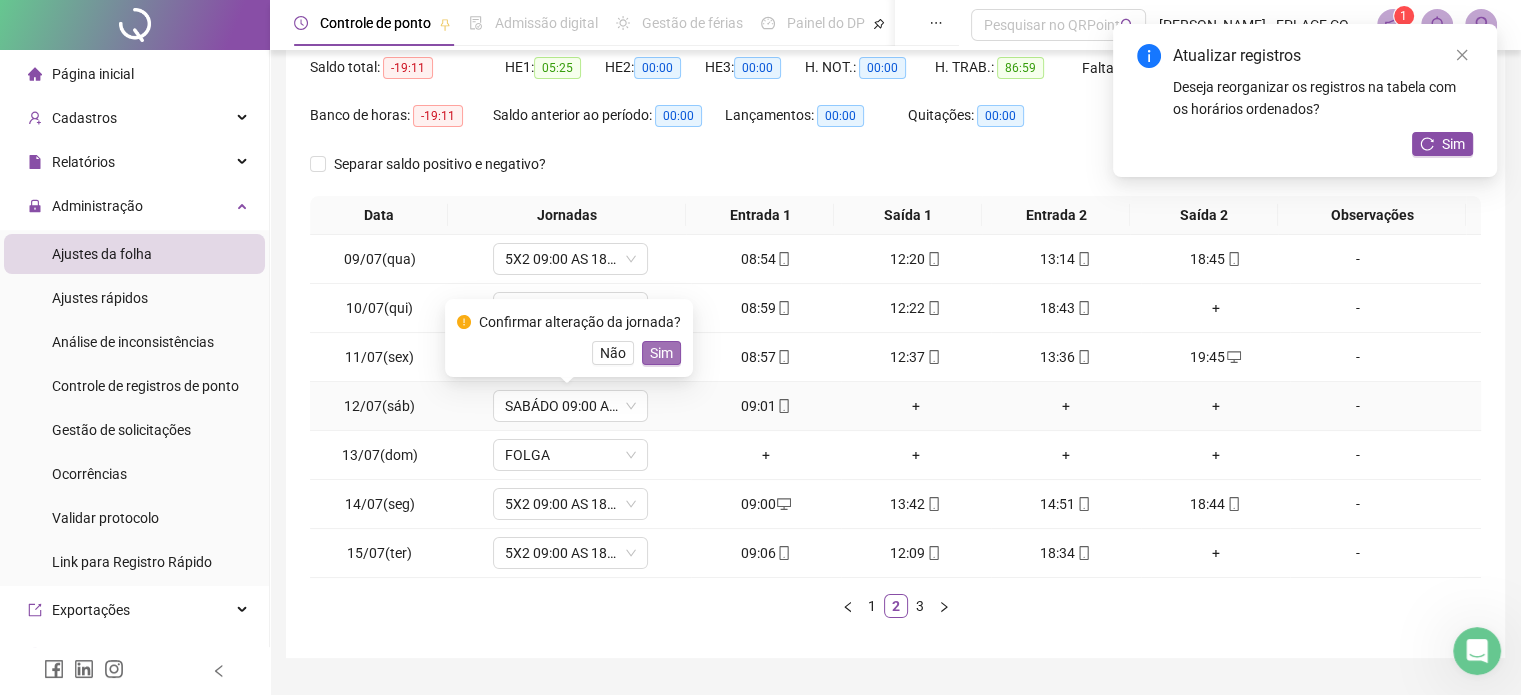 click on "Sim" at bounding box center [661, 353] 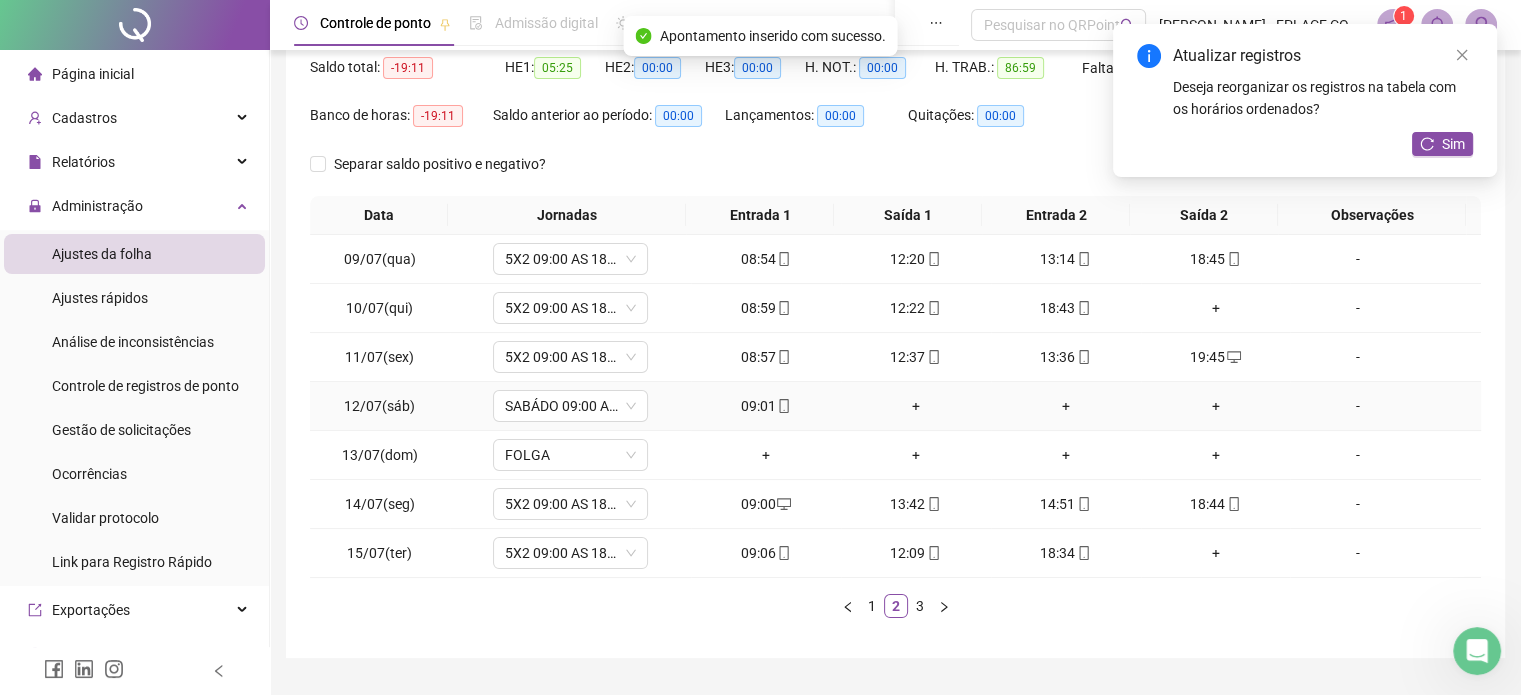click on "+" at bounding box center (916, 406) 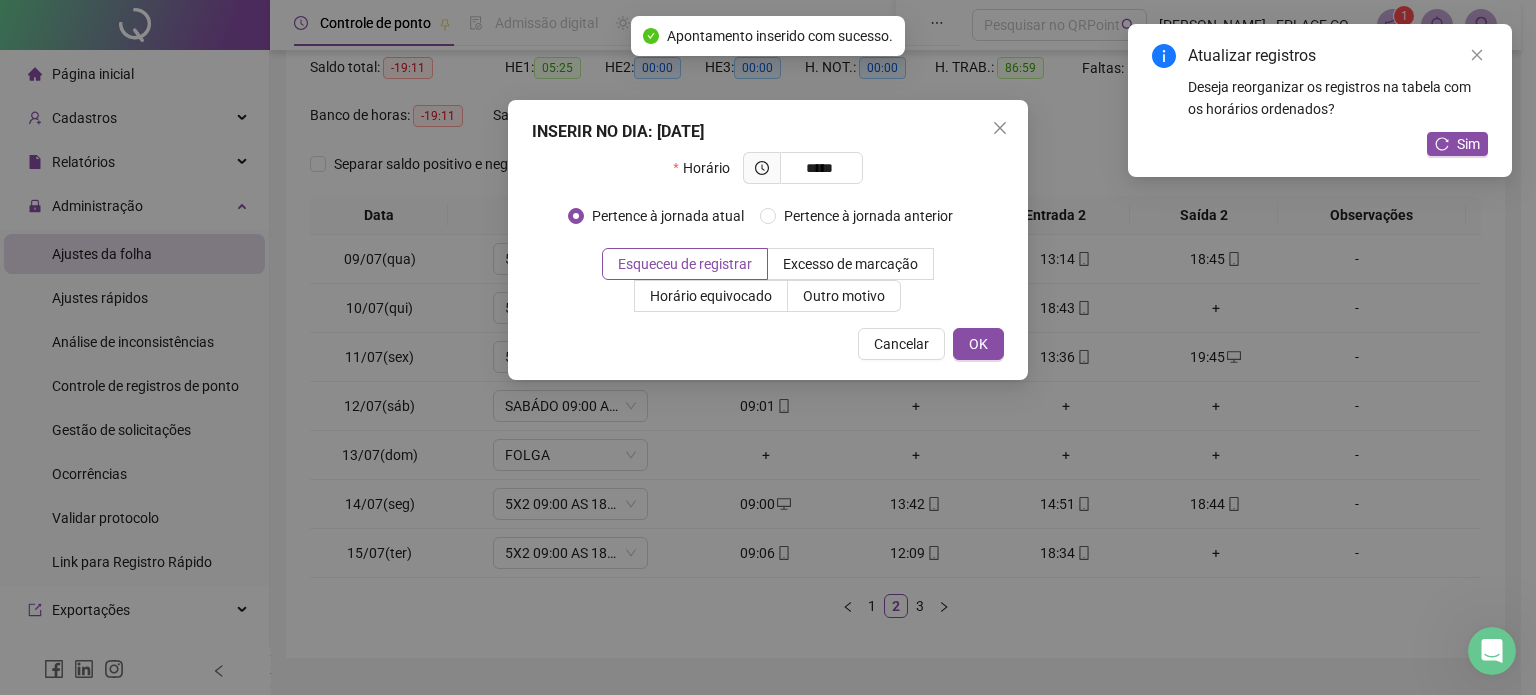 type on "*****" 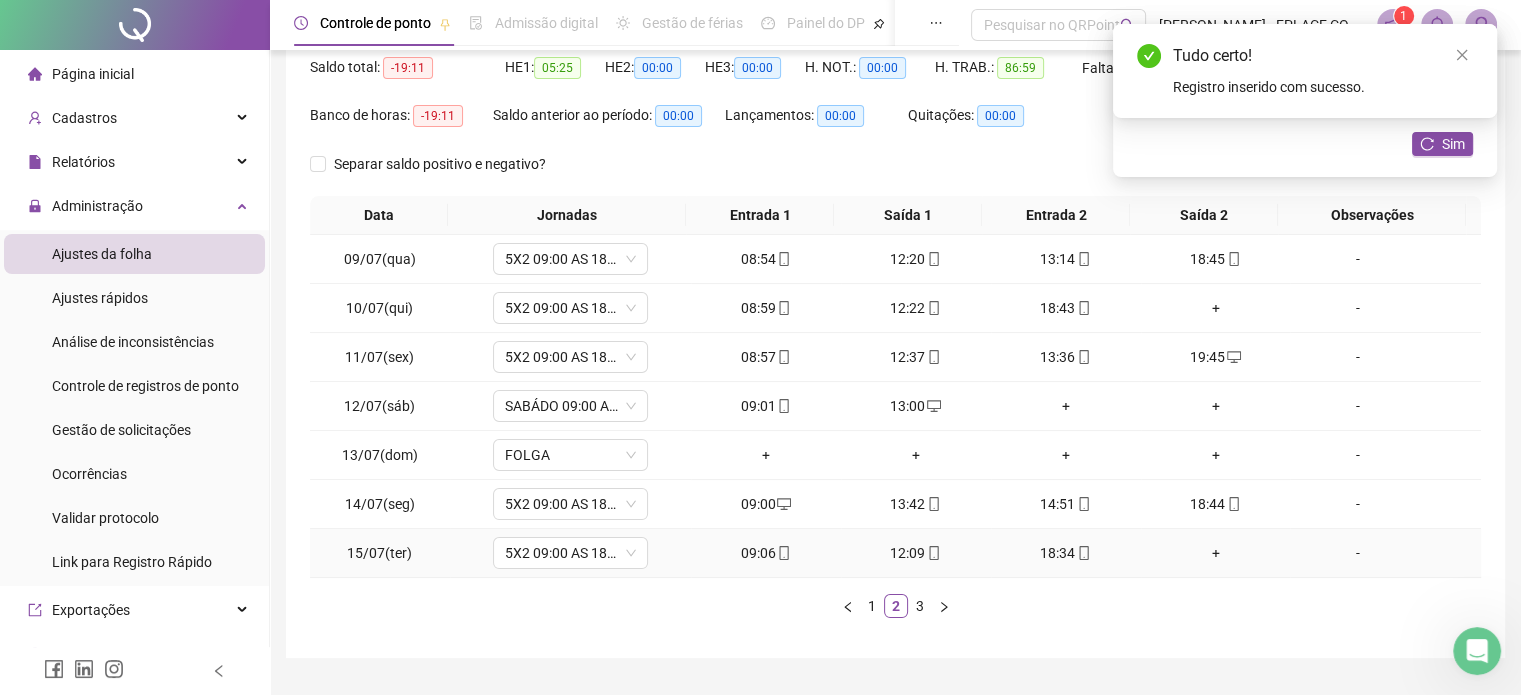 click on "+" at bounding box center (1216, 553) 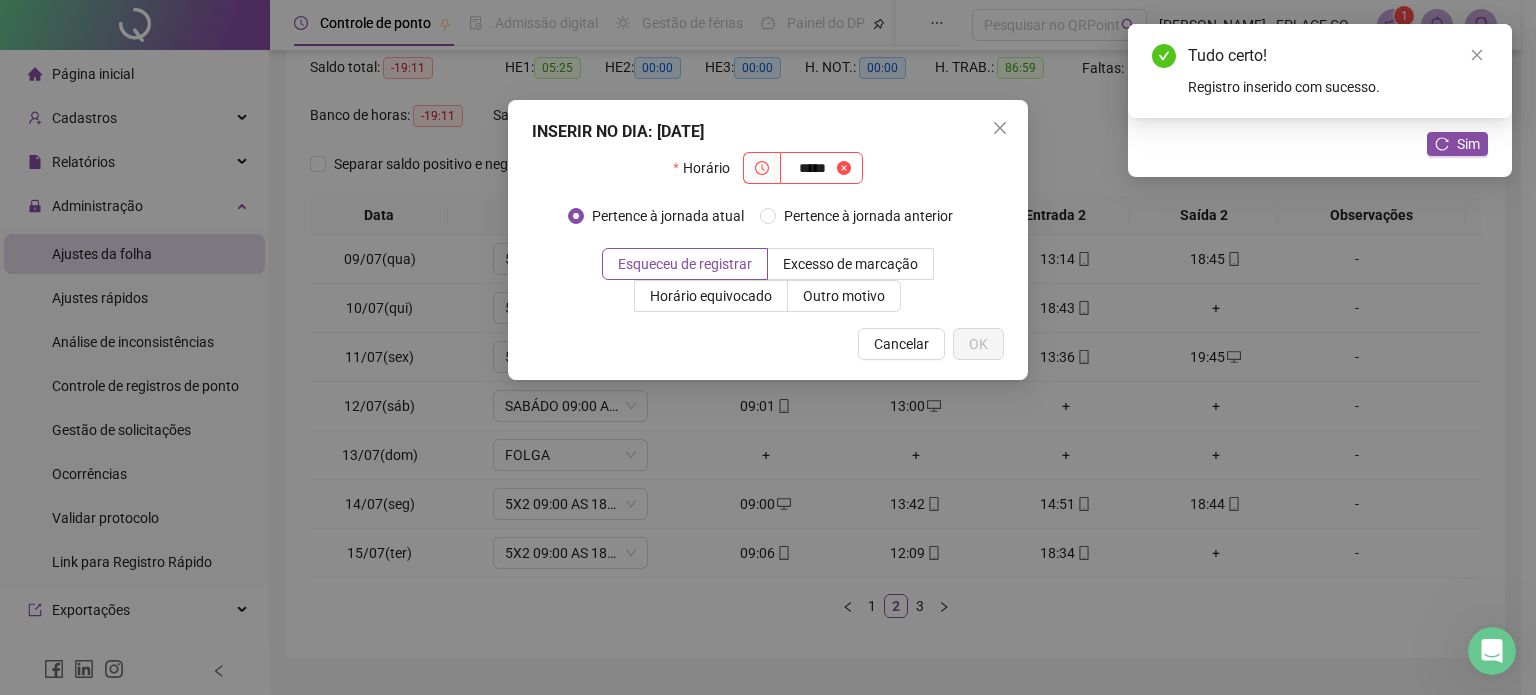 type on "*****" 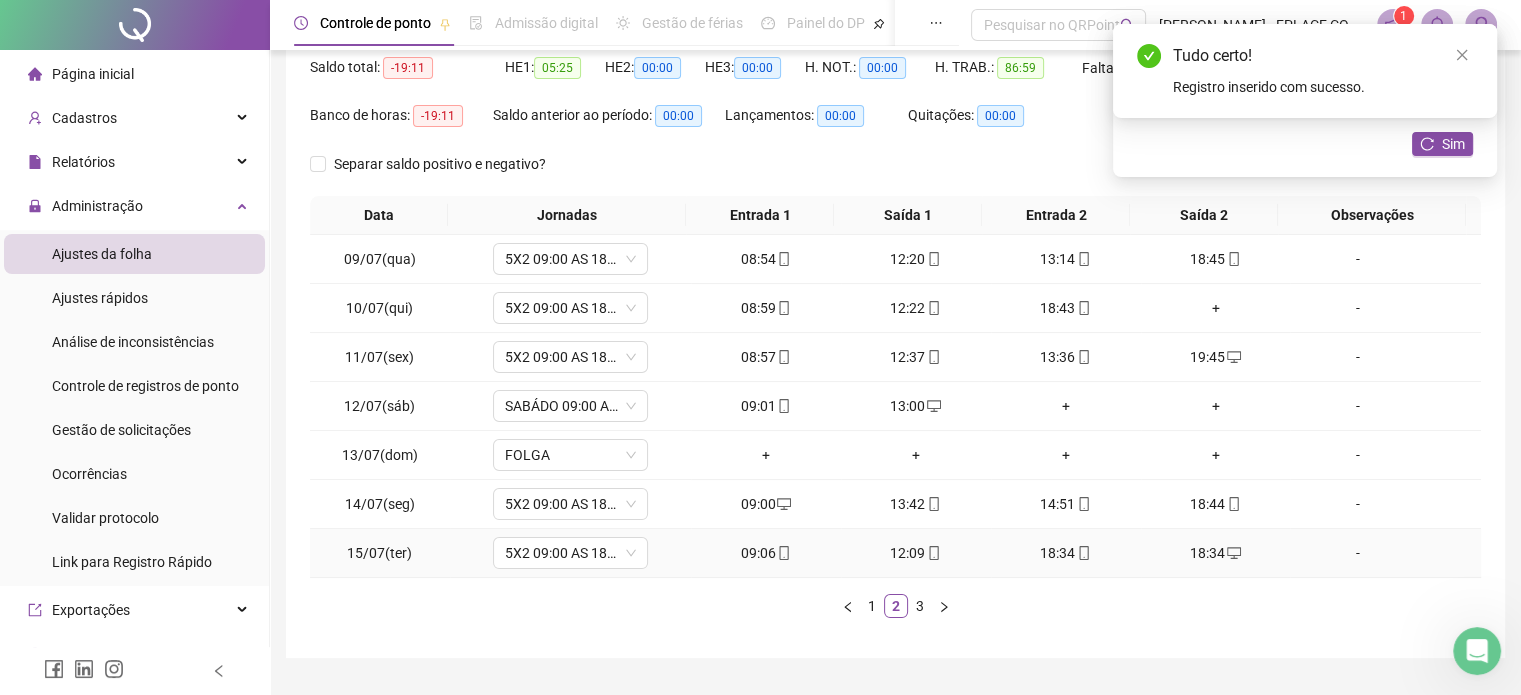 click on "18:34" at bounding box center [1066, 553] 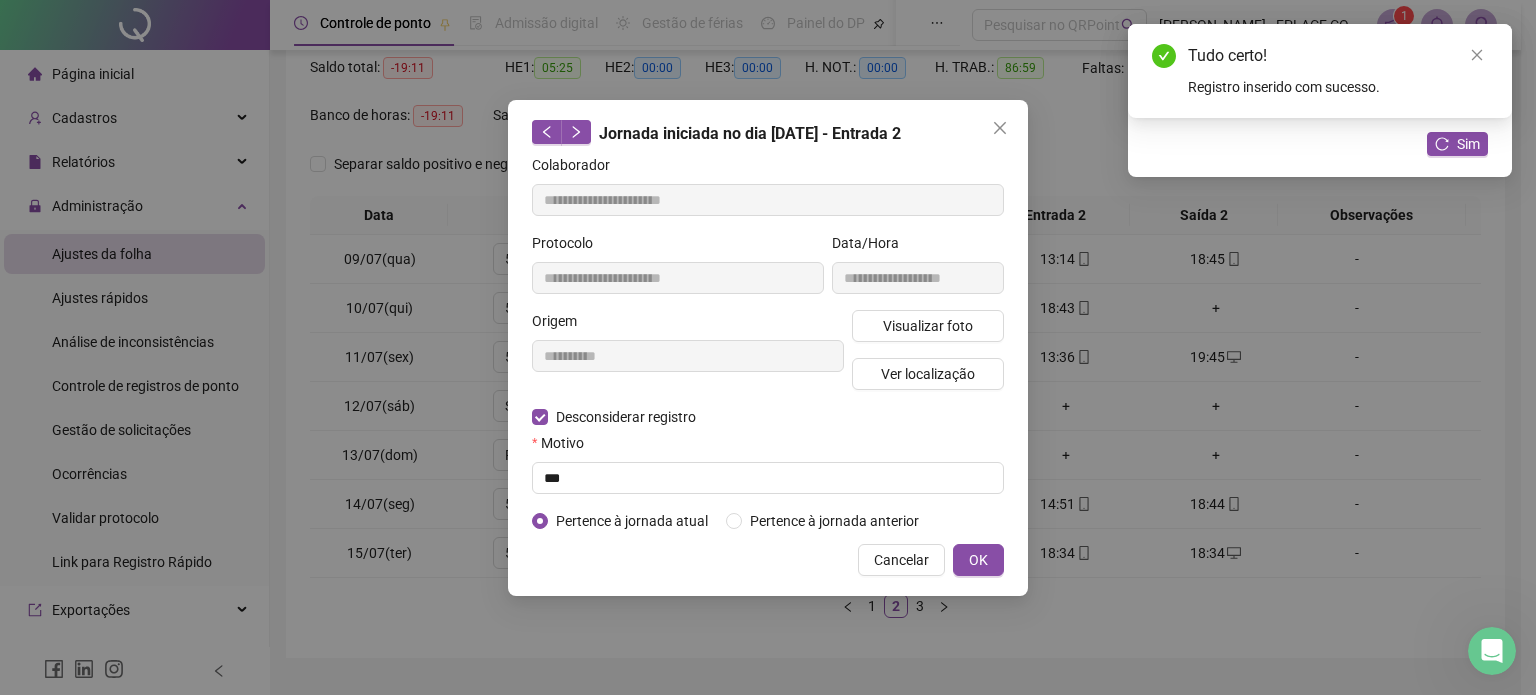 type on "**********" 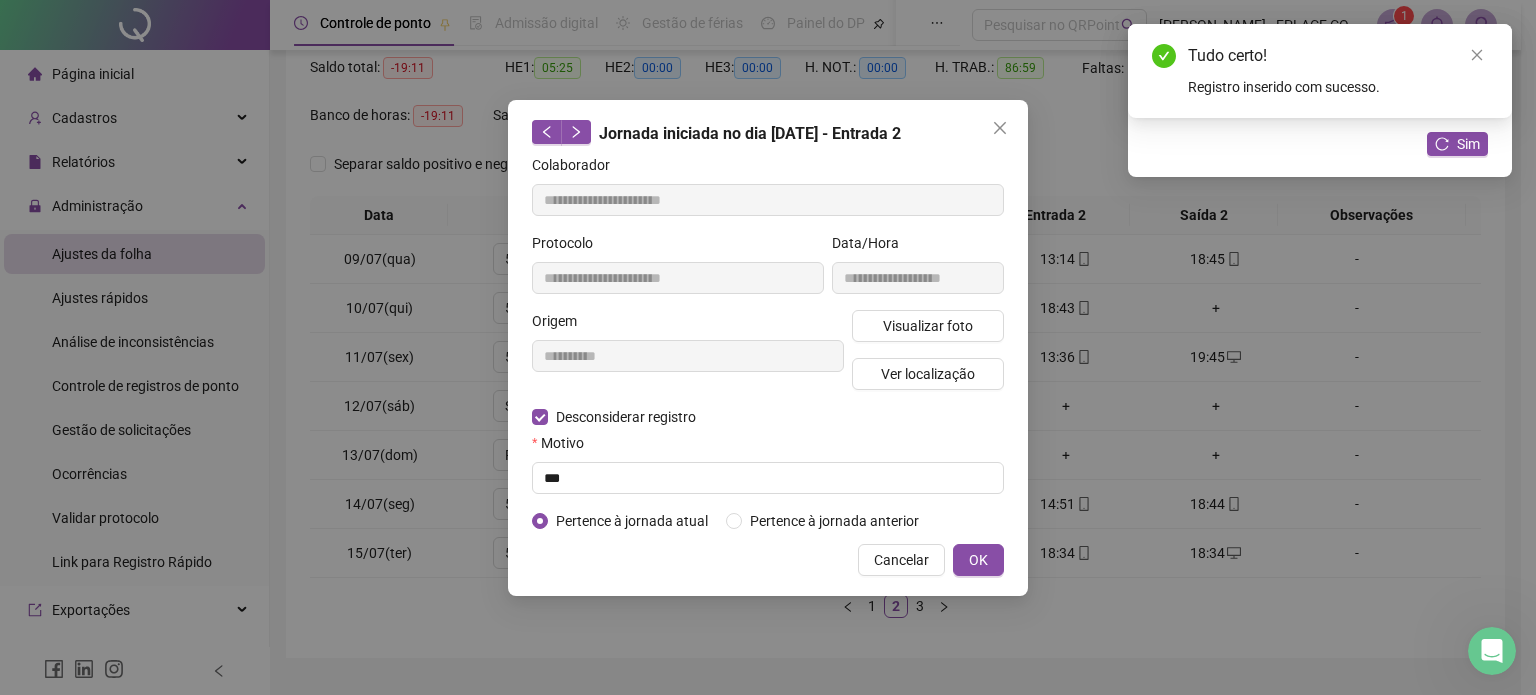 type on "**********" 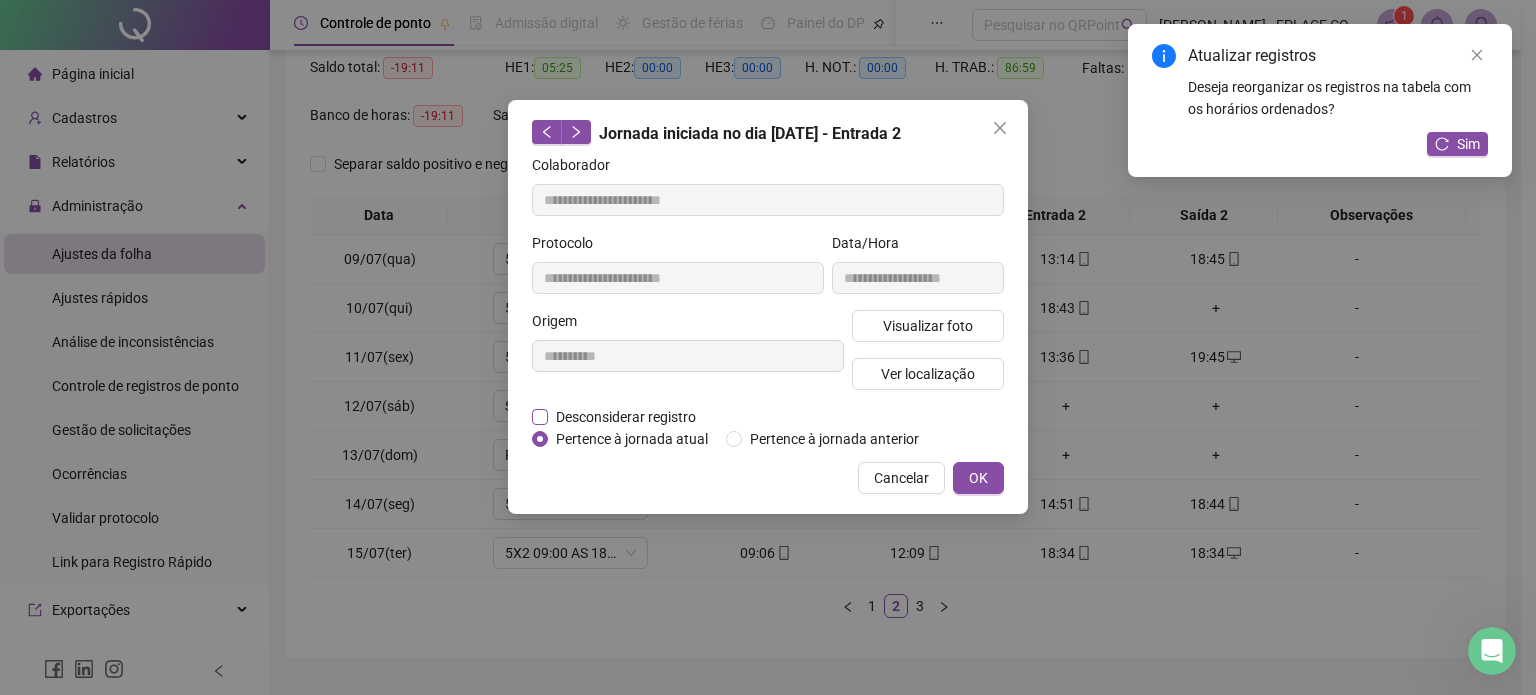click on "Desconsiderar registro" at bounding box center [626, 417] 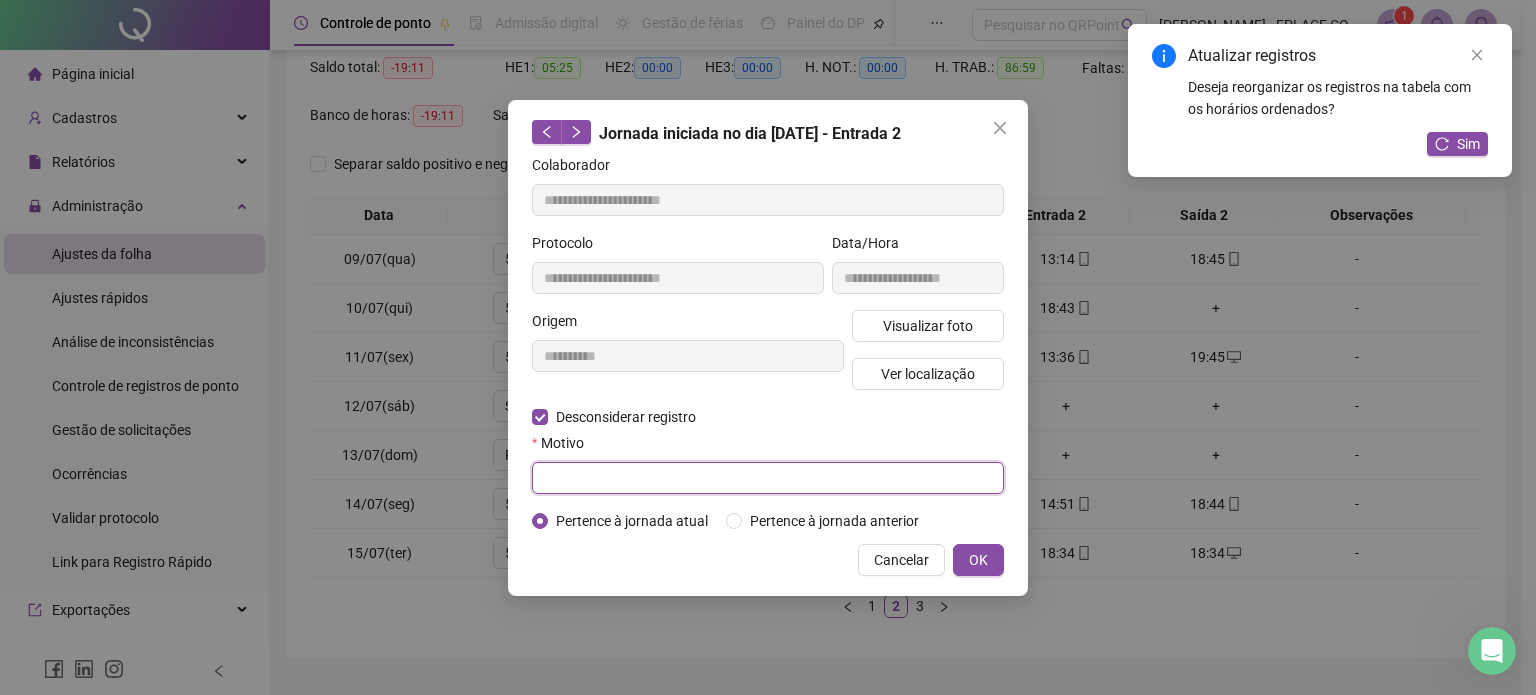click at bounding box center (768, 478) 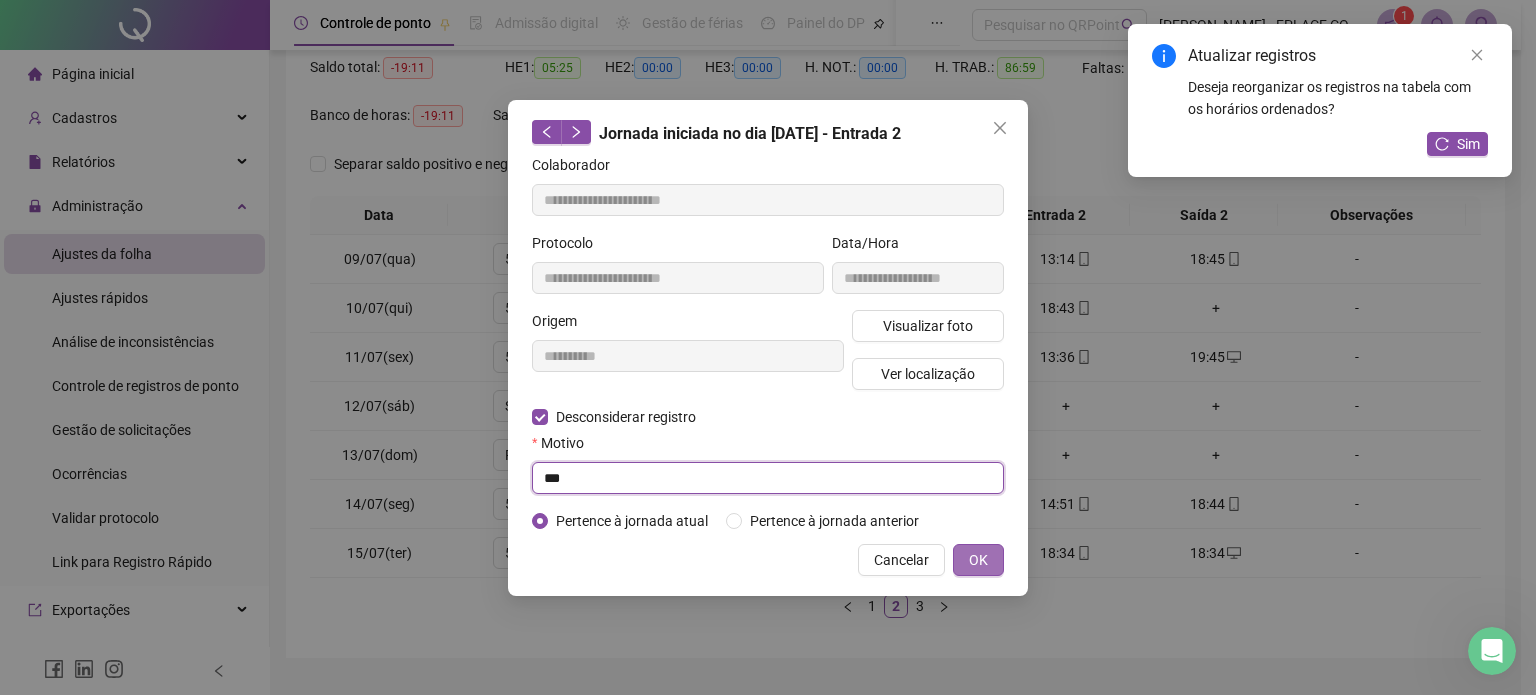 type on "***" 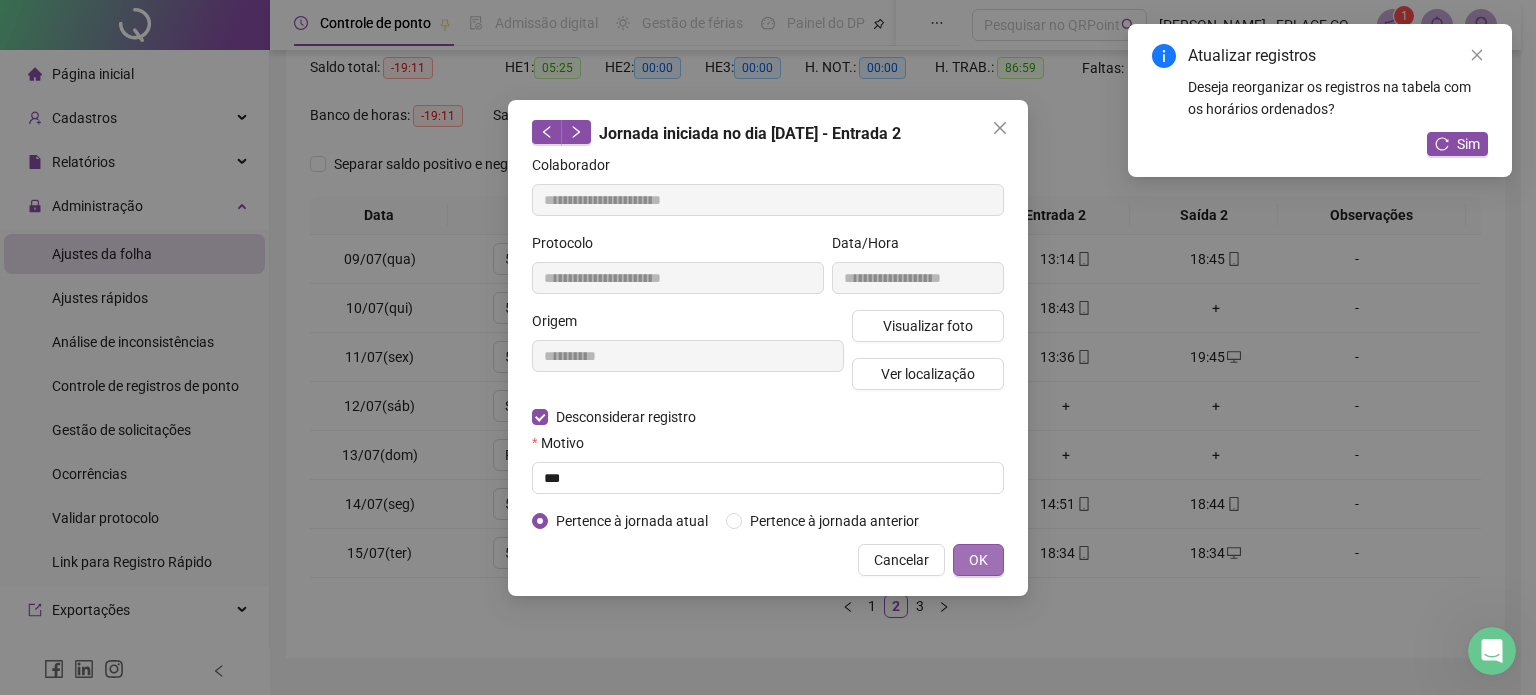 click on "OK" at bounding box center [978, 560] 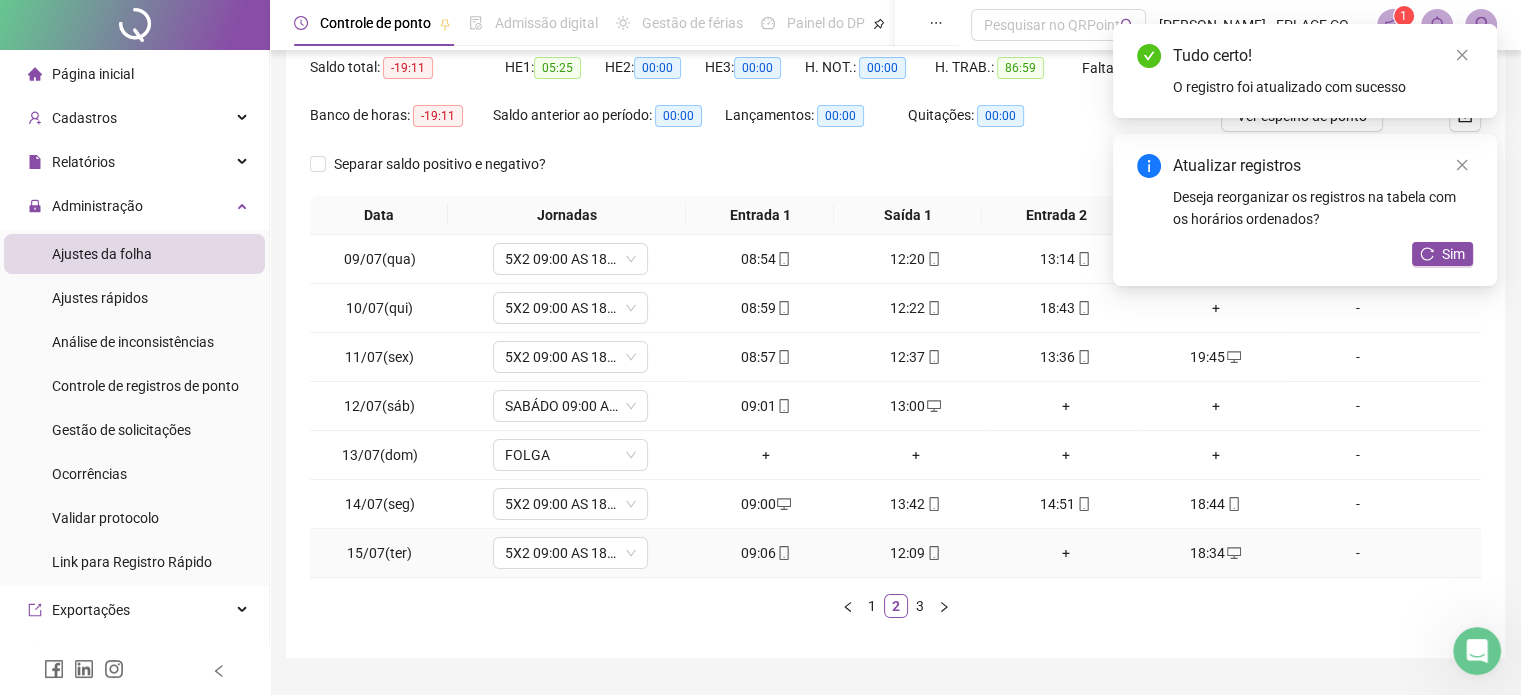 click on "+" at bounding box center (1066, 553) 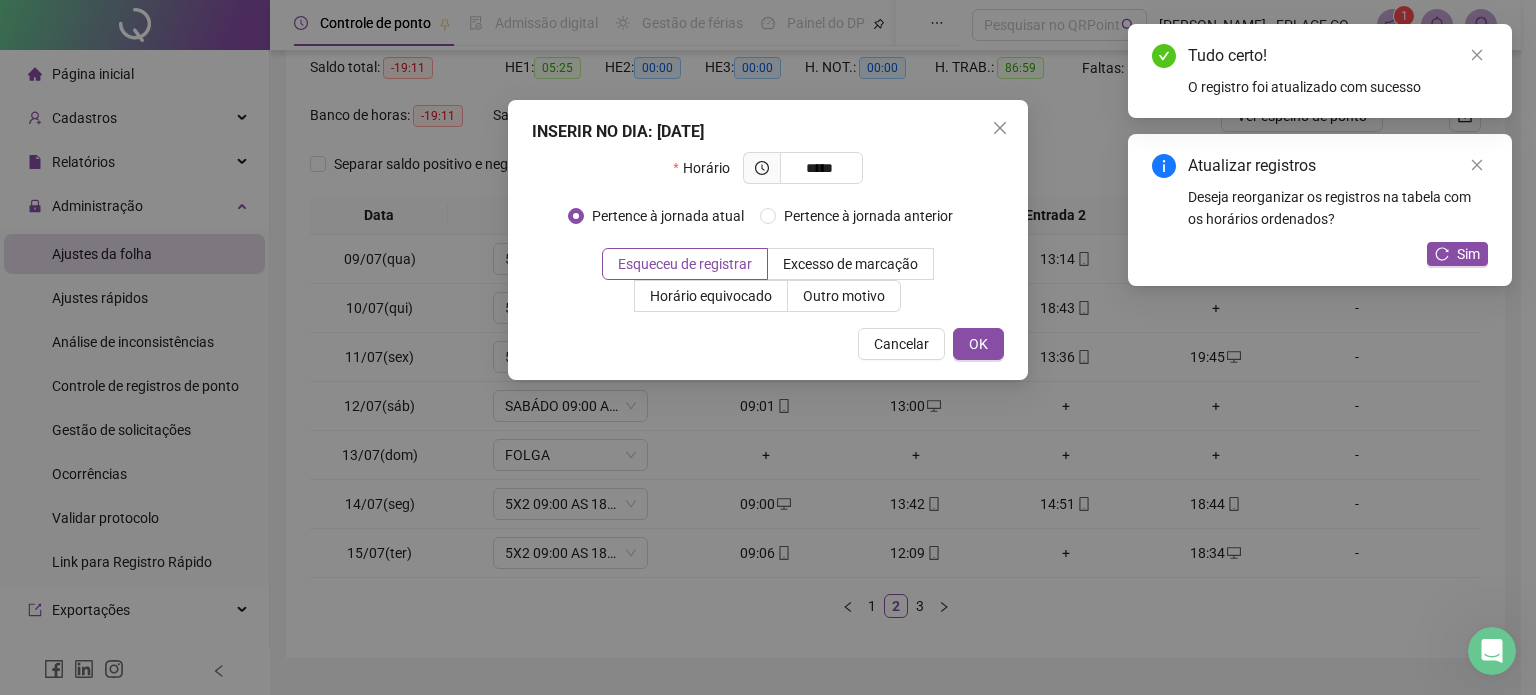 type on "*****" 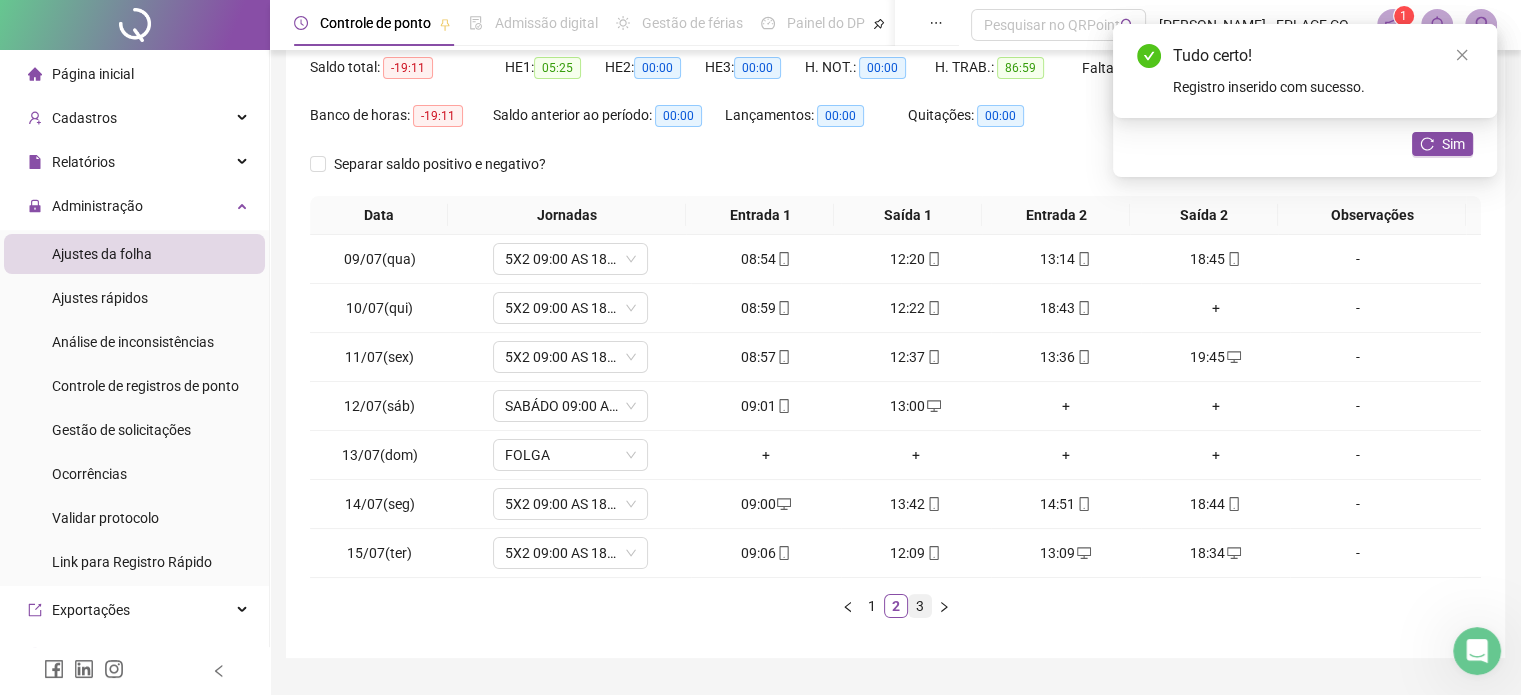 click on "3" at bounding box center (920, 606) 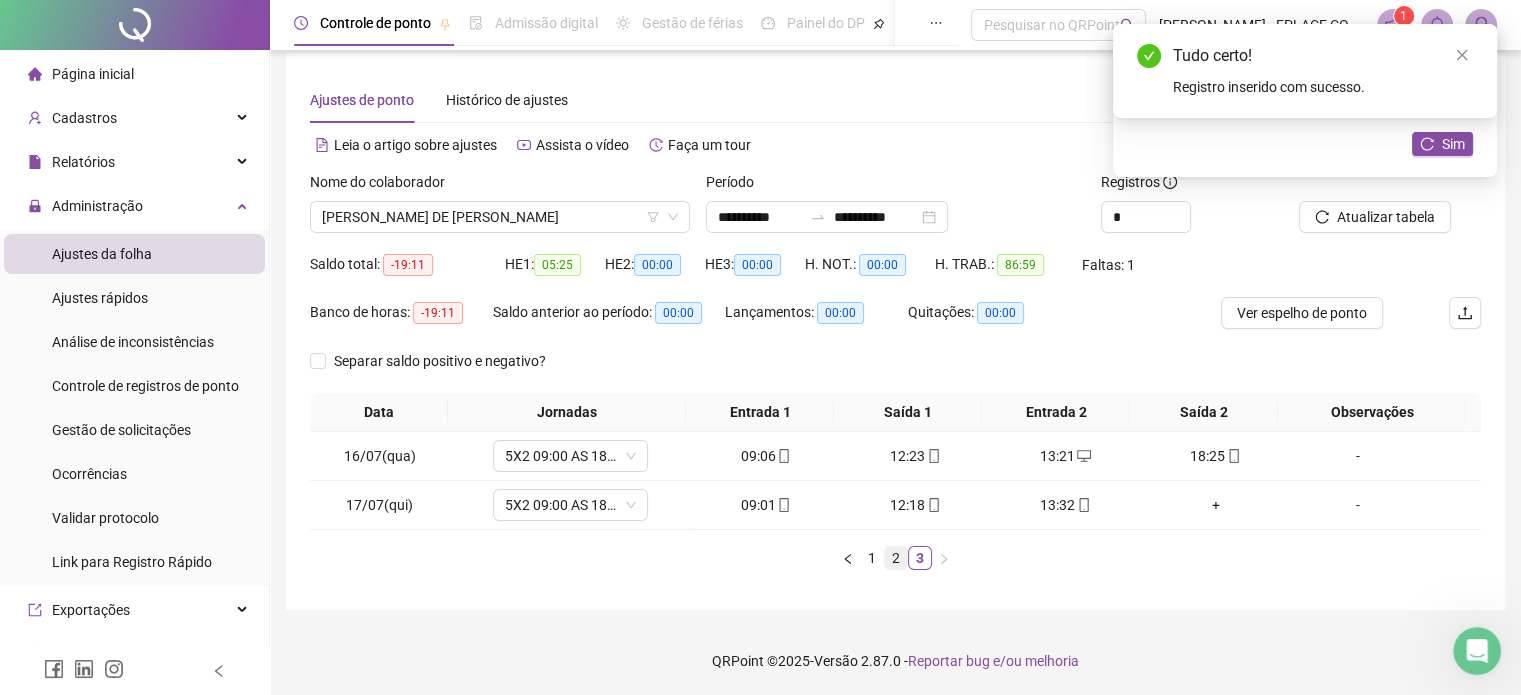click on "2" at bounding box center (896, 558) 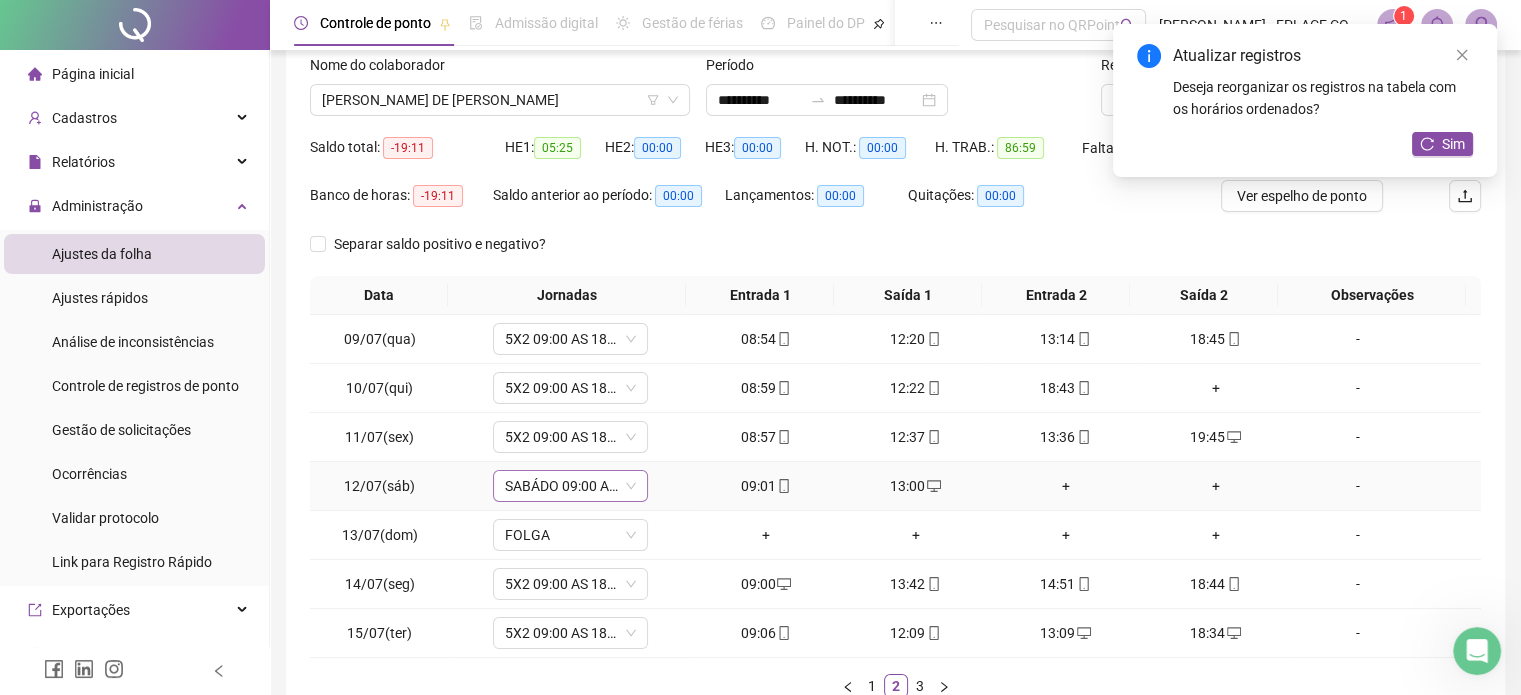 scroll, scrollTop: 257, scrollLeft: 0, axis: vertical 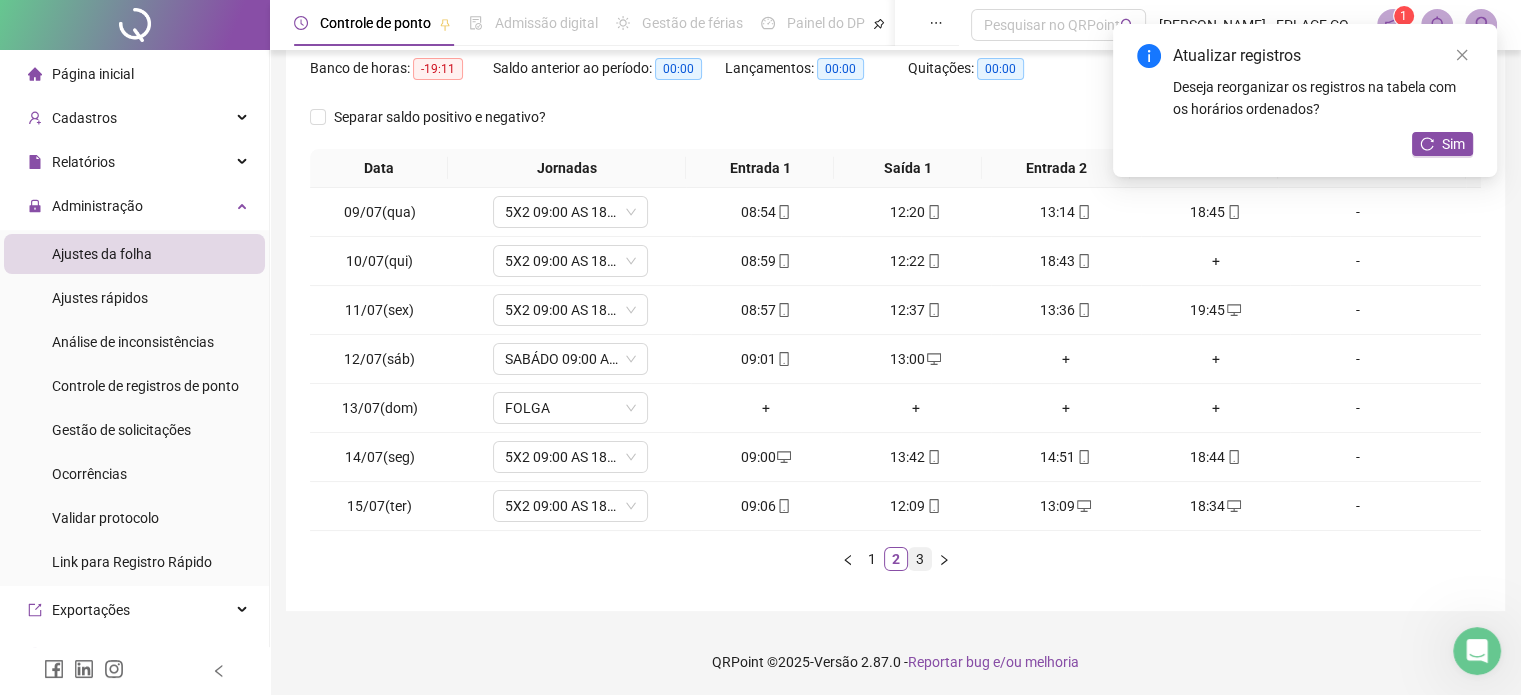click on "3" at bounding box center [920, 559] 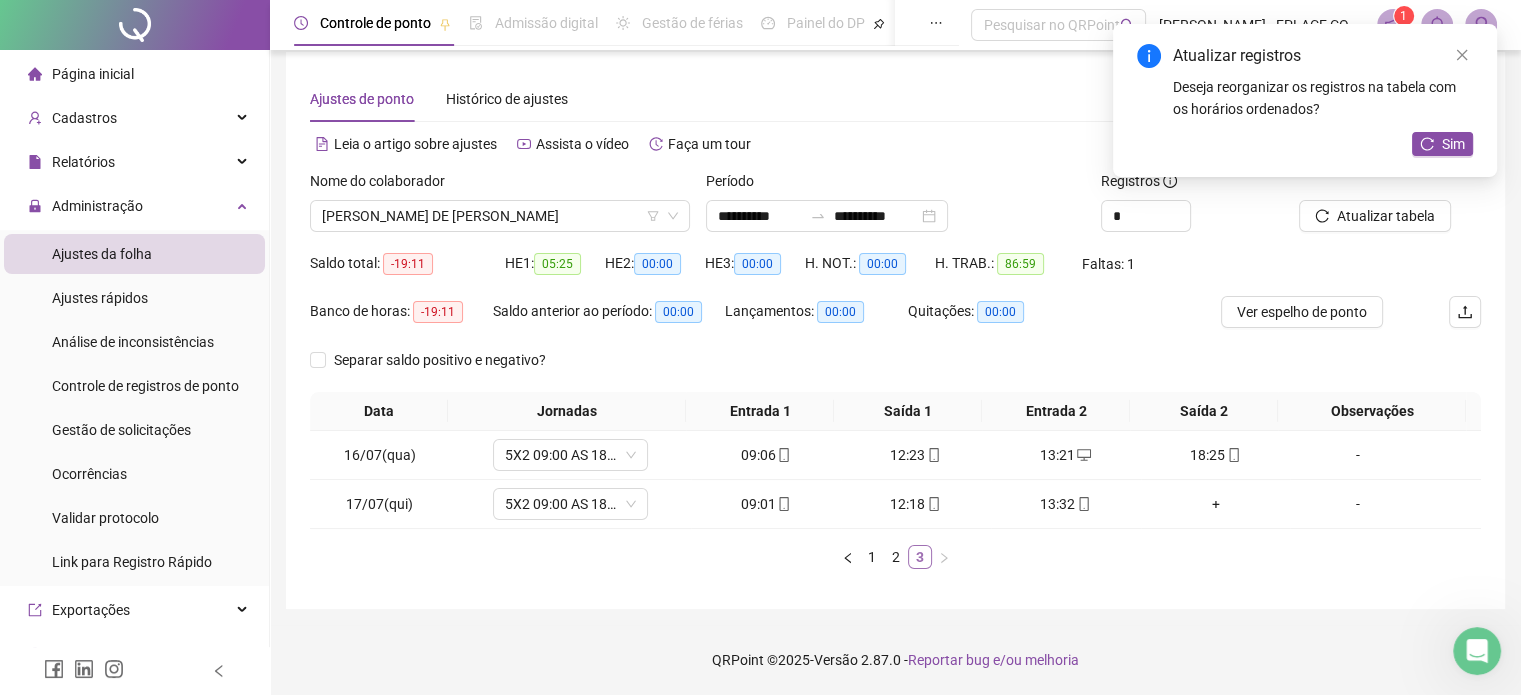 scroll, scrollTop: 13, scrollLeft: 0, axis: vertical 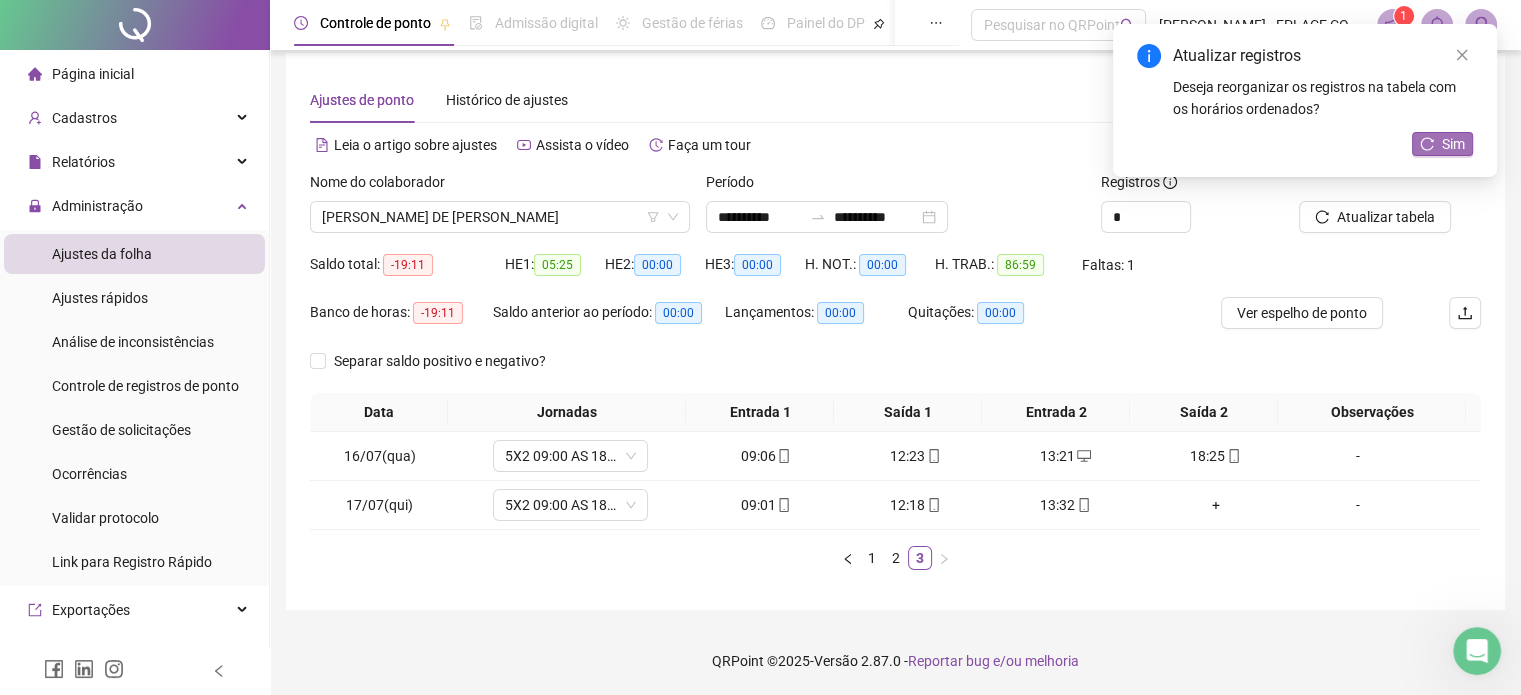 click on "Sim" at bounding box center [1453, 144] 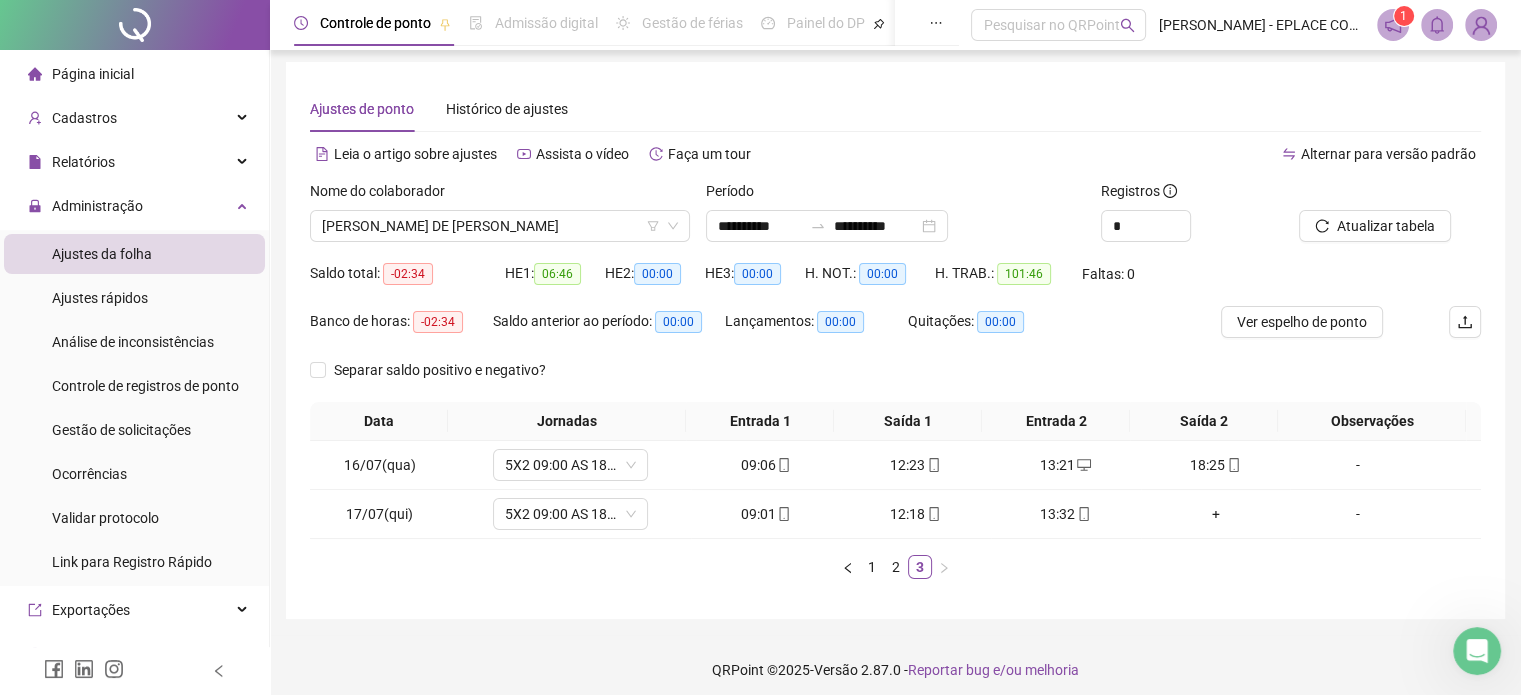 scroll, scrollTop: 0, scrollLeft: 0, axis: both 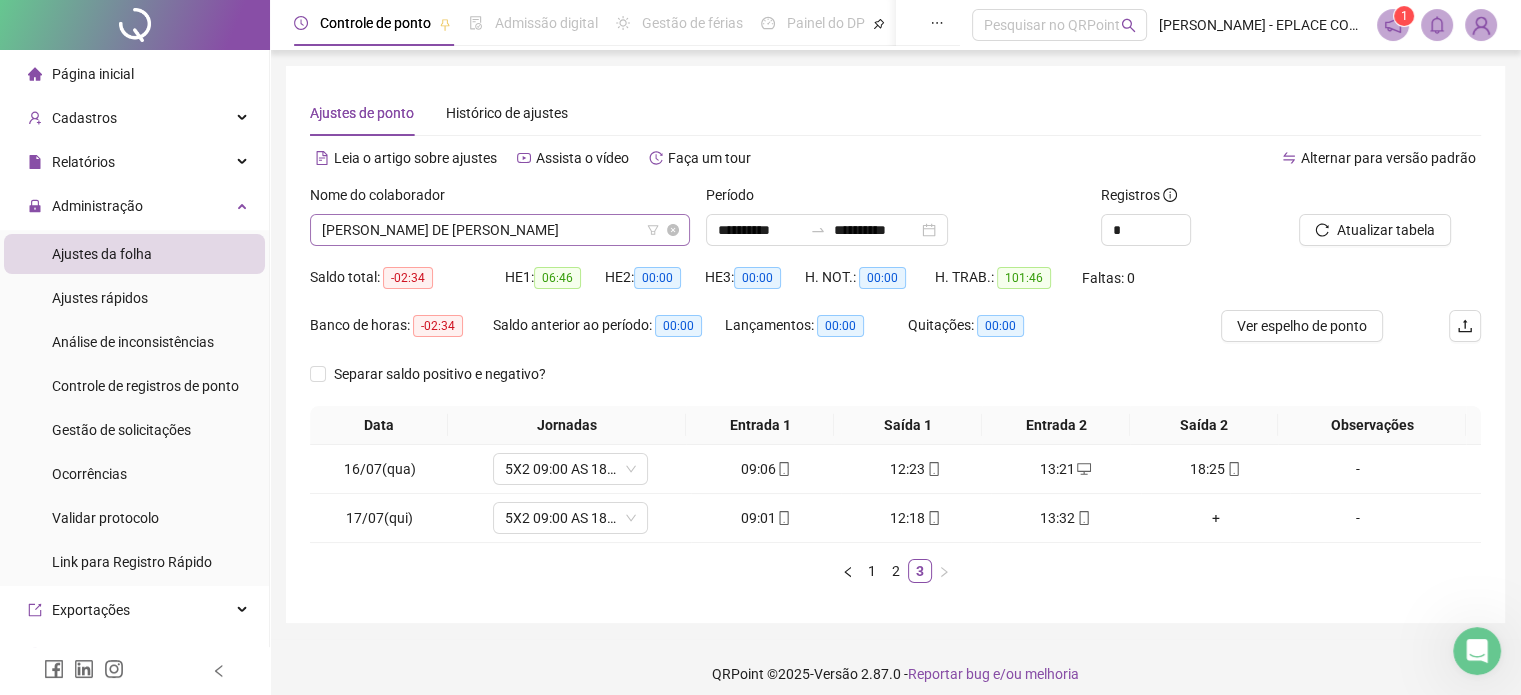 click on "[PERSON_NAME] DE [PERSON_NAME]" at bounding box center (500, 230) 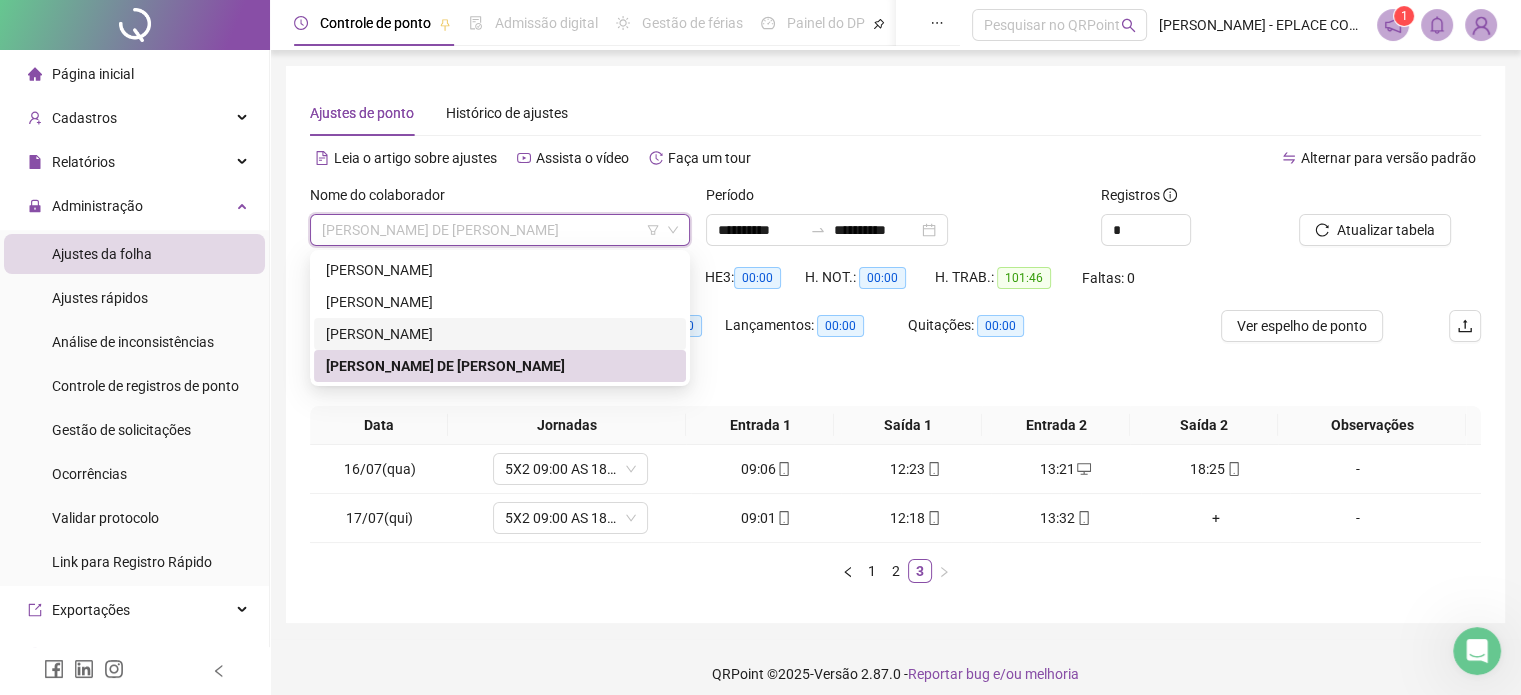 click on "[PERSON_NAME]" at bounding box center (500, 334) 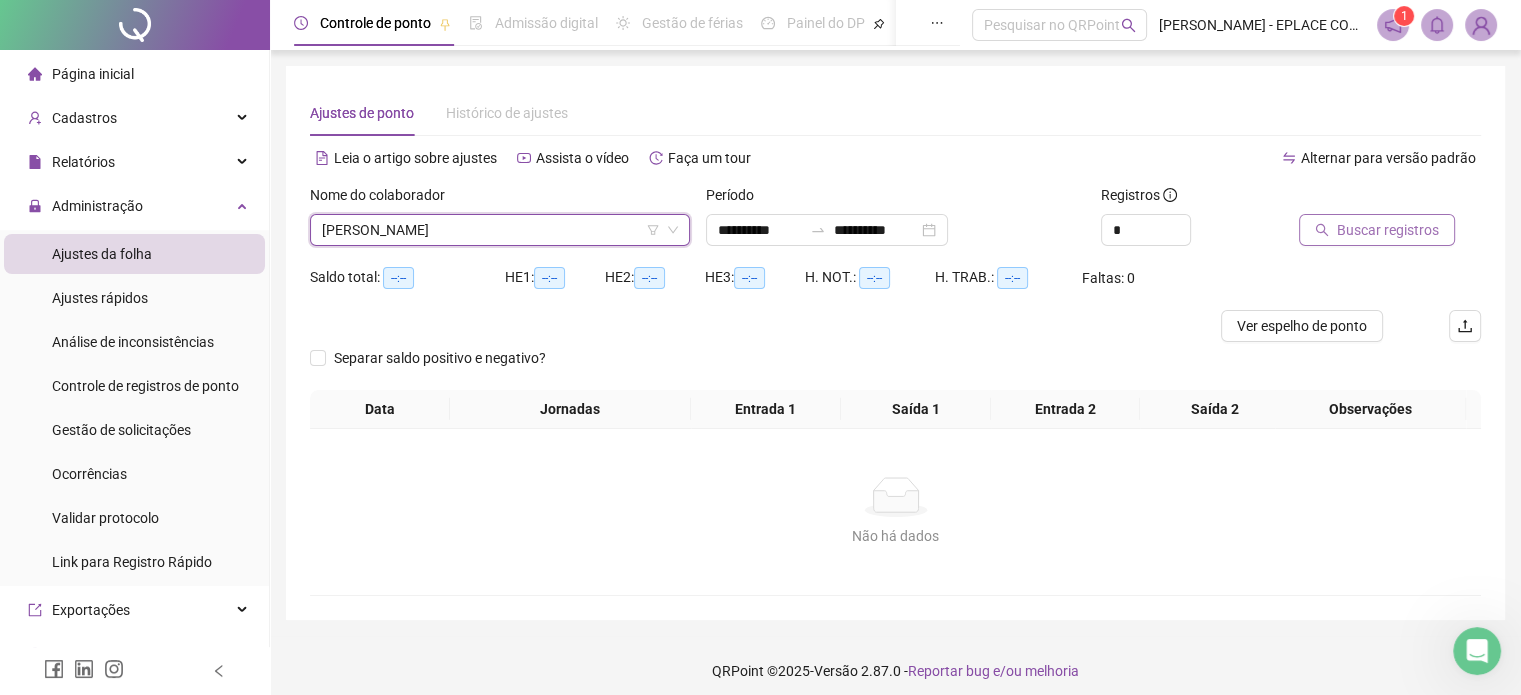 click on "Buscar registros" at bounding box center [1377, 230] 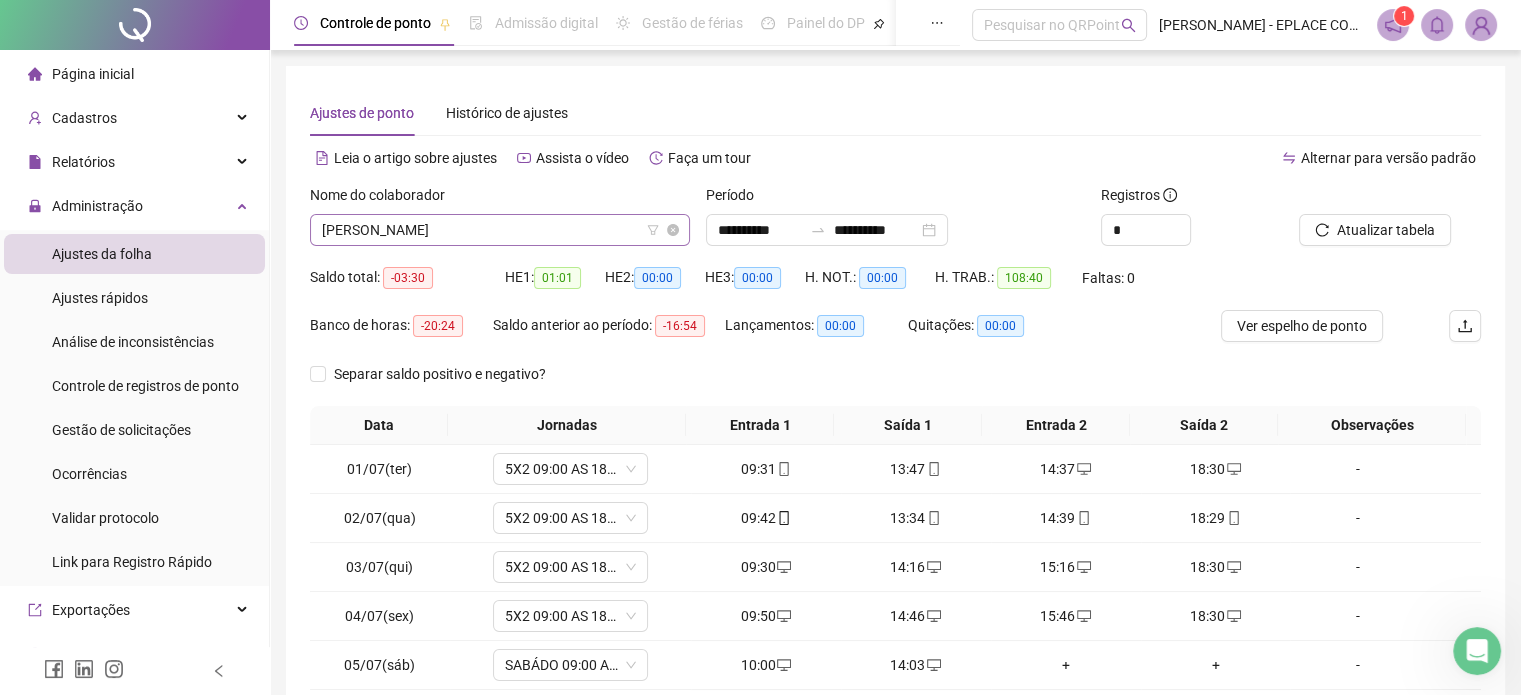 click on "[PERSON_NAME]" at bounding box center [500, 230] 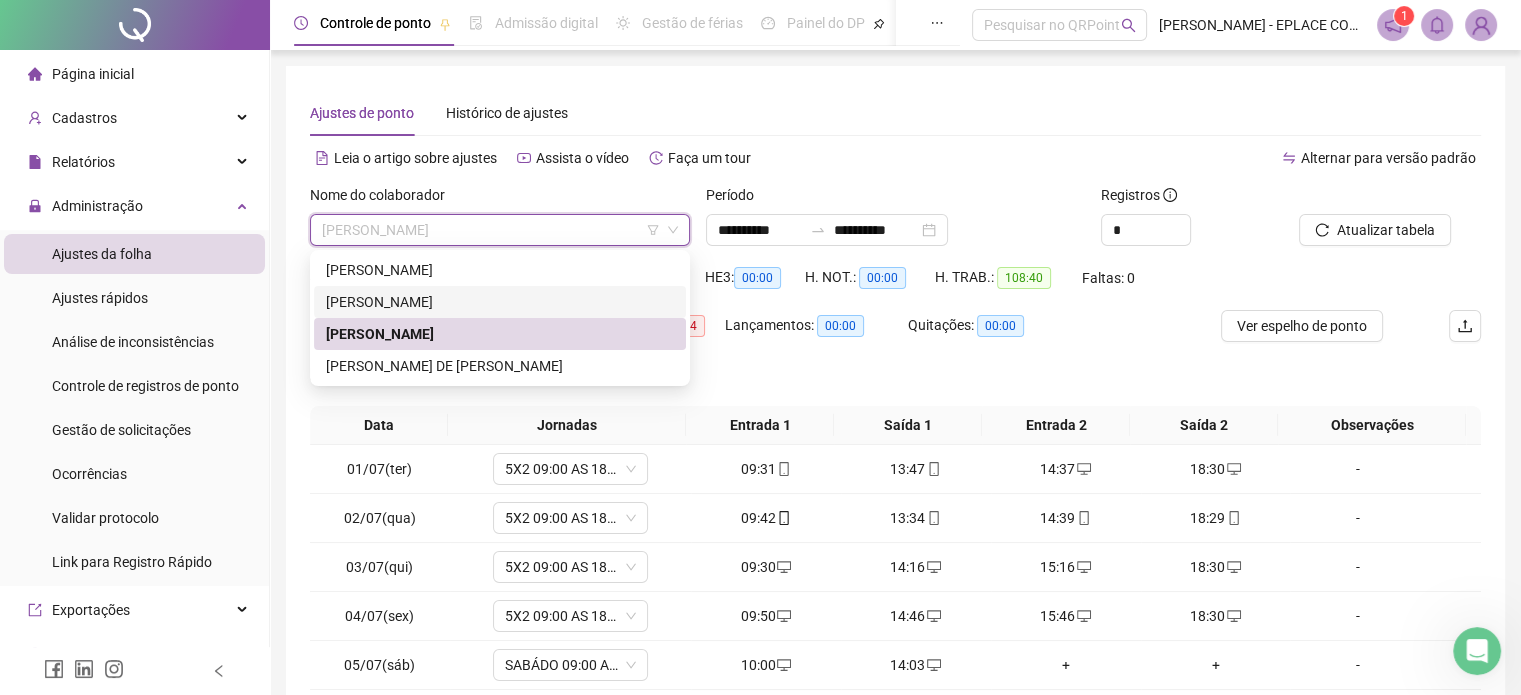 click on "[PERSON_NAME]" at bounding box center [500, 302] 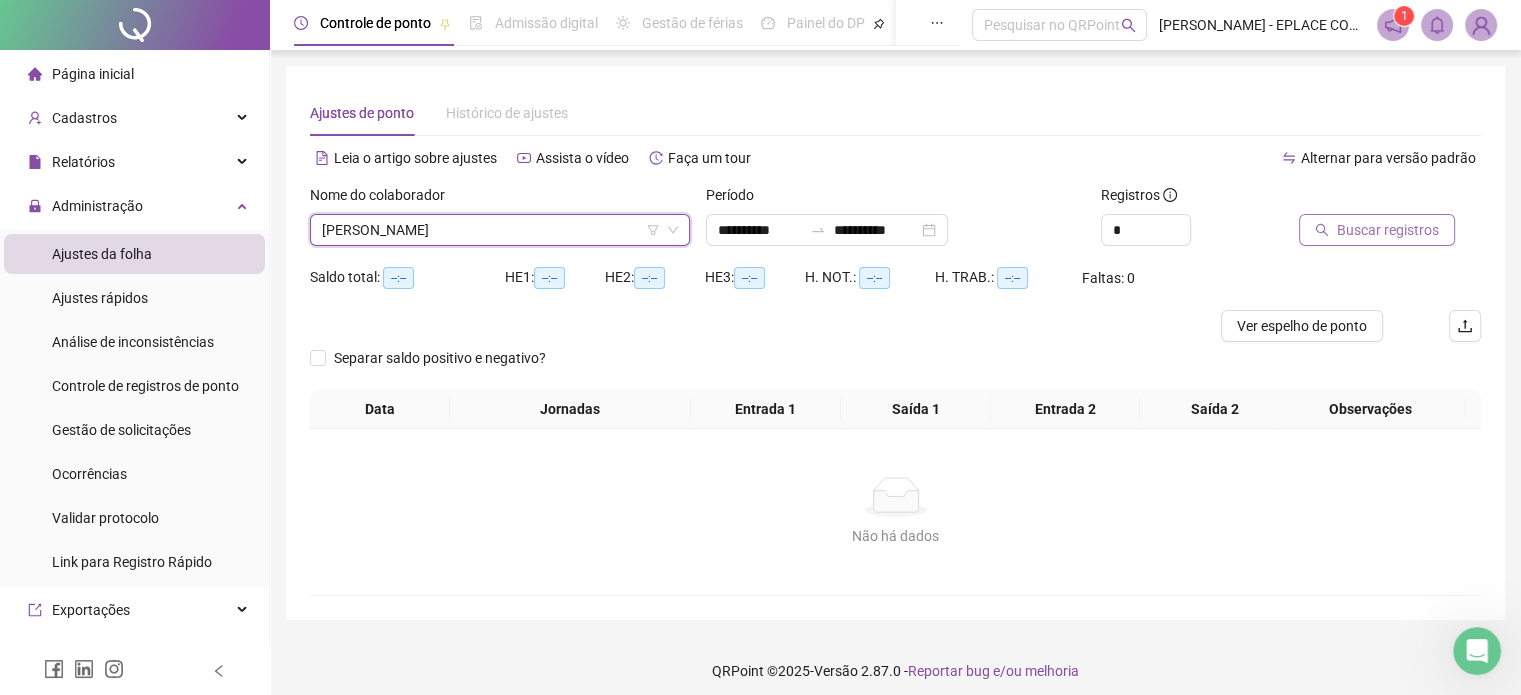 click on "Buscar registros" at bounding box center (1377, 230) 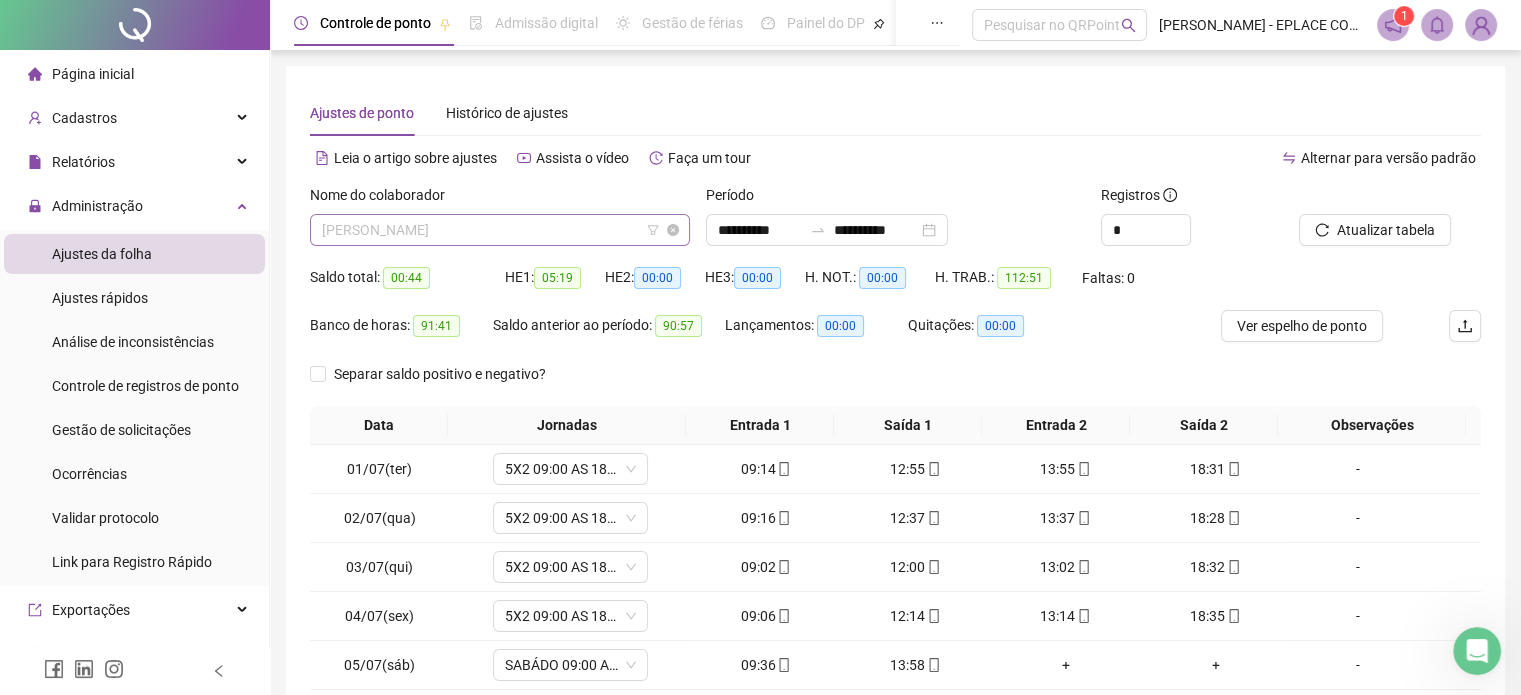 click on "[PERSON_NAME]" at bounding box center (500, 230) 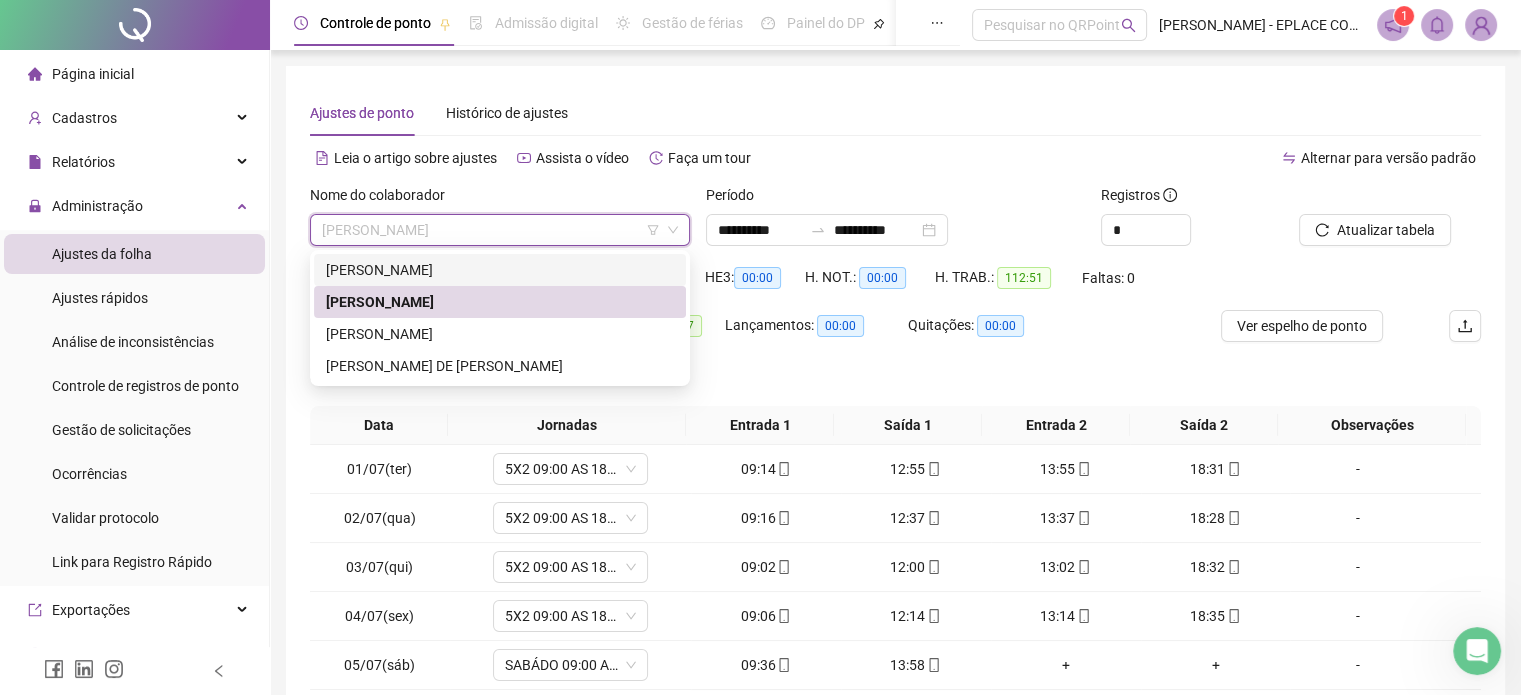 click on "[PERSON_NAME]" at bounding box center (500, 270) 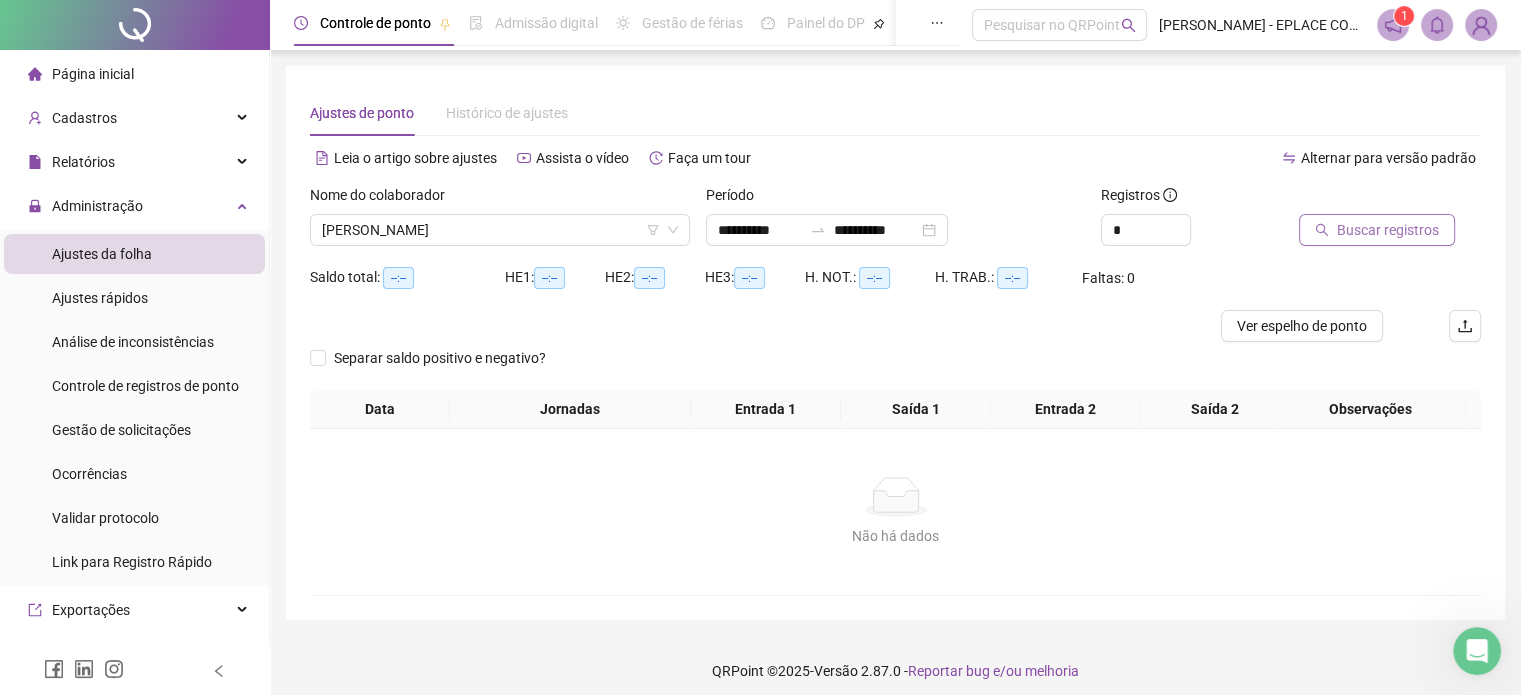 click on "Buscar registros" at bounding box center [1388, 230] 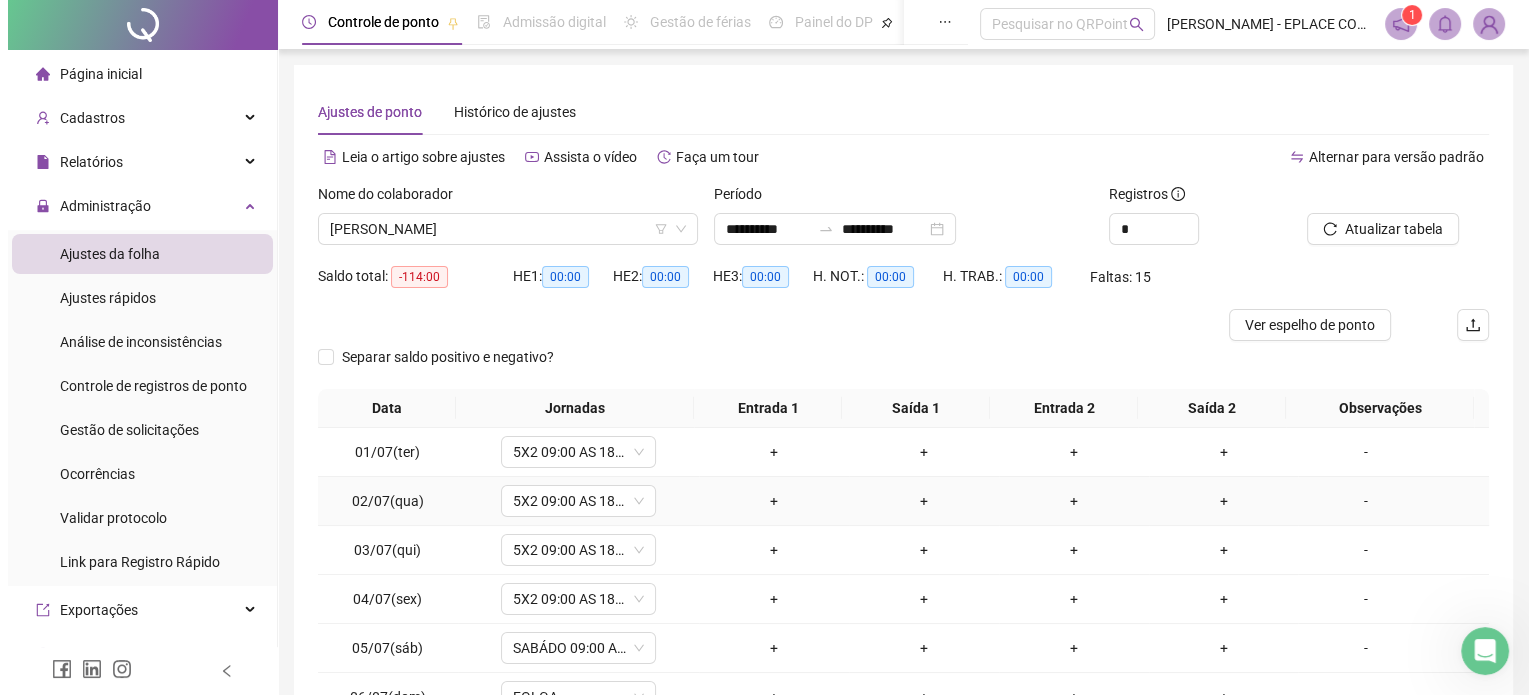 scroll, scrollTop: 0, scrollLeft: 0, axis: both 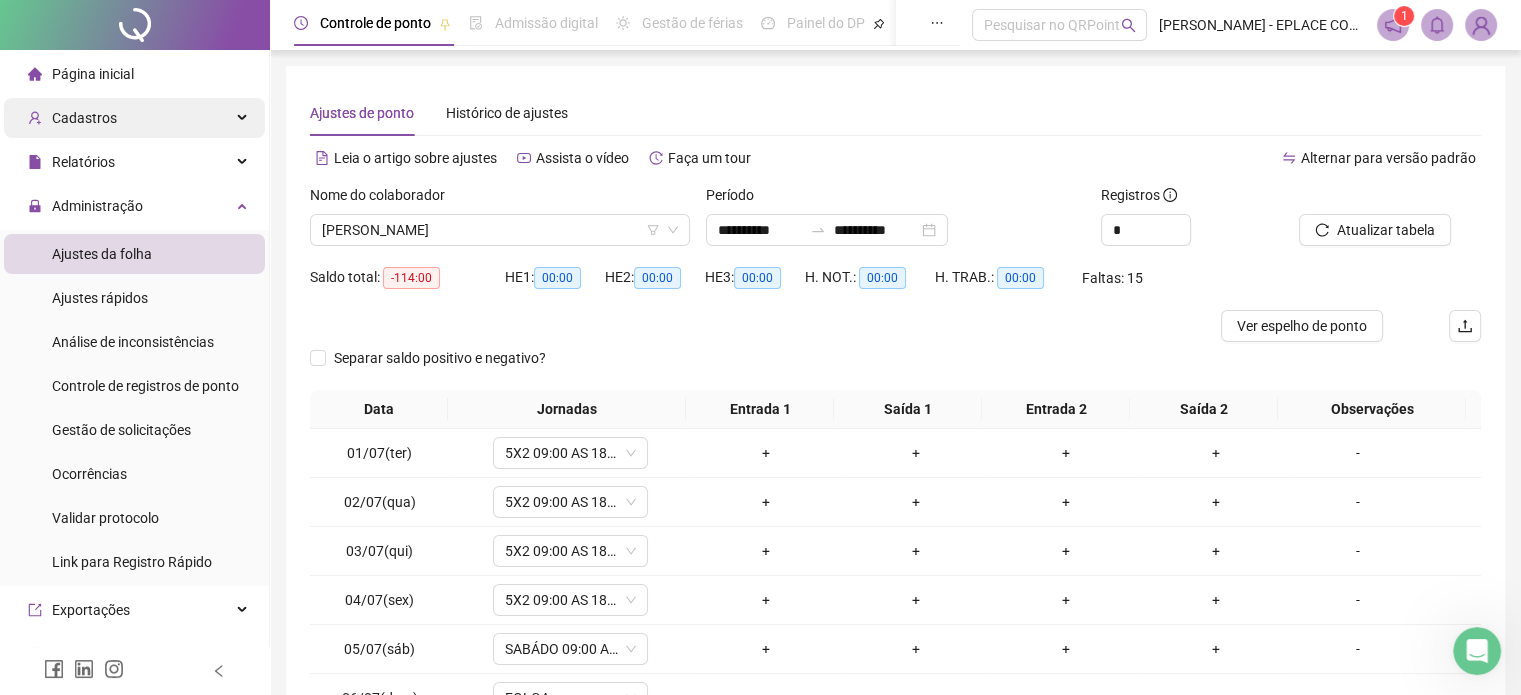 click on "Cadastros" at bounding box center [84, 118] 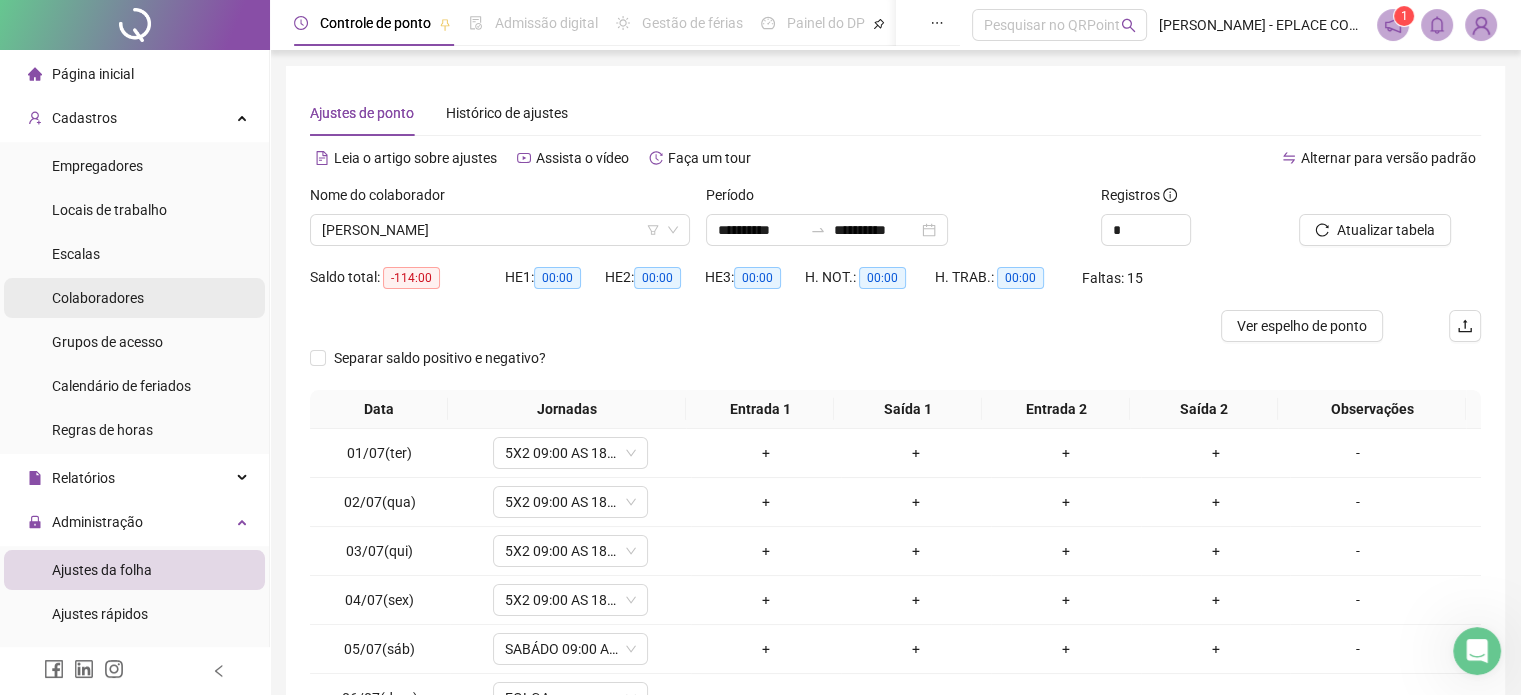 click on "Colaboradores" at bounding box center (98, 298) 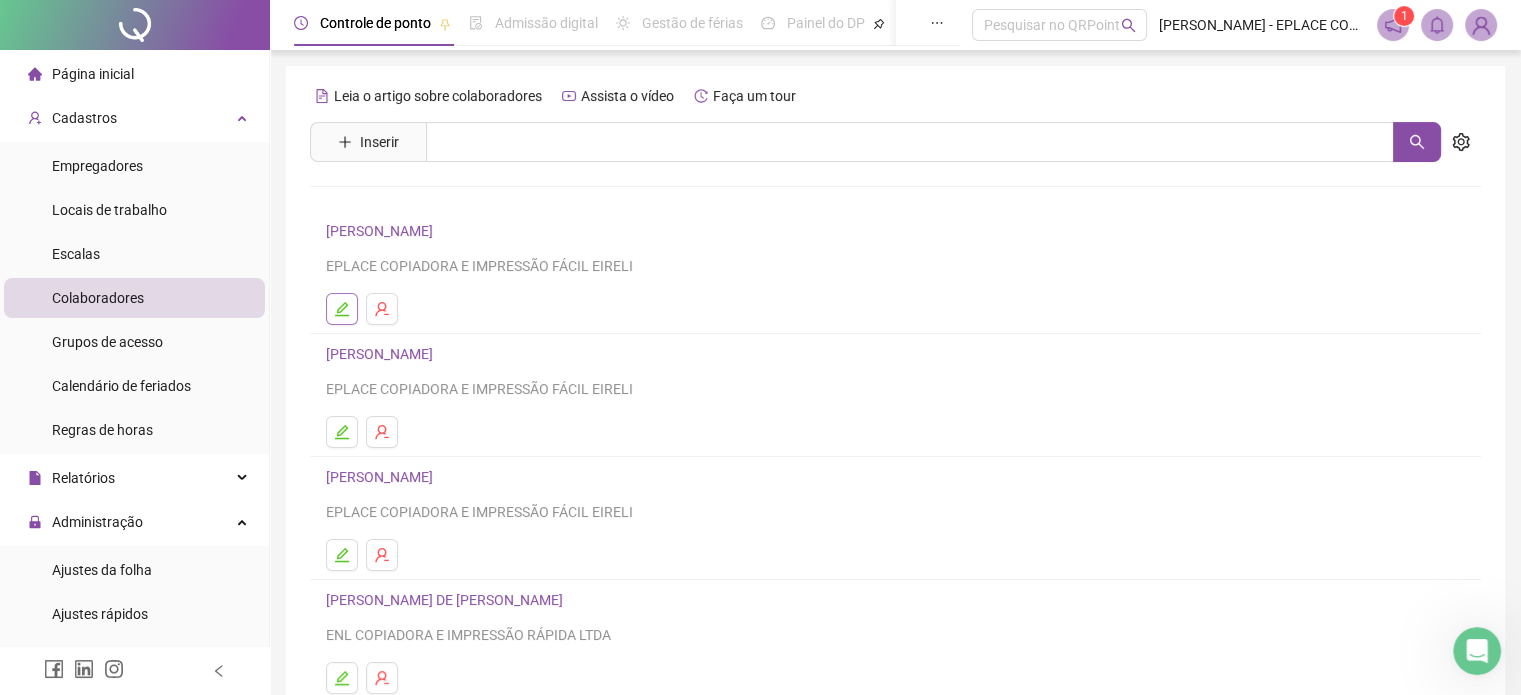 click at bounding box center (342, 309) 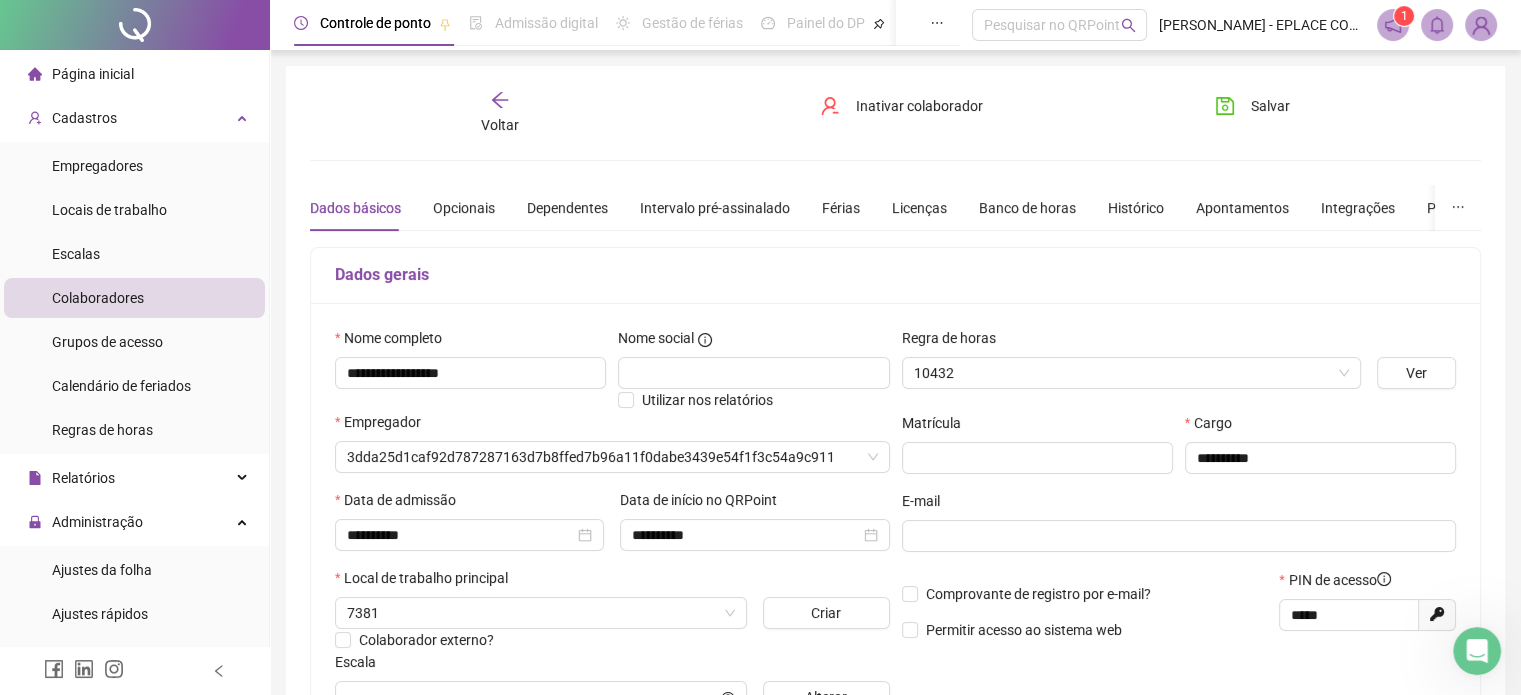 type on "**********" 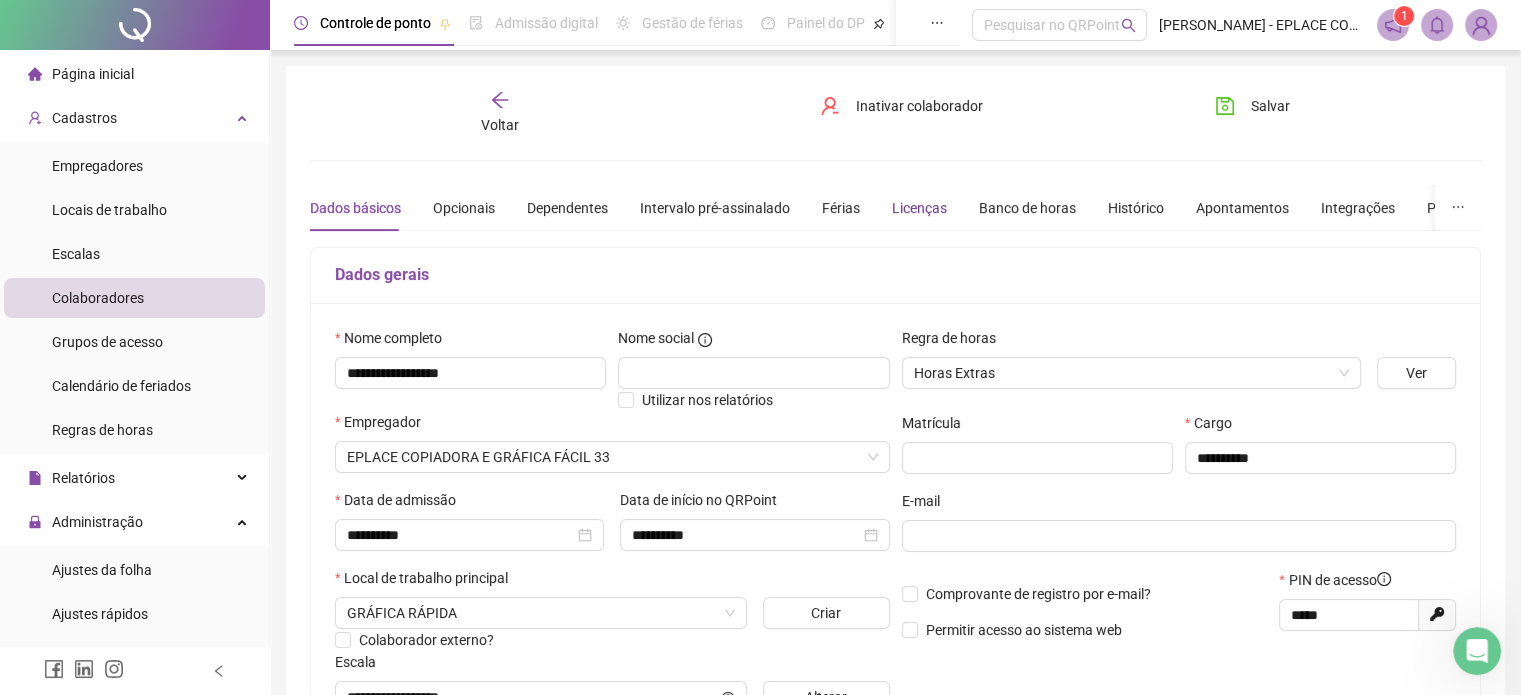 click on "Licenças" at bounding box center [919, 208] 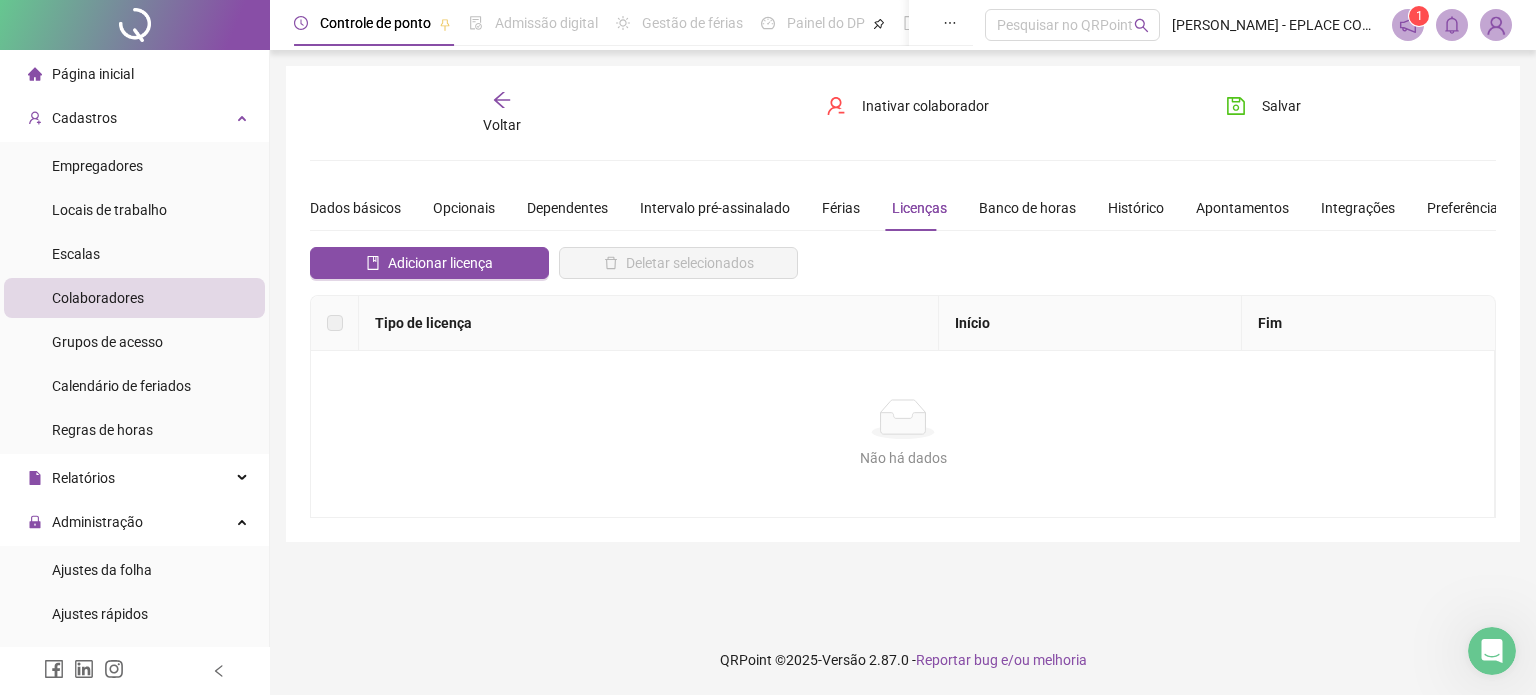 click on "Tipo de licença" at bounding box center (649, 323) 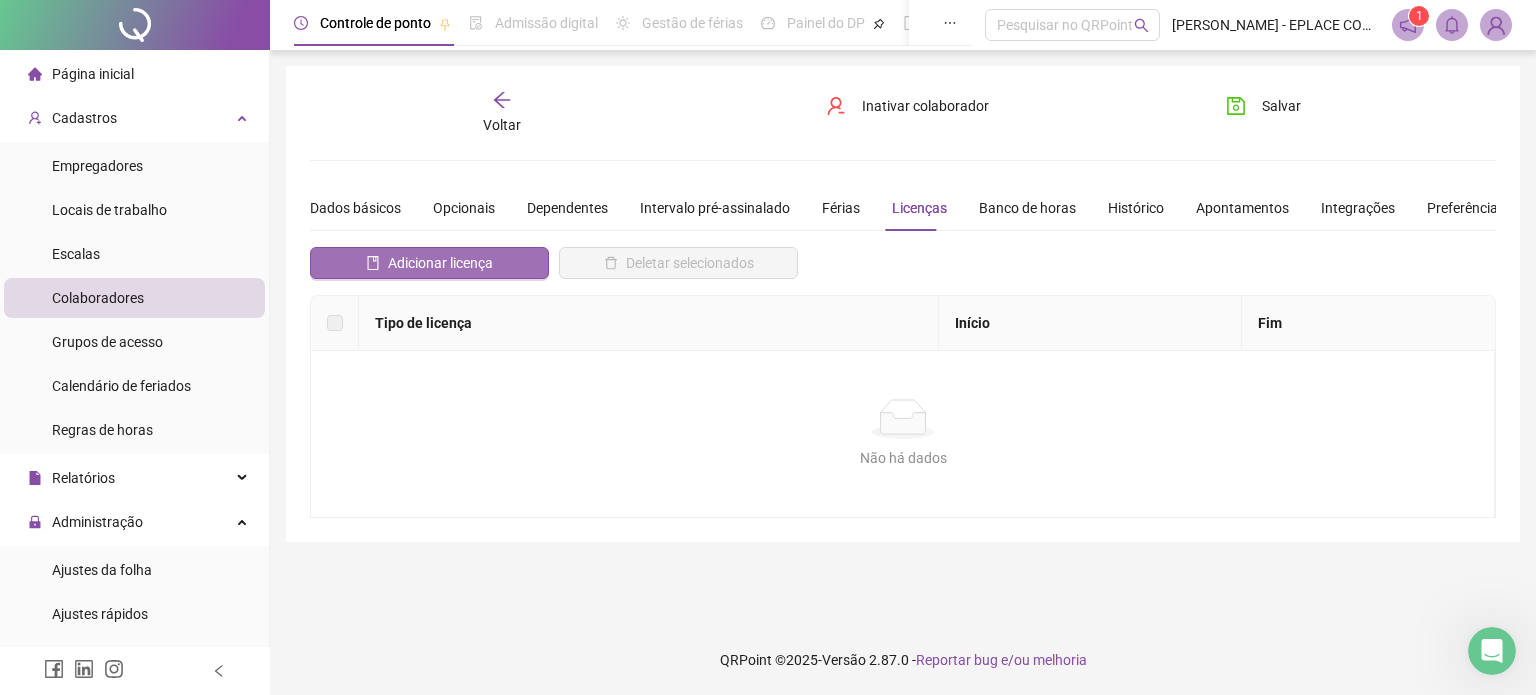 click on "Adicionar licença" at bounding box center [440, 263] 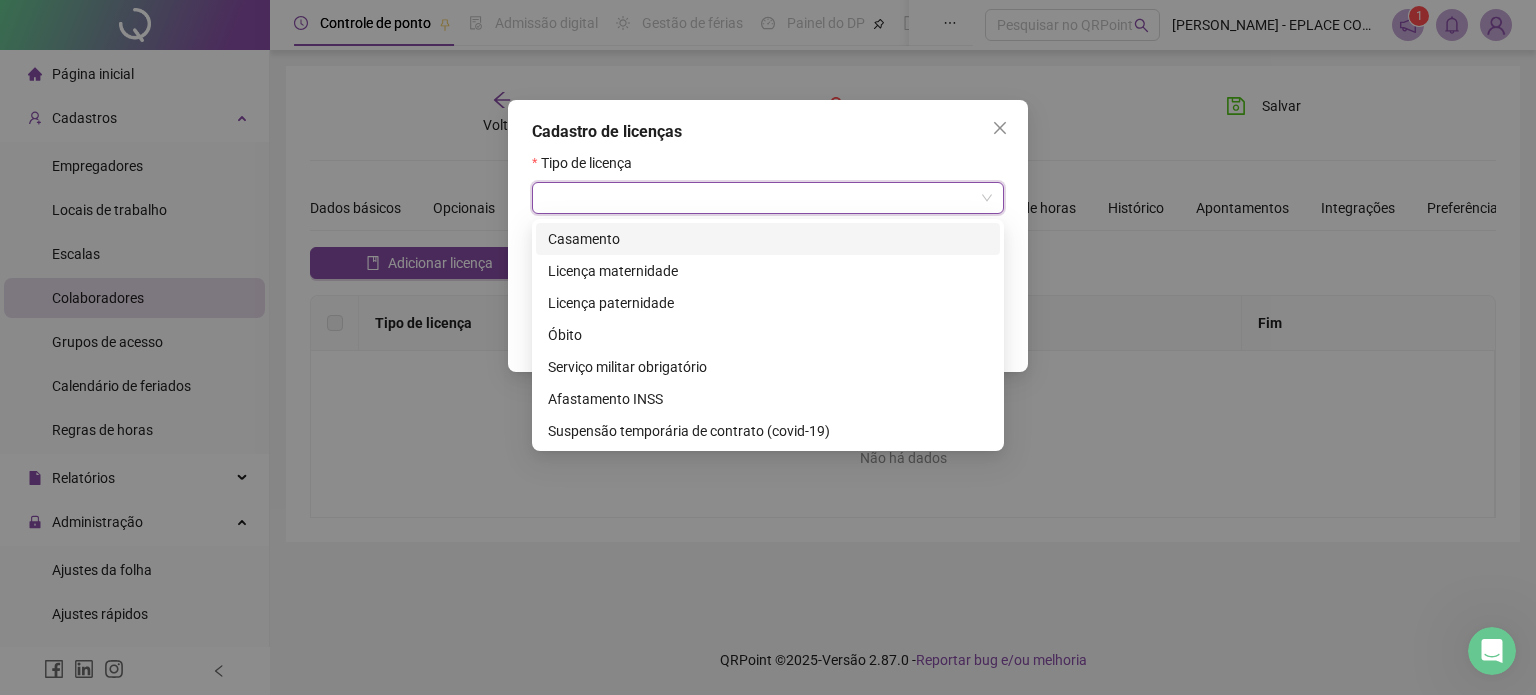 click at bounding box center [762, 198] 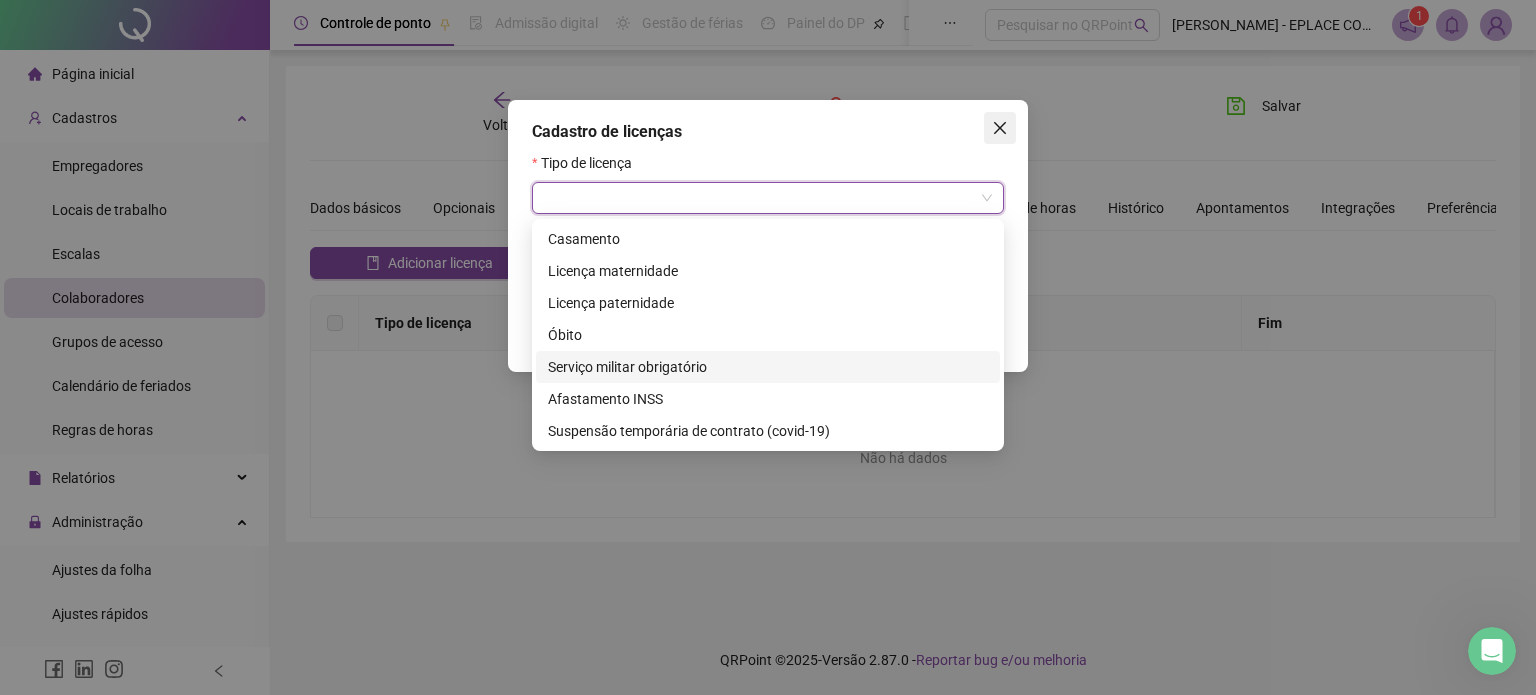 click 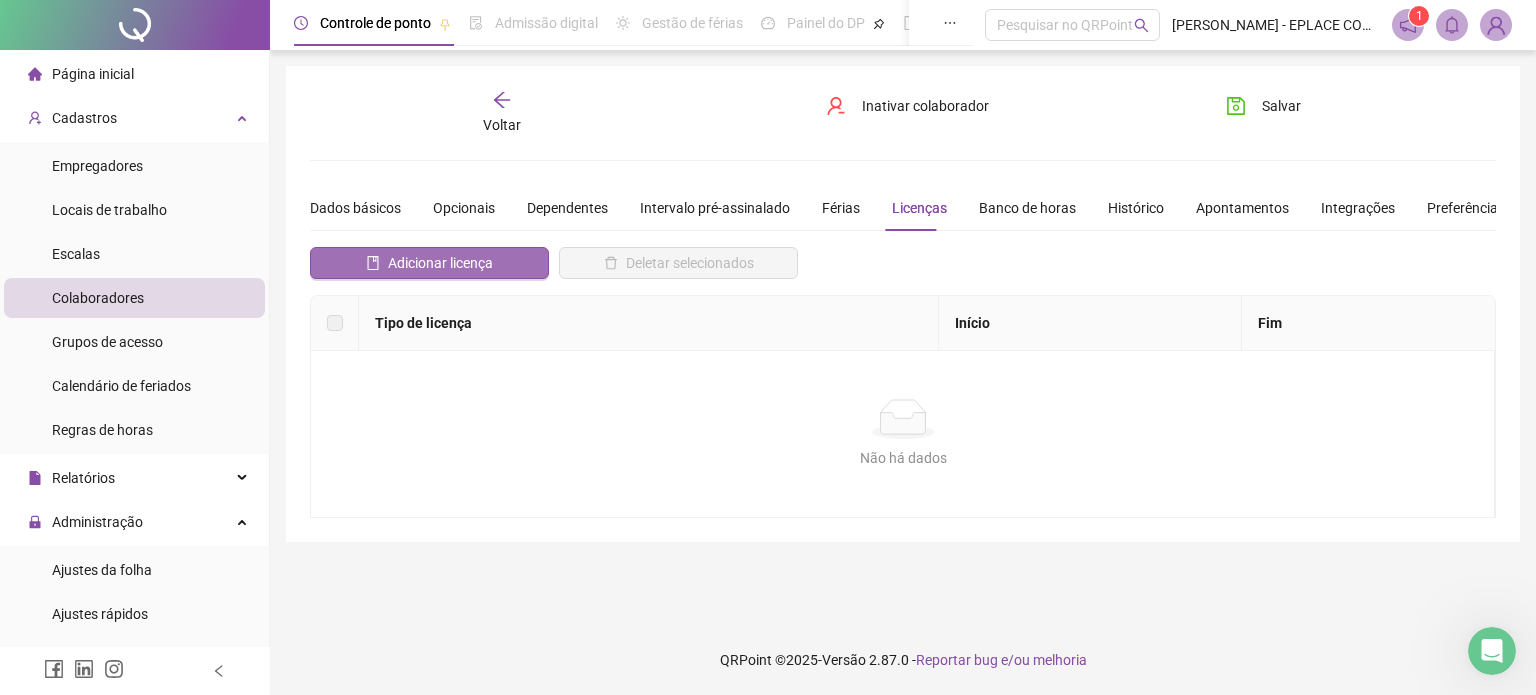 click on "Adicionar licença" at bounding box center (429, 263) 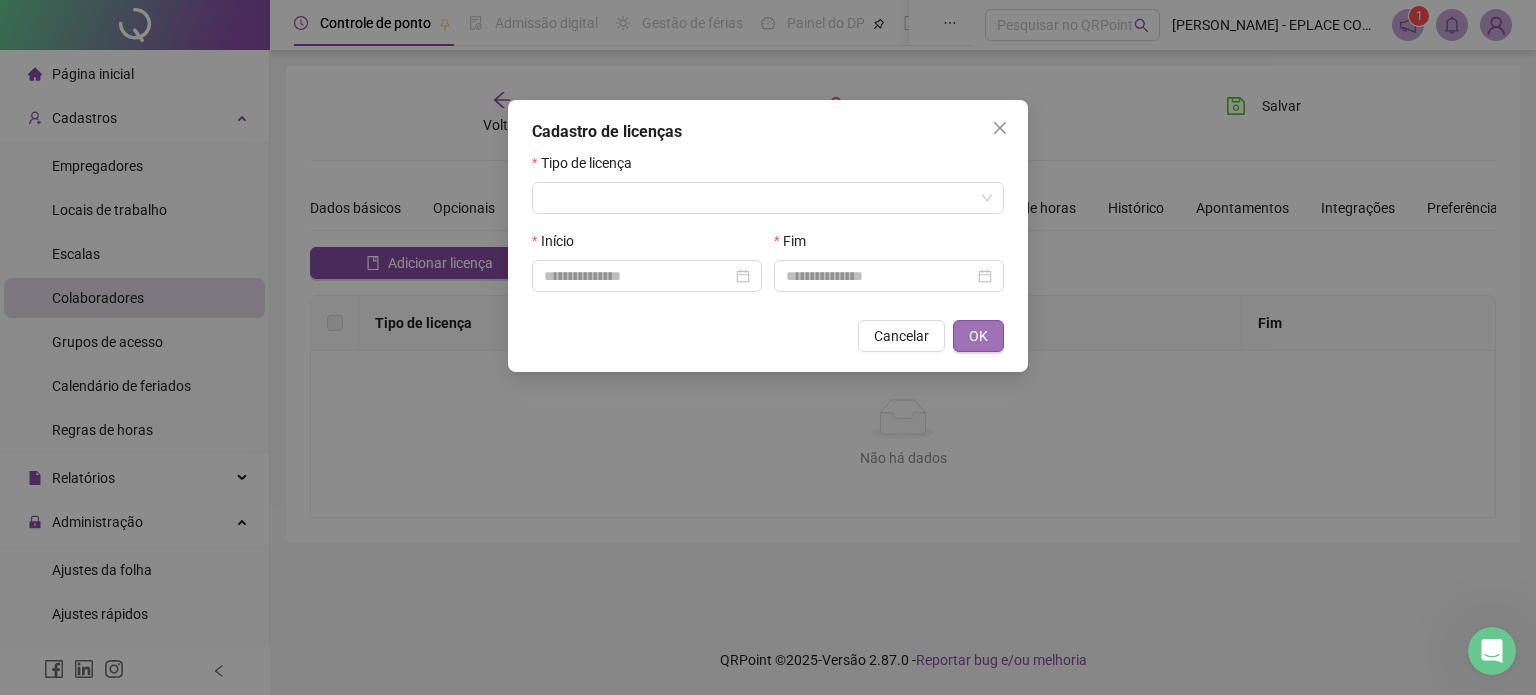 click on "OK" at bounding box center (978, 336) 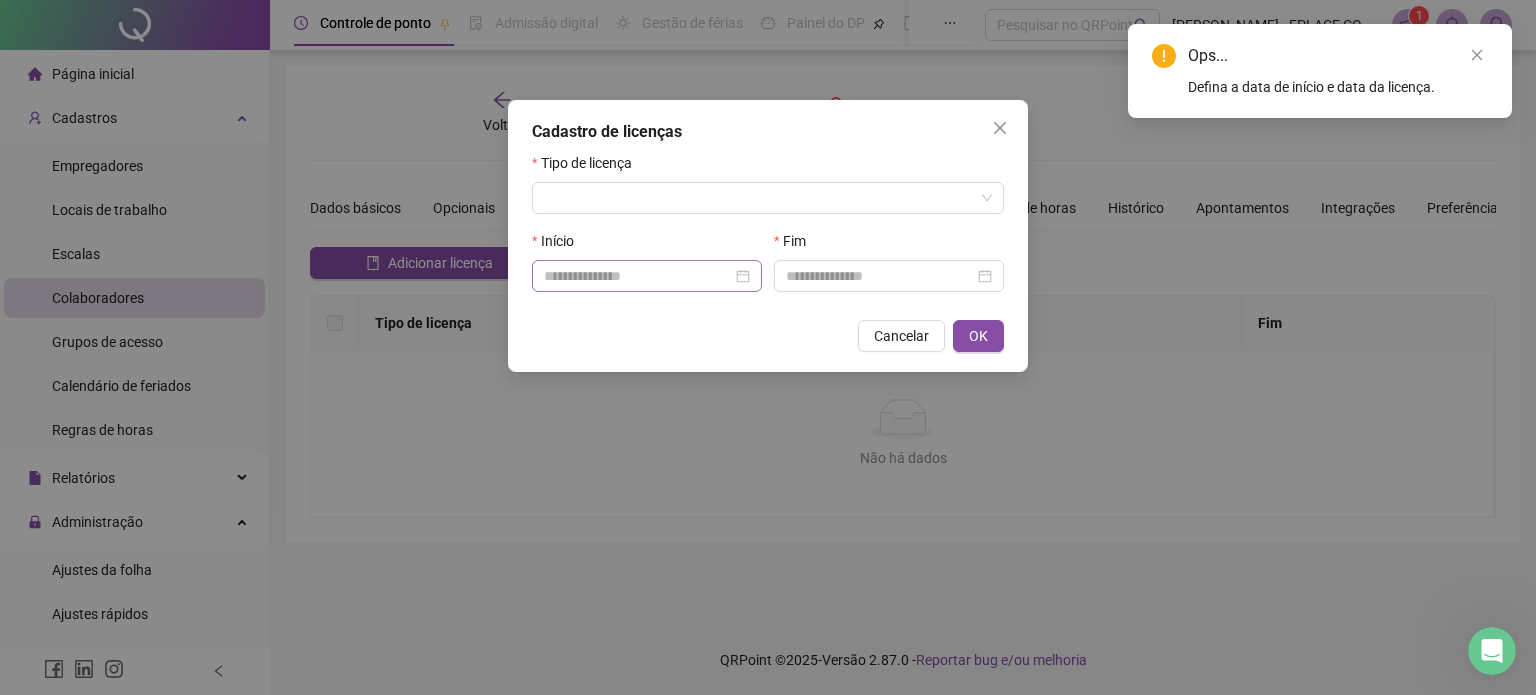 click at bounding box center [647, 276] 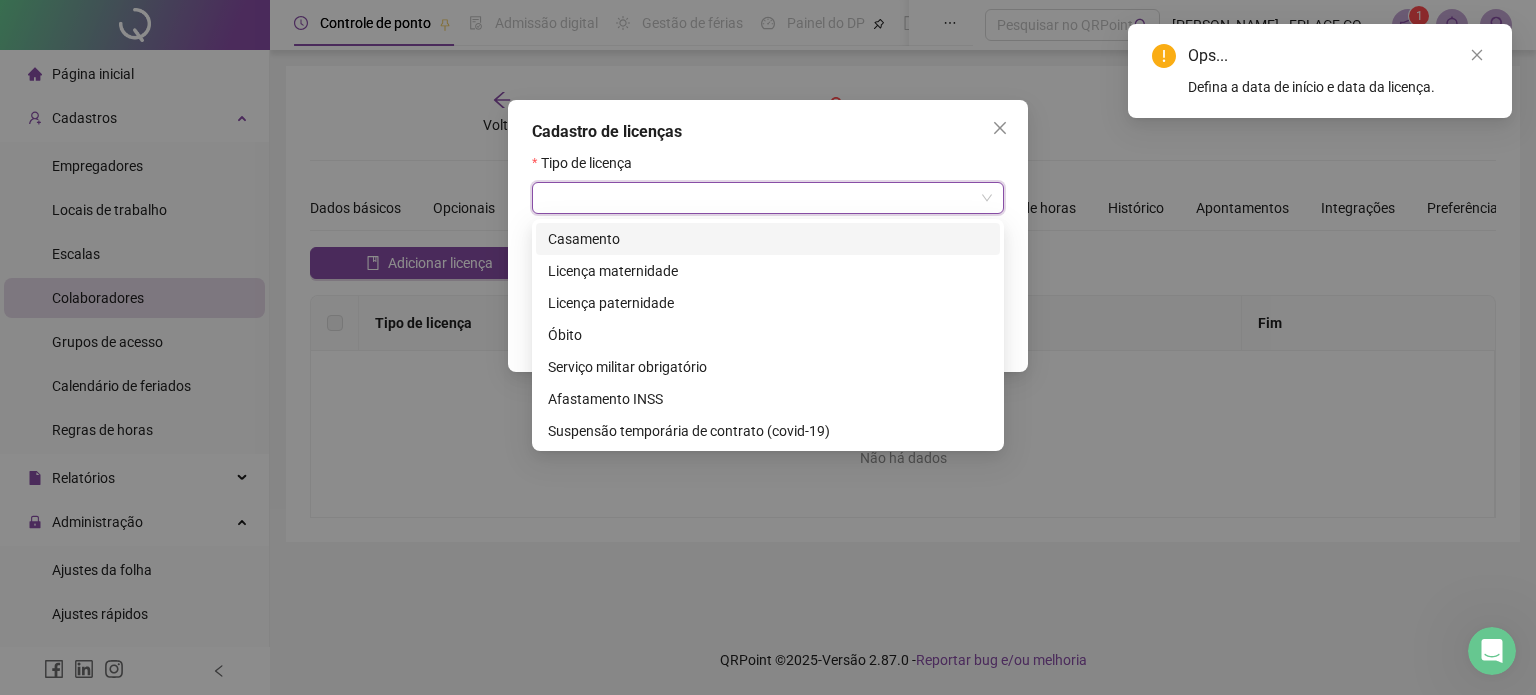 click at bounding box center [762, 198] 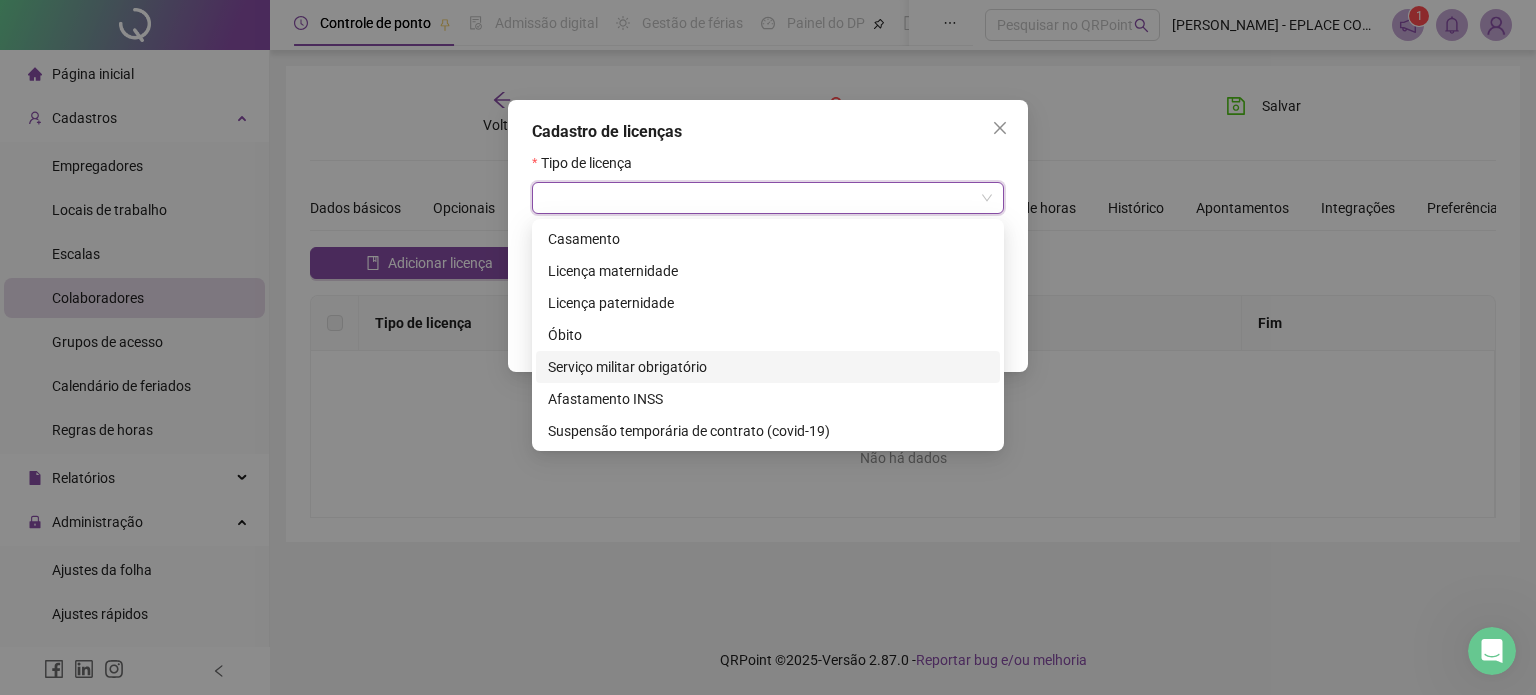 click on "Serviço militar obrigatório" at bounding box center [768, 367] 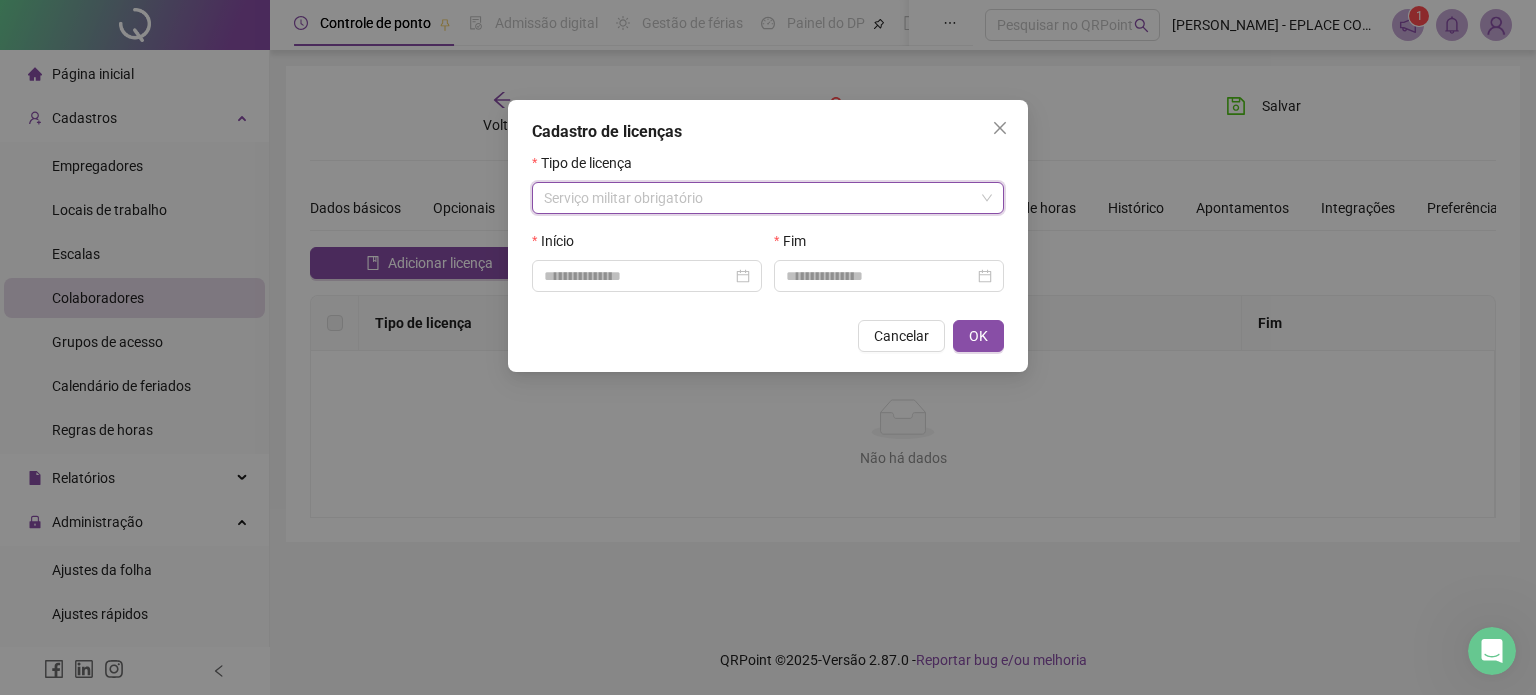 click on "Serviço militar obrigatório" at bounding box center [768, 198] 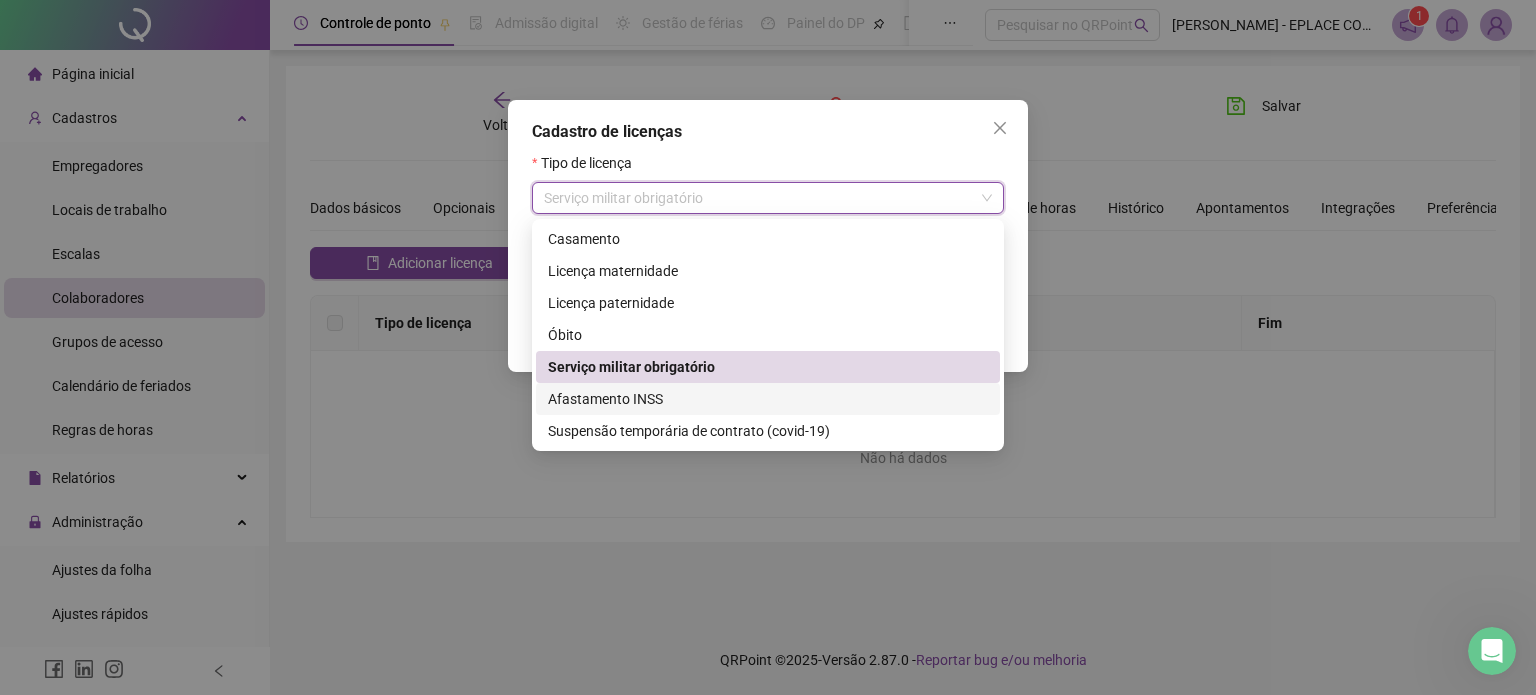 click on "Afastamento INSS" at bounding box center [768, 399] 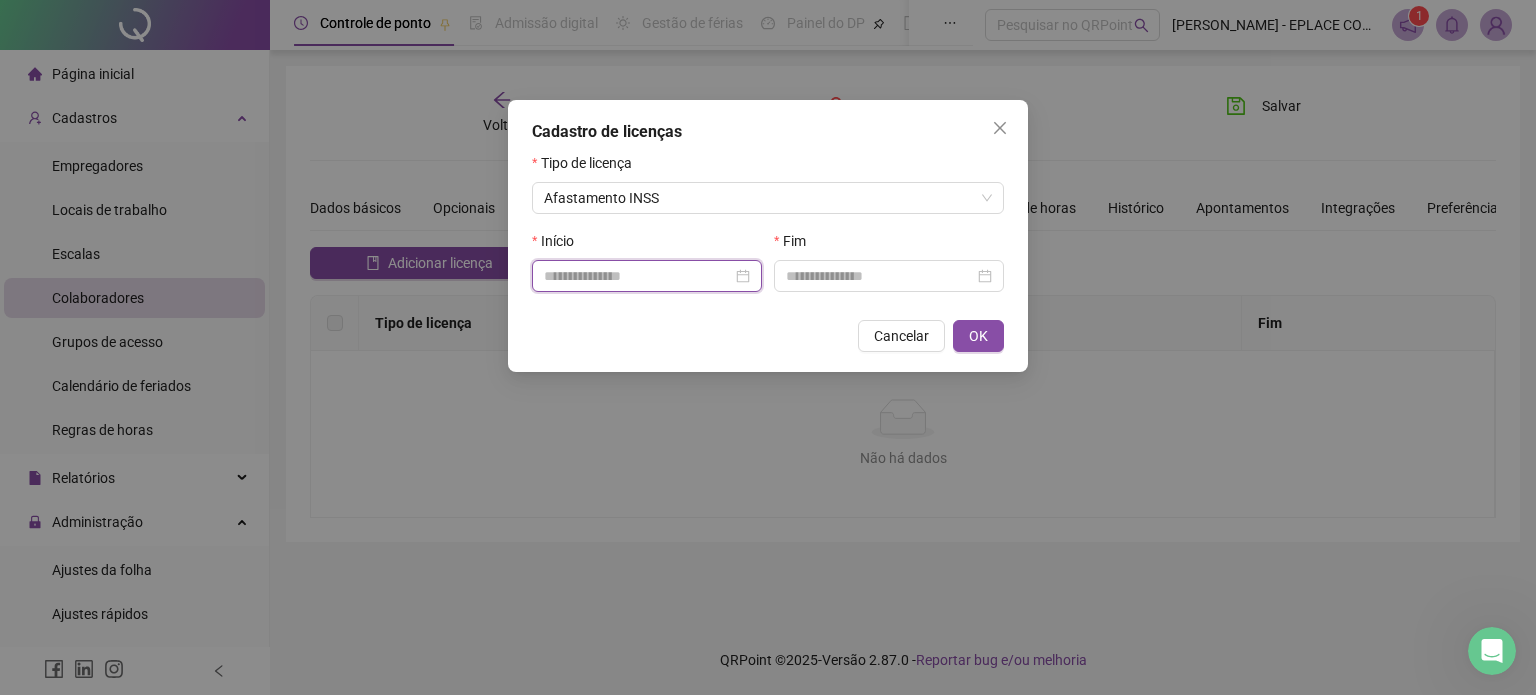 click at bounding box center (638, 276) 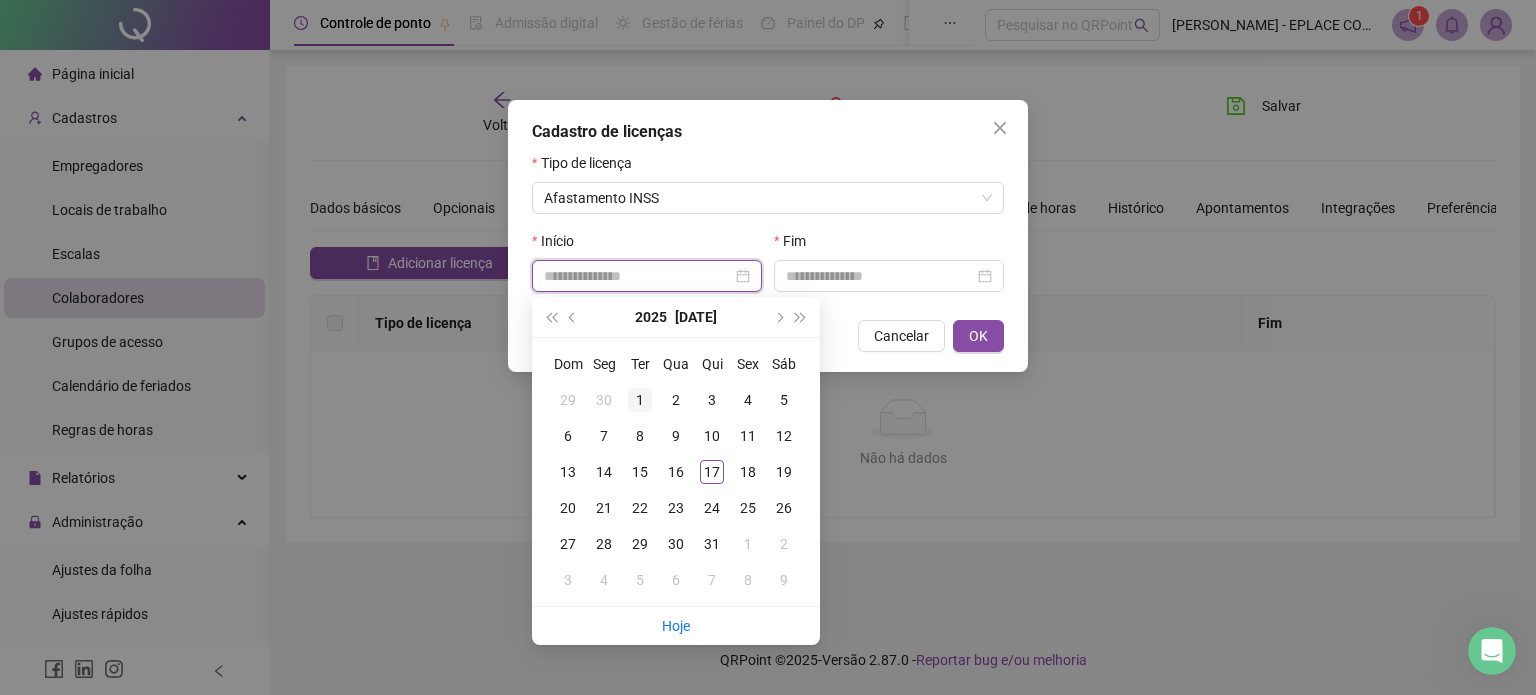 type on "**********" 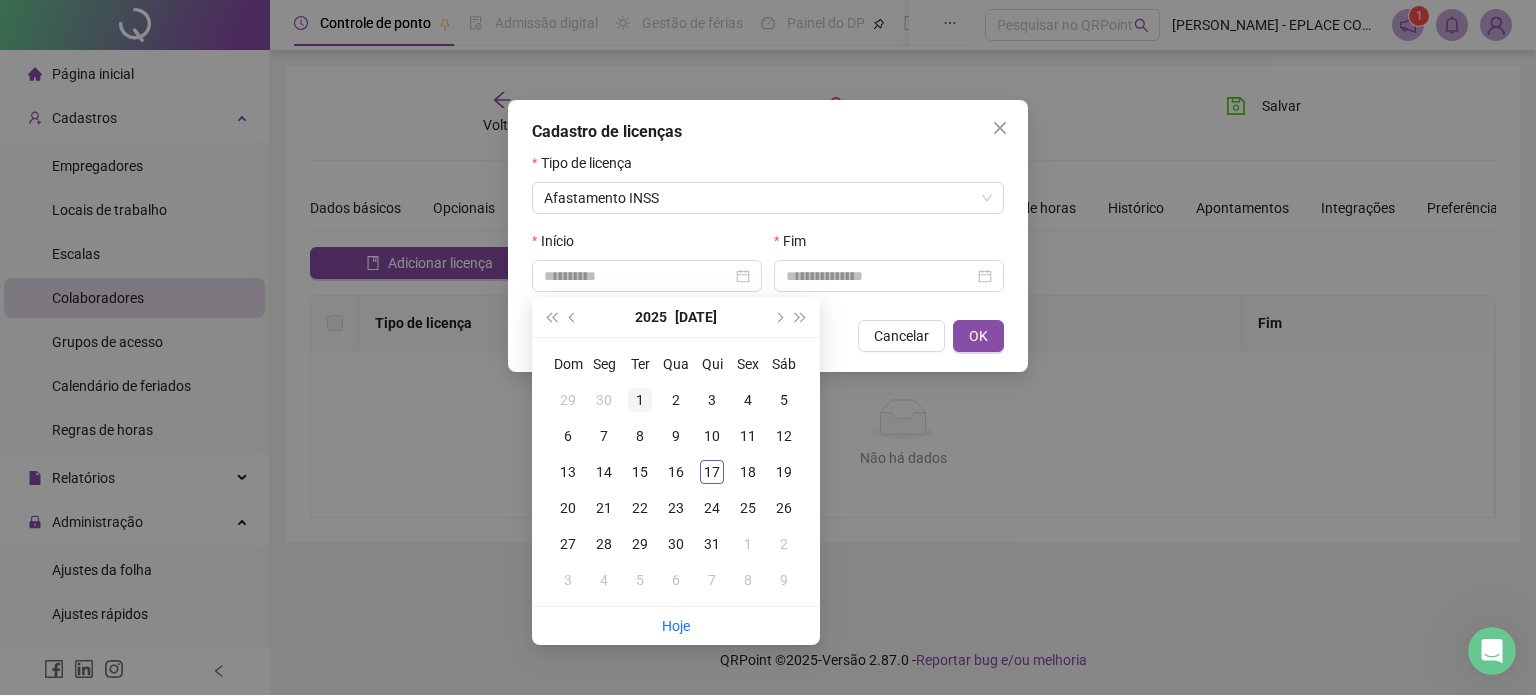 click on "1" at bounding box center [640, 400] 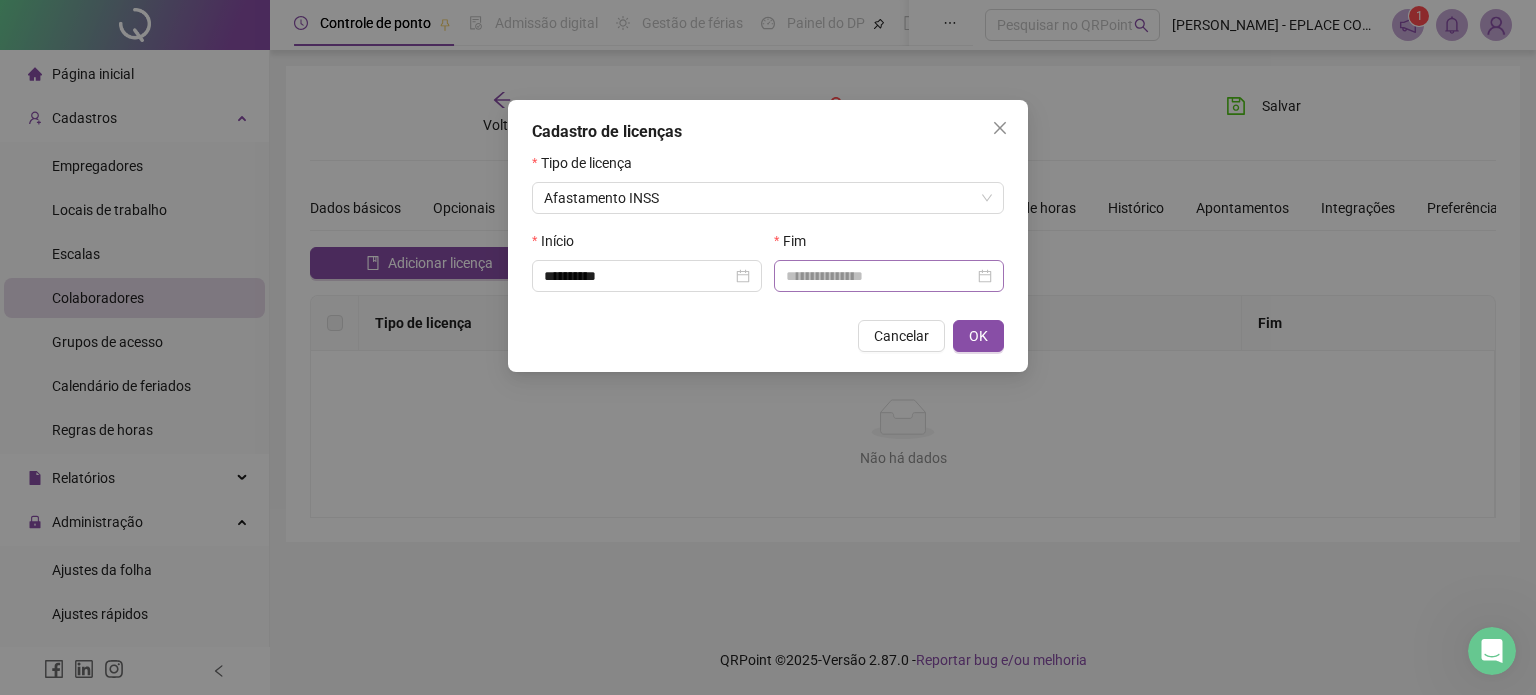 click at bounding box center (889, 276) 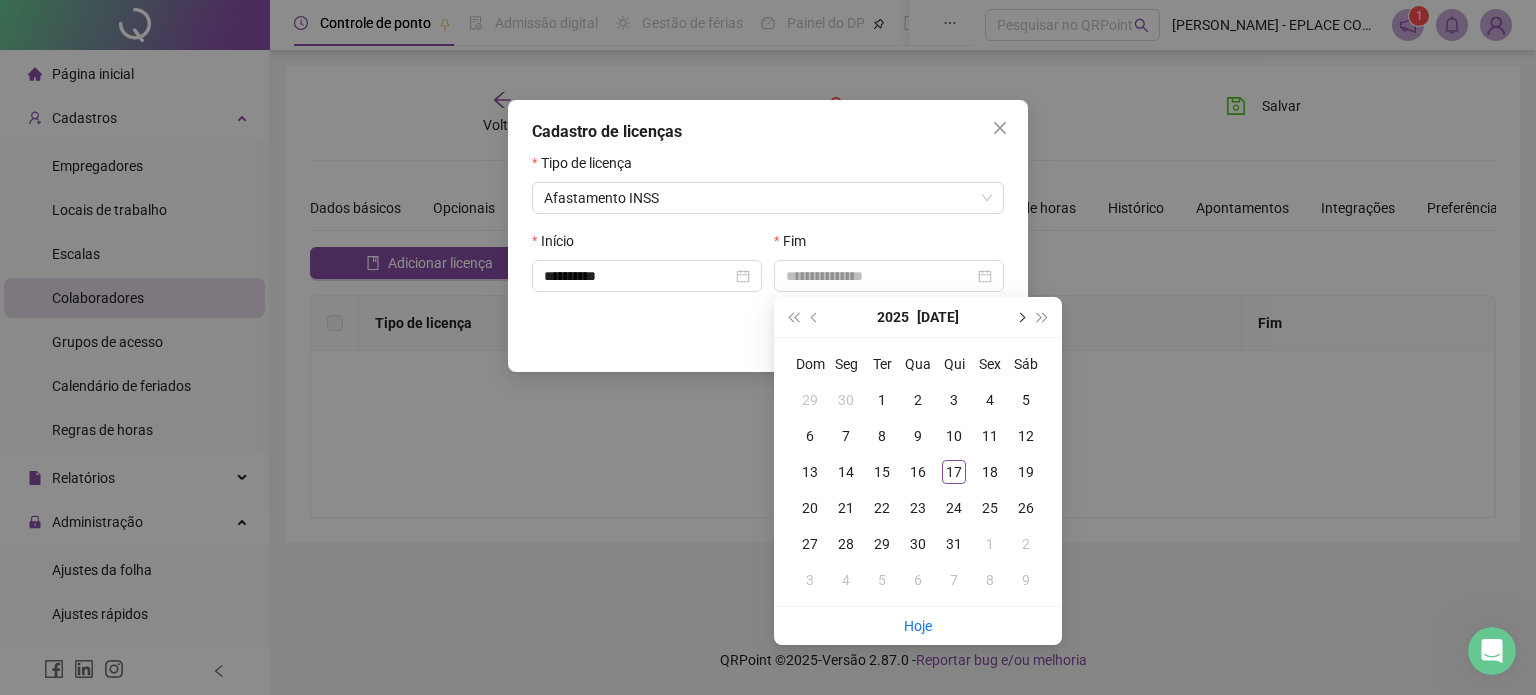 click at bounding box center (1020, 317) 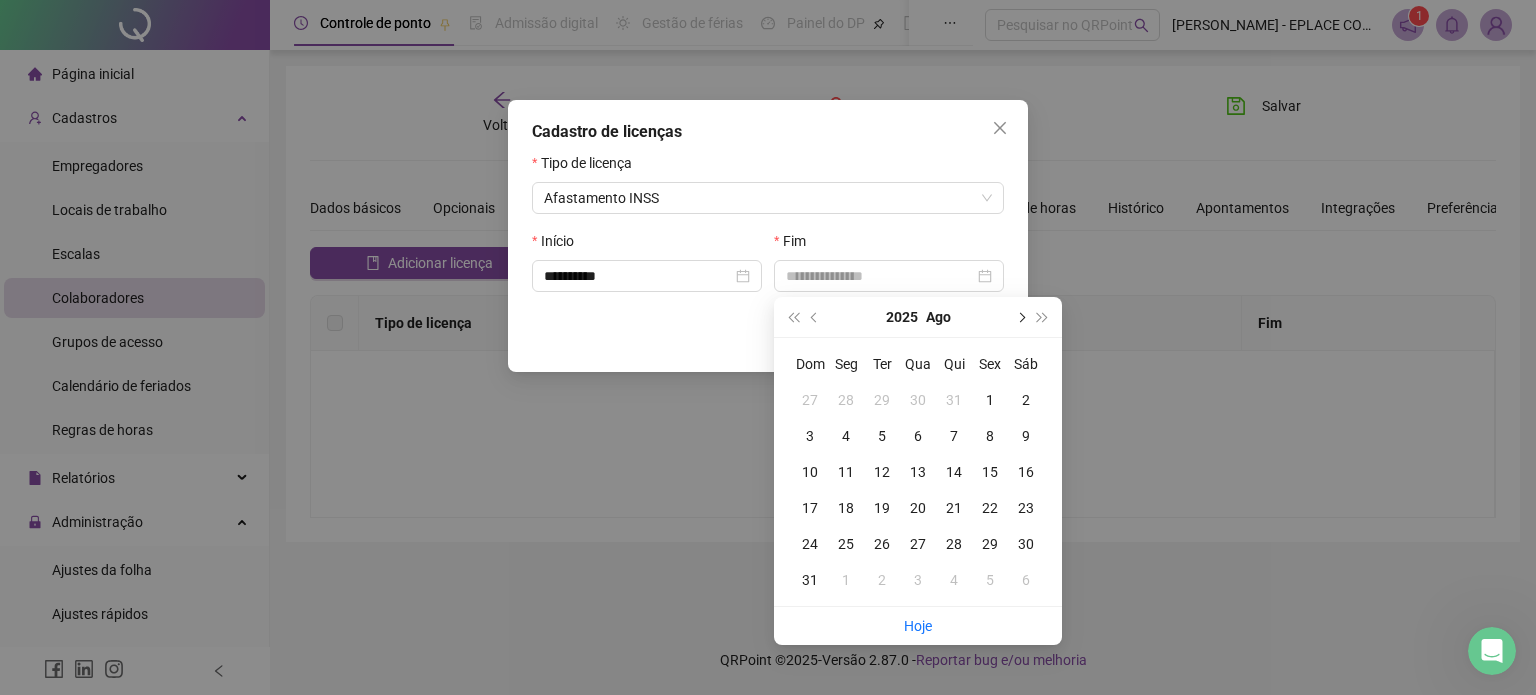 click at bounding box center (1020, 317) 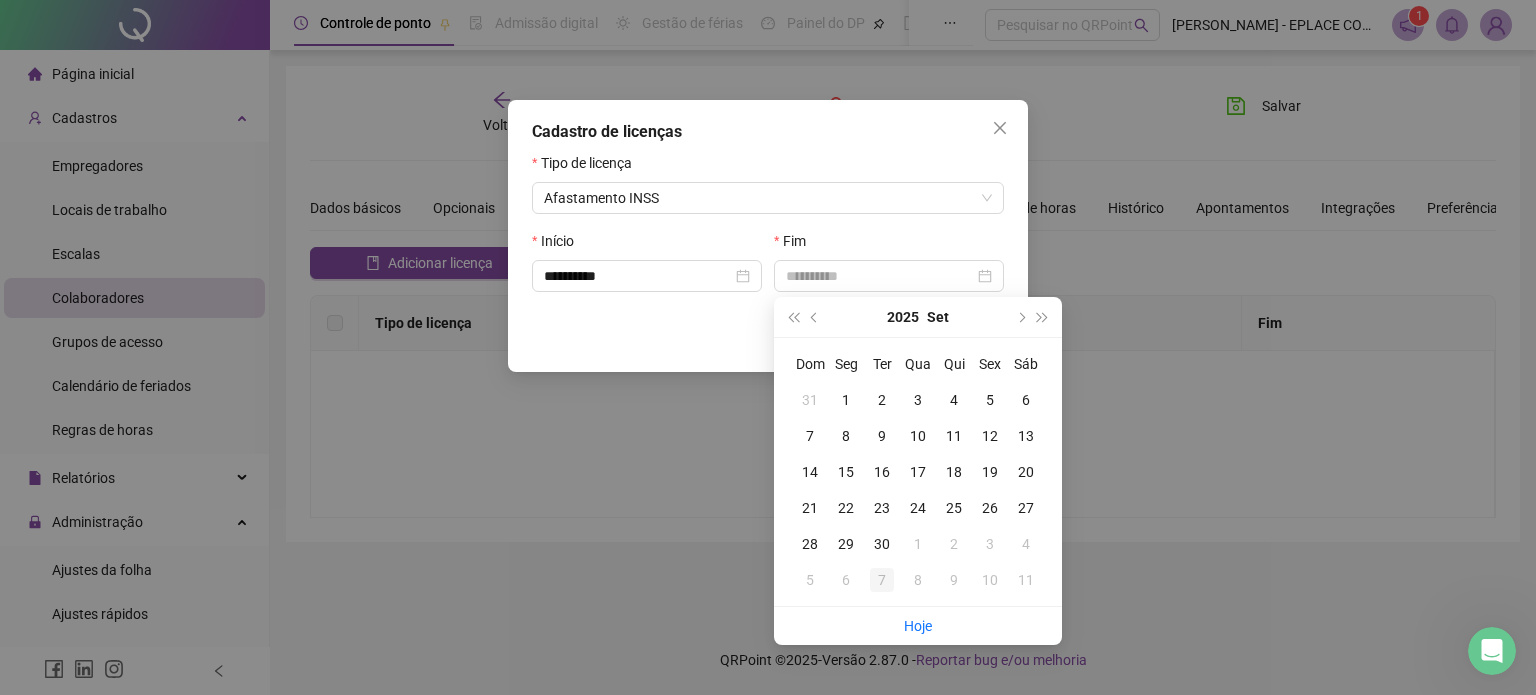 type on "**********" 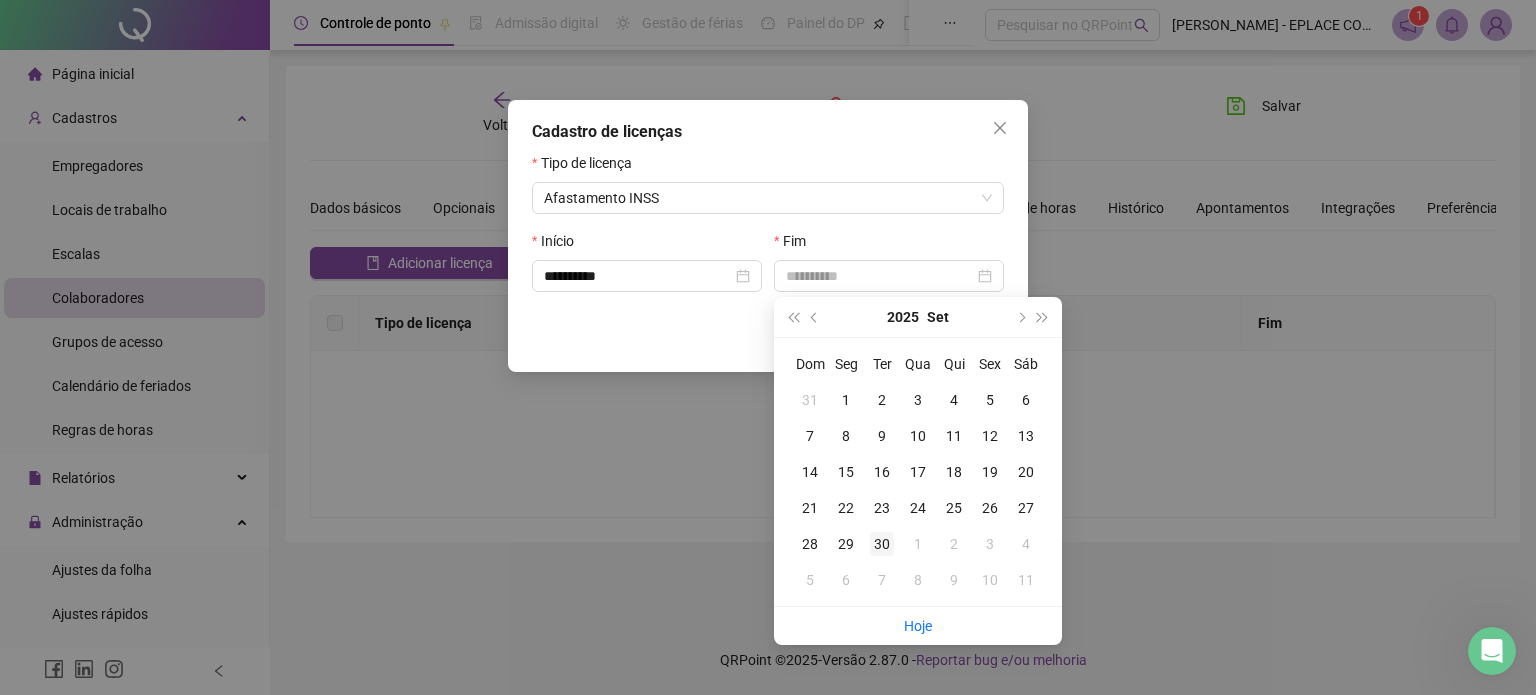 type on "**********" 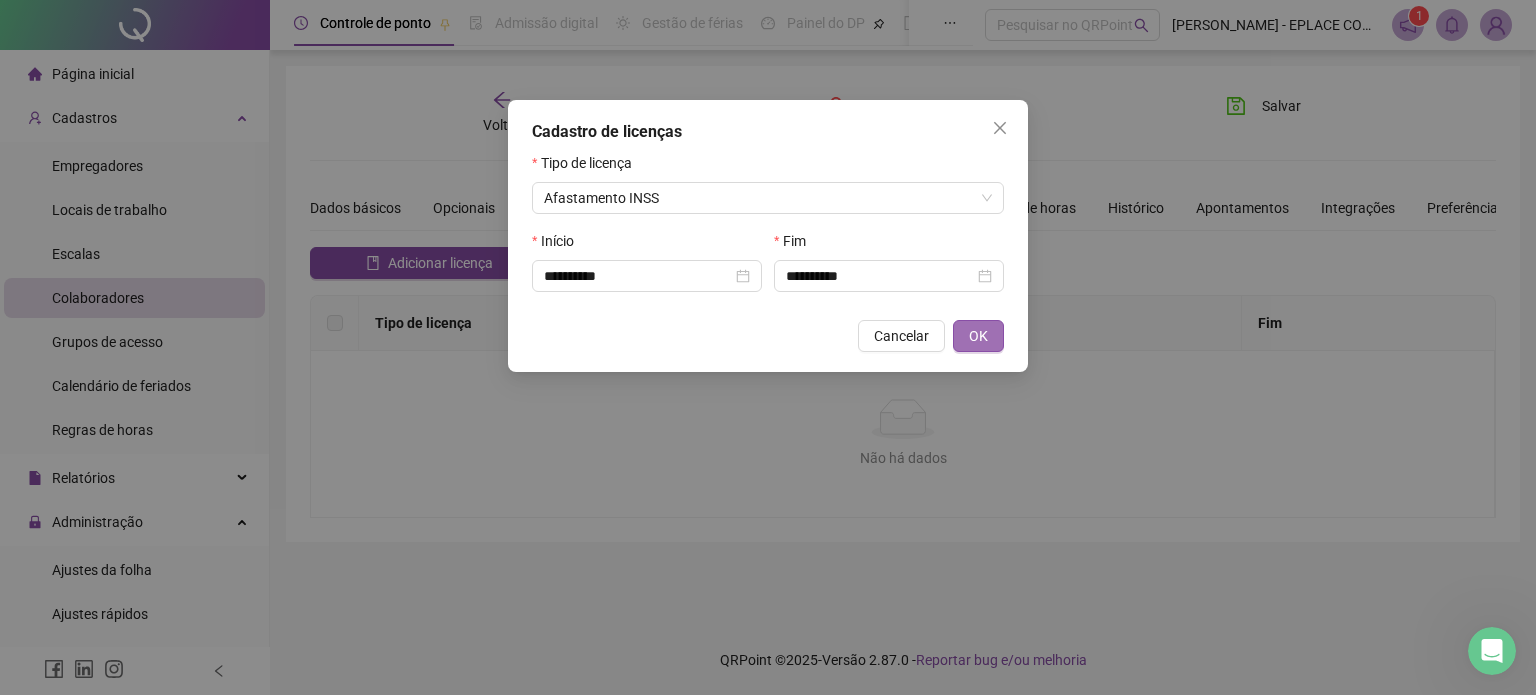 click on "OK" at bounding box center [978, 336] 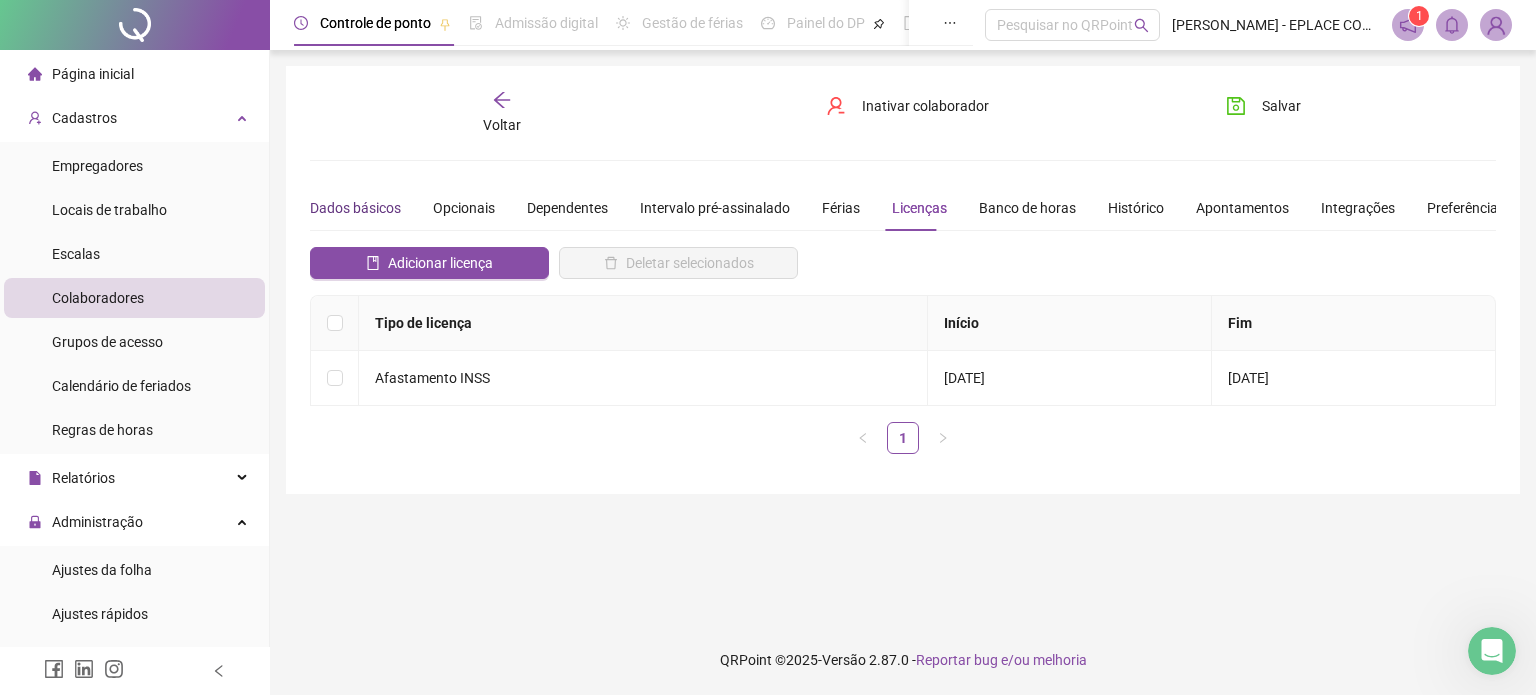 click on "Dados básicos" at bounding box center [355, 208] 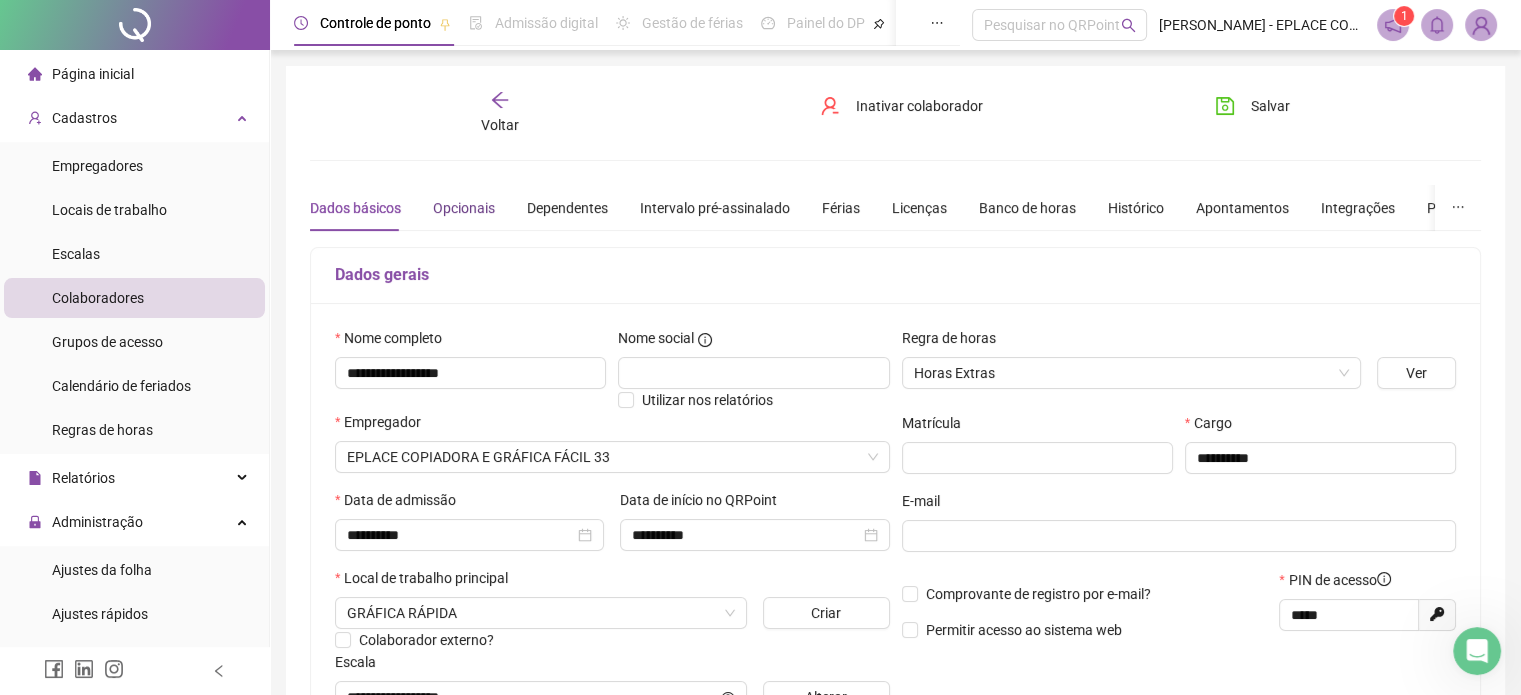 click on "Opcionais" at bounding box center [464, 208] 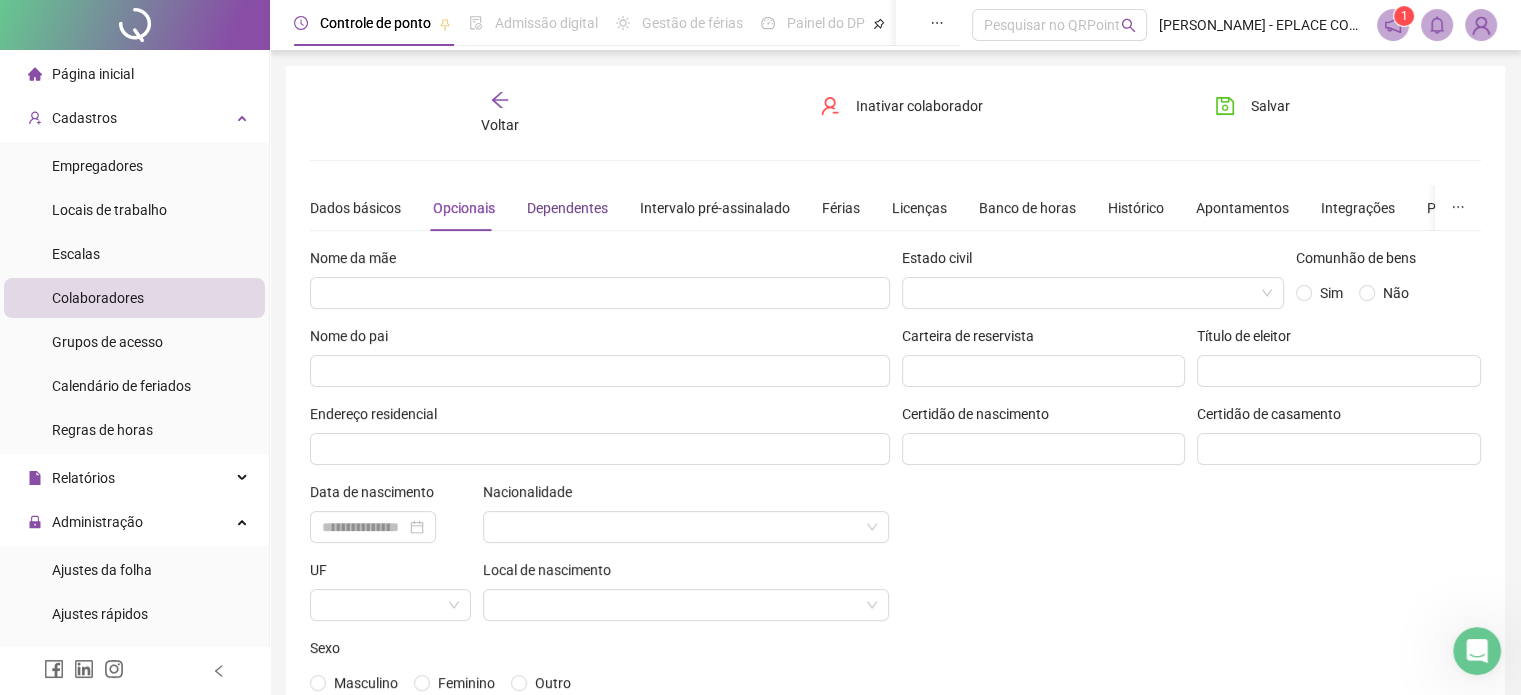 click on "Dependentes" at bounding box center (567, 208) 